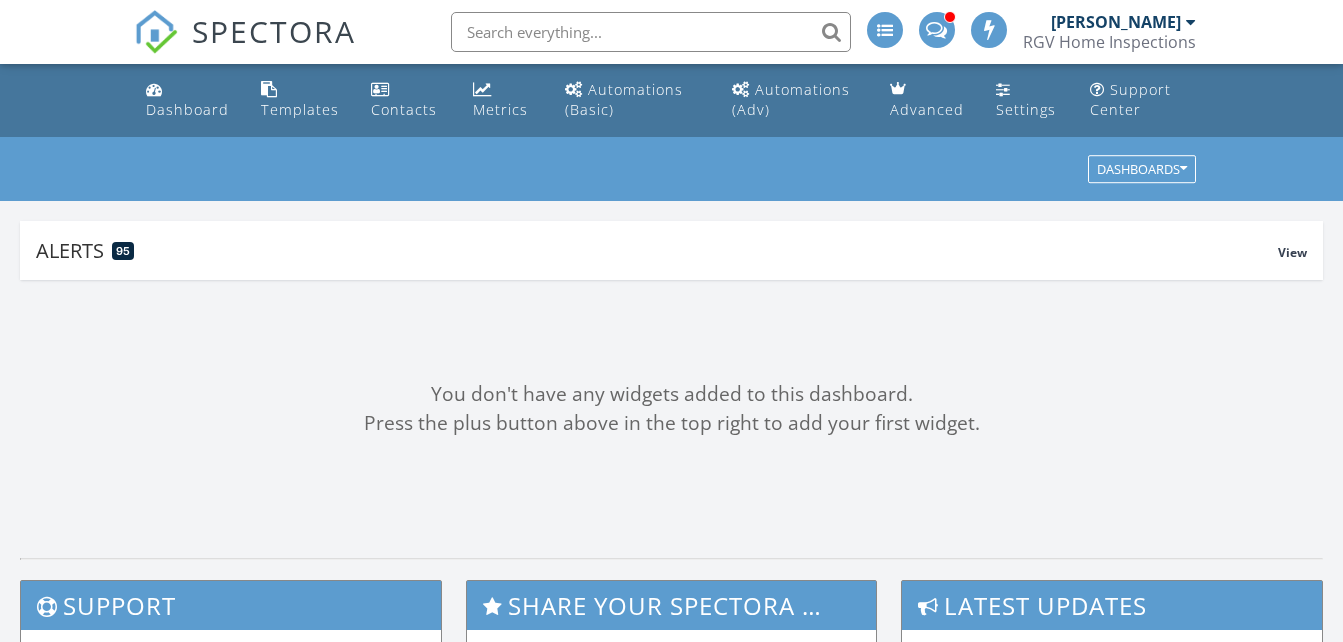 scroll, scrollTop: 0, scrollLeft: 0, axis: both 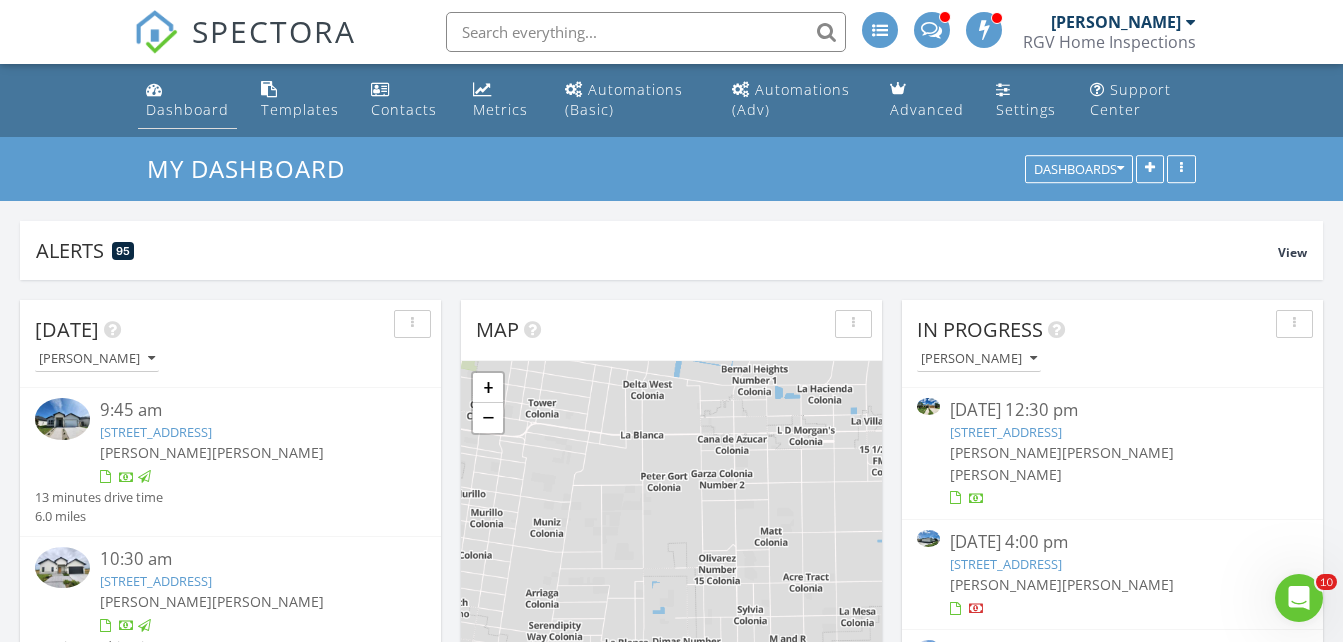 click on "Dashboard" at bounding box center [187, 109] 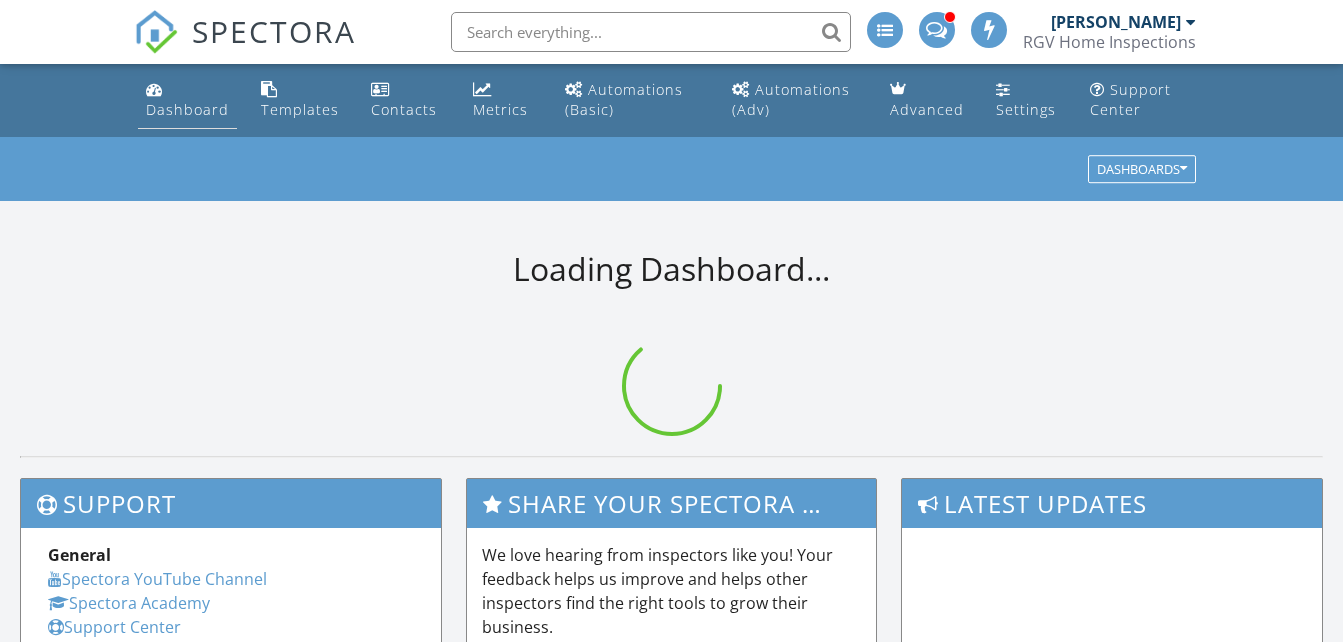 scroll, scrollTop: 0, scrollLeft: 0, axis: both 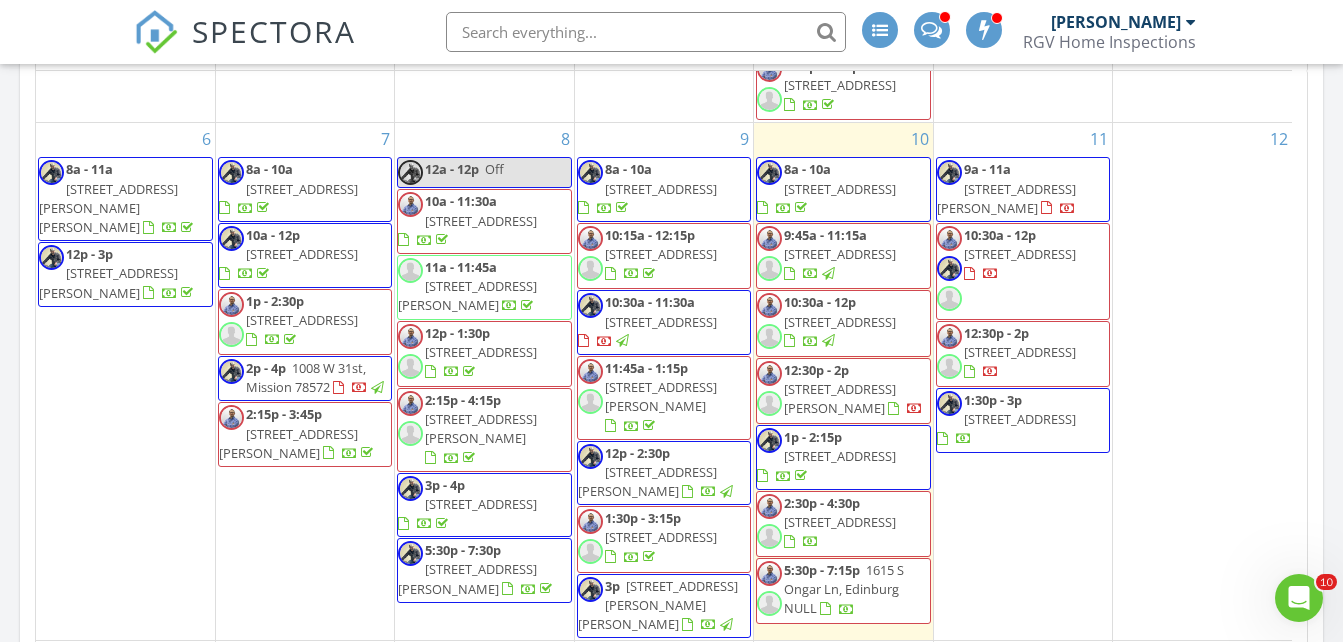 click on "11
9a - 11a
500 S Ware Rd, McAllen 78501
10:30a - 12p
3009 Timberwood Ave, Mission 78574
12:30p - 2p
3603 Tulipan St, Mission 78572
1:30p - 3p
2240 Grove Ln, Brownsville 78526" at bounding box center (1023, 381) 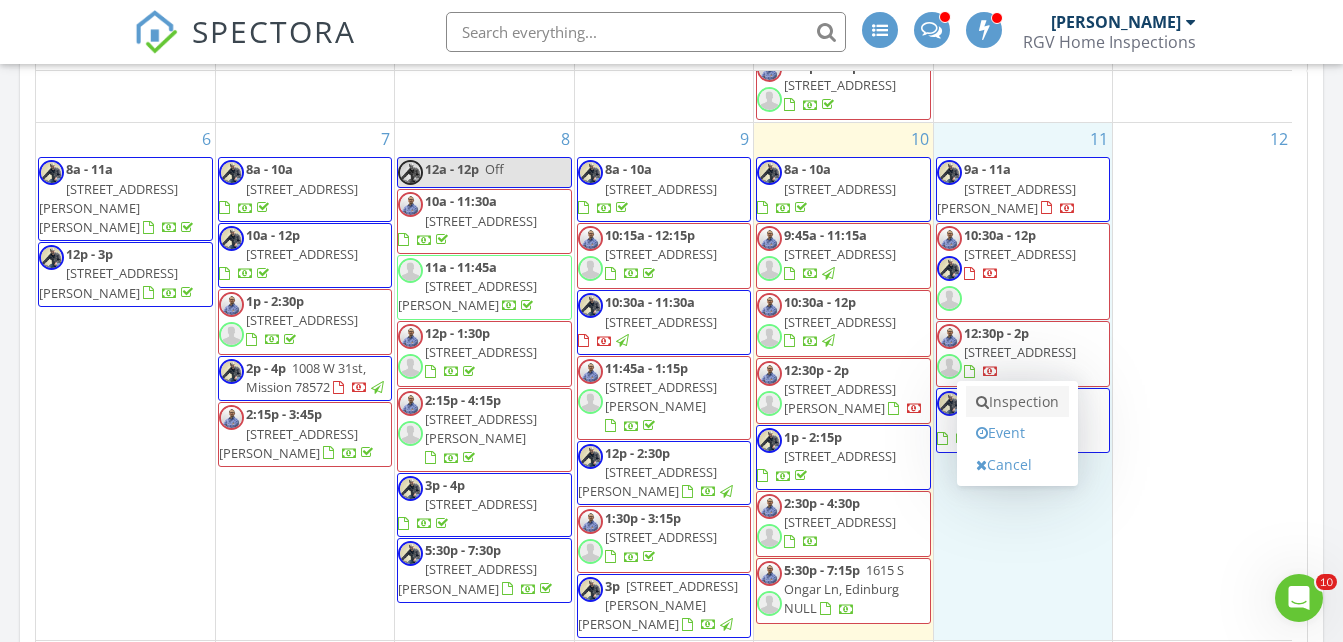 click on "Inspection" at bounding box center [1017, 402] 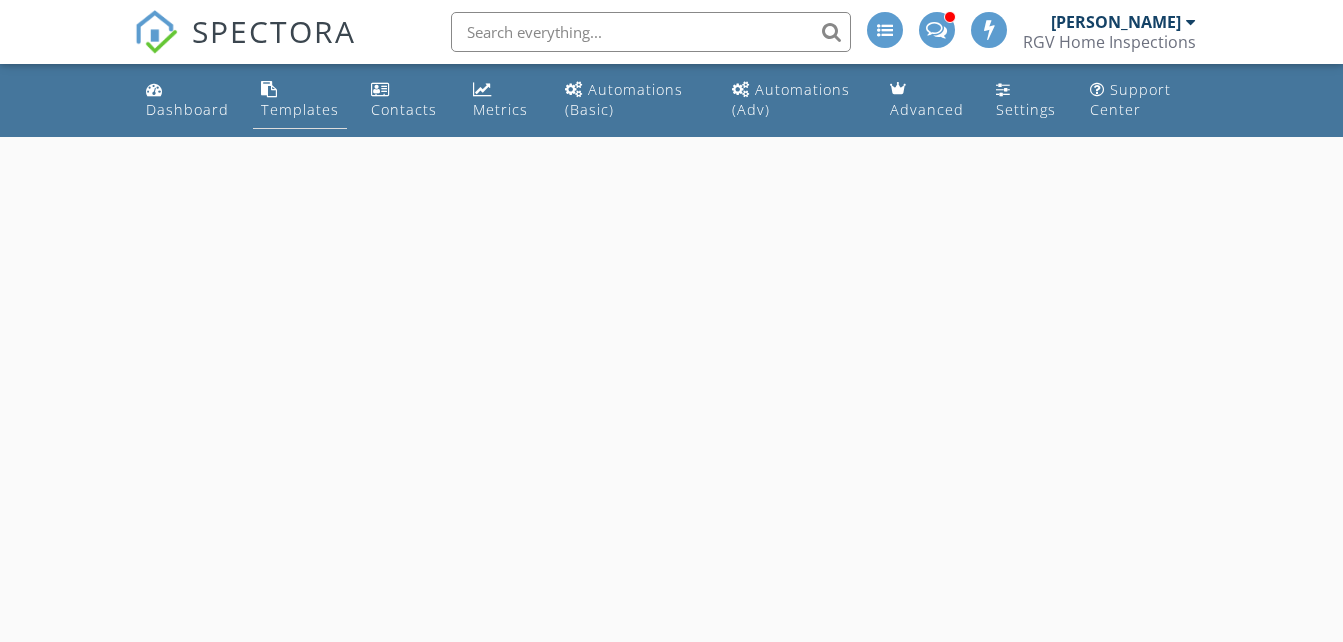 scroll, scrollTop: 0, scrollLeft: 0, axis: both 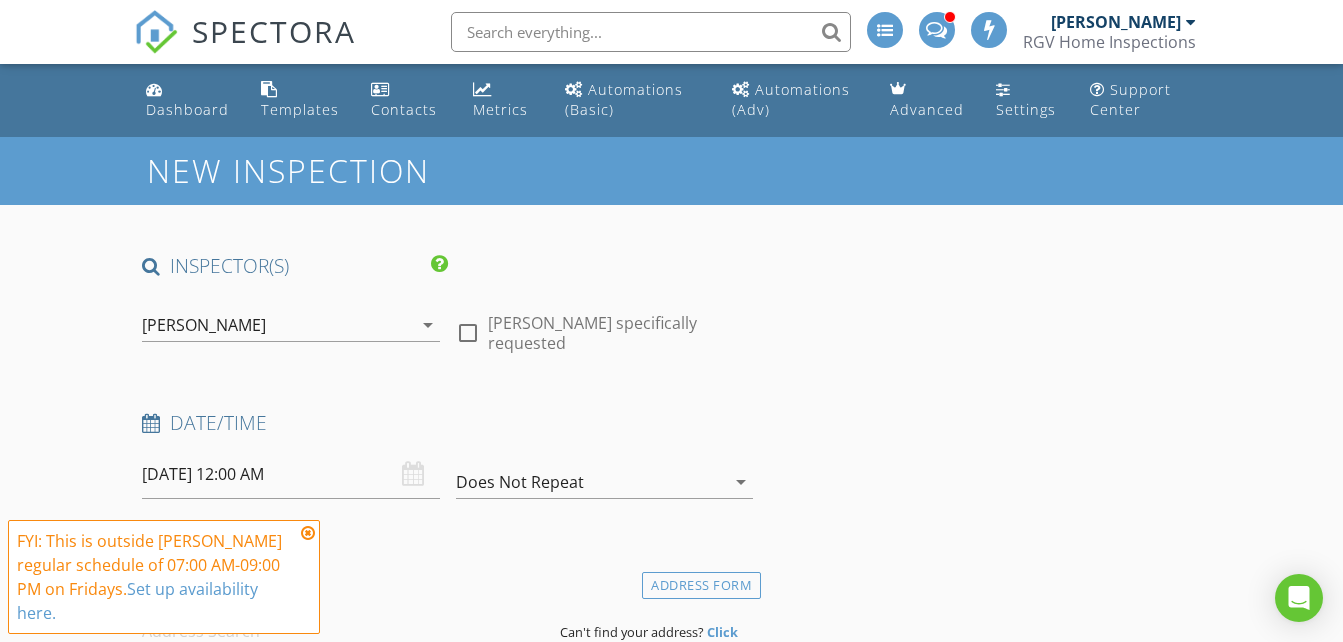 click on "[PERSON_NAME]" at bounding box center (204, 325) 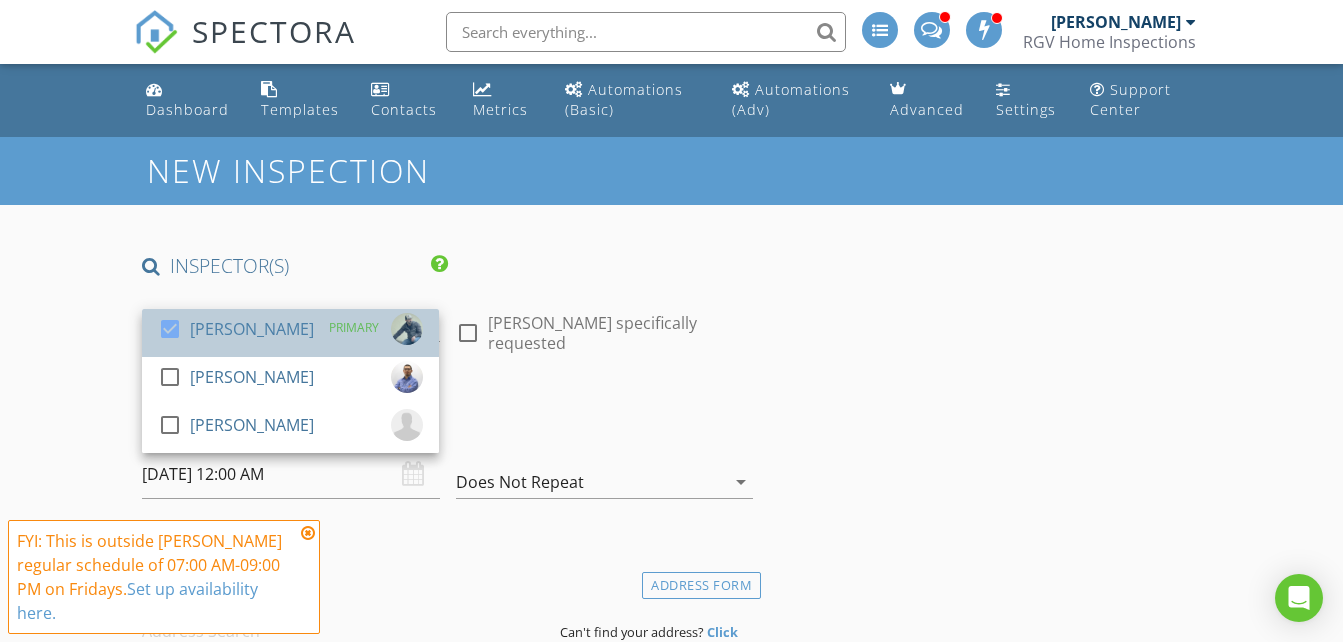 click on "[PERSON_NAME]" at bounding box center [252, 329] 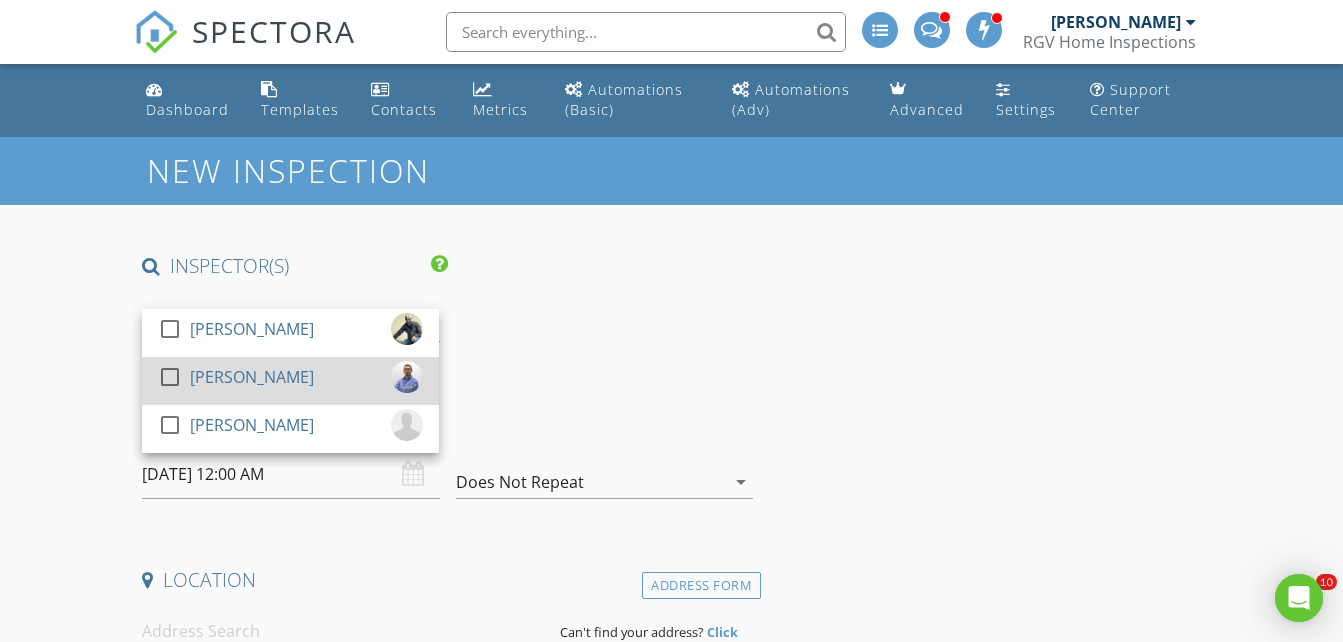 scroll, scrollTop: 0, scrollLeft: 0, axis: both 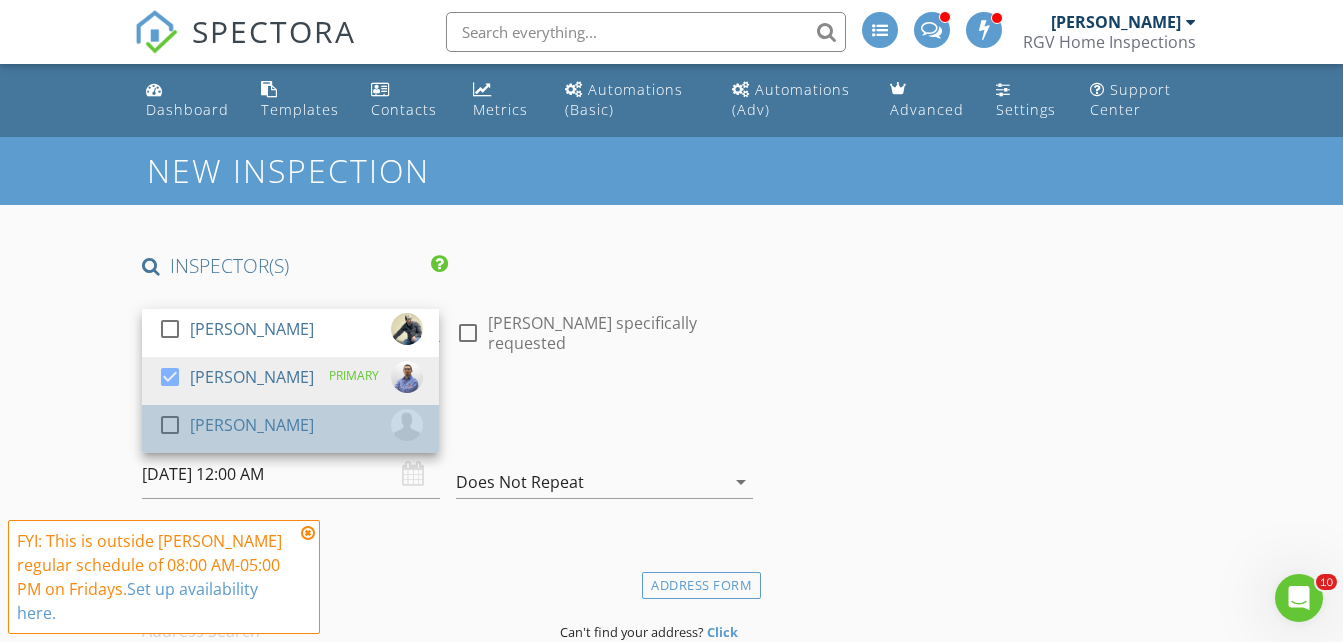 drag, startPoint x: 227, startPoint y: 425, endPoint x: 180, endPoint y: 415, distance: 48.052055 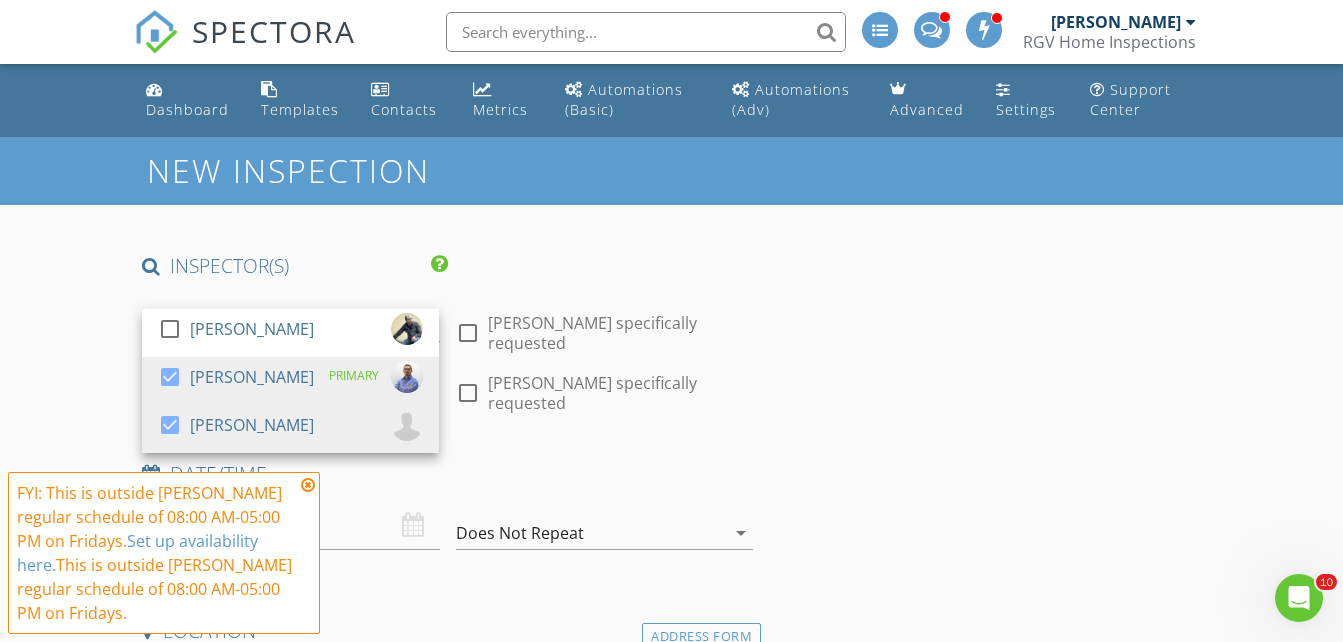 click on "New Inspection
INSPECTOR(S)
check_box_outline_blank   Donnie Quintanilla     check_box   Fernando Valbuena   PRIMARY   check_box   Nick De Santos     Fernando Valbuena,  Nick De Santos arrow_drop_down   check_box_outline_blank Fernando Valbuena specifically requested check_box_outline_blank Nick De Santos specifically requested
Date/Time
07/11/2025 12:00 AM   Does Not Repeat arrow_drop_down
Location
Address Form       Can't find your address?   Click here.
client
check_box Enable Client CC email for this inspection   Client Search     check_box_outline_blank Client is a Company/Organization     First Name   Last Name   Email   CC Email   Phone         Tags         Notes   Private Notes
ADD ADDITIONAL client
SERVICES
check_box_outline_blank   Residential Inspection" at bounding box center (671, 1904) 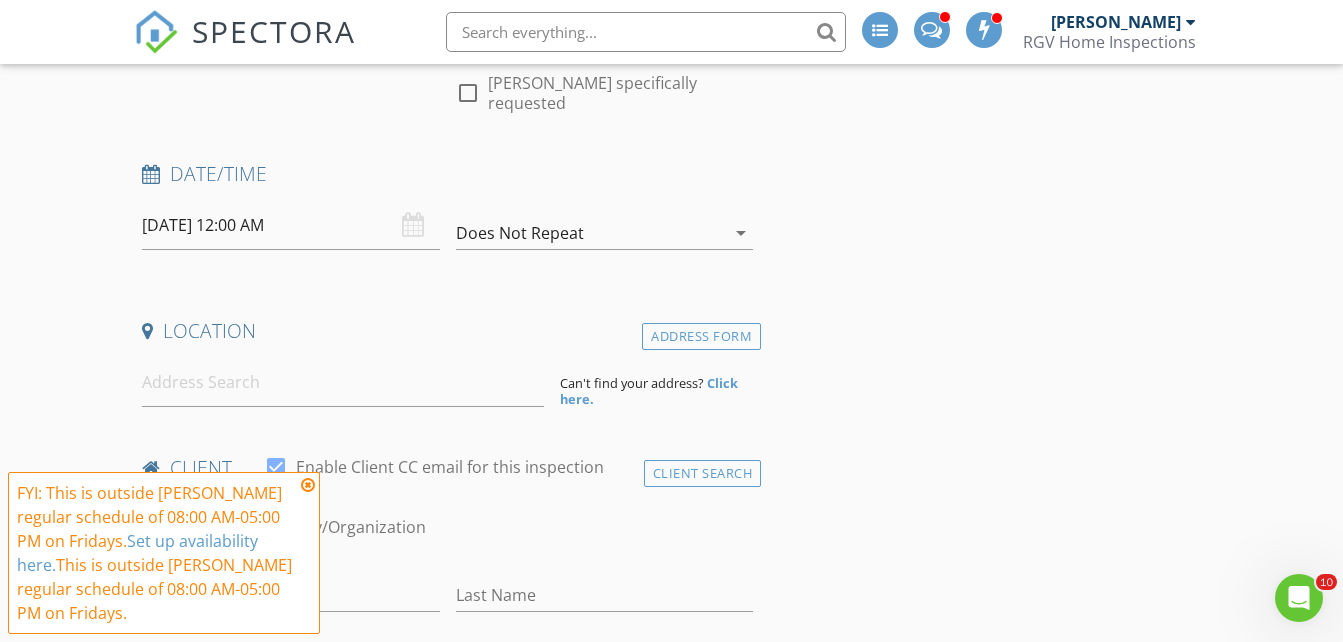 scroll, scrollTop: 200, scrollLeft: 0, axis: vertical 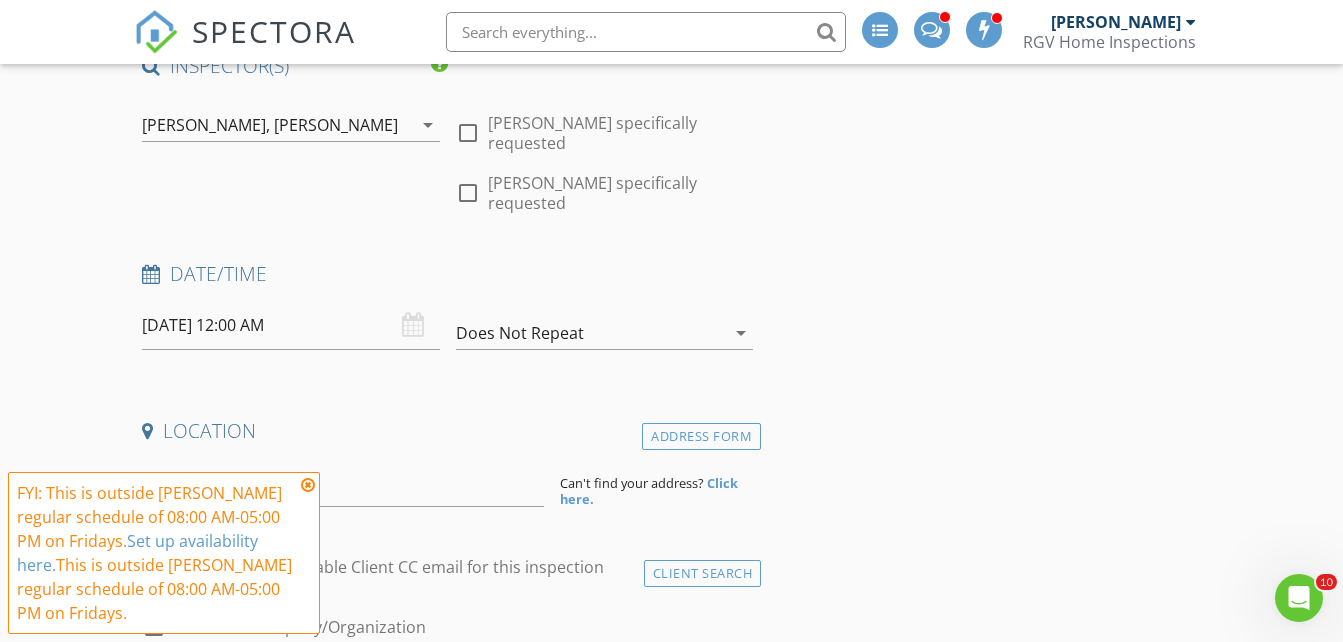 click on "SPECTORA
Fernando Valbuena
RGV Home Inspections
Role:
Inspector
Dashboard
New Inspection
Inspections
Calendar
Template Editor
Contacts
Automations (Basic)
Automations (Adv)
Team
Metrics
Payments
Data Exports
Billing
Conversations
Tasks
Reporting
Advanced
Equipment
Settings
What's New
Sign Out
Dashboard
Templates
Contacts
Metrics
Automations (Basic)
Automations (Adv)
Advanced
Settings
Support Center
This will disable all automated notifications for this inspection. Use this for mock inspections or inspections where you'd prefer not to send any communication out.     Real Estate Agent Victor" at bounding box center [671, 1636] 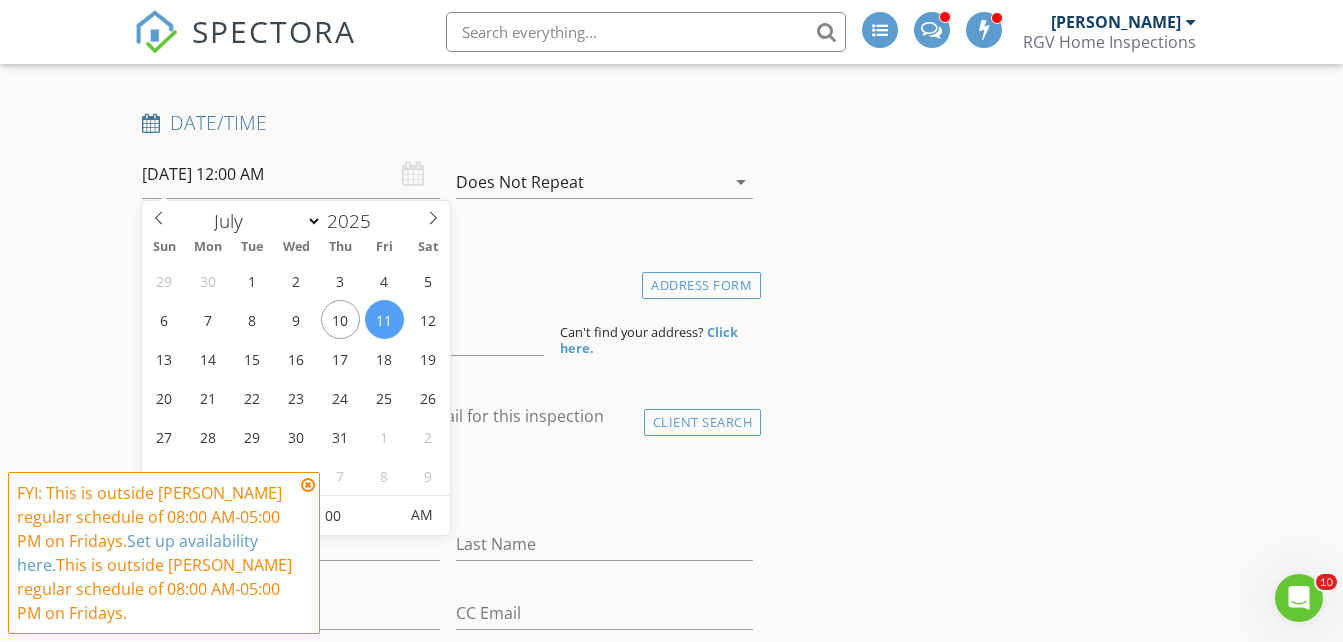 scroll, scrollTop: 400, scrollLeft: 0, axis: vertical 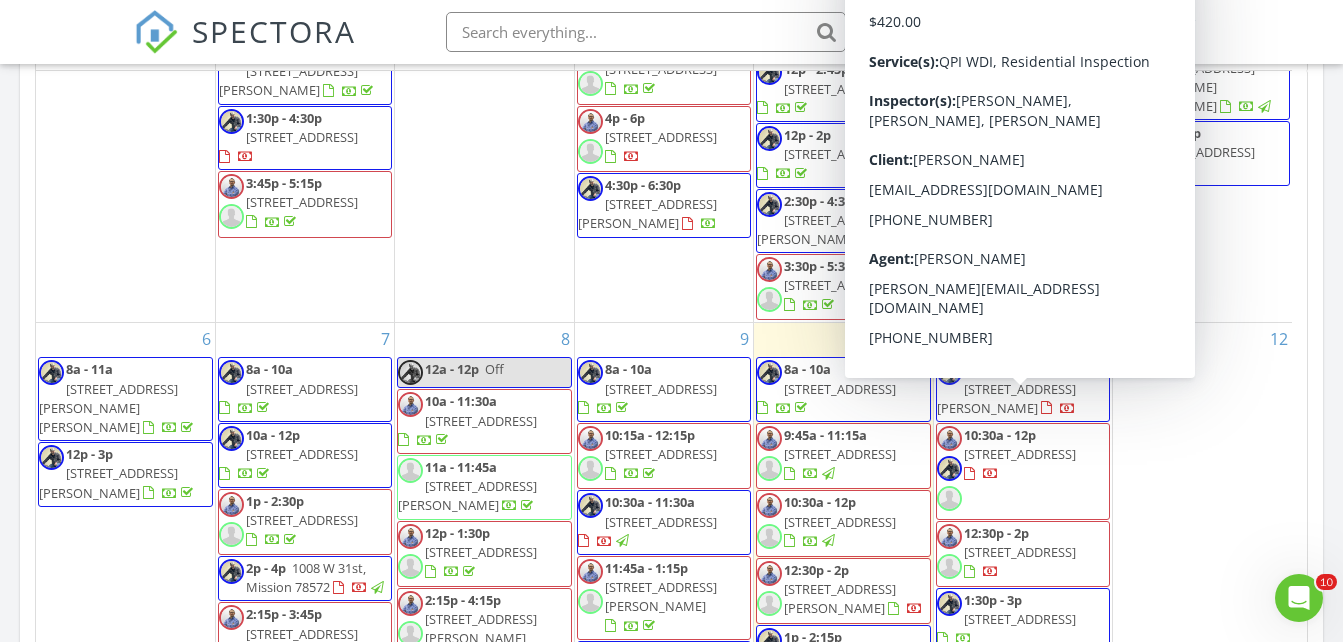click on "[STREET_ADDRESS]" at bounding box center [1020, 454] 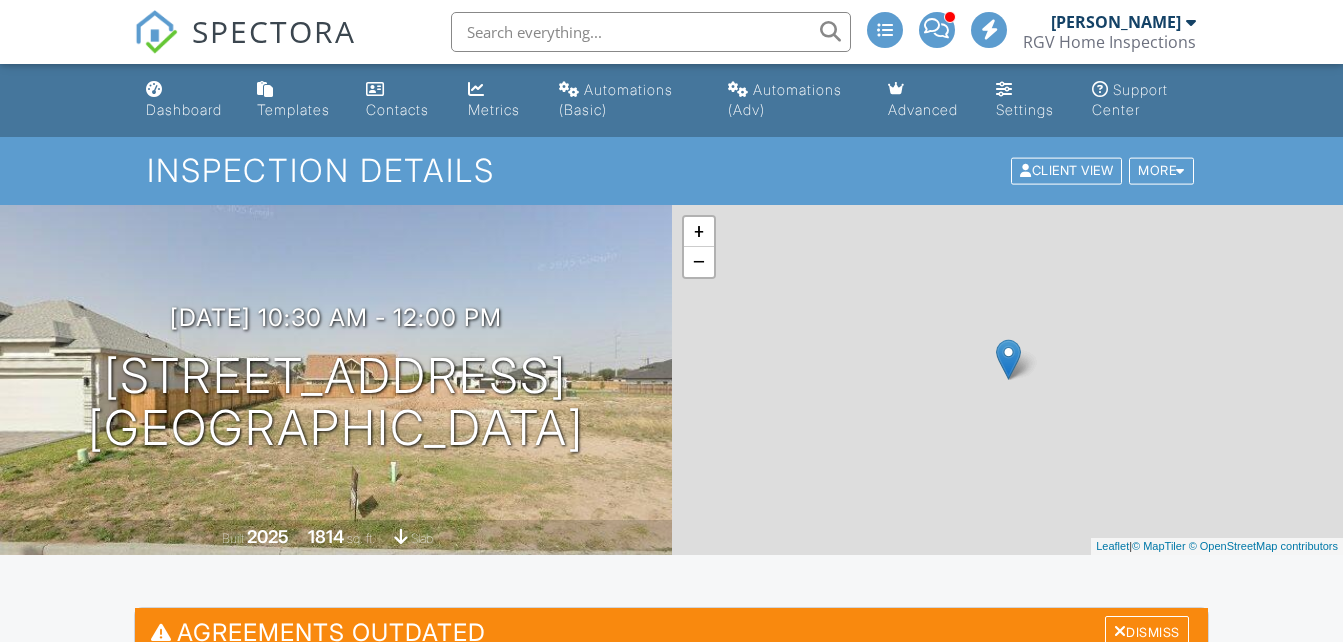 scroll, scrollTop: 0, scrollLeft: 0, axis: both 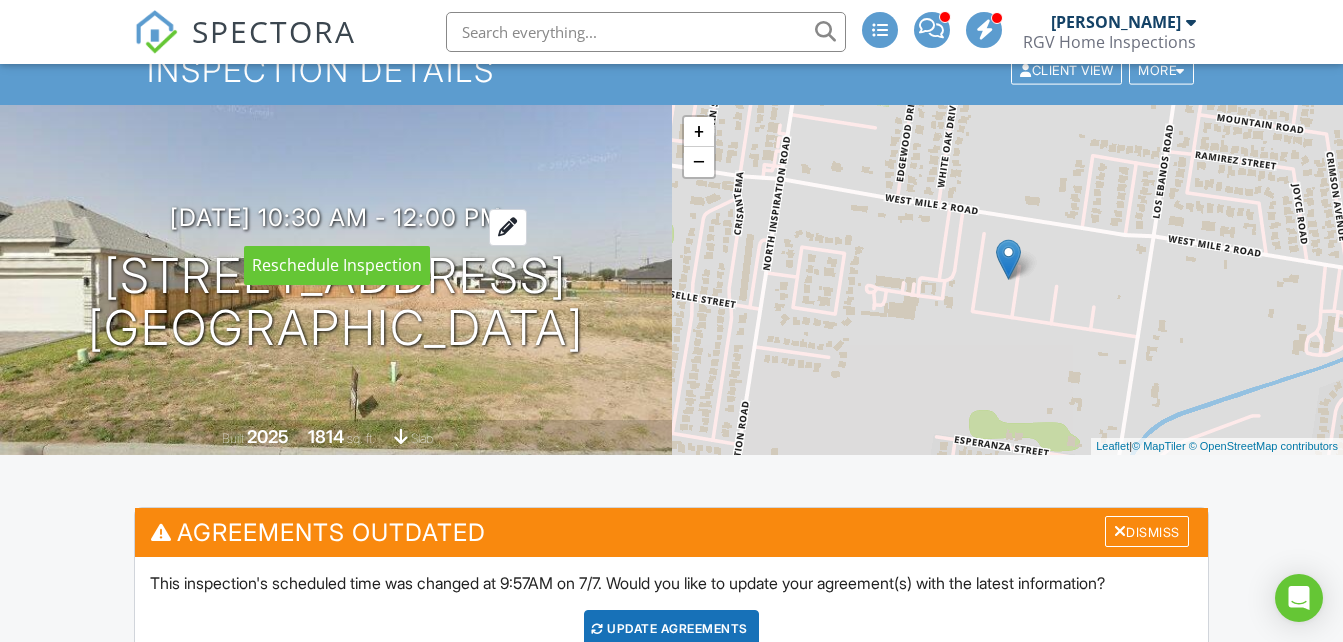 click at bounding box center (508, 227) 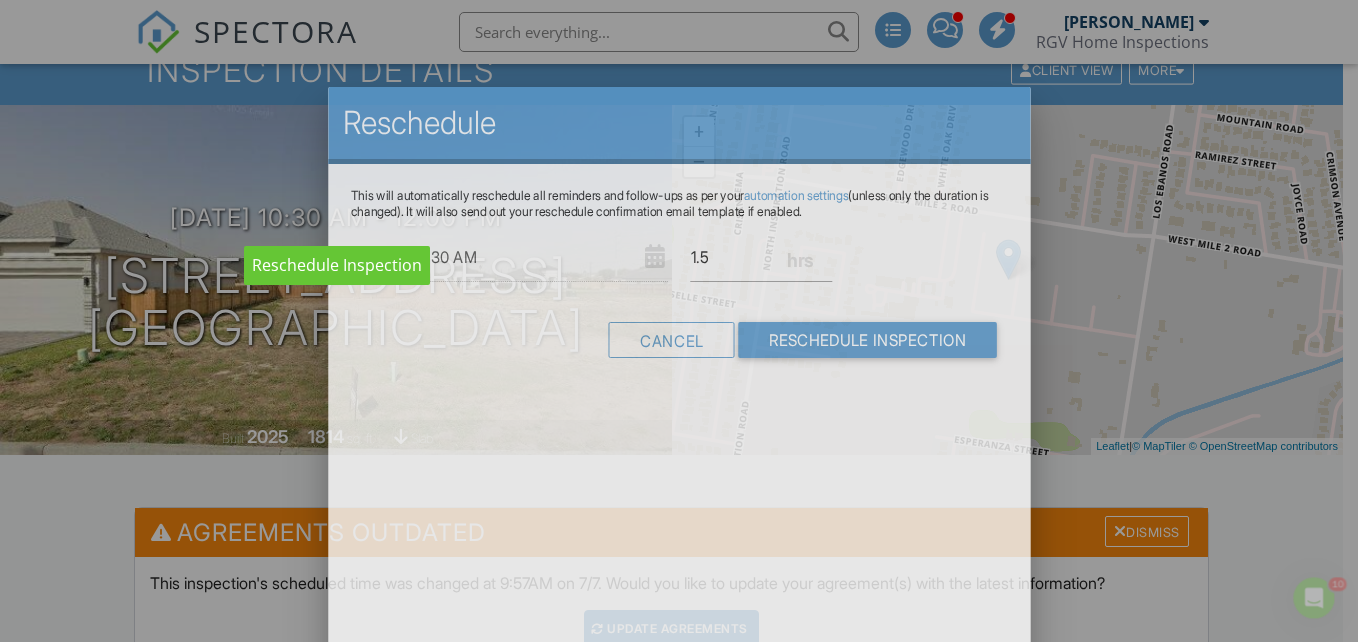 scroll, scrollTop: 0, scrollLeft: 0, axis: both 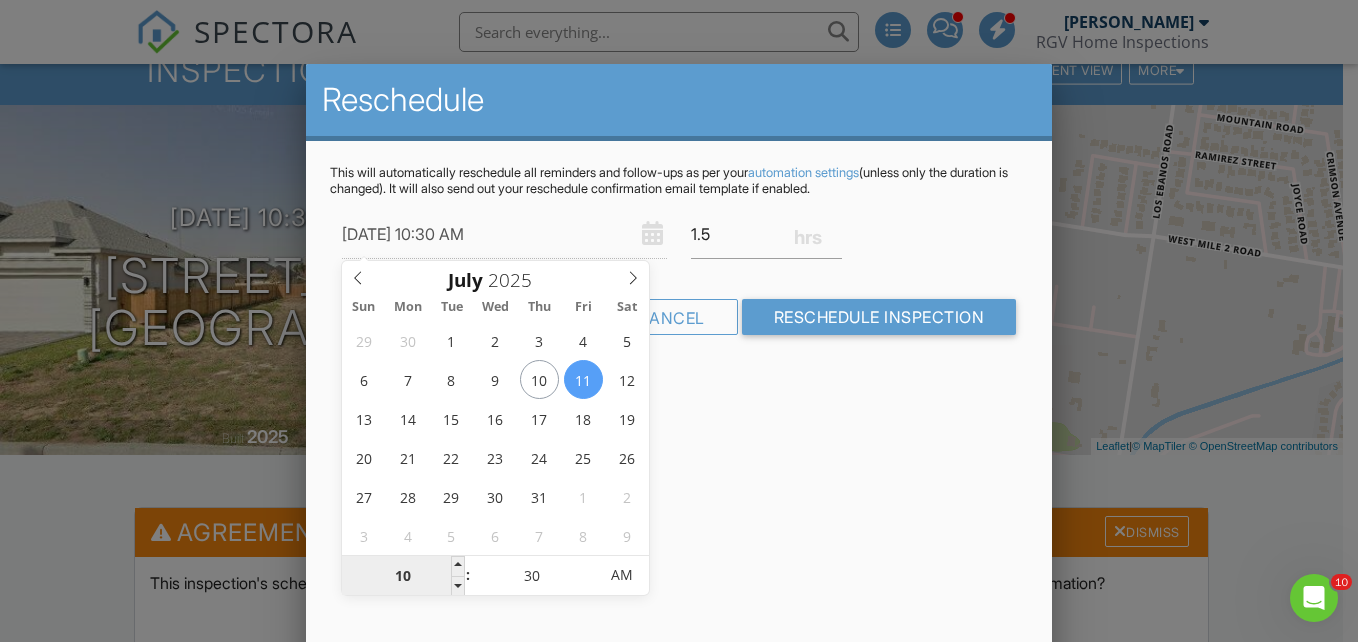 click on "10" at bounding box center (403, 576) 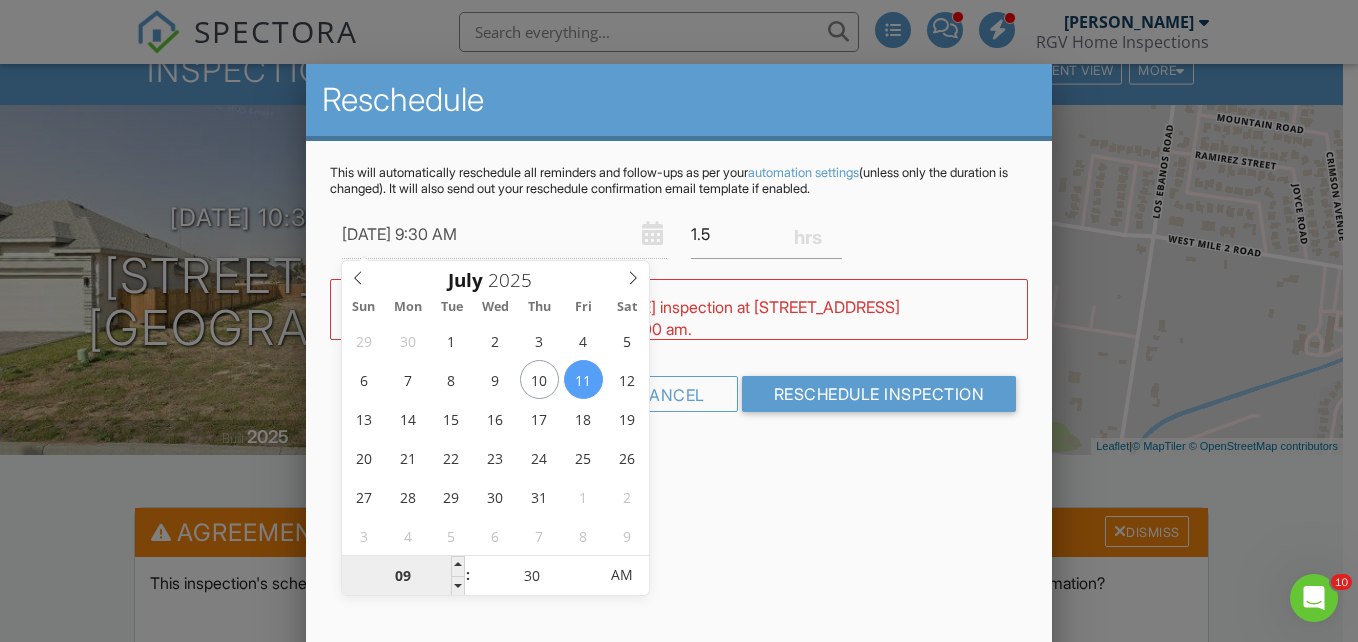 type on "09" 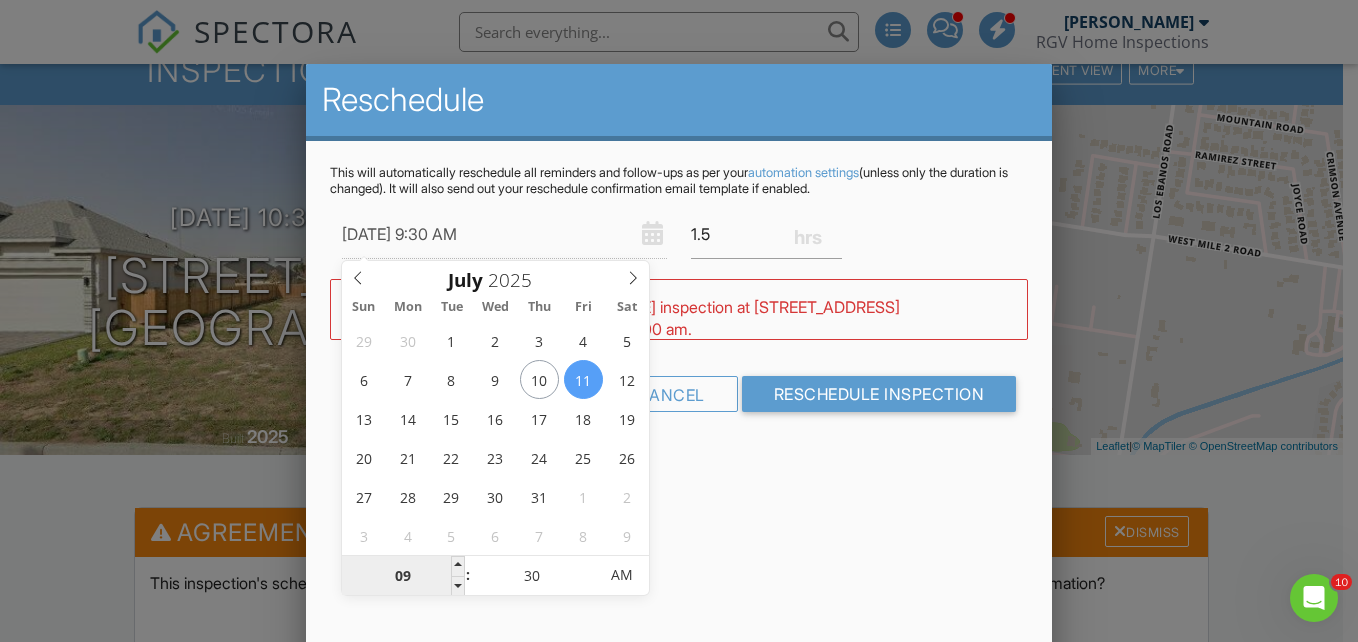 type on "07/11/2025 6:30 AM" 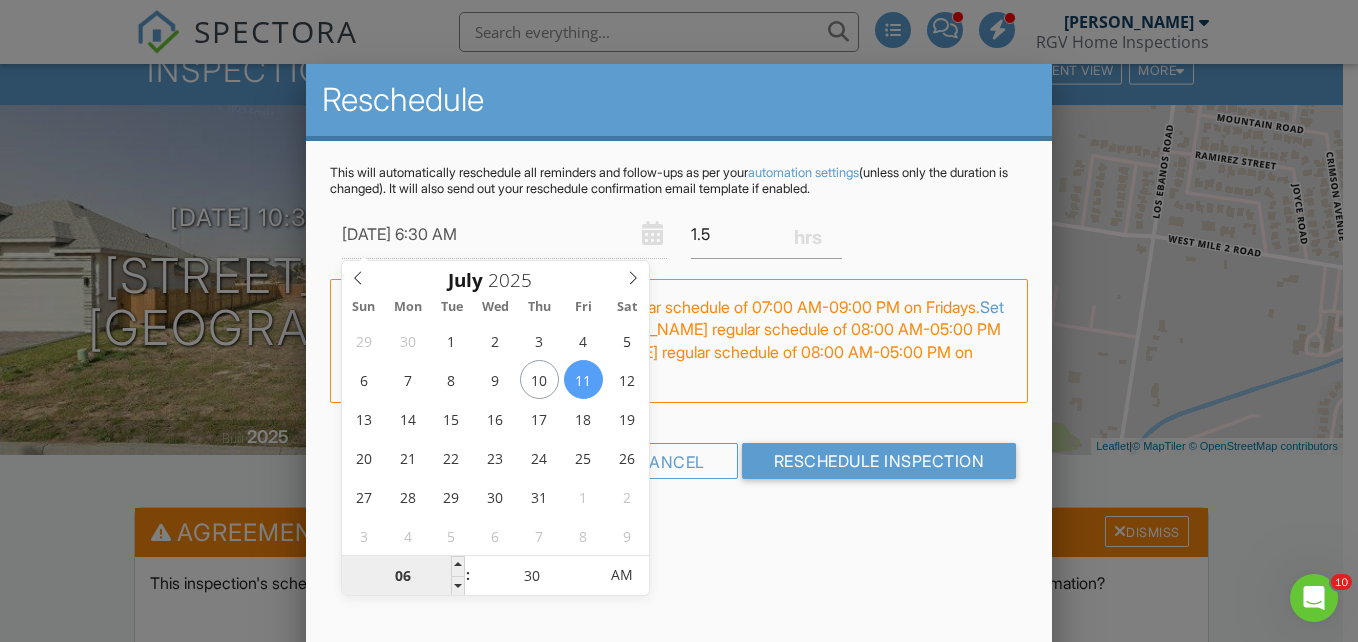 type on "07/11/2025 9:30 AM" 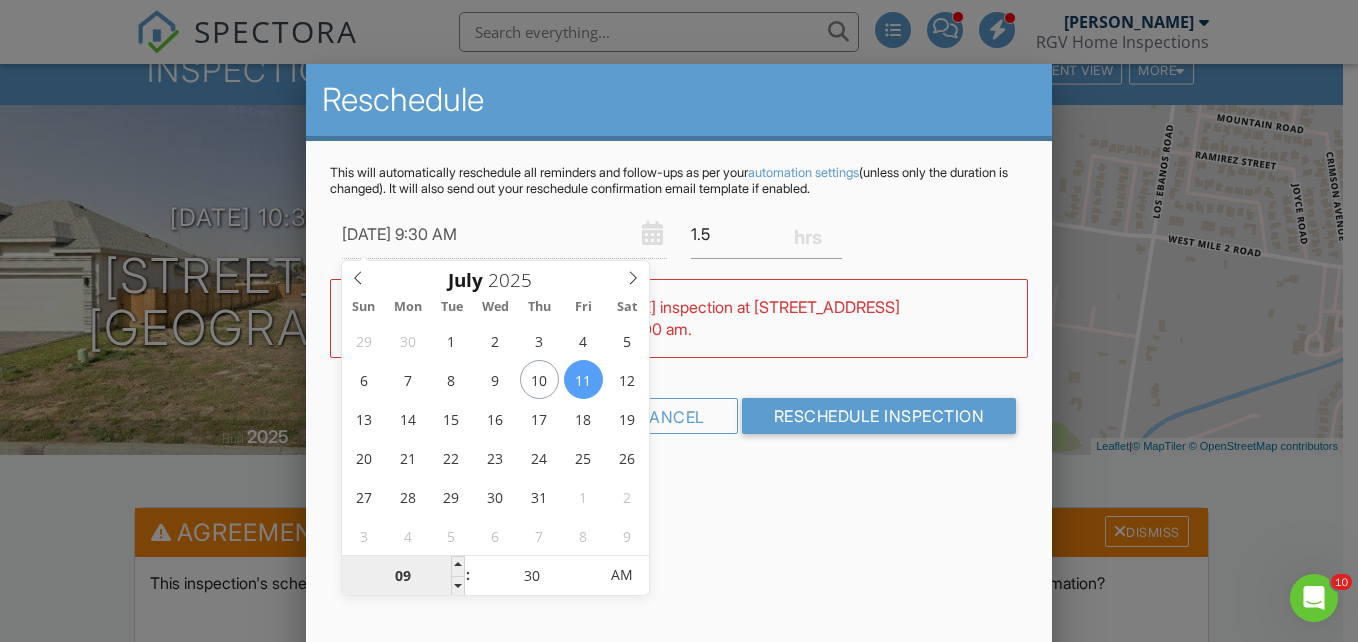 type on "07/11/2025 12:30 AM" 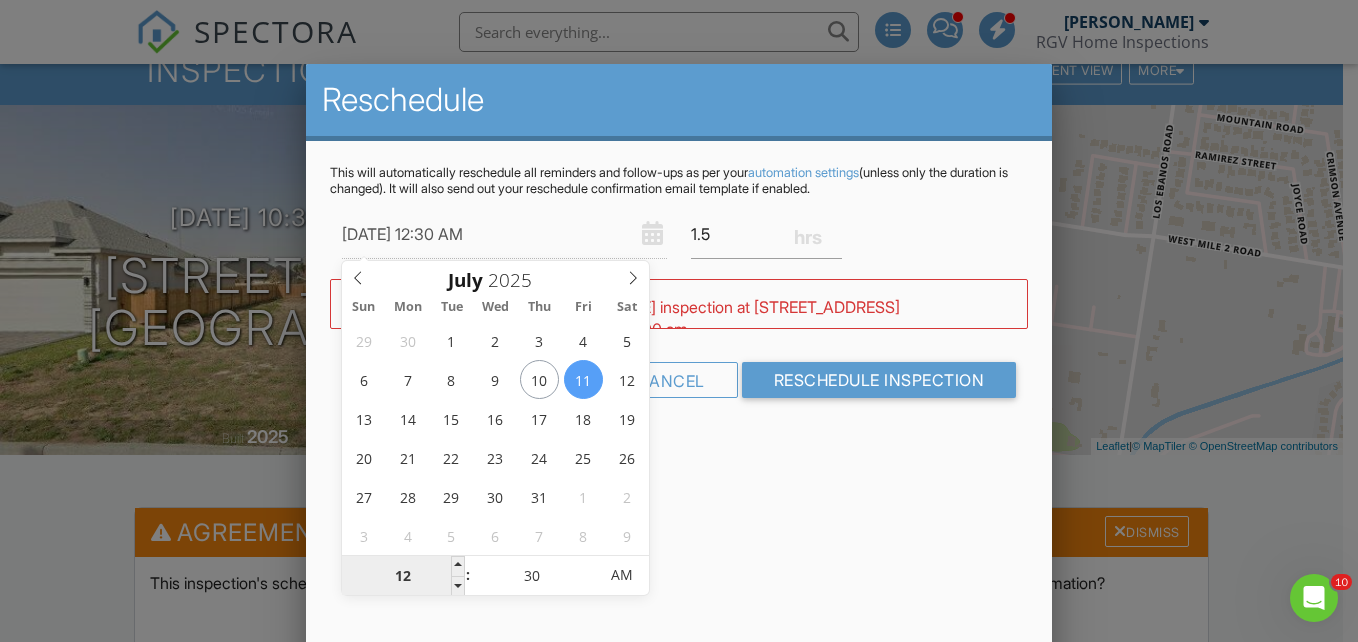 type on "07/11/2025 1:30 AM" 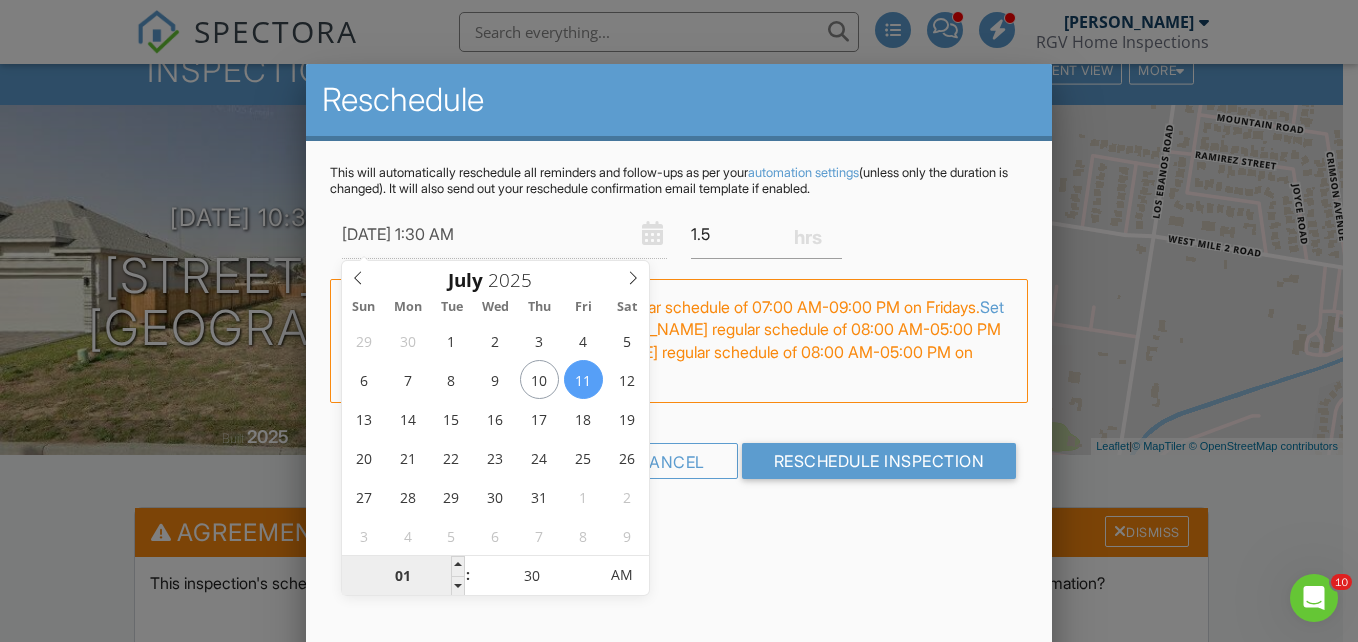 type on "07/11/2025 7:30 AM" 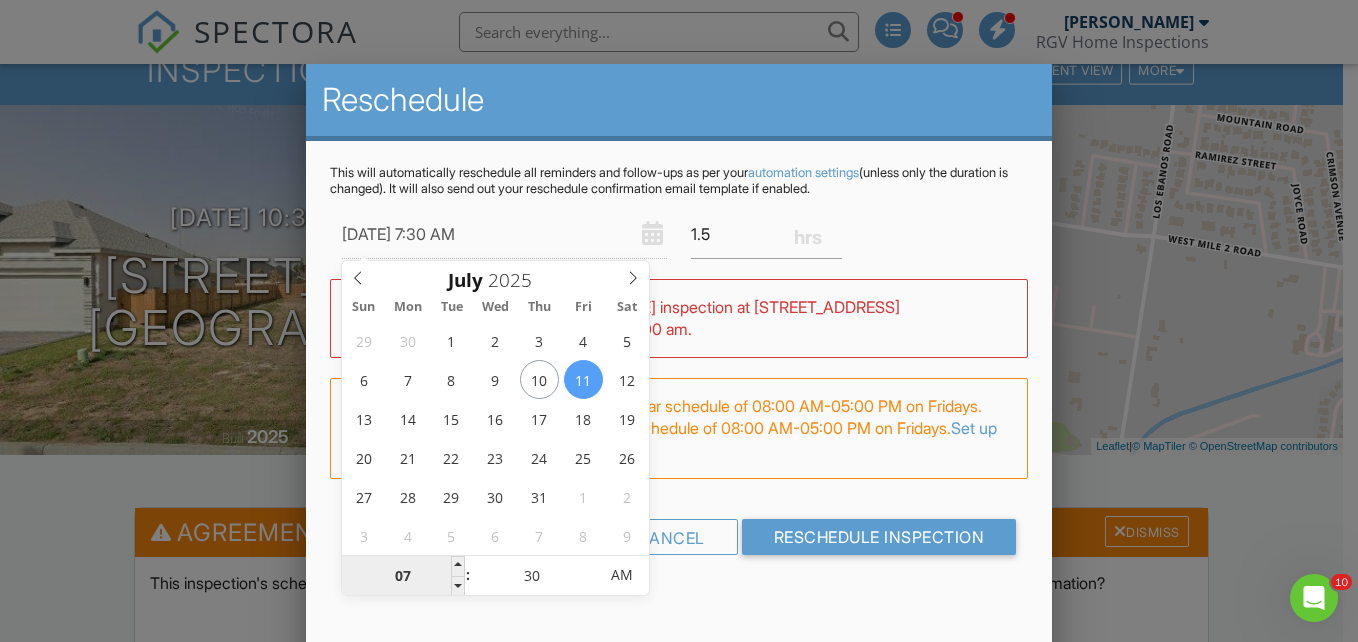 drag, startPoint x: 420, startPoint y: 573, endPoint x: 374, endPoint y: 573, distance: 46 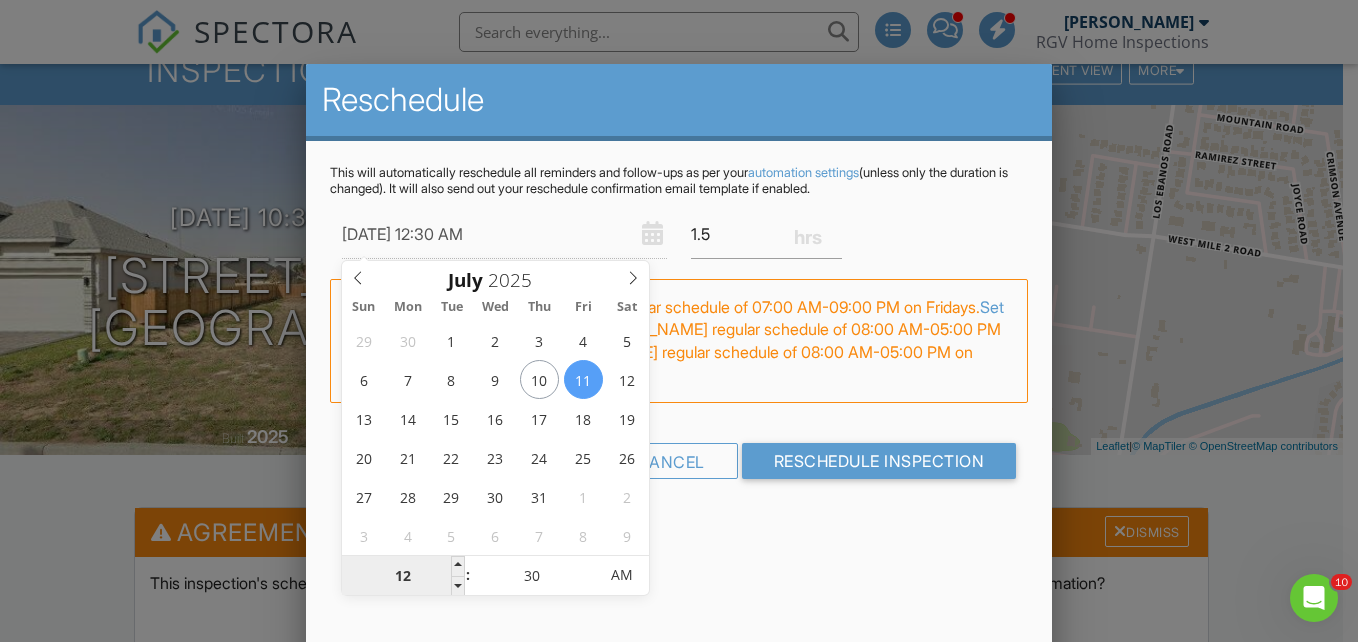 drag, startPoint x: 408, startPoint y: 573, endPoint x: 361, endPoint y: 571, distance: 47.042534 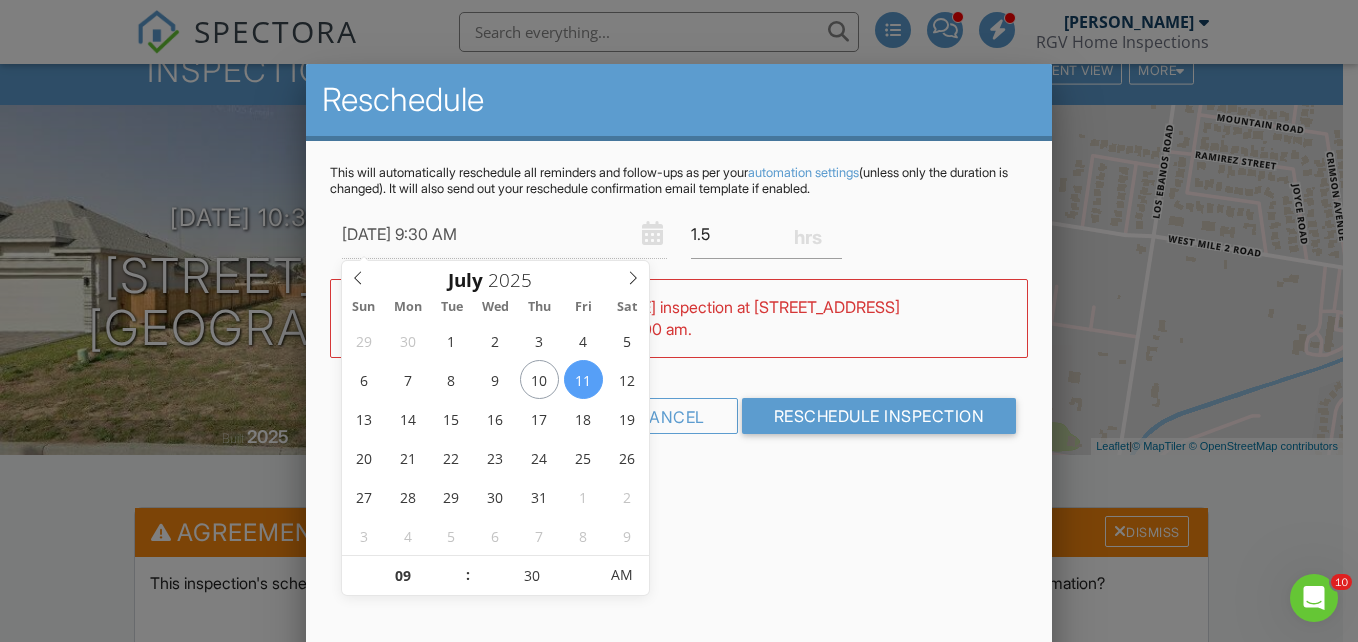 click on "Reschedule
This will automatically reschedule all reminders and follow-ups as per your  automation settings  (unless only the duration is changed). It will also send out your reschedule confirmation email template if enabled.
07/11/2025 9:30 AM
1.5
Warning: this date/time is in the past.
WARNING: Conflicts with Donnie Quintanilla's inspection at 500 S Ware Rd on 07/11/2025  9:00 am - 11:00 am.
FYI: This is outside Donnie Quintanilla's regular schedule of 07:00 AM-09:00 PM on Fridays.  Set up availability here.  This is outside Nick De Santos's regular schedule of 08:00 AM-05:00 PM on Fridays.  This is outside Fernando Valbuena's regular schedule of 08:00 AM-05:00 PM on Fridays.  Set up availability here.
Cancel
Reschedule Inspection" at bounding box center [679, 414] 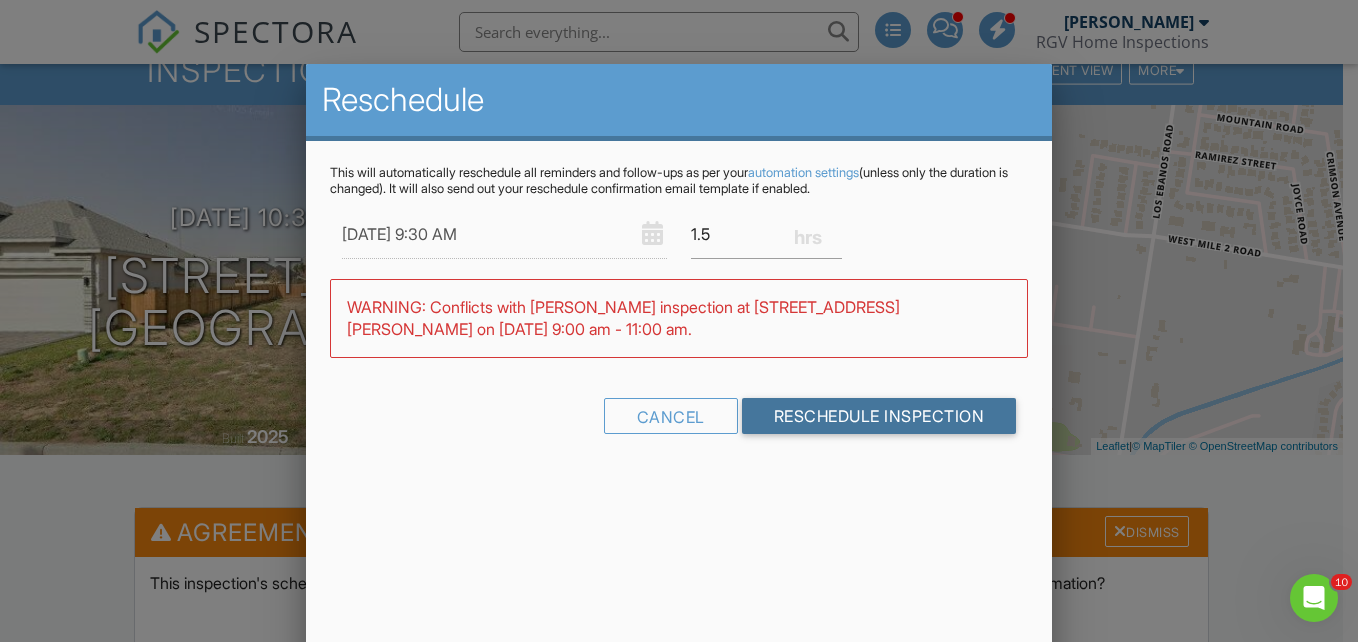 click on "Reschedule Inspection" at bounding box center [879, 416] 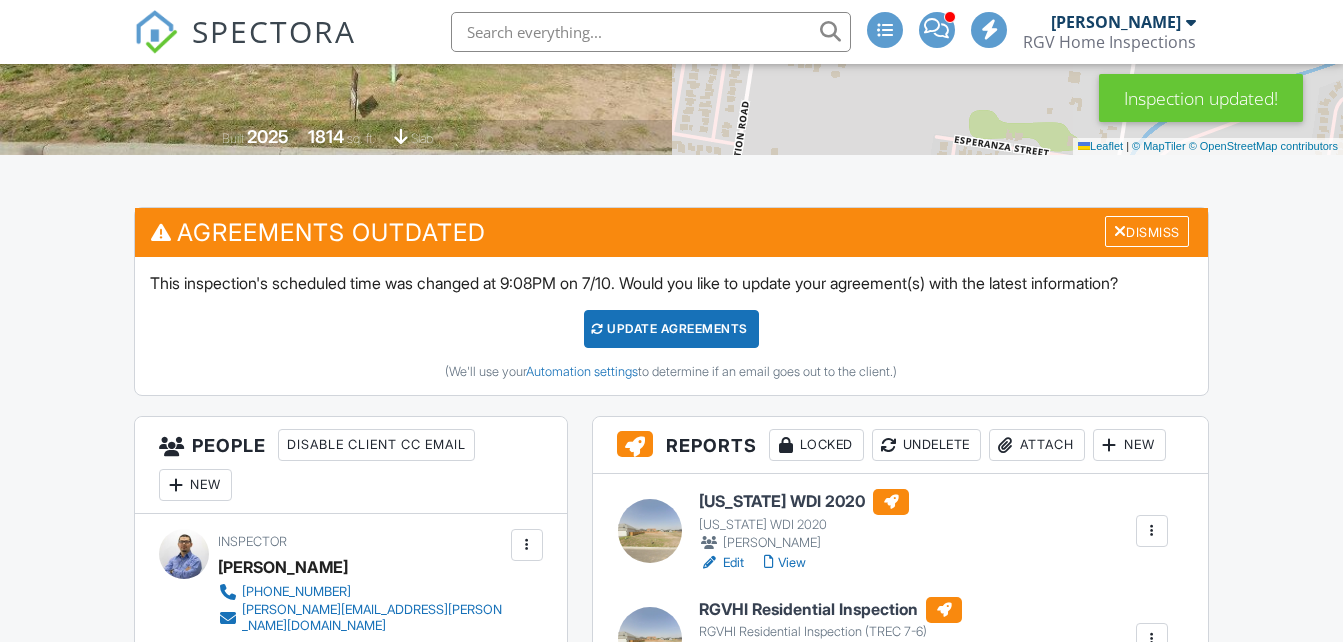 scroll, scrollTop: 600, scrollLeft: 0, axis: vertical 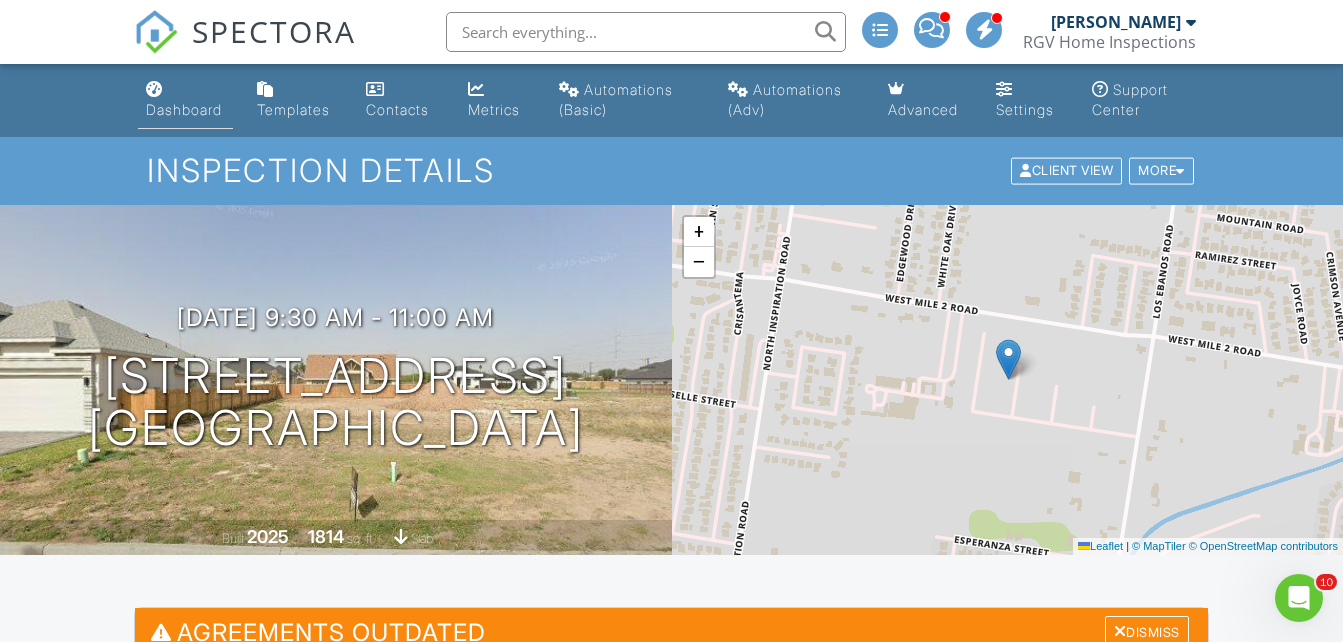 click on "Dashboard" at bounding box center (184, 109) 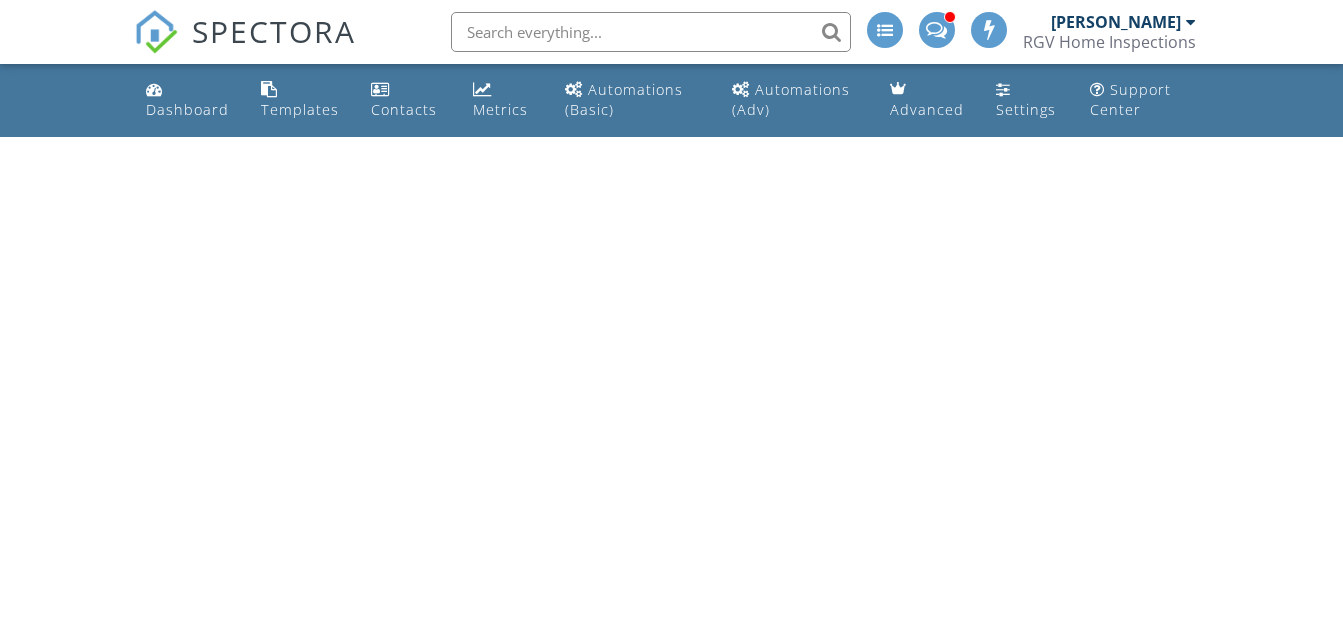 scroll, scrollTop: 0, scrollLeft: 0, axis: both 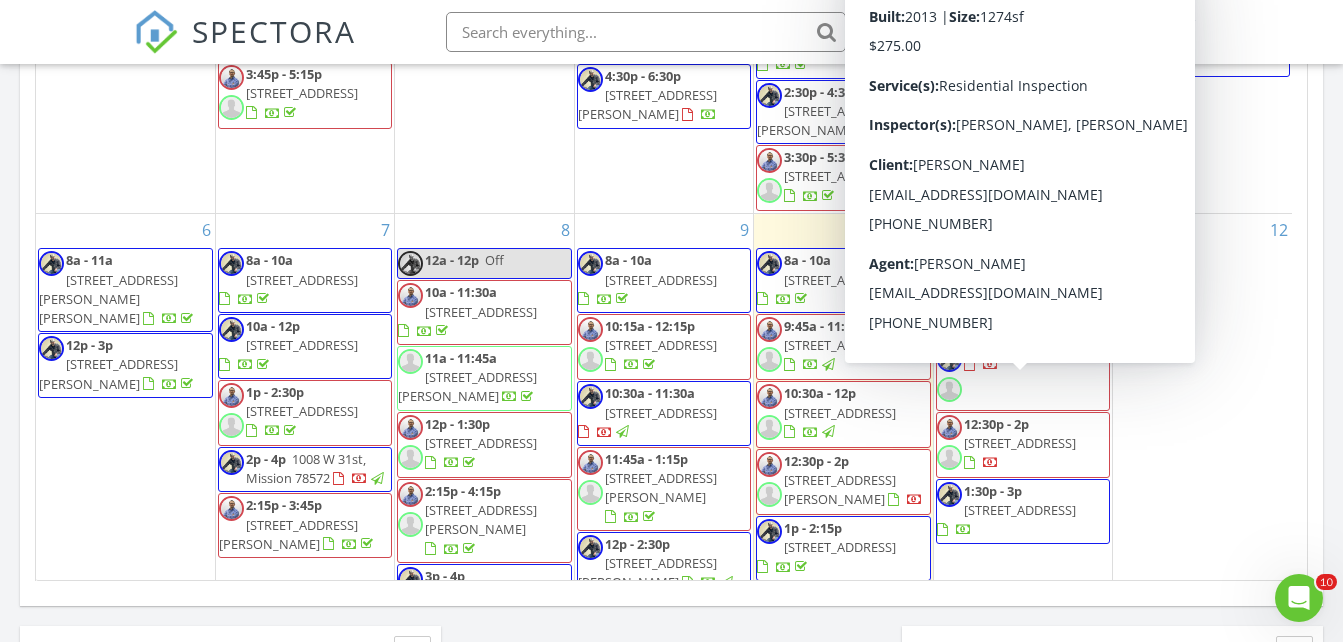 click on "3603 Tulipan St, Mission 78572" at bounding box center (1020, 443) 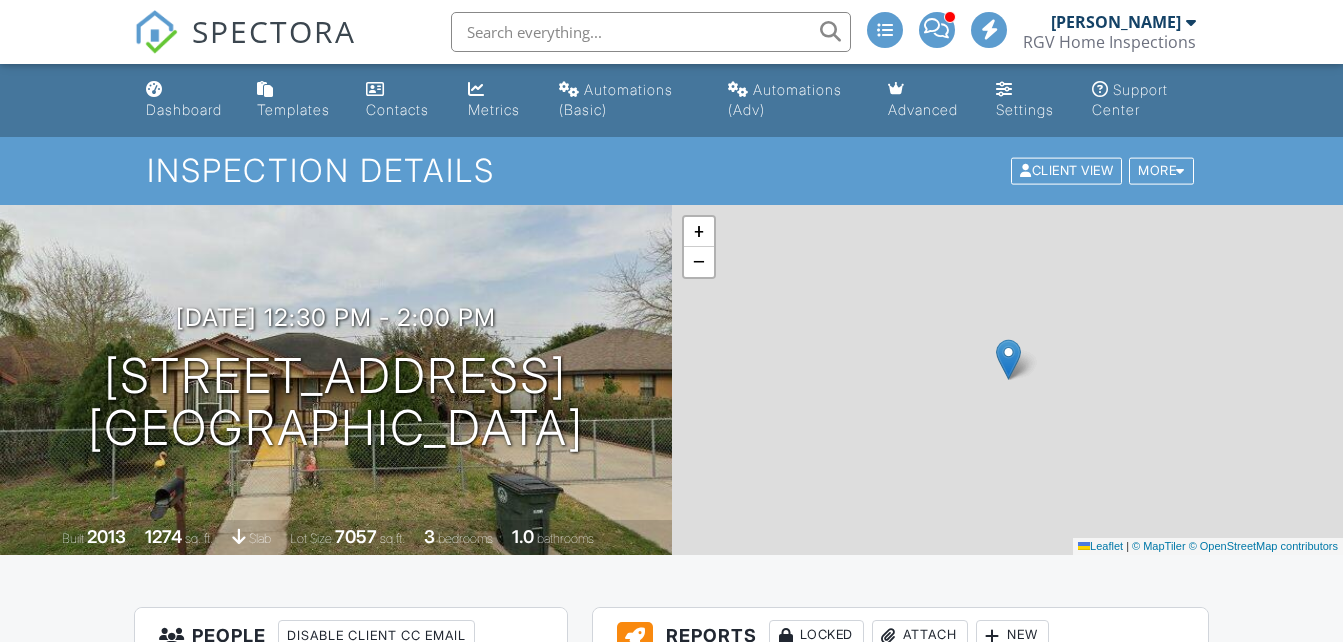 scroll, scrollTop: 0, scrollLeft: 0, axis: both 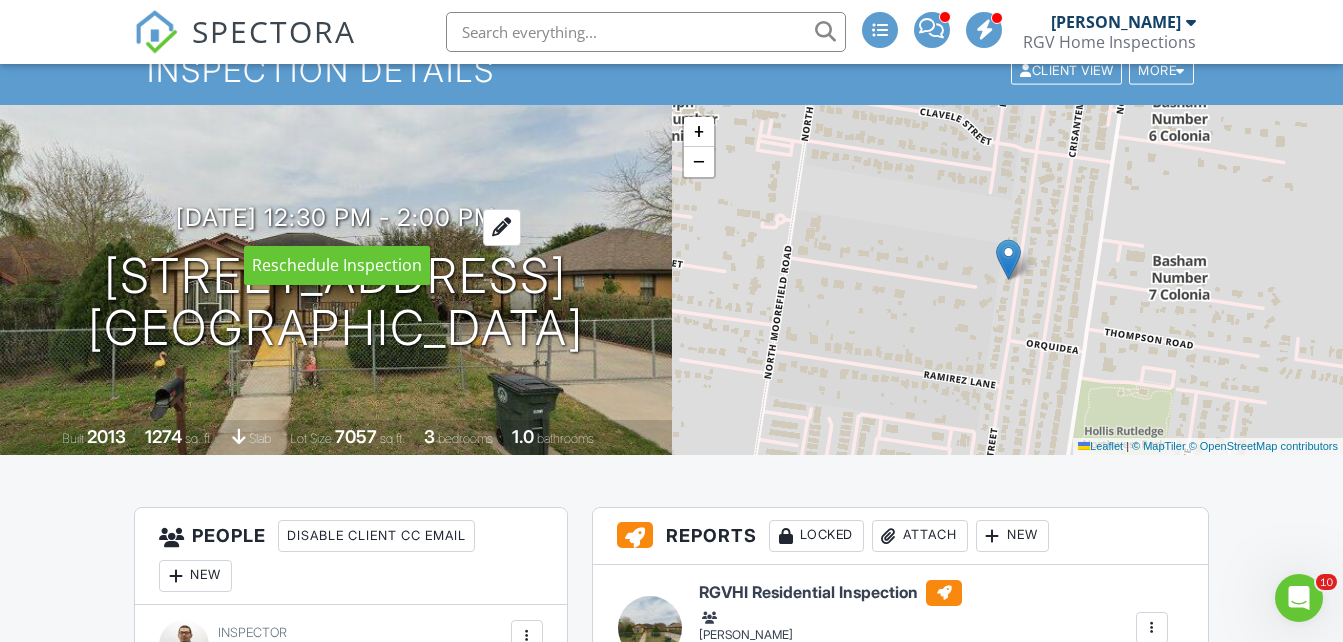 click at bounding box center (502, 227) 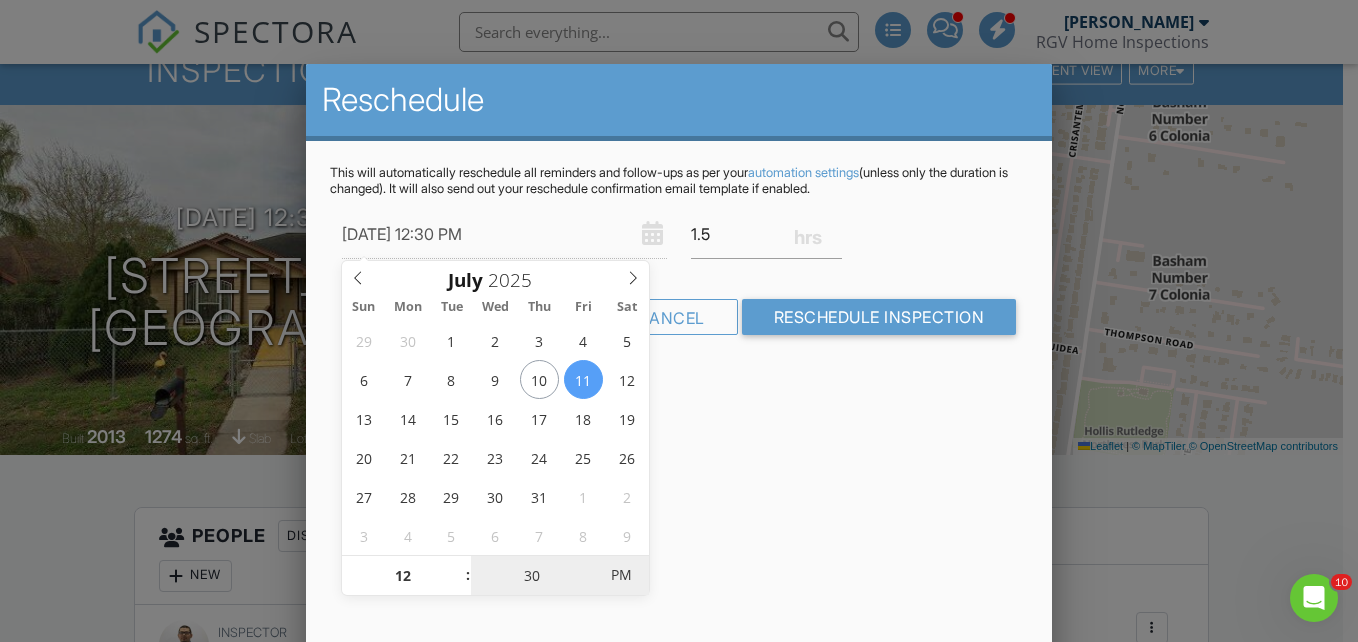 type on "07/11/2025 12:00 PM" 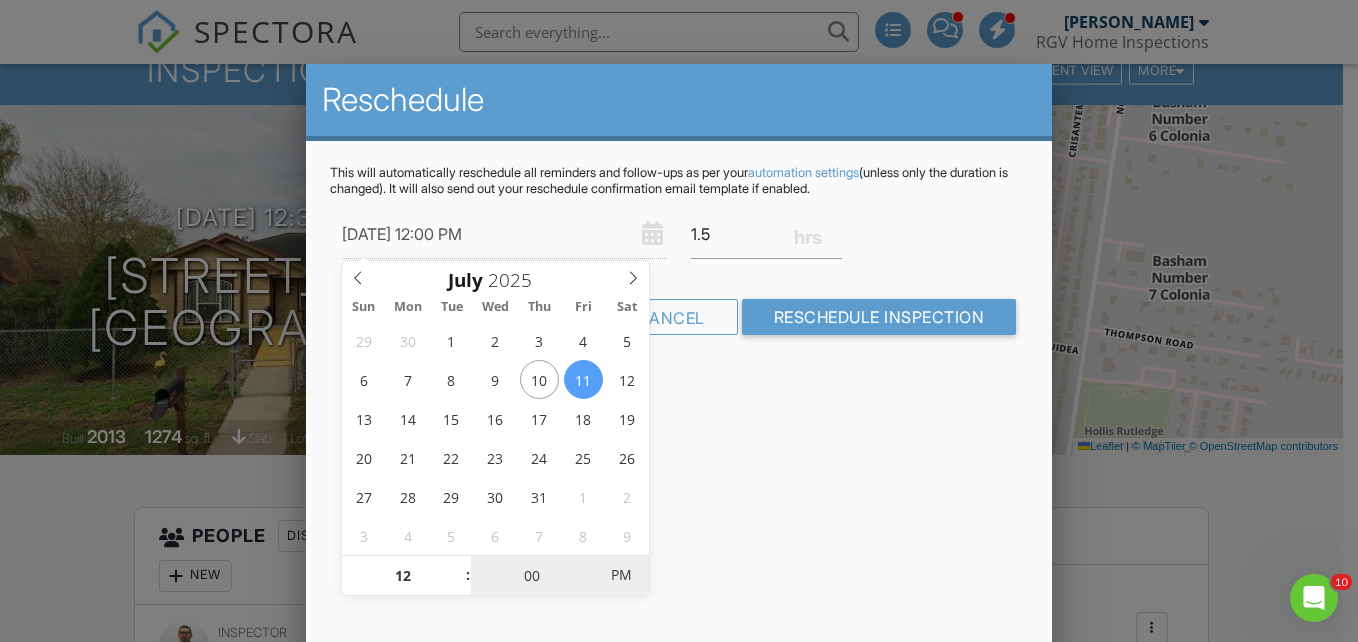 type on "00" 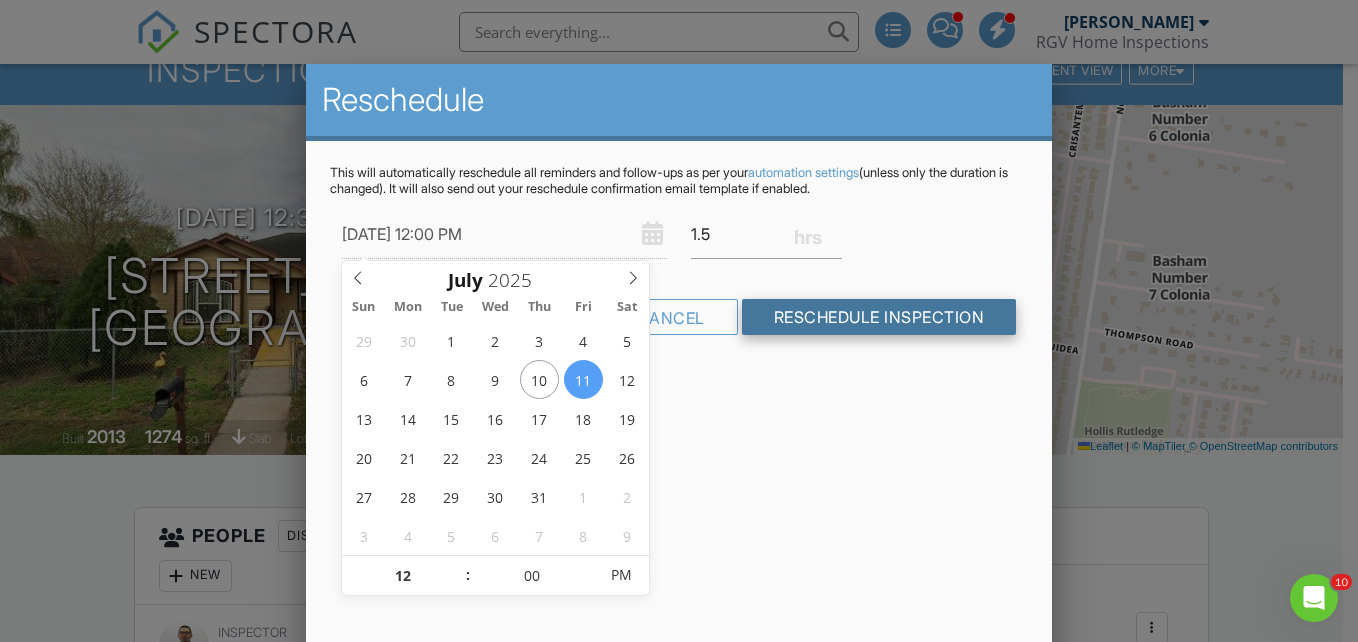 click on "Reschedule Inspection" at bounding box center (879, 317) 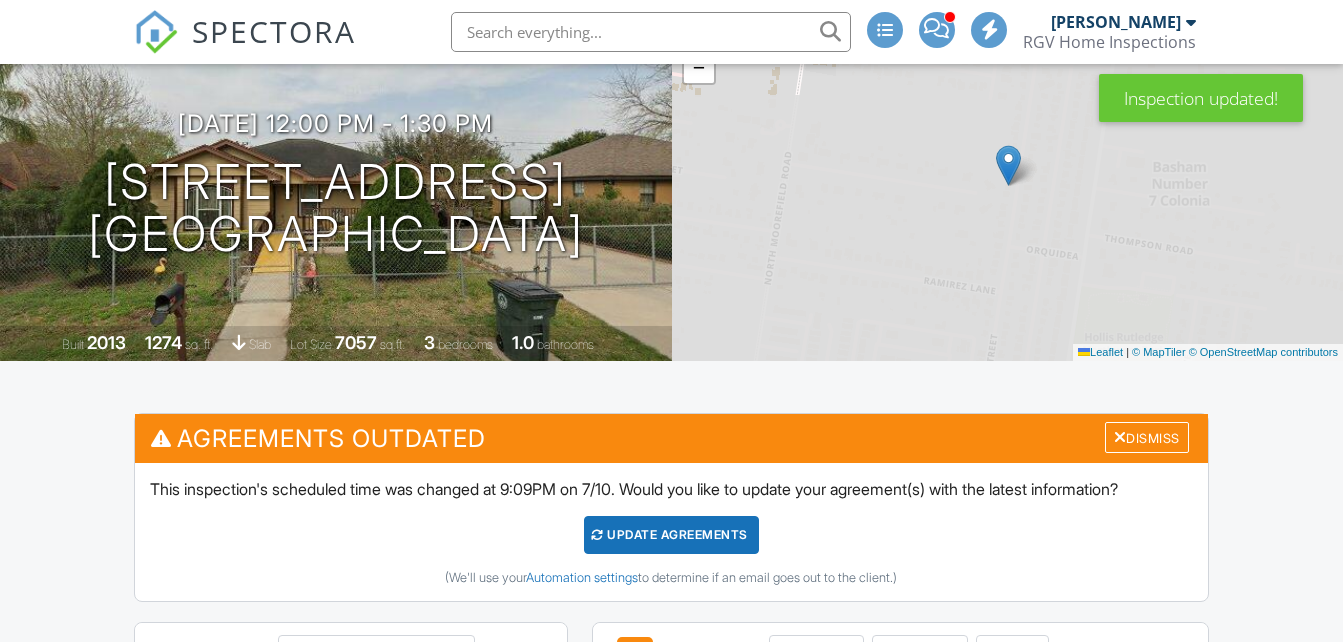 scroll, scrollTop: 400, scrollLeft: 0, axis: vertical 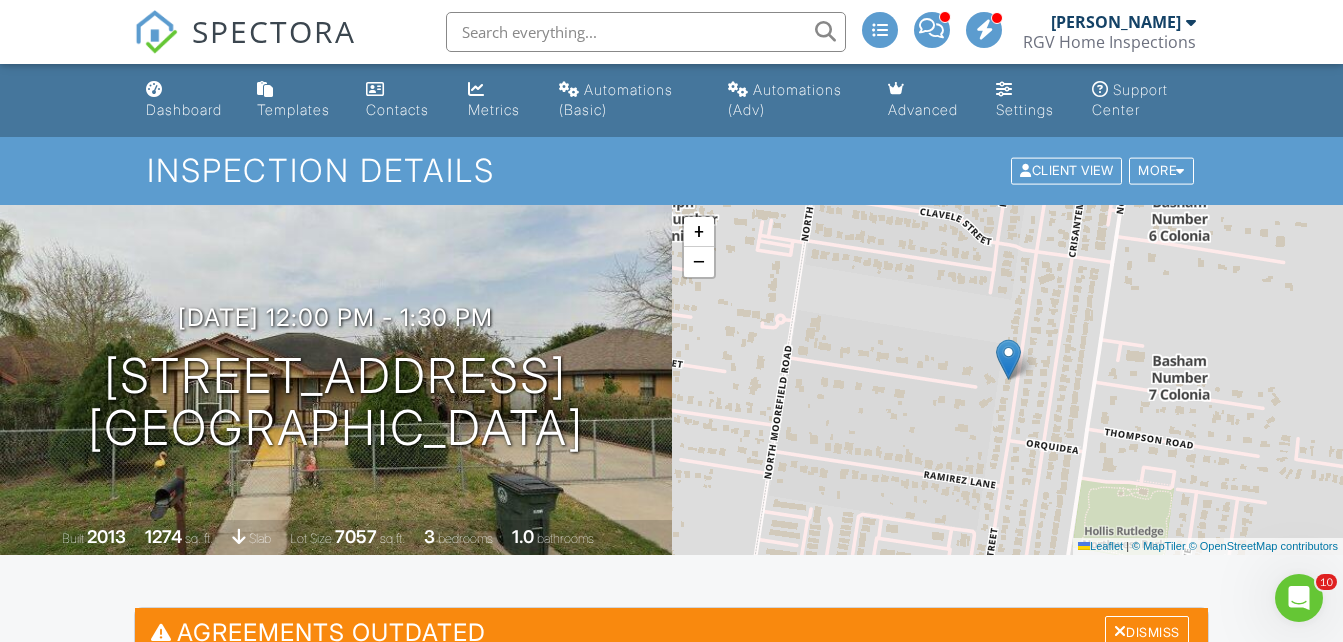 click on "SPECTORA" at bounding box center (274, 31) 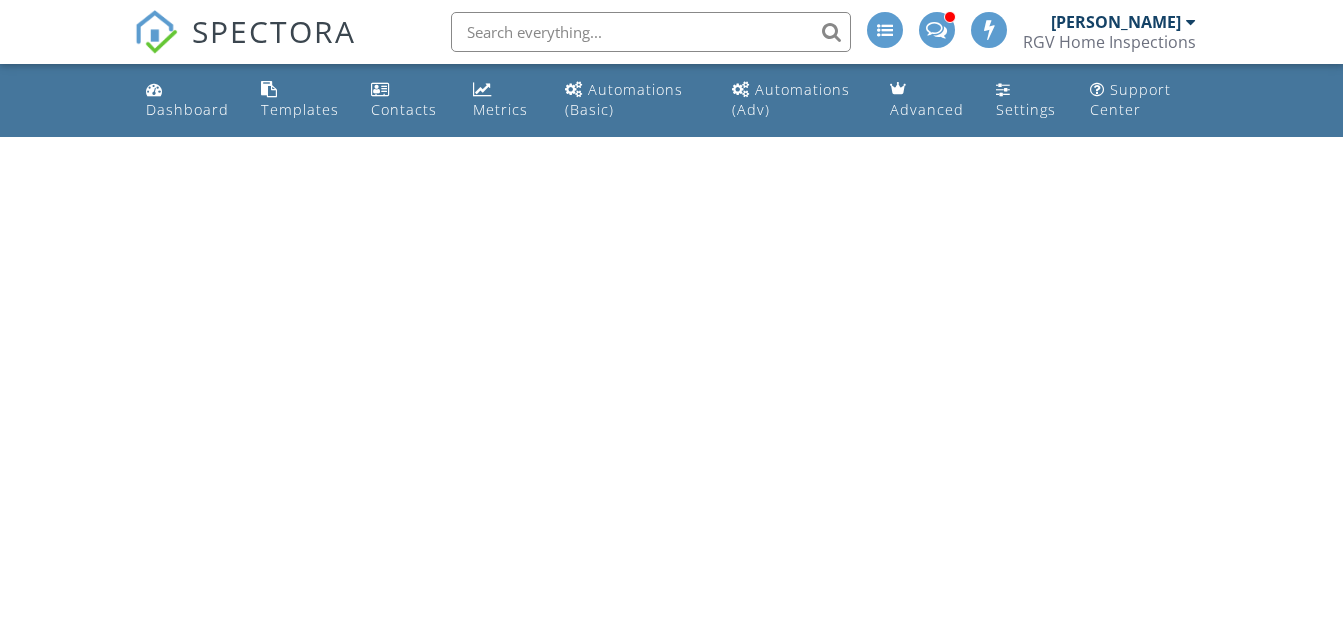 scroll, scrollTop: 0, scrollLeft: 0, axis: both 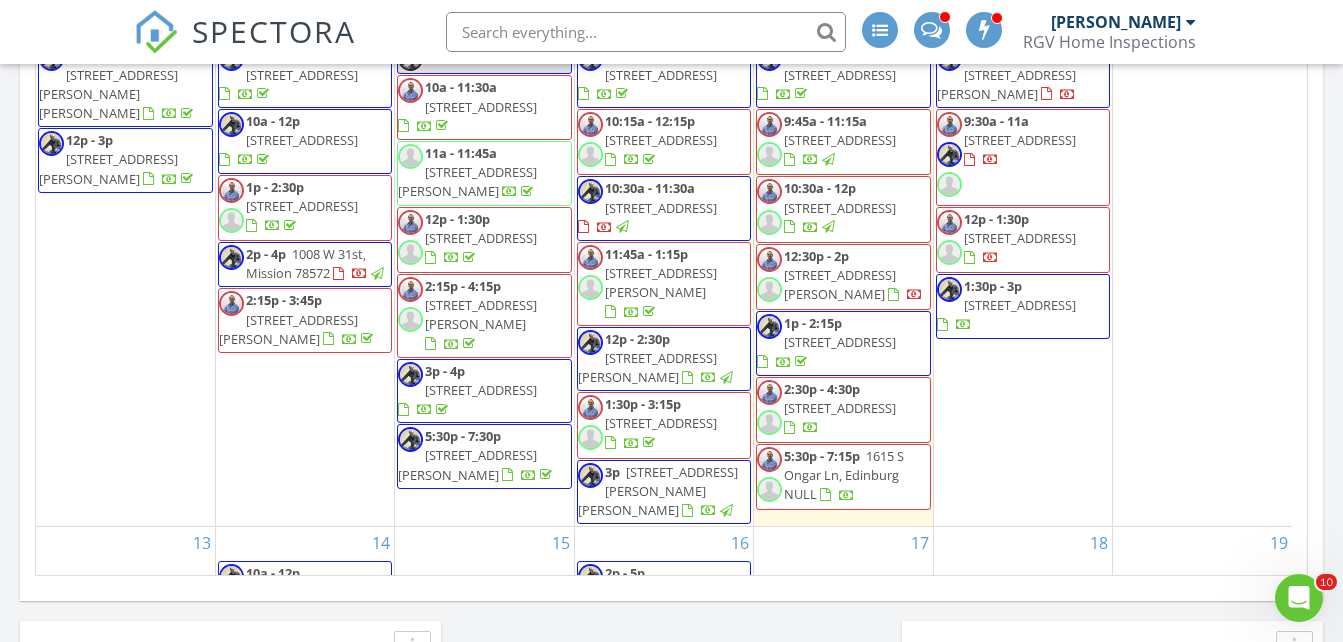 click at bounding box center [945, 17] 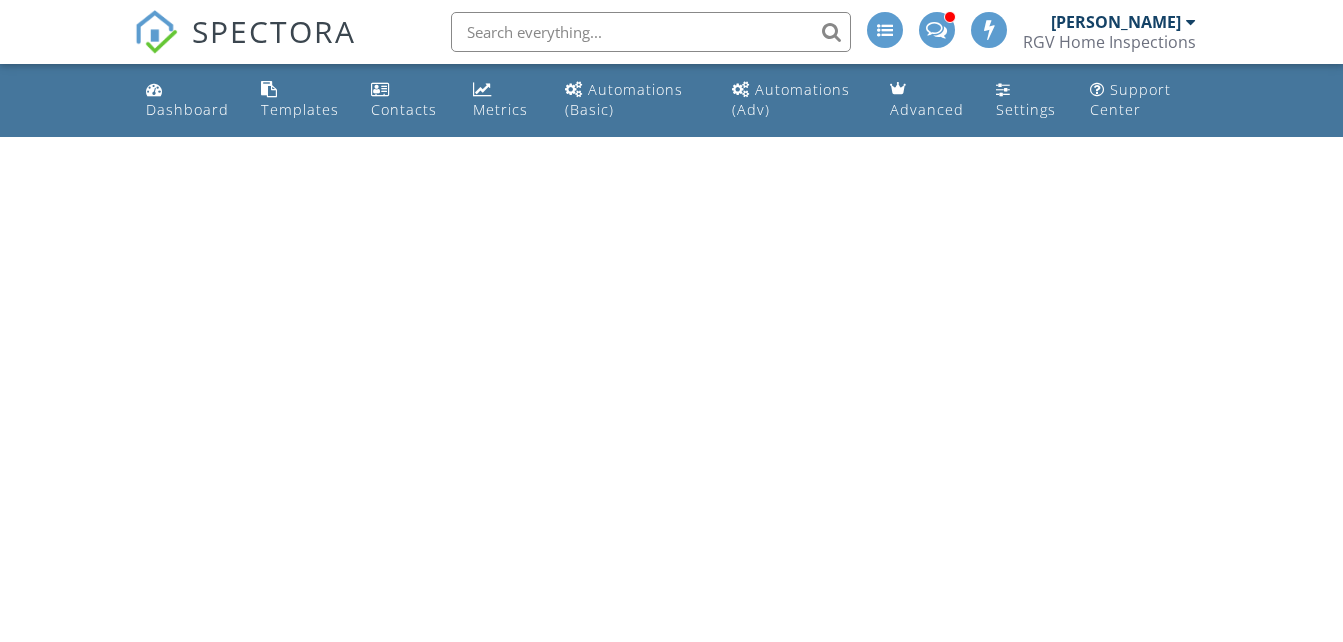 scroll, scrollTop: 0, scrollLeft: 0, axis: both 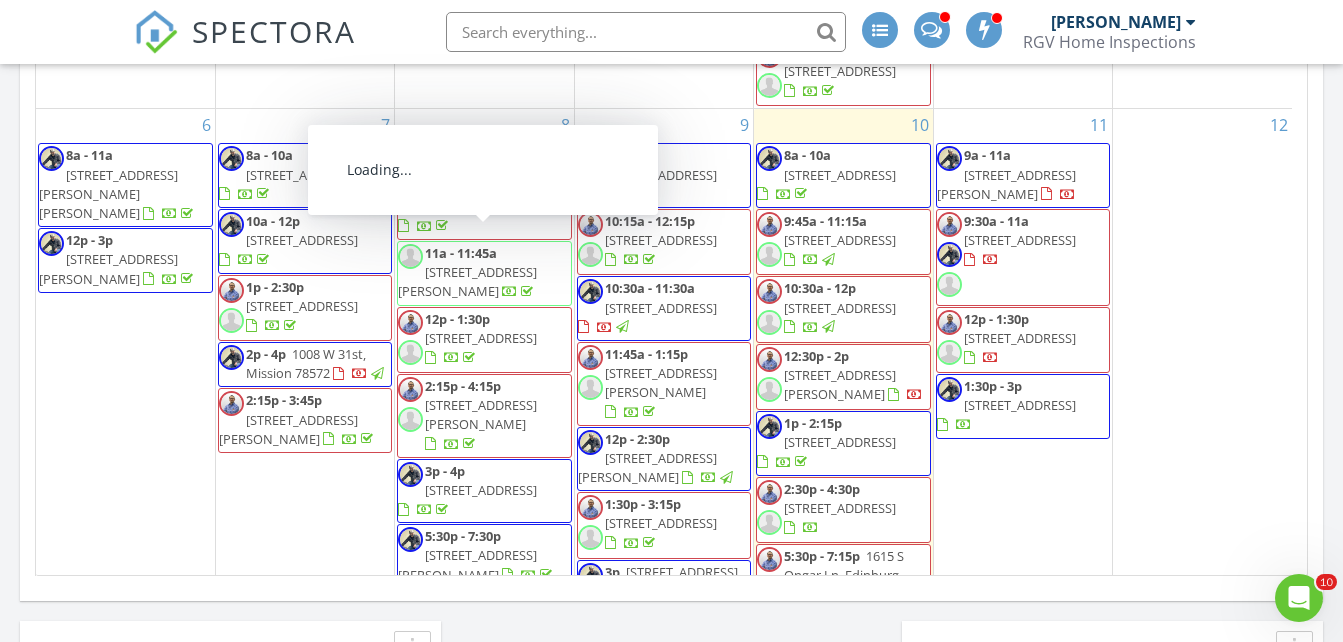 click on "11
9a - 11a
500 S Ware Rd, McAllen 78501
9:30a - 11a
3009 Timberwood Ave, Mission 78574
12p - 1:30p
3603 Tulipan St, Mission 78572
1:30p - 3p
2240 Grove Ln, Brownsville 78526" at bounding box center [1023, 367] 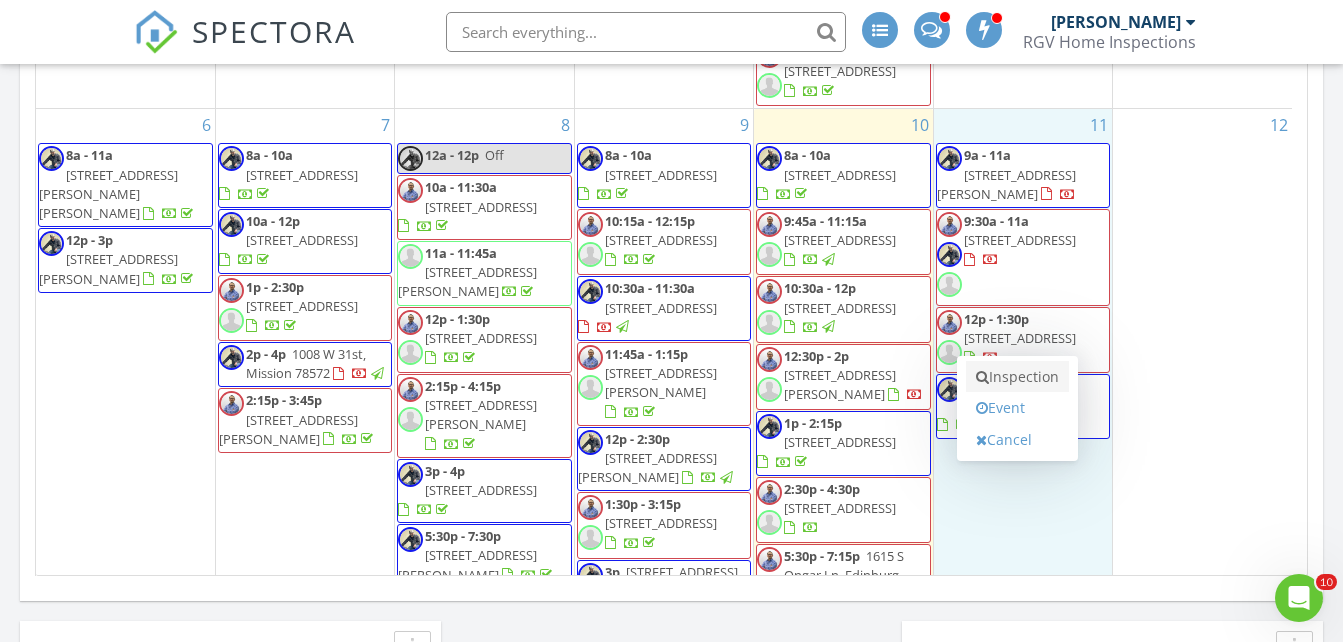 click on "Inspection" at bounding box center (1017, 377) 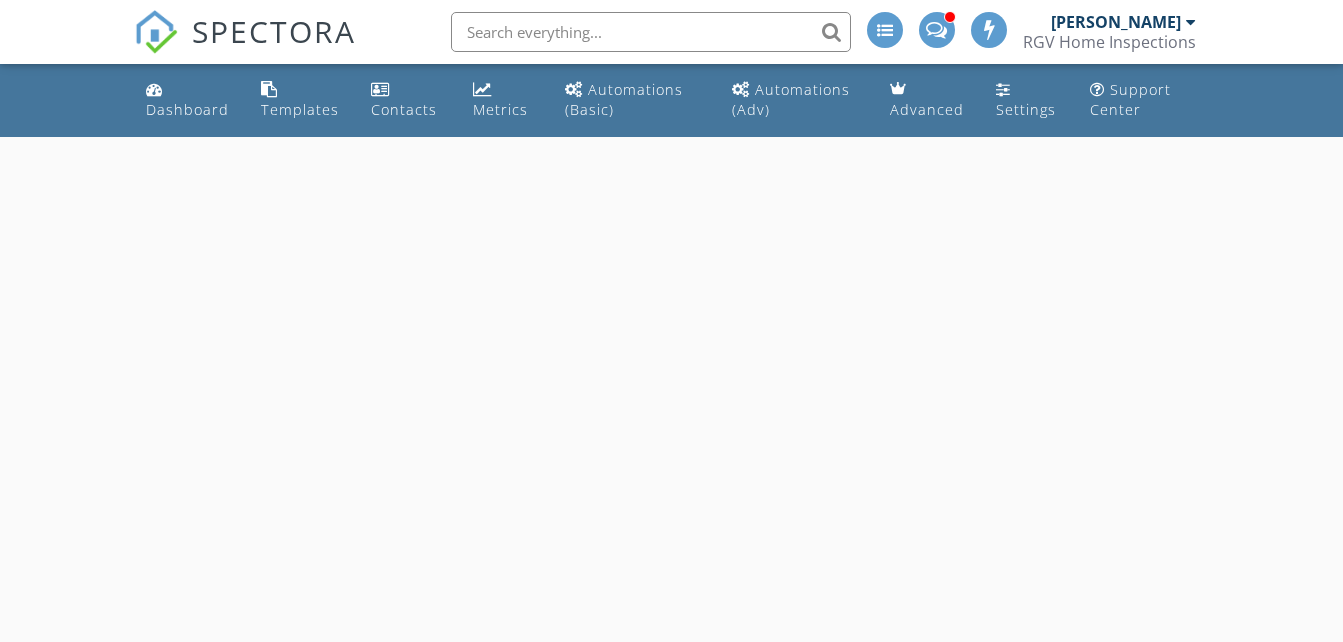 scroll, scrollTop: 0, scrollLeft: 0, axis: both 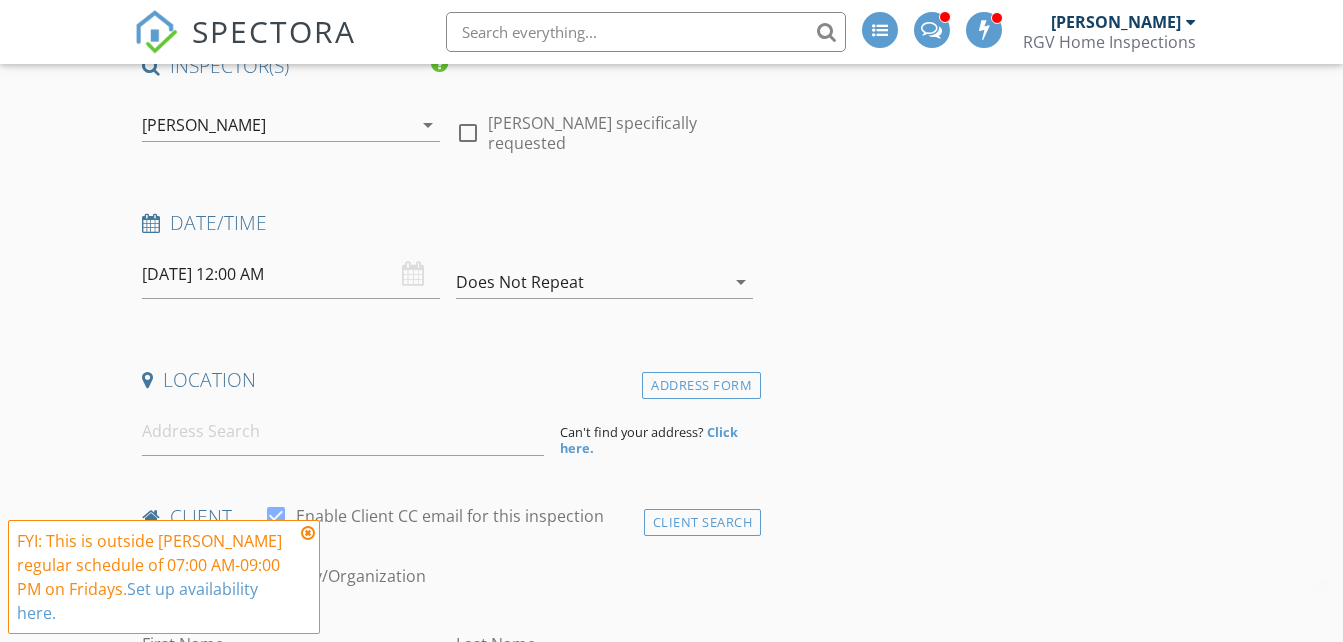 click on "[PERSON_NAME]" at bounding box center [276, 125] 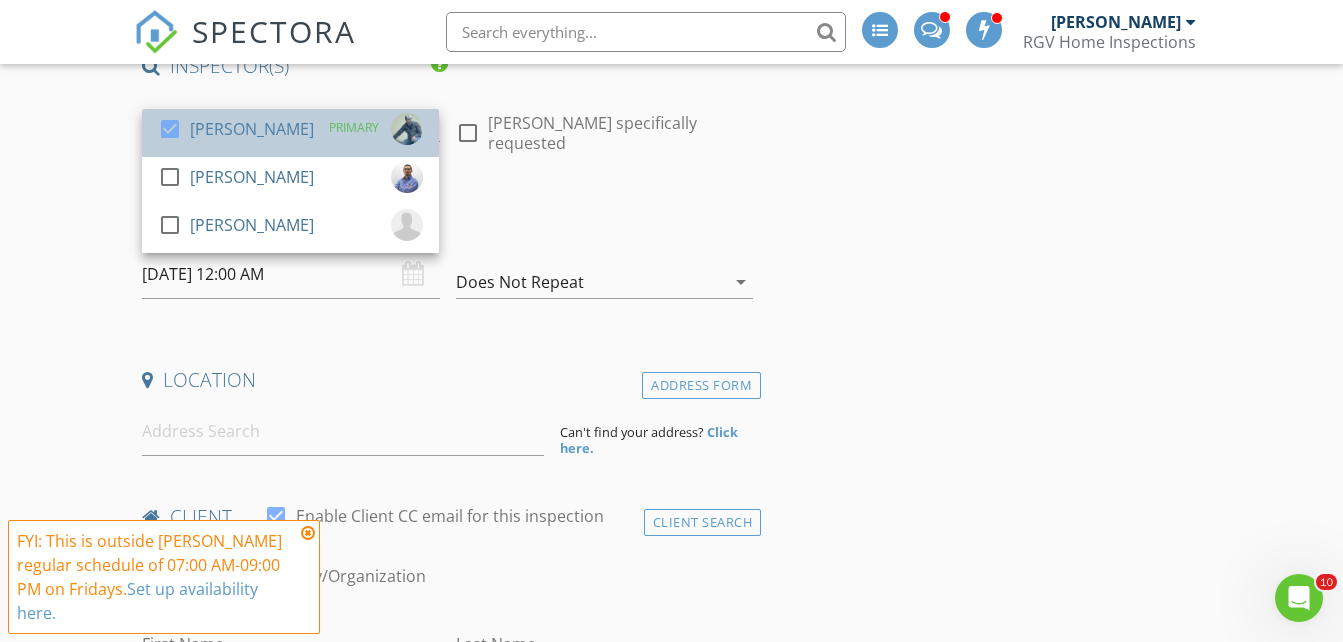 click on "check_box   Donnie Quintanilla" at bounding box center (236, 133) 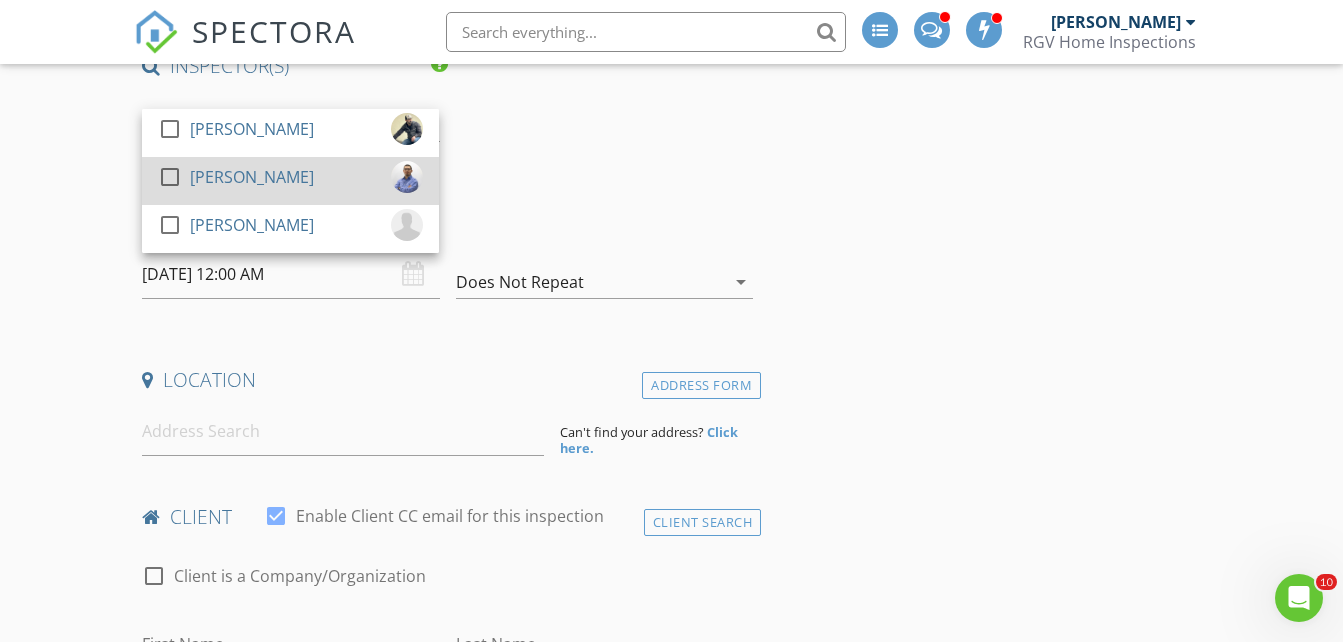 click on "[PERSON_NAME]" at bounding box center (252, 177) 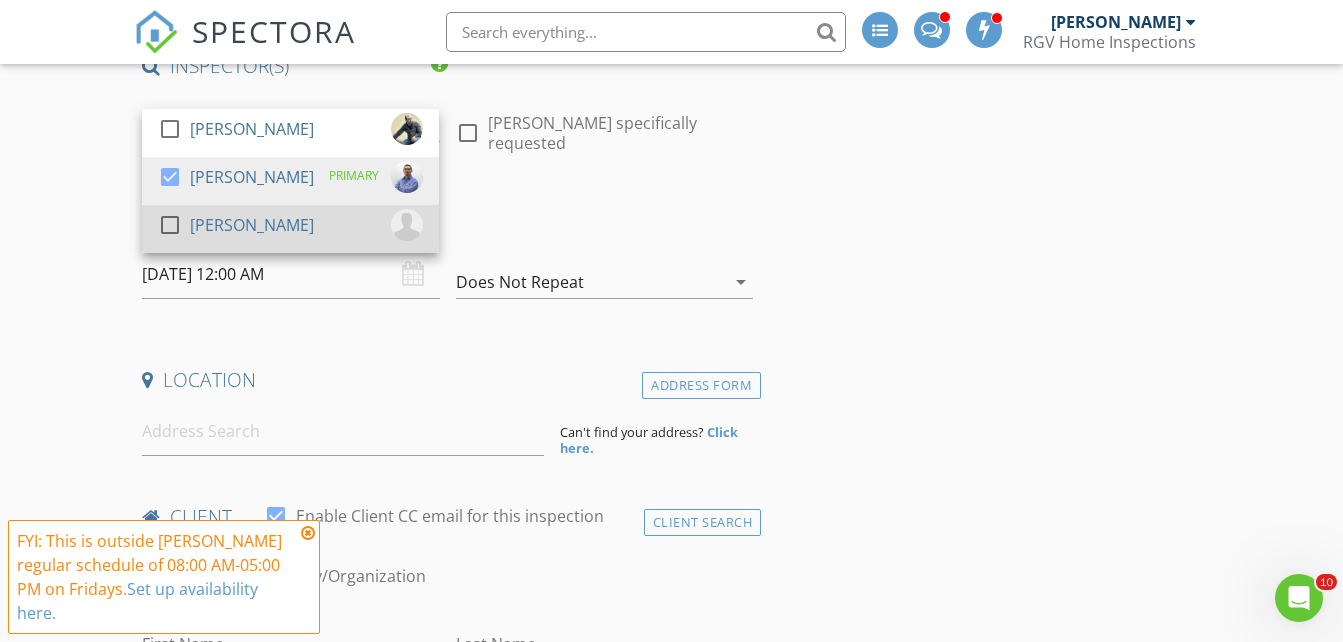 click on "[PERSON_NAME]" at bounding box center (252, 225) 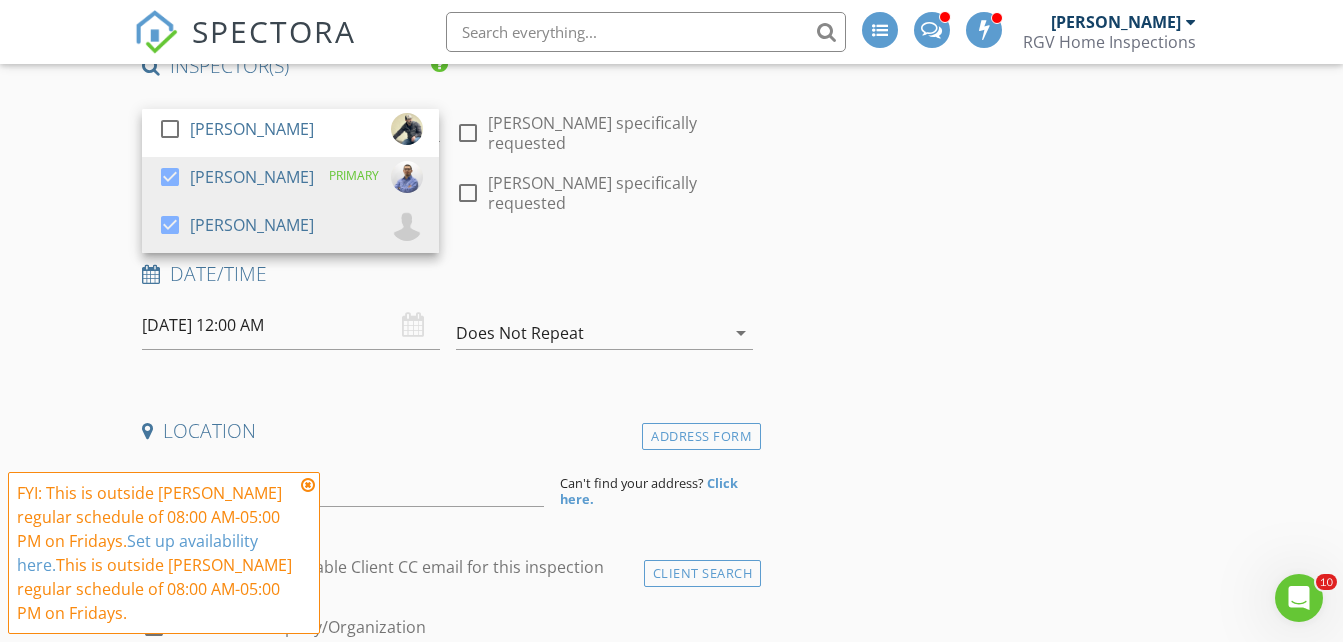click on "New Inspection
INSPECTOR(S)
check_box_outline_blank   Donnie Quintanilla     check_box   Fernando Valbuena   PRIMARY   check_box   Nick De Santos     Fernando Valbuena,  Nick De Santos arrow_drop_down   check_box_outline_blank Fernando Valbuena specifically requested check_box_outline_blank Nick De Santos specifically requested
Date/Time
07/11/2025 12:00 AM   Does Not Repeat arrow_drop_down
Location
Address Form       Can't find your address?   Click here.
client
check_box Enable Client CC email for this inspection   Client Search     check_box_outline_blank Client is a Company/Organization     First Name   Last Name   Email   CC Email   Phone         Tags         Notes   Private Notes
ADD ADDITIONAL client
SERVICES
check_box_outline_blank   Residential Inspection" at bounding box center [671, 1704] 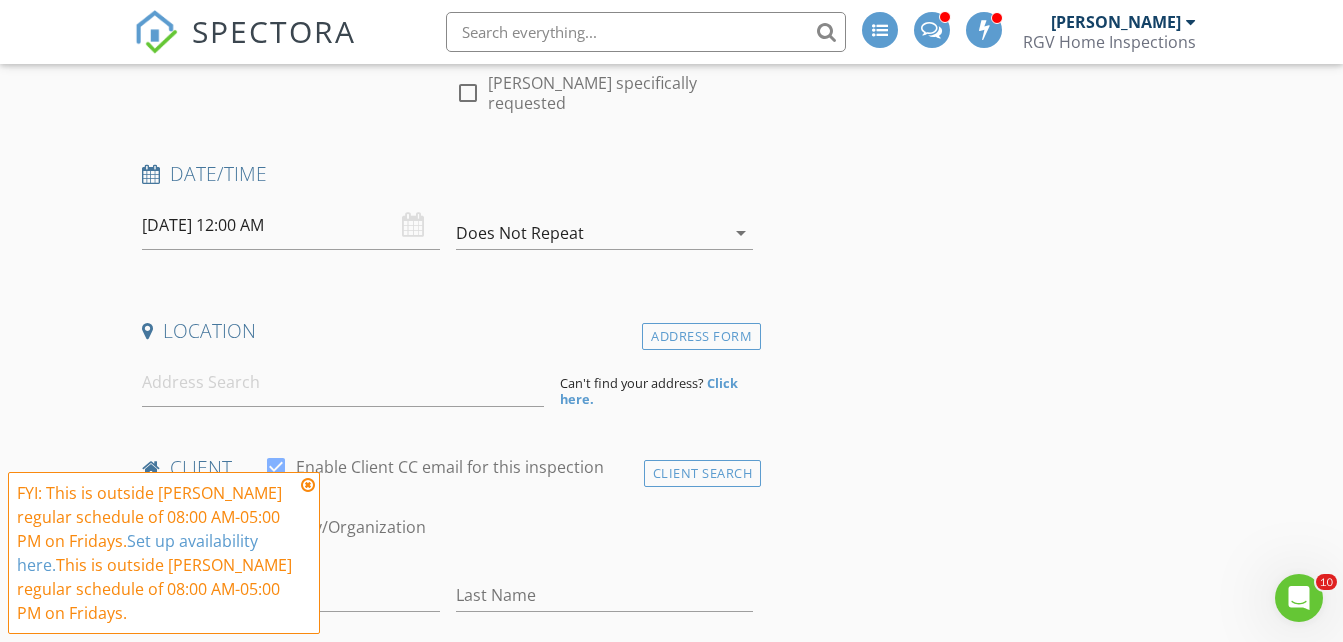 click on "07/11/2025 12:00 AM" at bounding box center (290, 225) 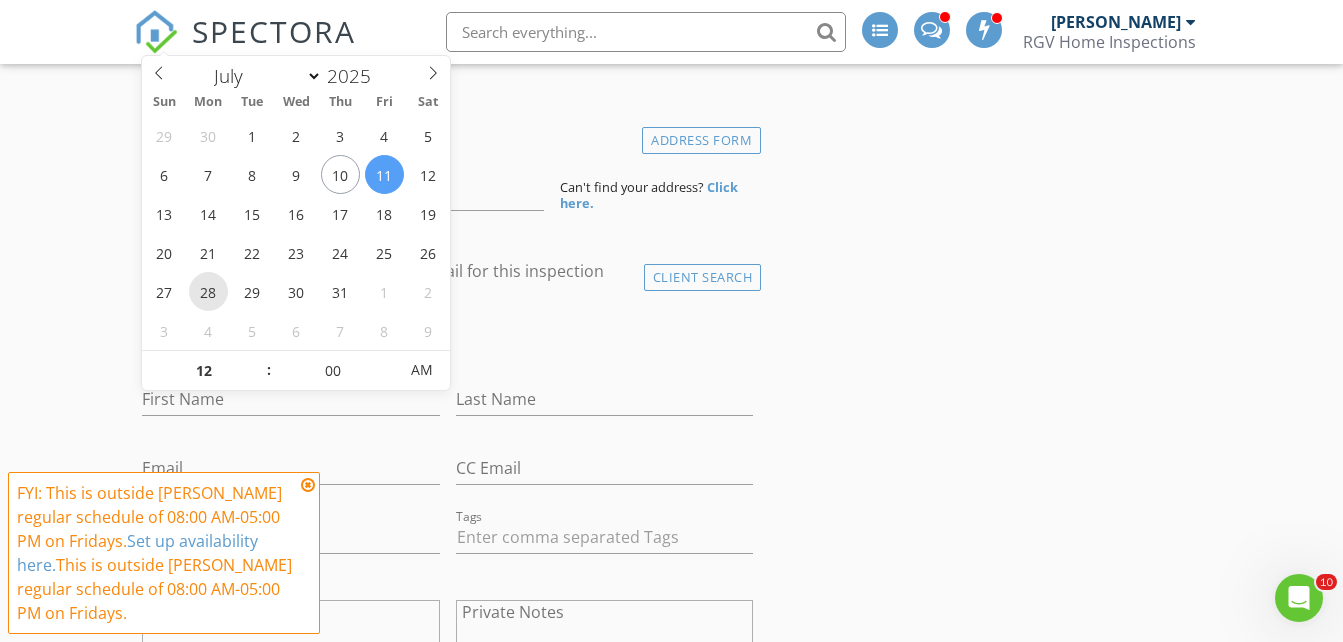 scroll, scrollTop: 500, scrollLeft: 0, axis: vertical 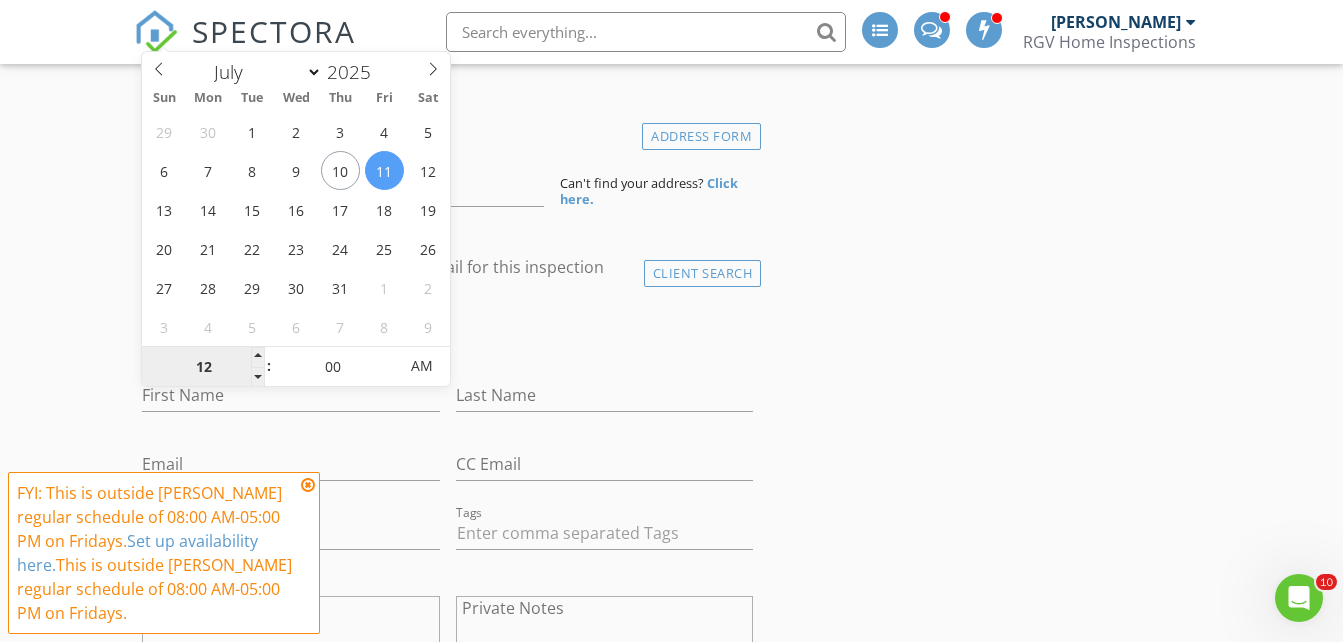 click on "12" at bounding box center [203, 367] 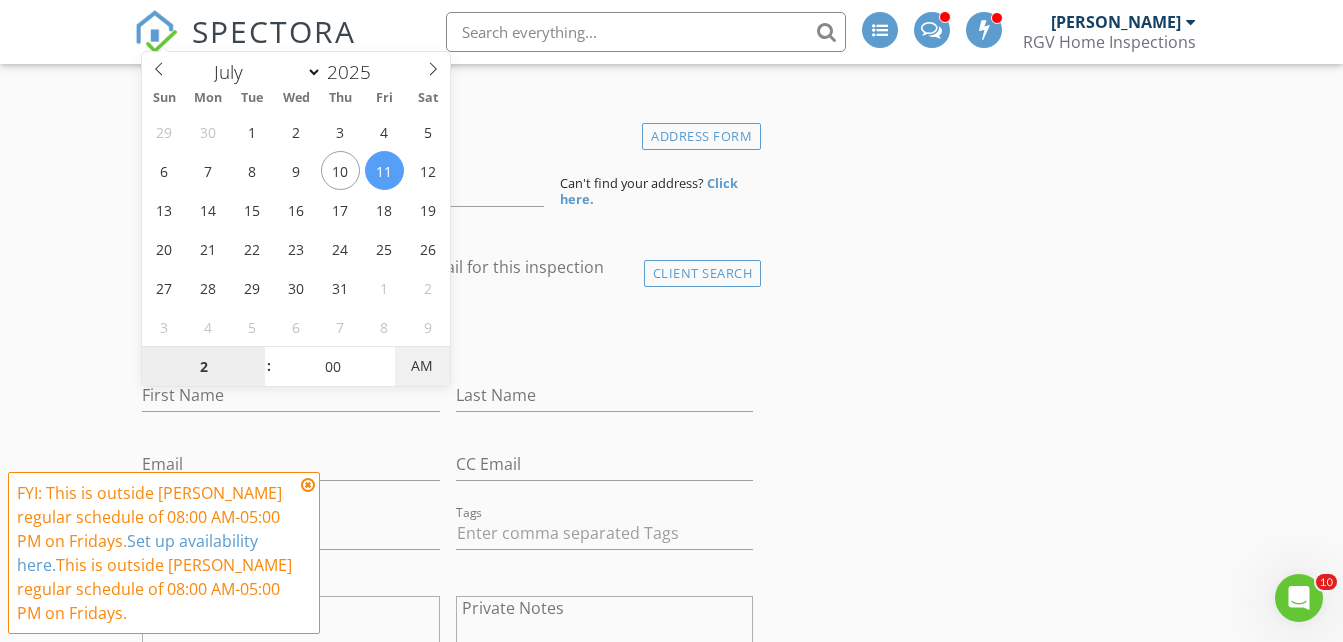 type on "02" 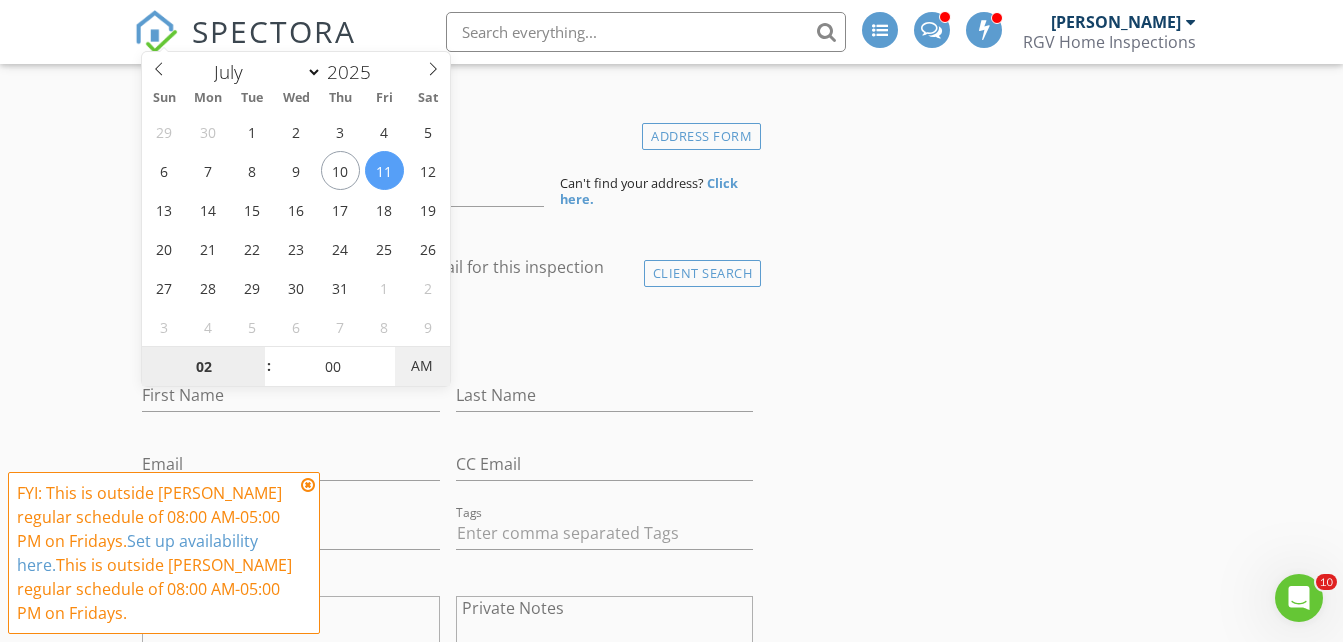 click on "AM" at bounding box center (422, 366) 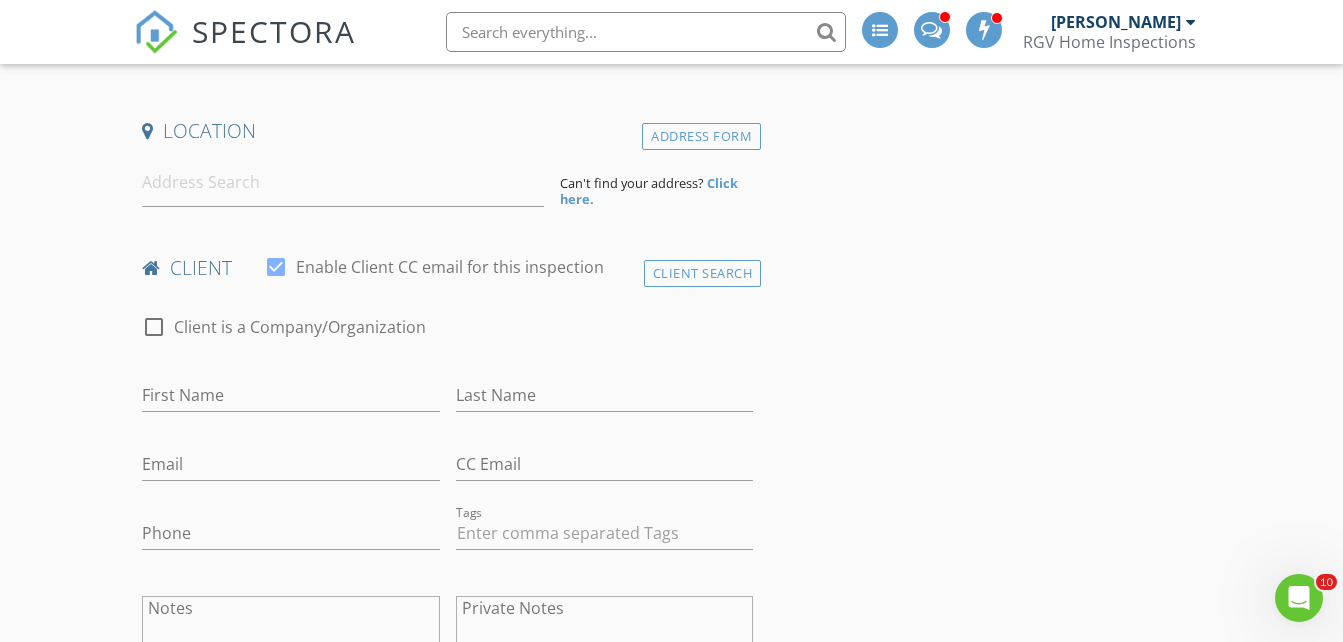 click on "New Inspection
INSPECTOR(S)
check_box_outline_blank   Donnie Quintanilla     check_box   Fernando Valbuena   PRIMARY   check_box   Nick De Santos     Fernando Valbuena,  Nick De Santos arrow_drop_down   check_box_outline_blank Fernando Valbuena specifically requested check_box_outline_blank Nick De Santos specifically requested
Date/Time
07/11/2025 2:00 PM   Does Not Repeat arrow_drop_down
Location
Address Form       Can't find your address?   Click here.
client
check_box Enable Client CC email for this inspection   Client Search     check_box_outline_blank Client is a Company/Organization     First Name   Last Name   Email   CC Email   Phone         Tags         Notes   Private Notes
ADD ADDITIONAL client
SERVICES
check_box_outline_blank   Residential Inspection" at bounding box center (671, 1404) 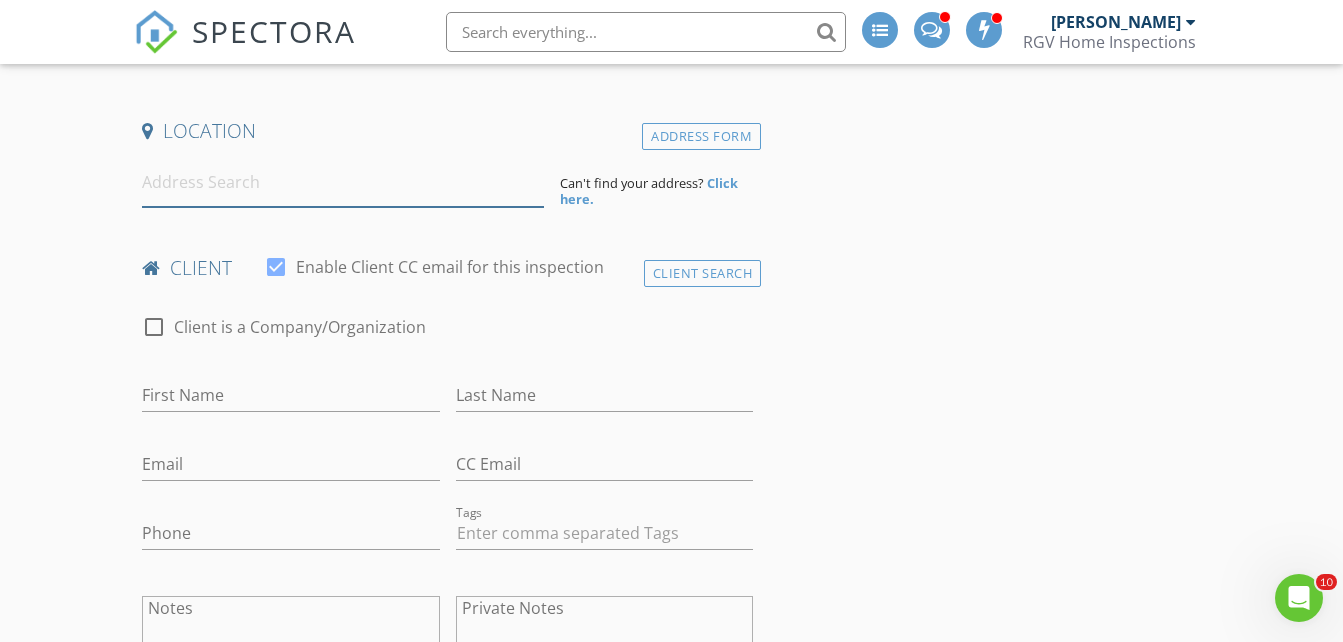 click at bounding box center (343, 182) 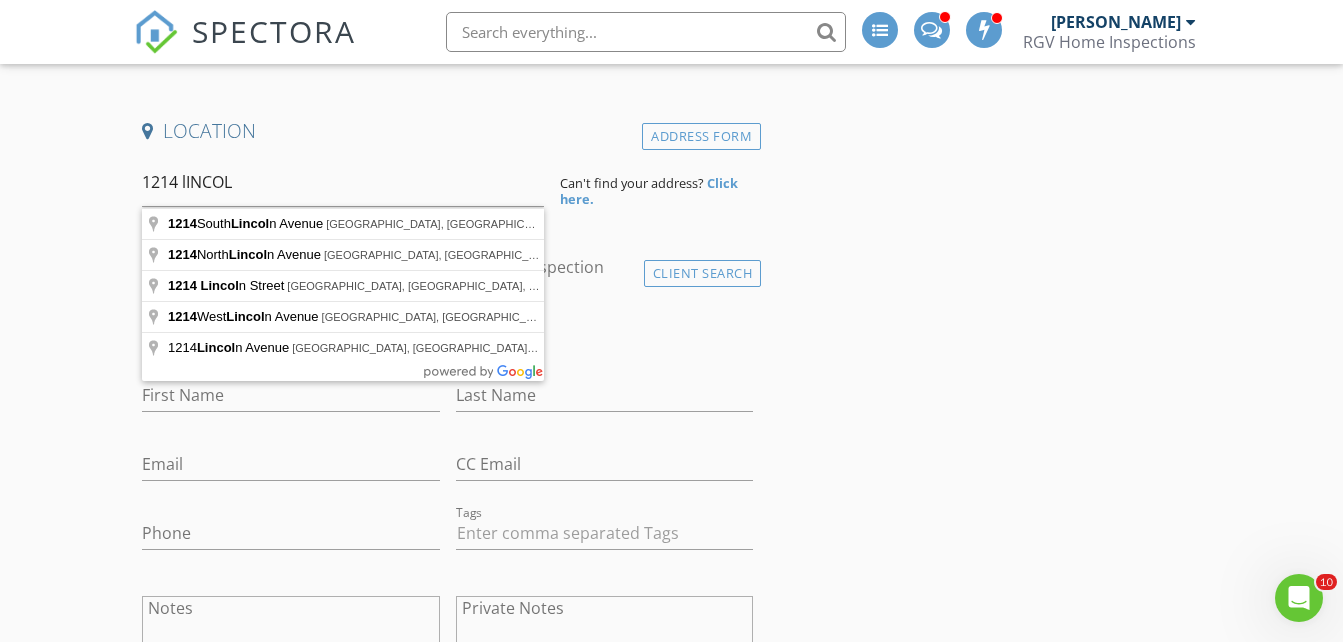 type on "1214 North Lincoln Avenue, San Juan, TX, USA" 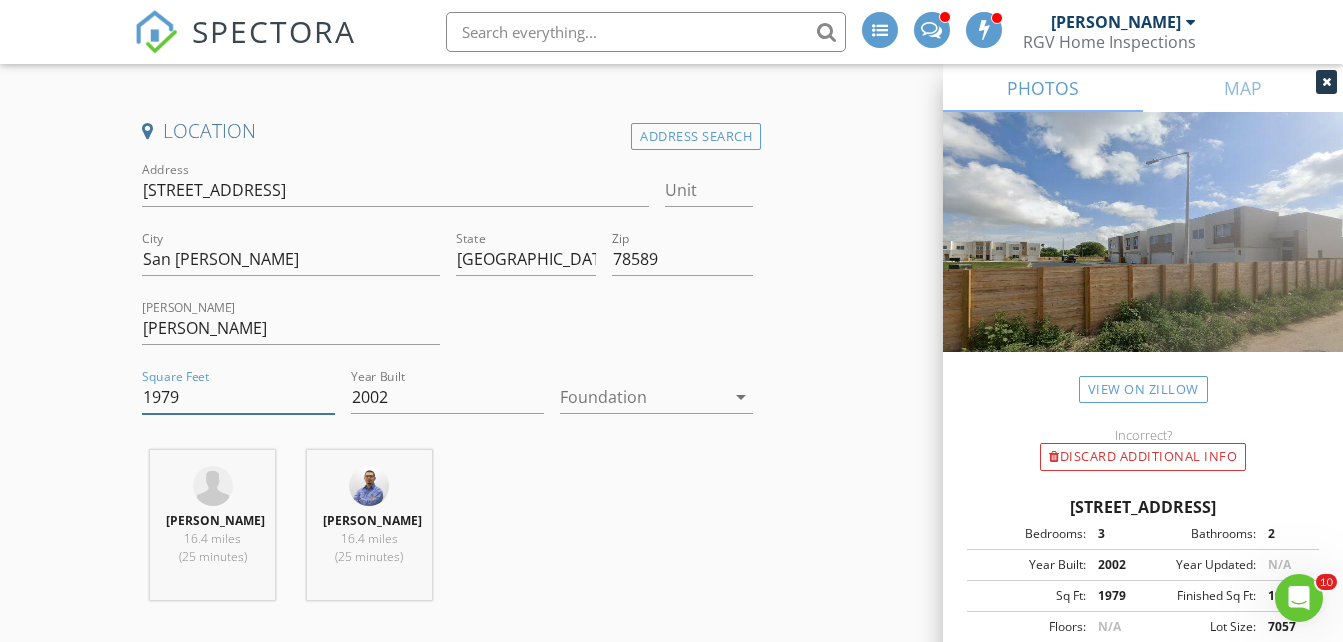 click on "1979" at bounding box center (238, 397) 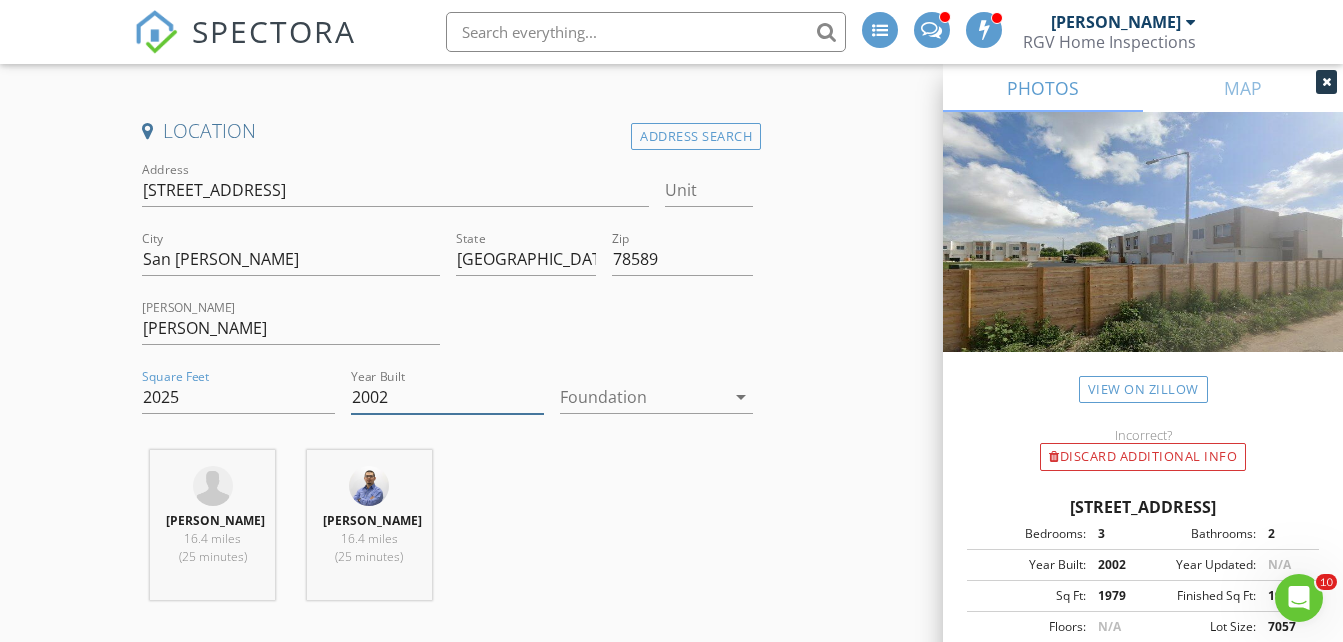 click on "2002" at bounding box center [447, 397] 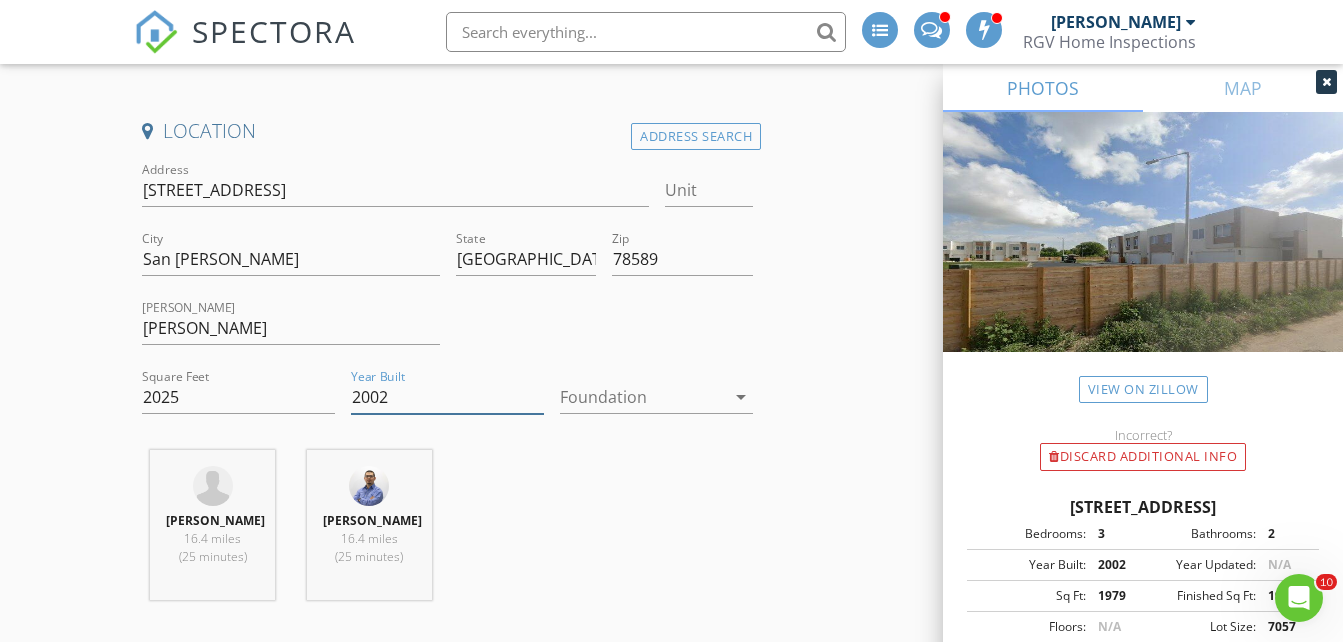click on "2002" at bounding box center [447, 397] 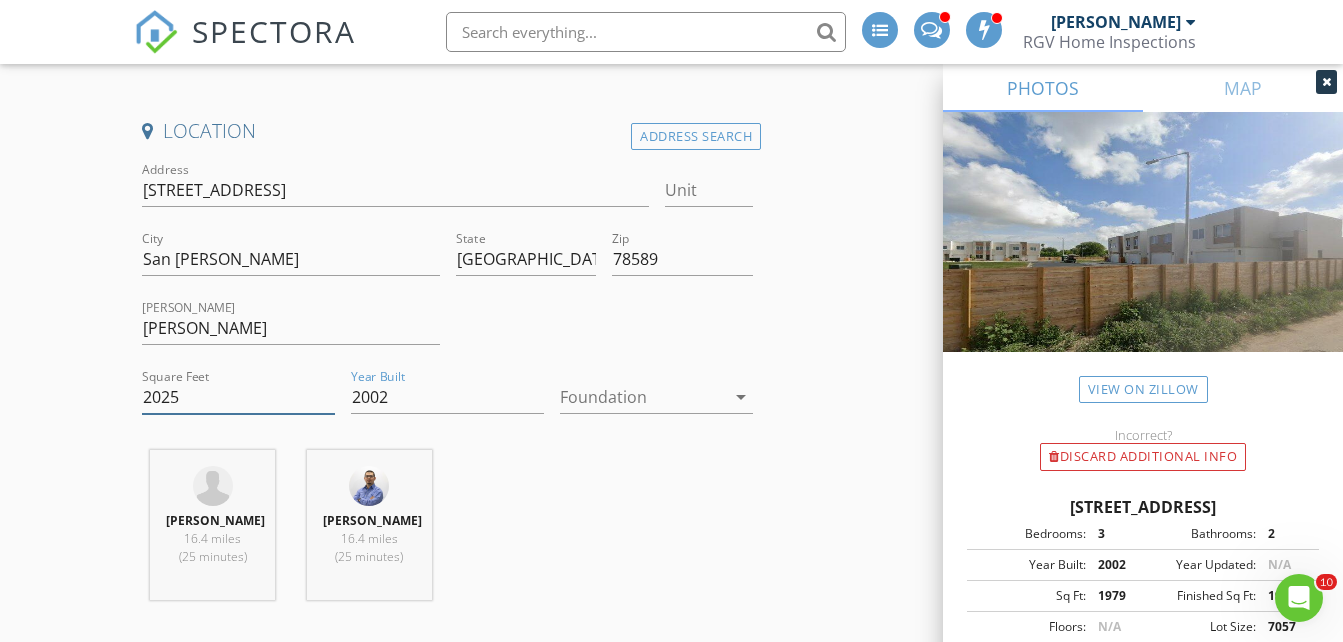 click on "2025" at bounding box center [238, 397] 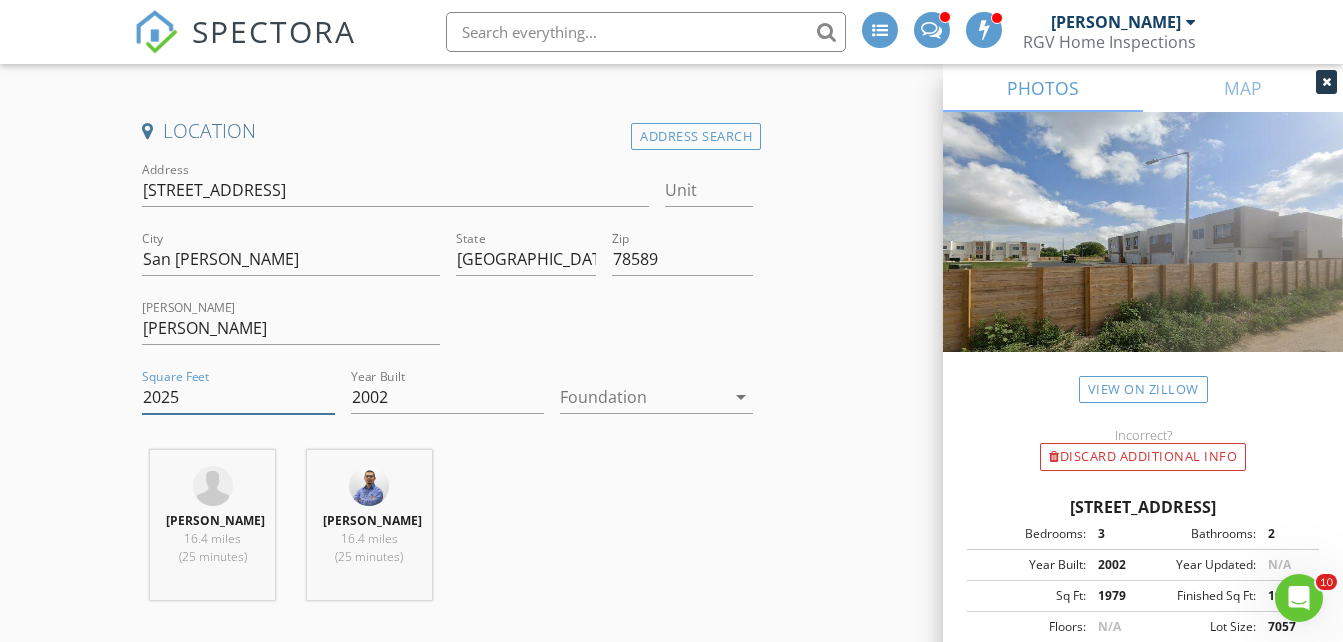 click on "2025" at bounding box center [238, 397] 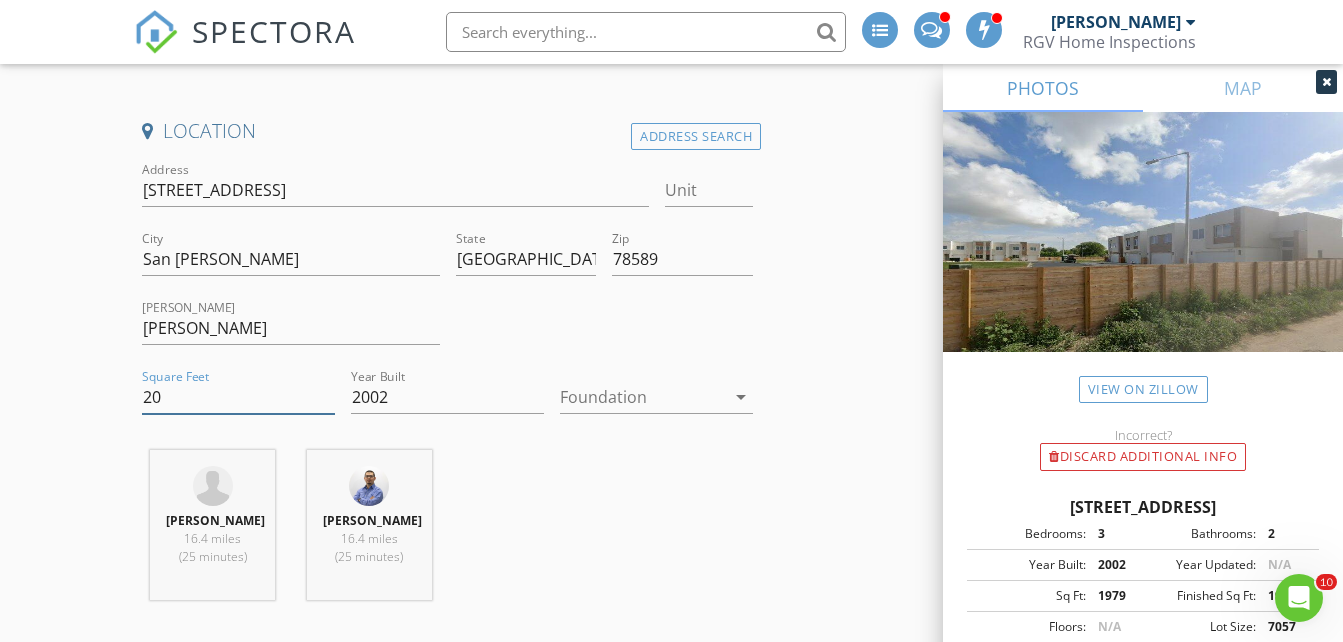 type on "2" 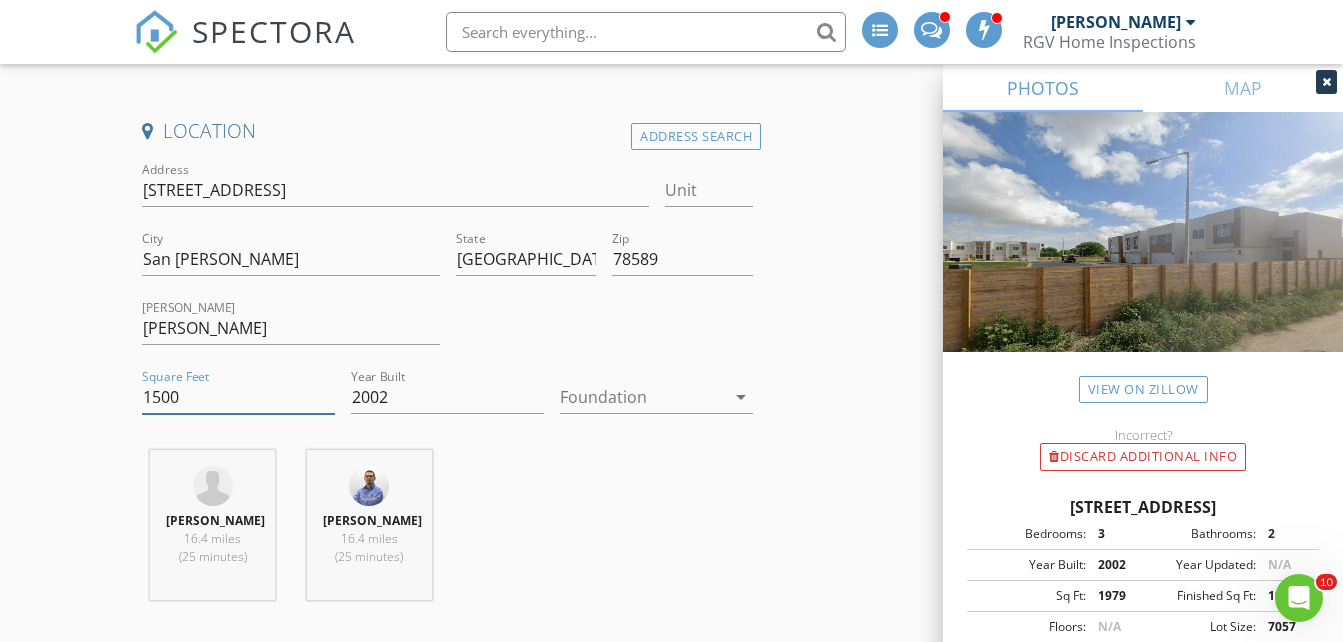 type on "1500" 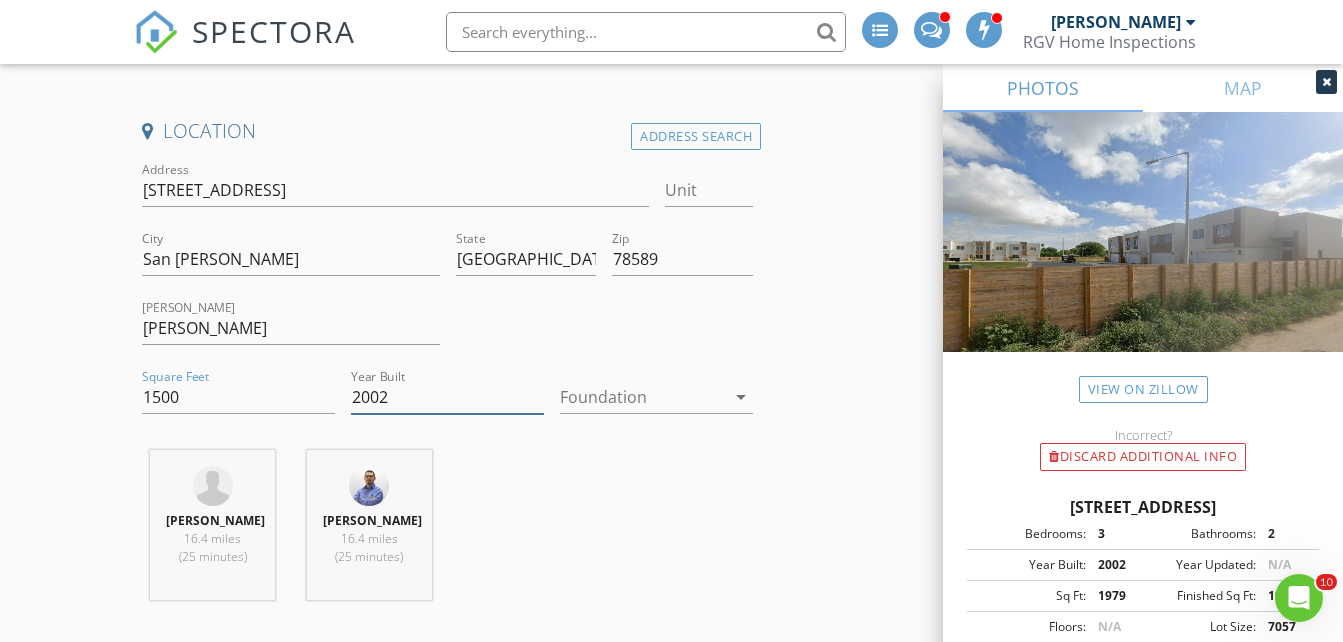 click on "2002" at bounding box center [447, 397] 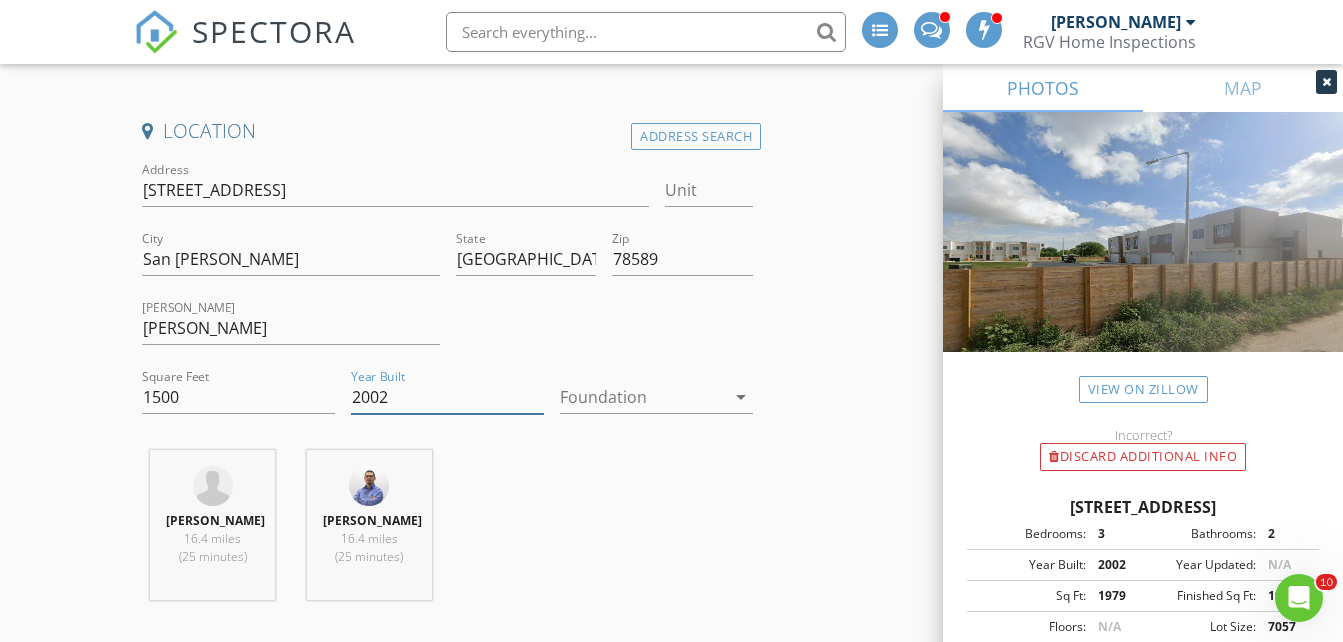 click on "2002" at bounding box center (447, 397) 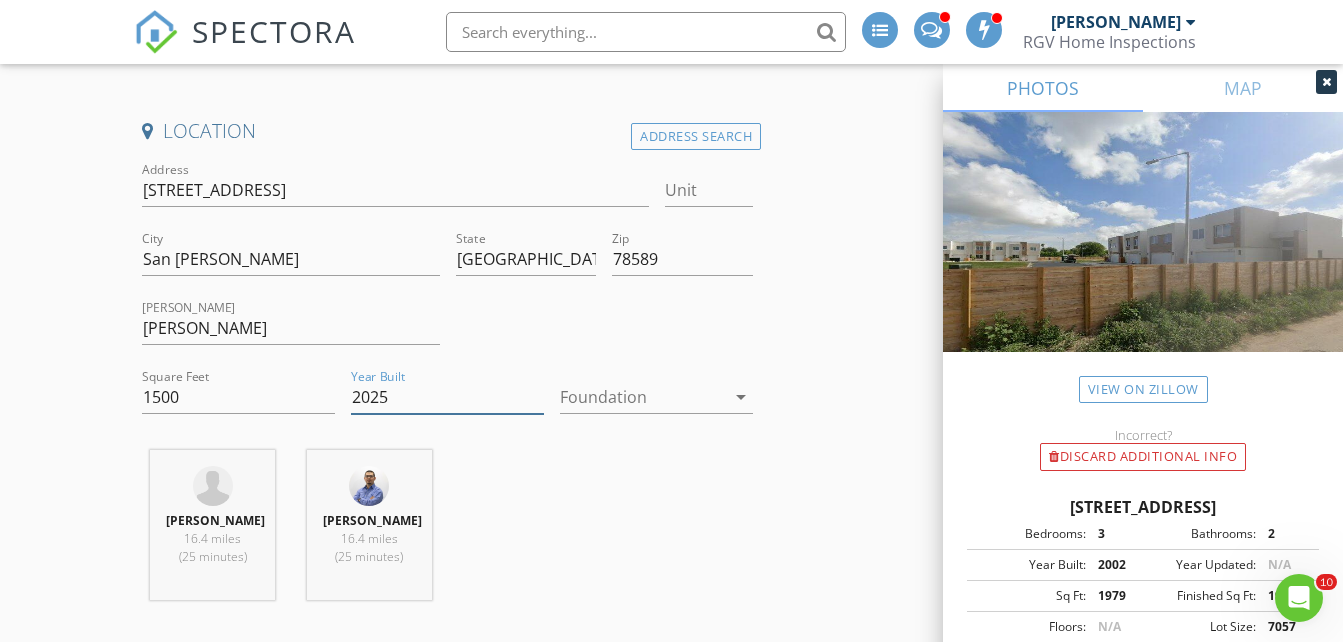 type on "2025" 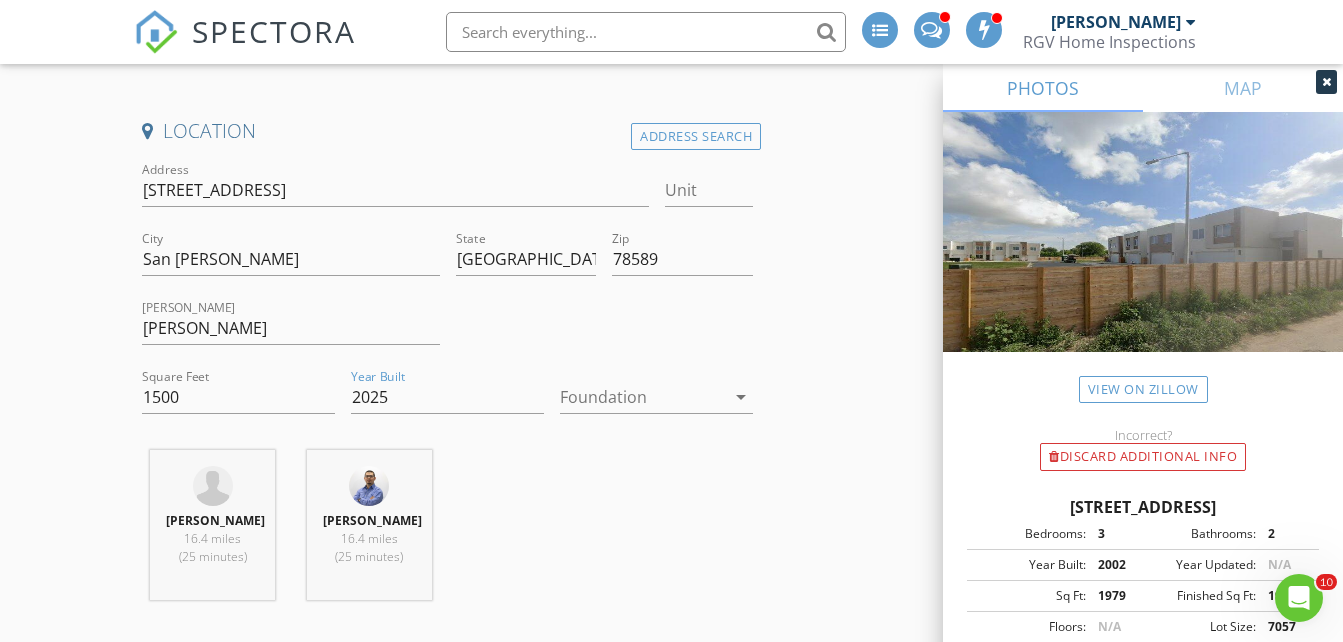 click at bounding box center (642, 397) 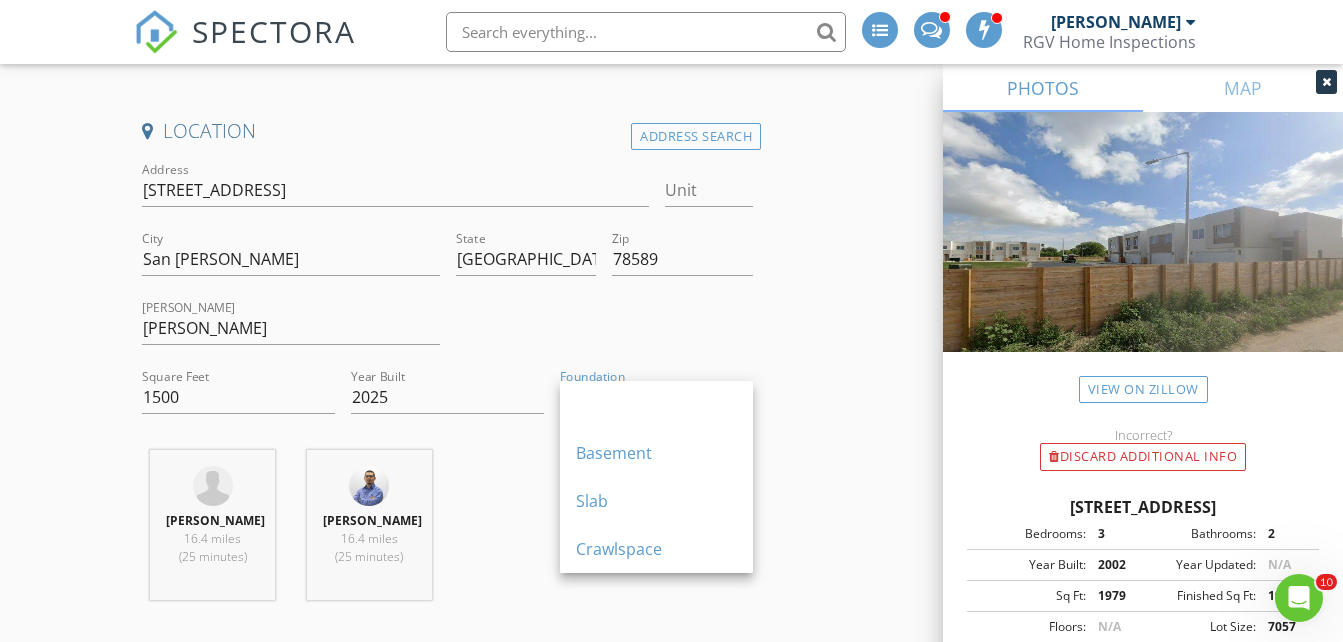 click on "Slab" at bounding box center [656, 501] 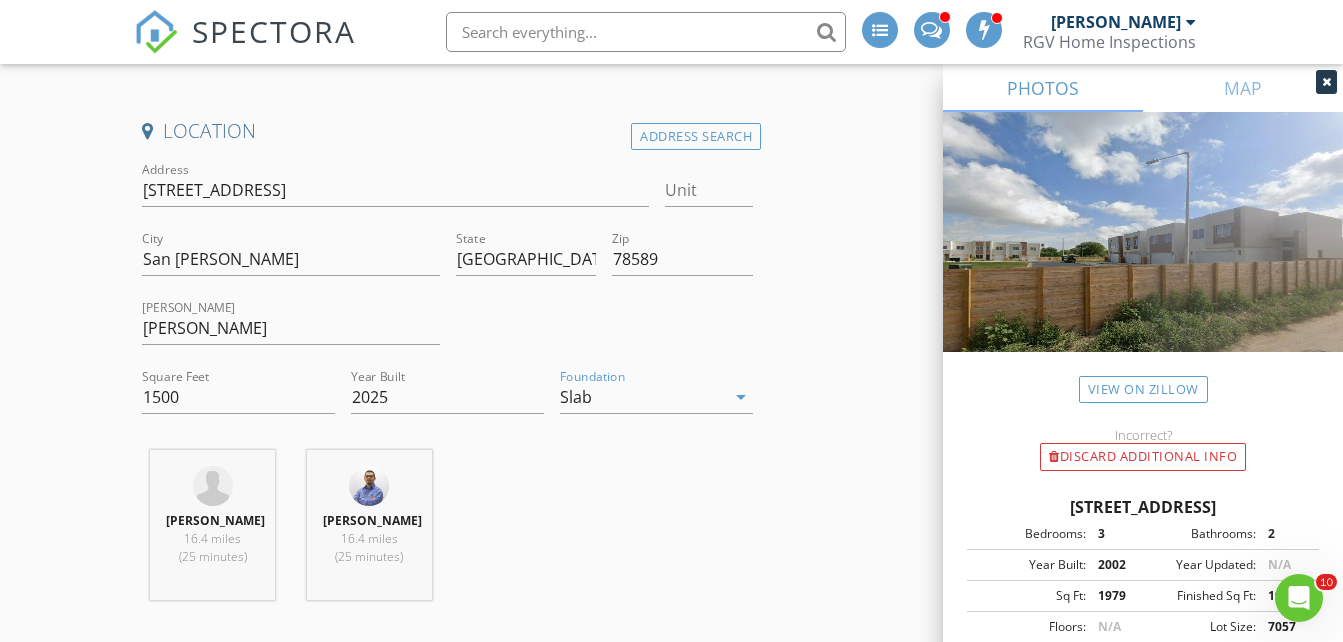 click on "INSPECTOR(S)
check_box_outline_blank   Donnie Quintanilla     check_box   Fernando Valbuena   PRIMARY   check_box   Nick De Santos     Fernando Valbuena,  Nick De Santos arrow_drop_down   check_box_outline_blank Fernando Valbuena specifically requested check_box_outline_blank Nick De Santos specifically requested
Date/Time
07/11/2025 2:00 PM   Does Not Repeat arrow_drop_down
Location
Address Search       Address 1214 N Lincoln Ave   Unit   City San Juan   State TX   Zip 78589   Hidalgo Hidalgo     Square Feet 1500   Year Built 2025   Foundation Slab arrow_drop_down     Nick De Santos     16.4 miles     (25 minutes)         Fernando Valbuena     16.4 miles     (25 minutes)
client
check_box Enable Client CC email for this inspection   Client Search     check_box_outline_blank Client is a Company/Organization     First Name   Last Name   Email   CC Email" at bounding box center (671, 1643) 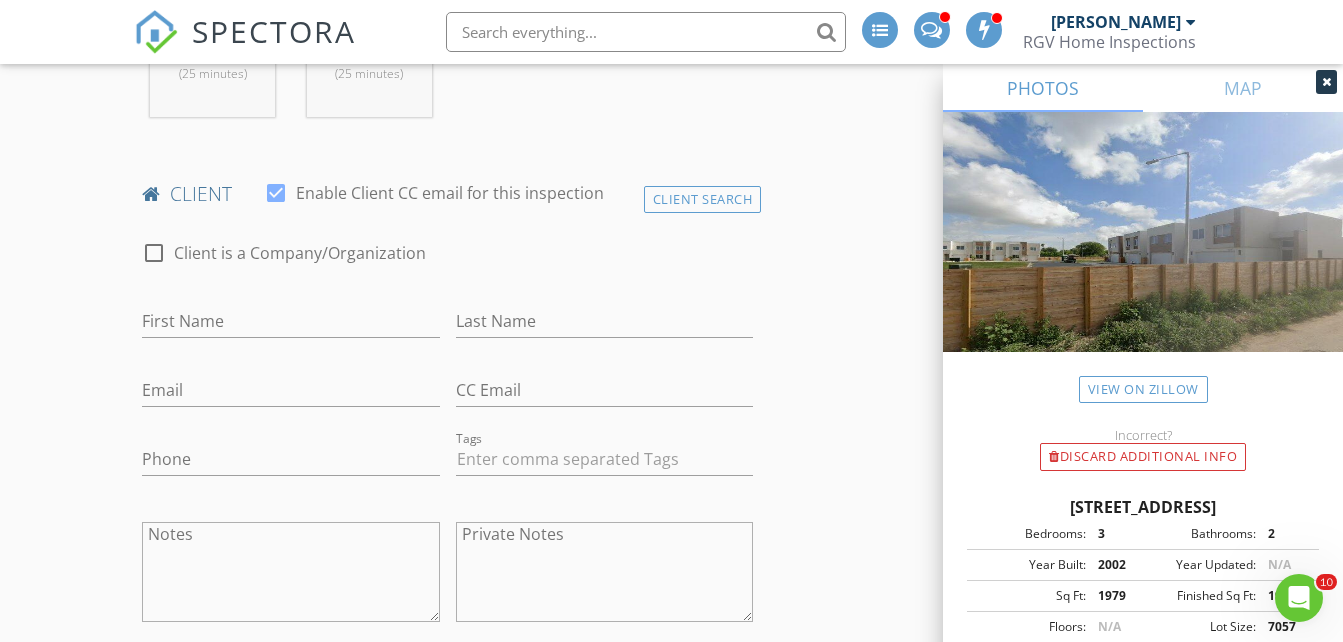 scroll, scrollTop: 1000, scrollLeft: 0, axis: vertical 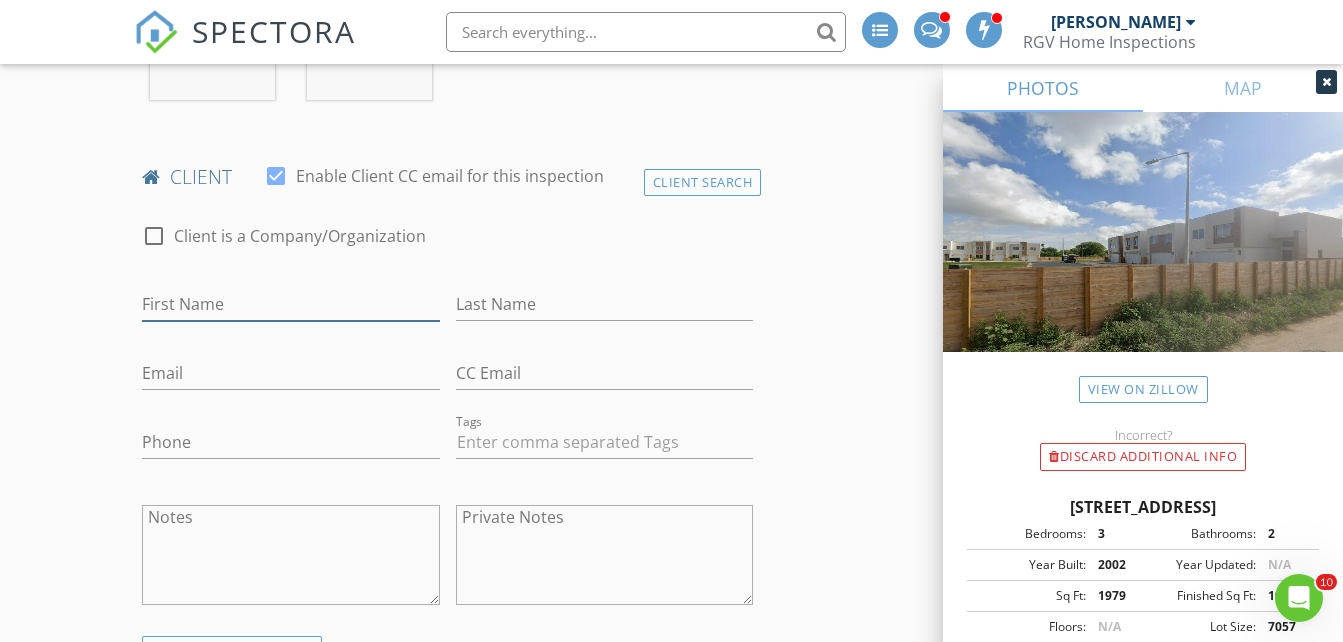 click on "First Name" at bounding box center (290, 304) 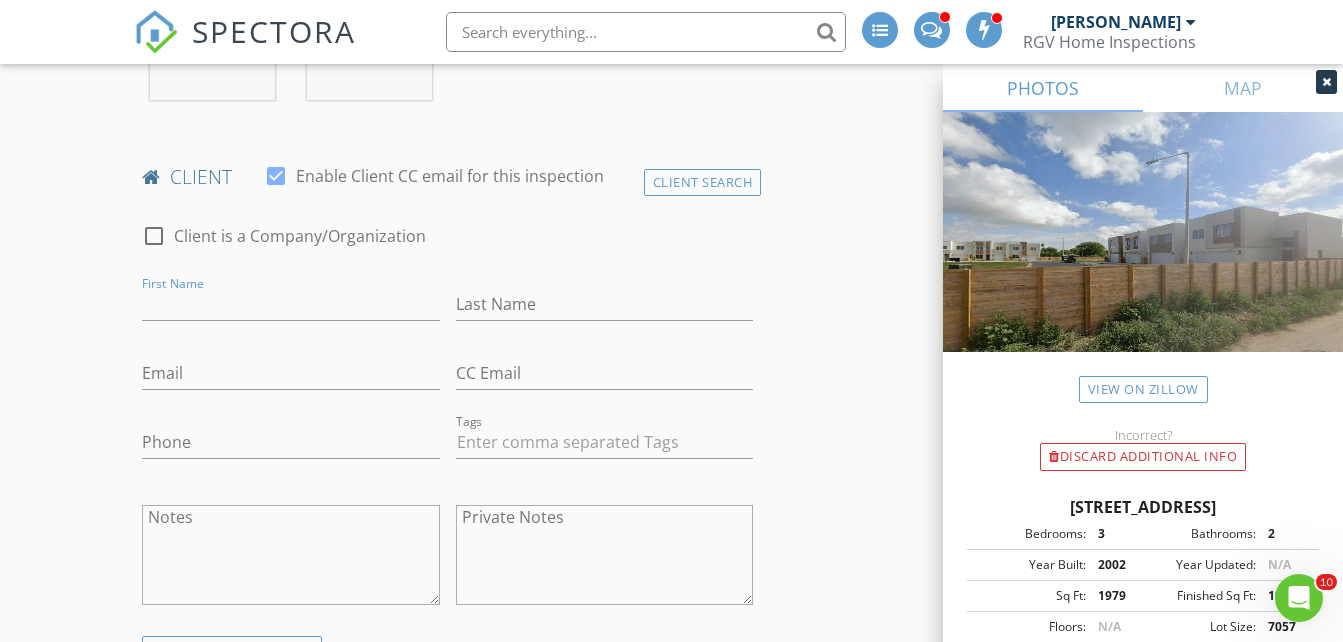 click at bounding box center [154, 236] 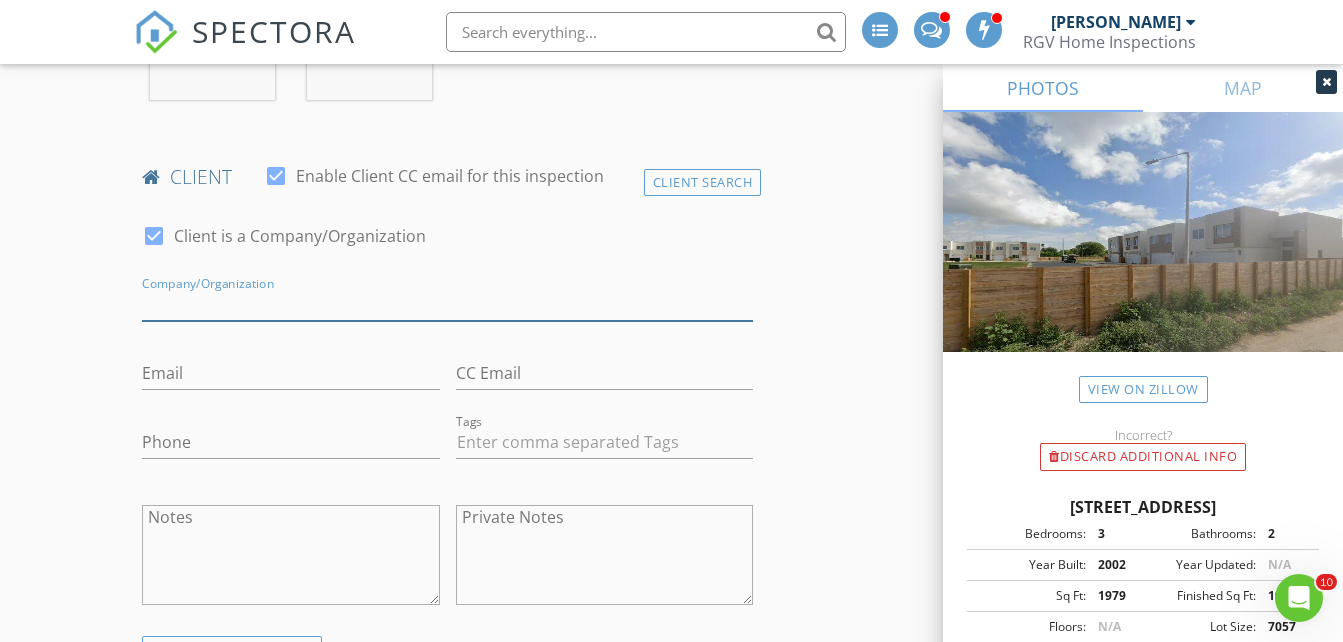 click on "Enable Client CC email for this inspection" at bounding box center (447, 304) 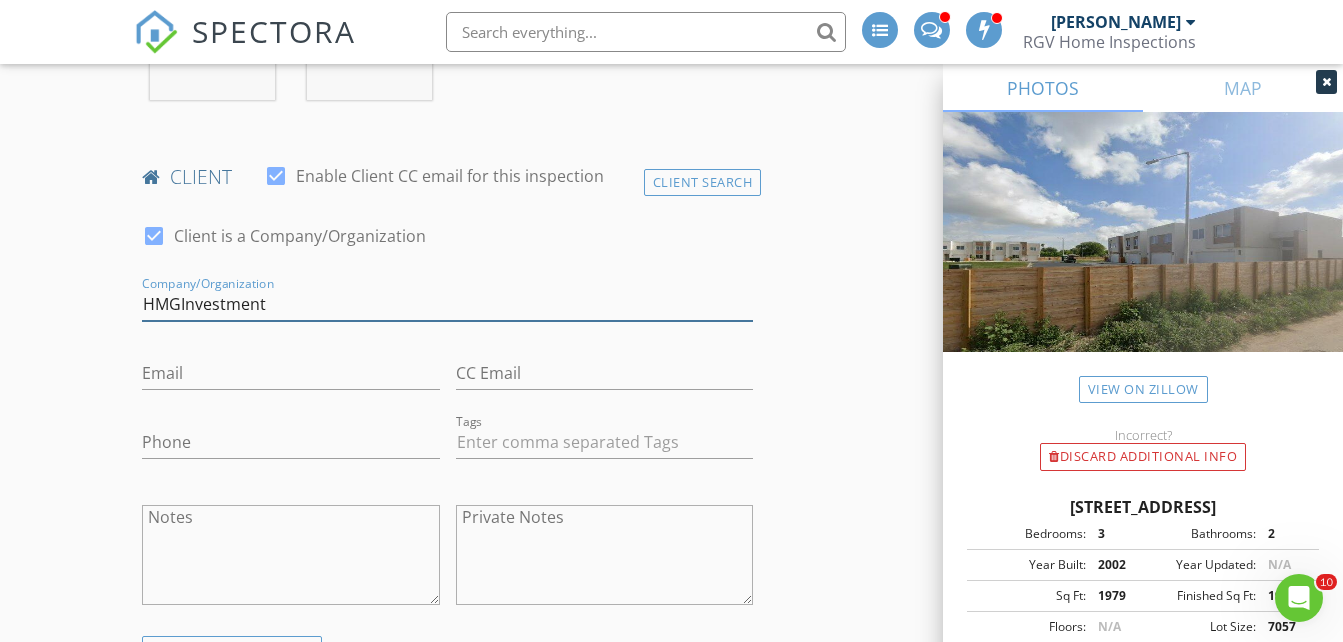 type on "HMGInvestments" 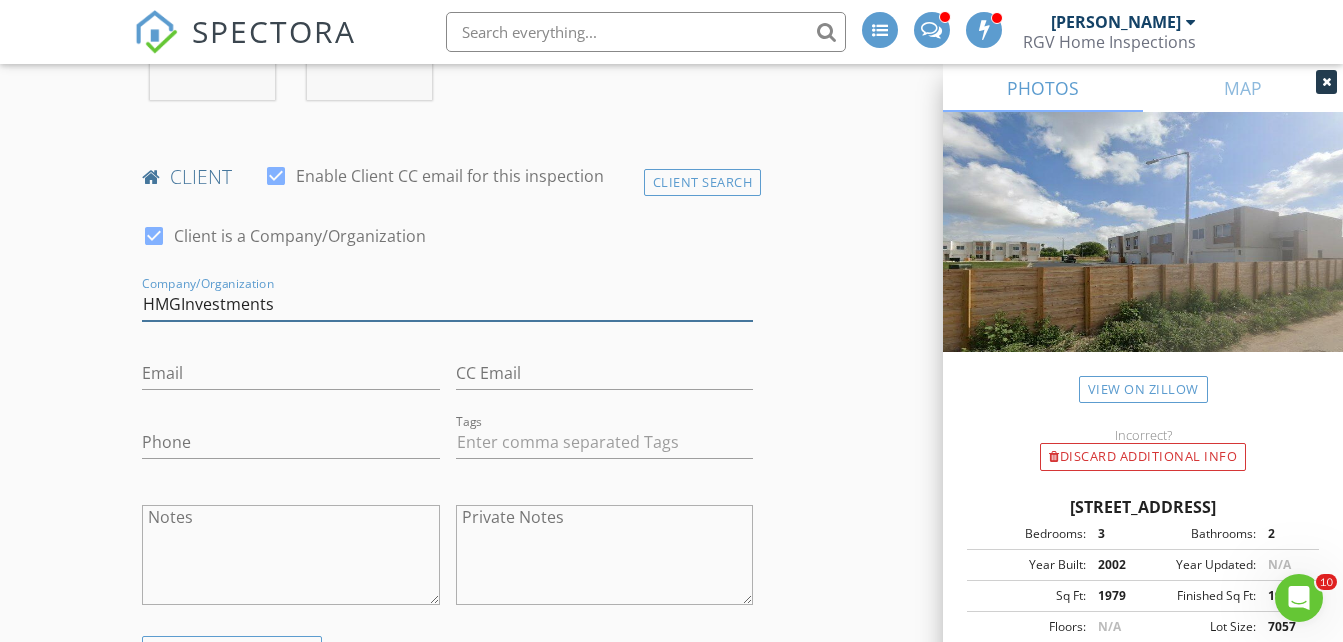 drag, startPoint x: 301, startPoint y: 332, endPoint x: 147, endPoint y: 321, distance: 154.39236 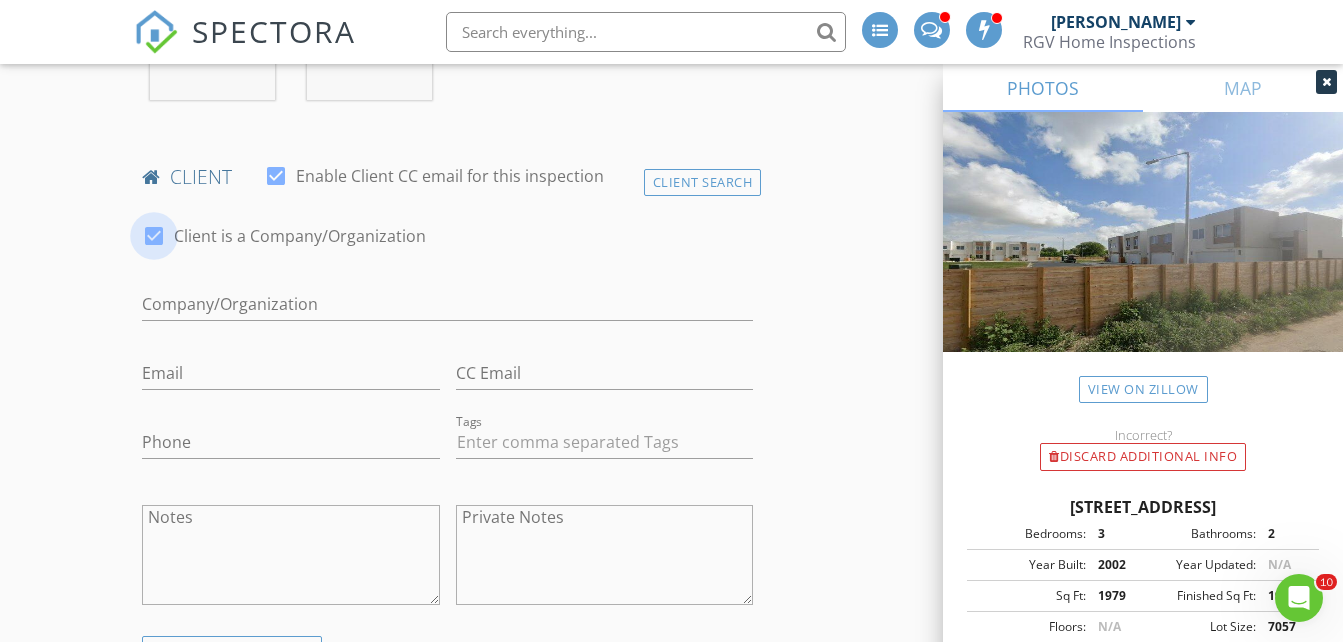 click at bounding box center [154, 236] 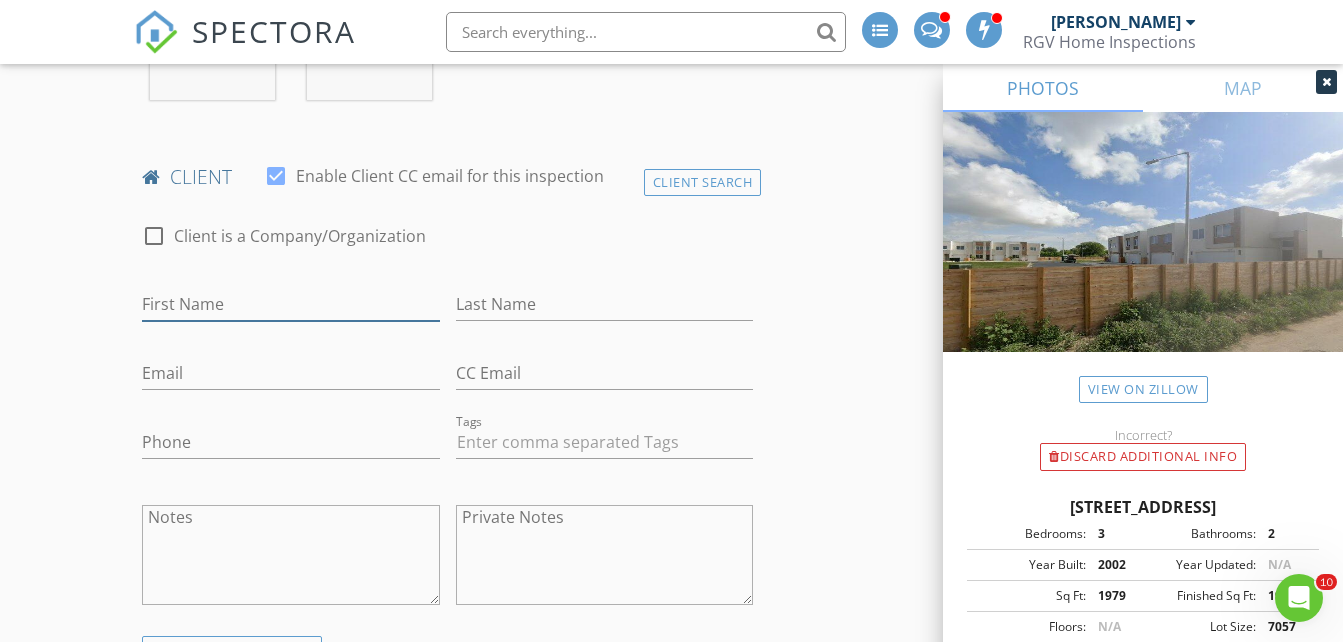 click on "First Name" at bounding box center [290, 304] 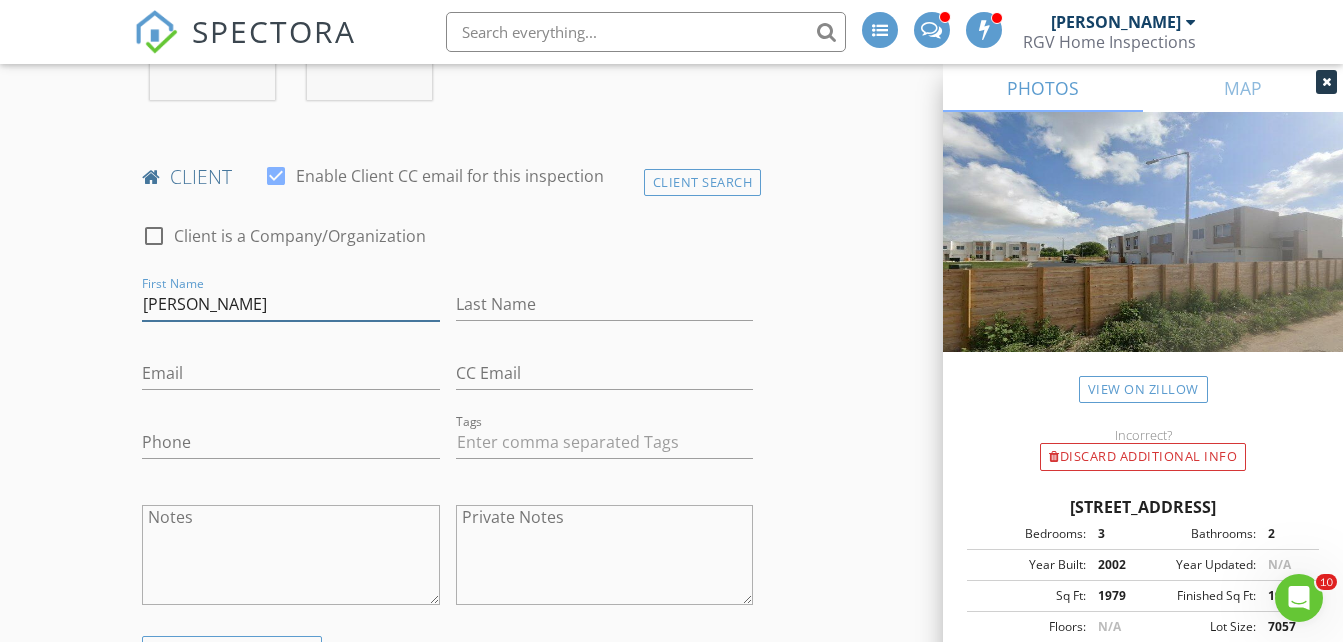 click on "[PERSON_NAME]" at bounding box center (290, 304) 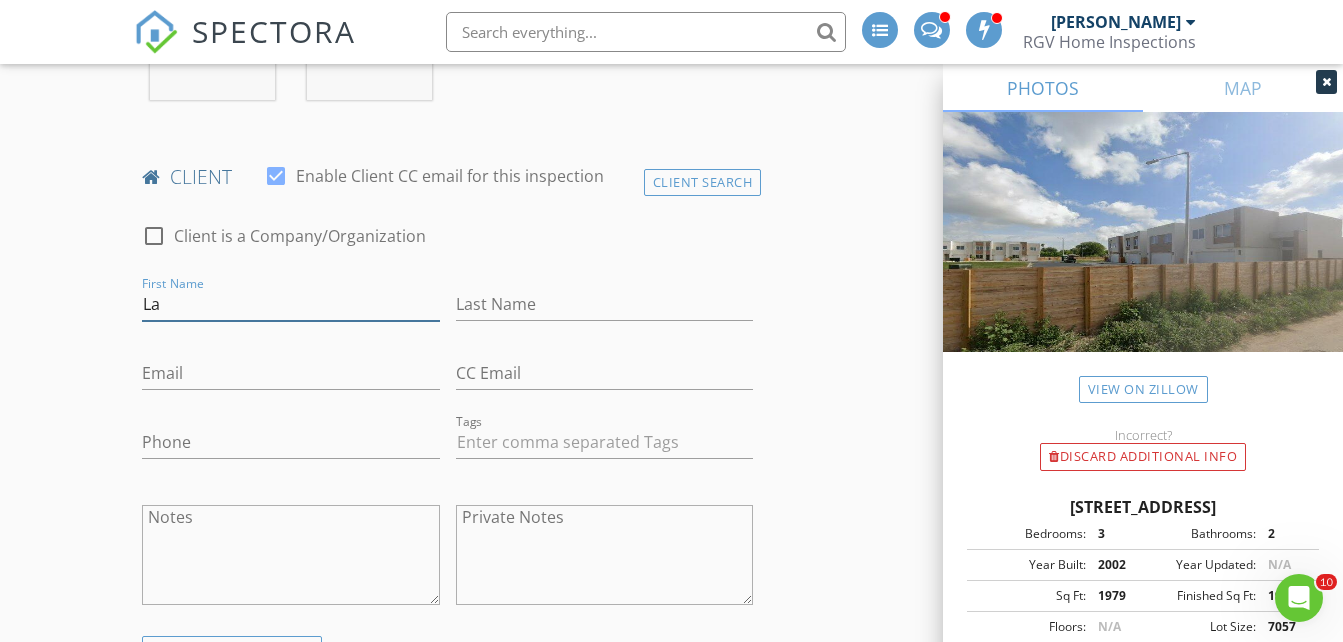 type on "L" 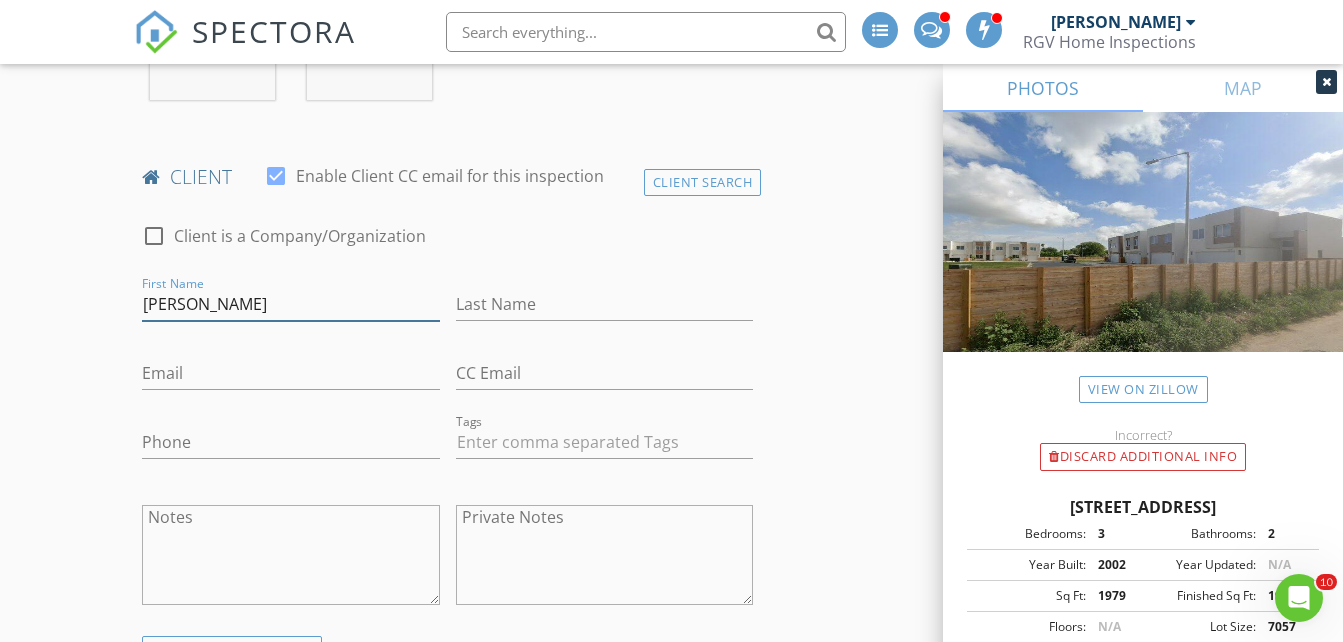 type on "[PERSON_NAME]" 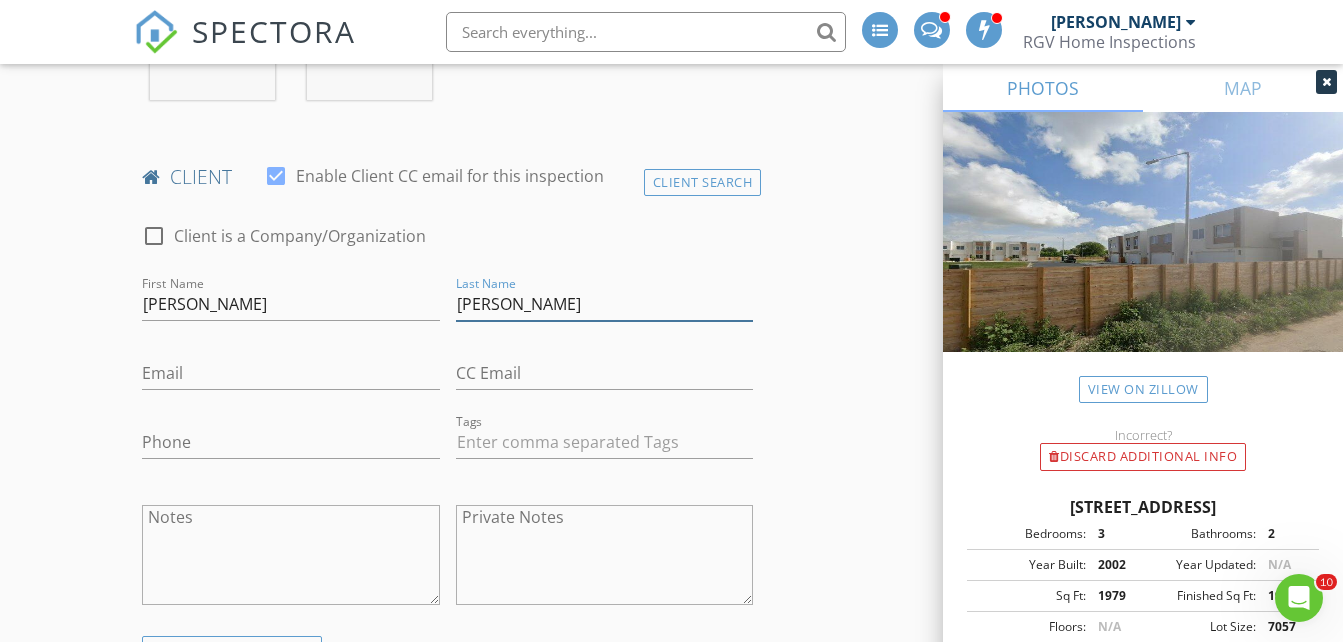 type on "[PERSON_NAME]" 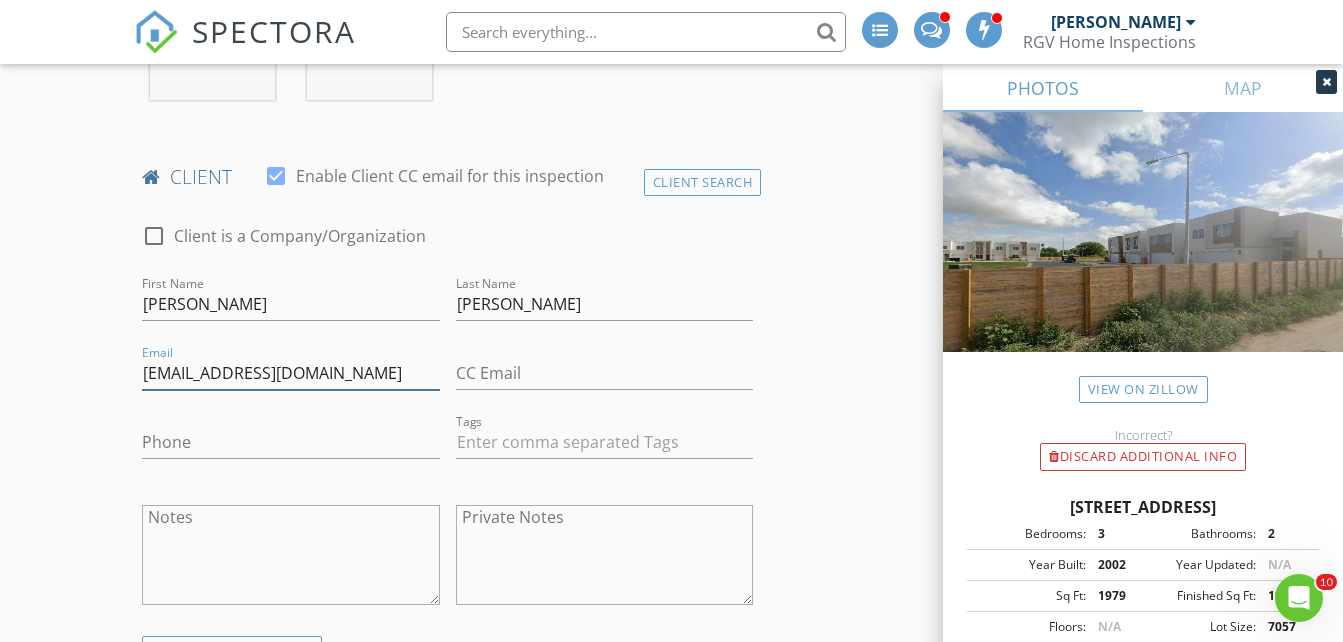 type on "[EMAIL_ADDRESS][DOMAIN_NAME]" 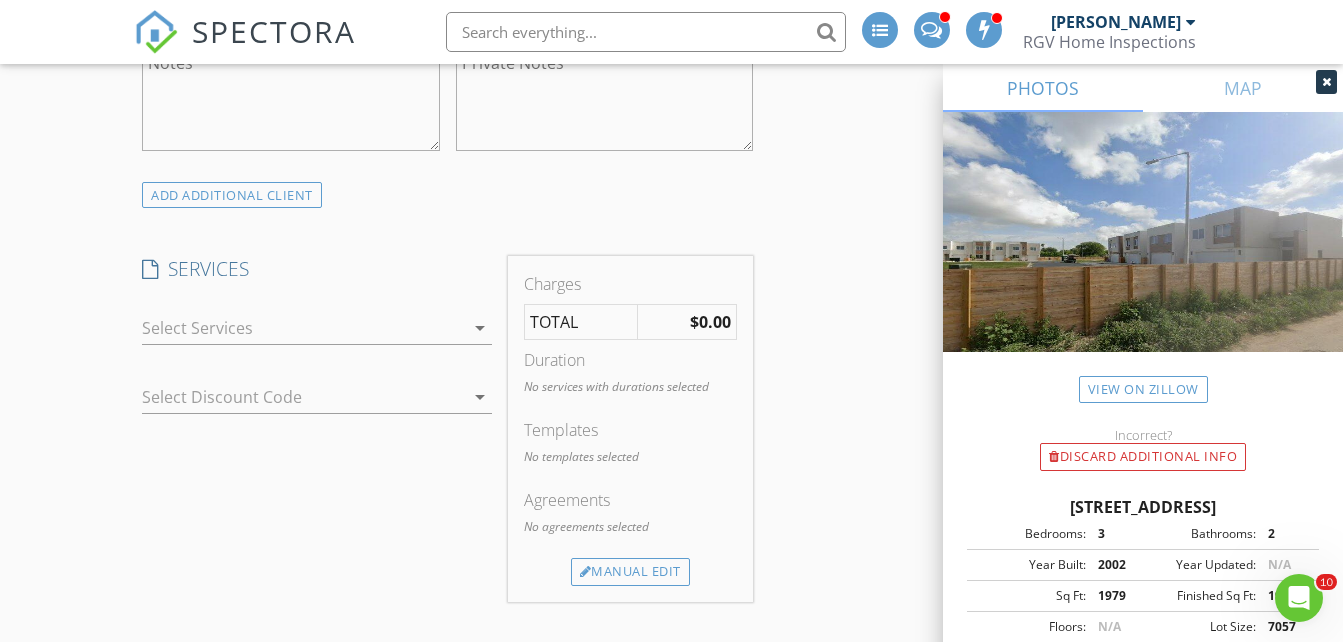 scroll, scrollTop: 1500, scrollLeft: 0, axis: vertical 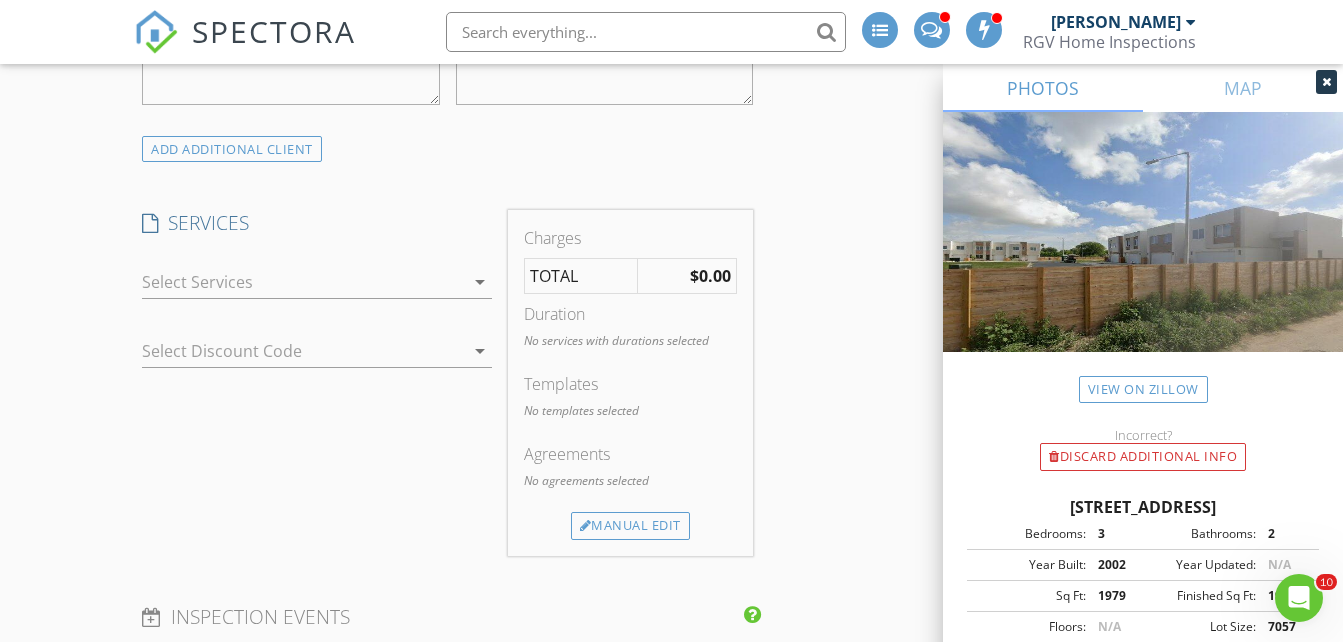 type on "[PHONE_NUMBER]" 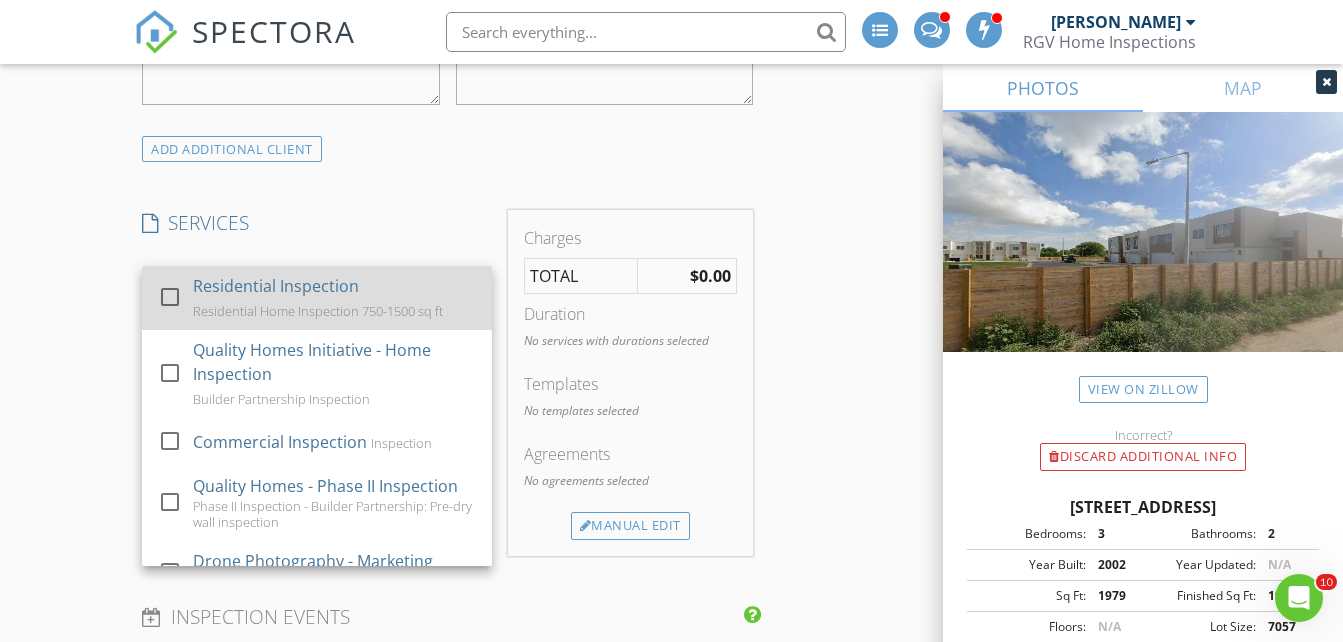 click on "Residential Home Inspection 750-1500 sq ft" at bounding box center (318, 311) 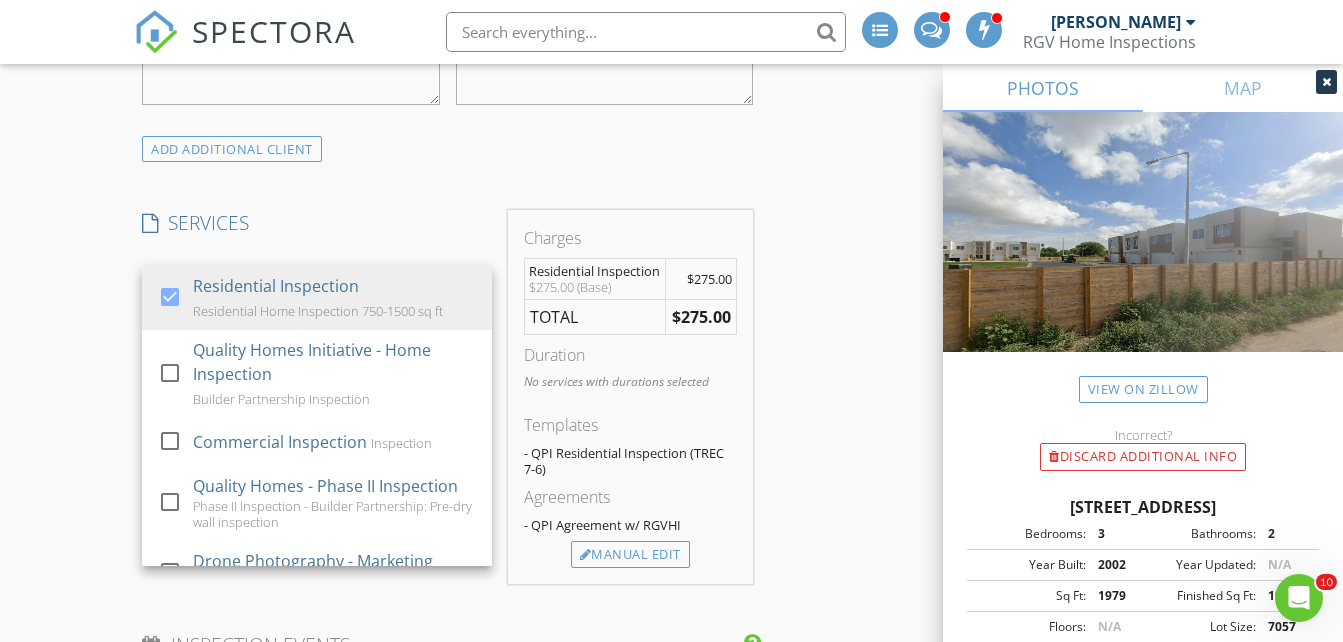 click on "INSPECTOR(S)
check_box_outline_blank   Donnie Quintanilla     check_box   Fernando Valbuena   PRIMARY   check_box   Nick De Santos     Fernando Valbuena,  Nick De Santos arrow_drop_down   check_box_outline_blank Fernando Valbuena specifically requested check_box_outline_blank Nick De Santos specifically requested
Date/Time
07/11/2025 2:00 PM   Does Not Repeat arrow_drop_down
Location
Address Search       Address 1214 N Lincoln Ave   Unit   City San Juan   State TX   Zip 78589   Hidalgo Hidalgo     Square Feet 1500   Year Built 2025   Foundation Slab arrow_drop_down     Nick De Santos     16.4 miles     (25 minutes)         Fernando Valbuena     16.4 miles     (25 minutes)
client
check_box Enable Client CC email for this inspection   Client Search     check_box_outline_blank Client is a Company/Organization     First Name Laura T   Last Name Gutierrez   Email" at bounding box center (671, 658) 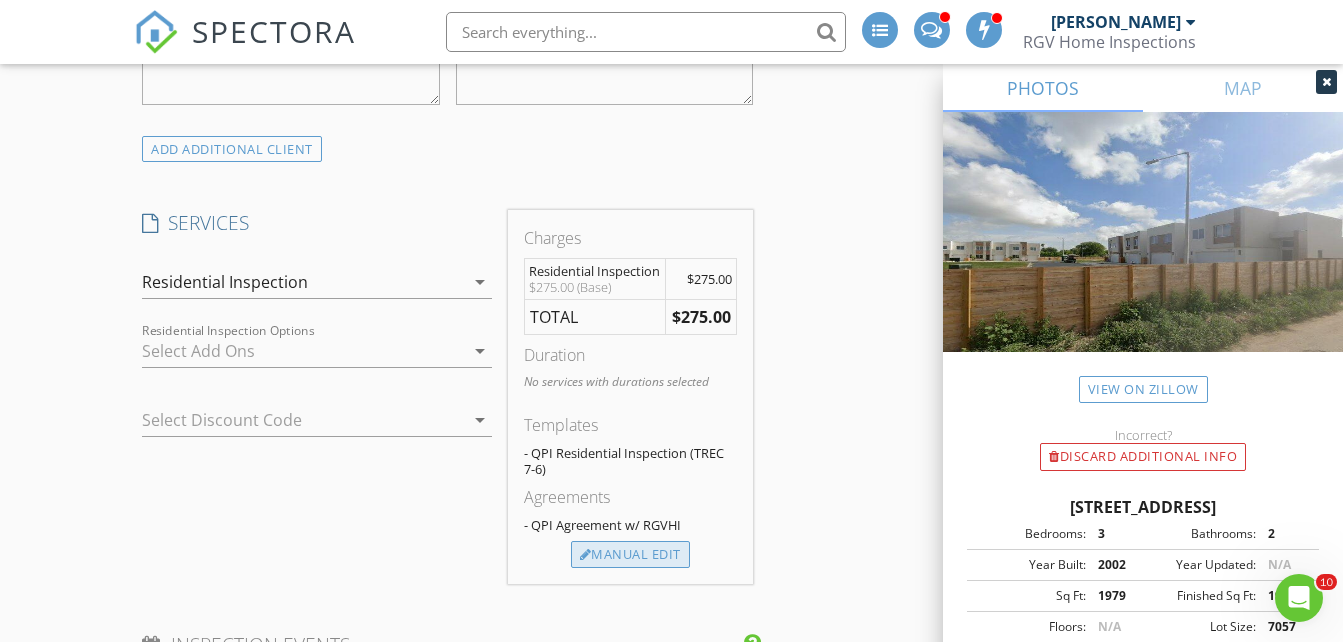 click on "Manual Edit" at bounding box center (630, 555) 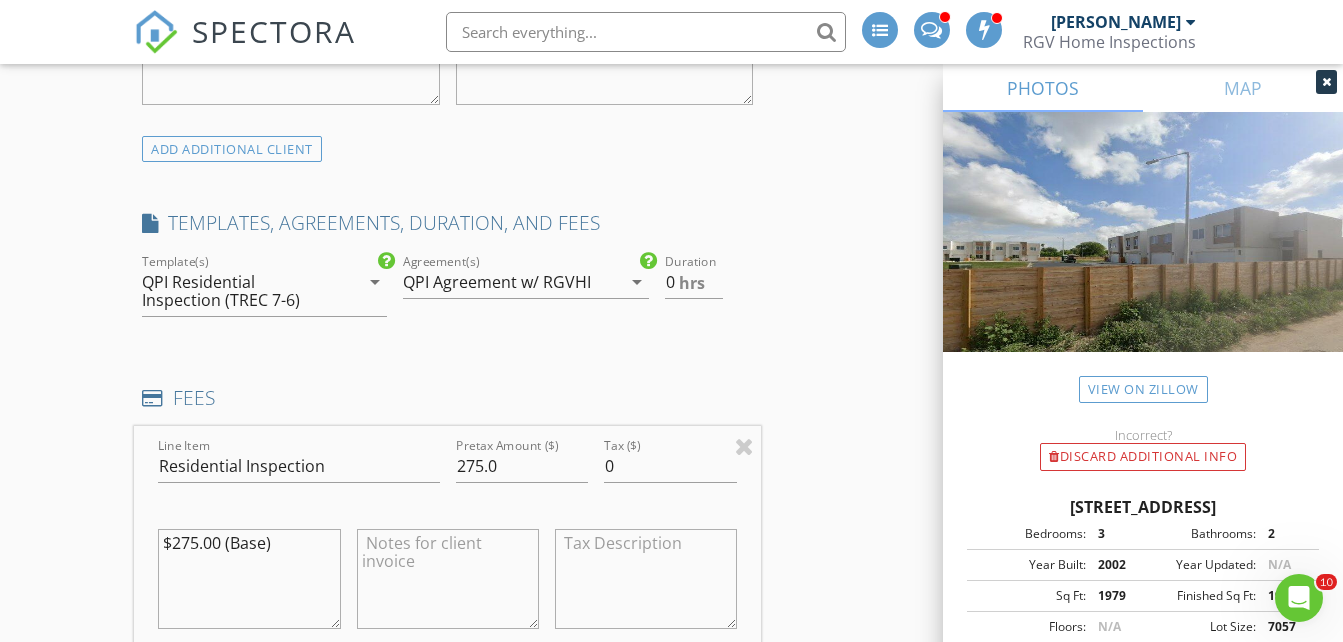 click on "QPI Residential Inspection (TREC 7-6)" at bounding box center (239, 291) 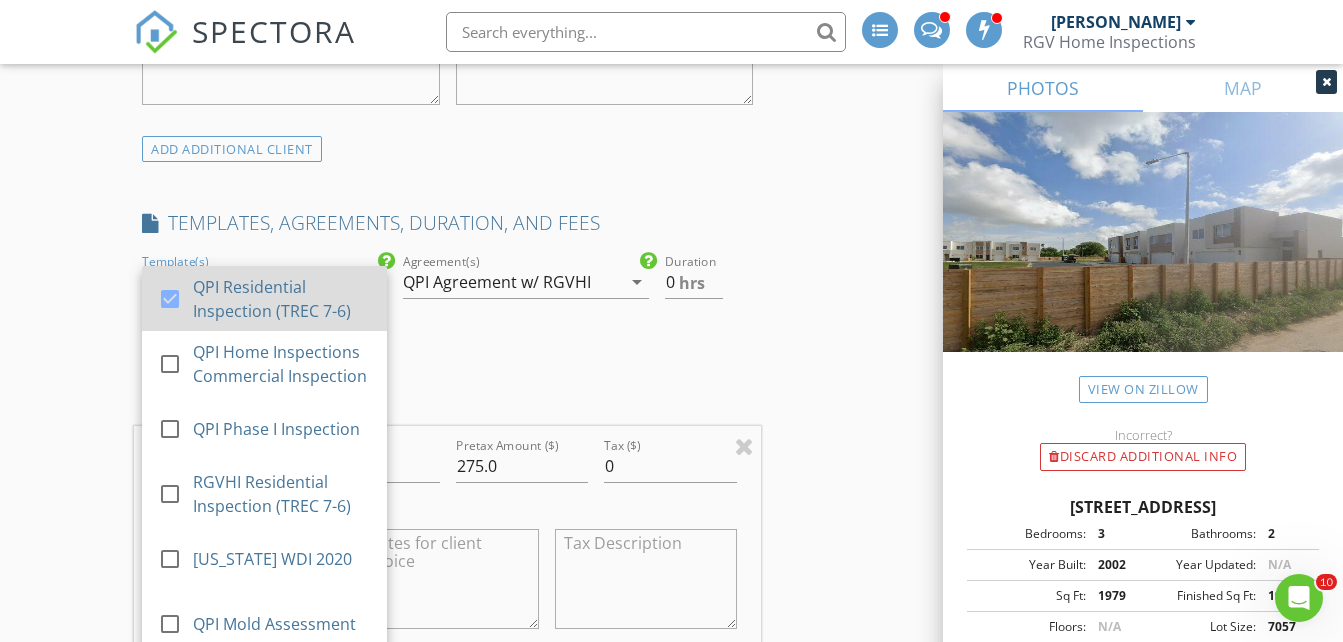 click on "QPI Residential Inspection (TREC 7-6)" at bounding box center (283, 299) 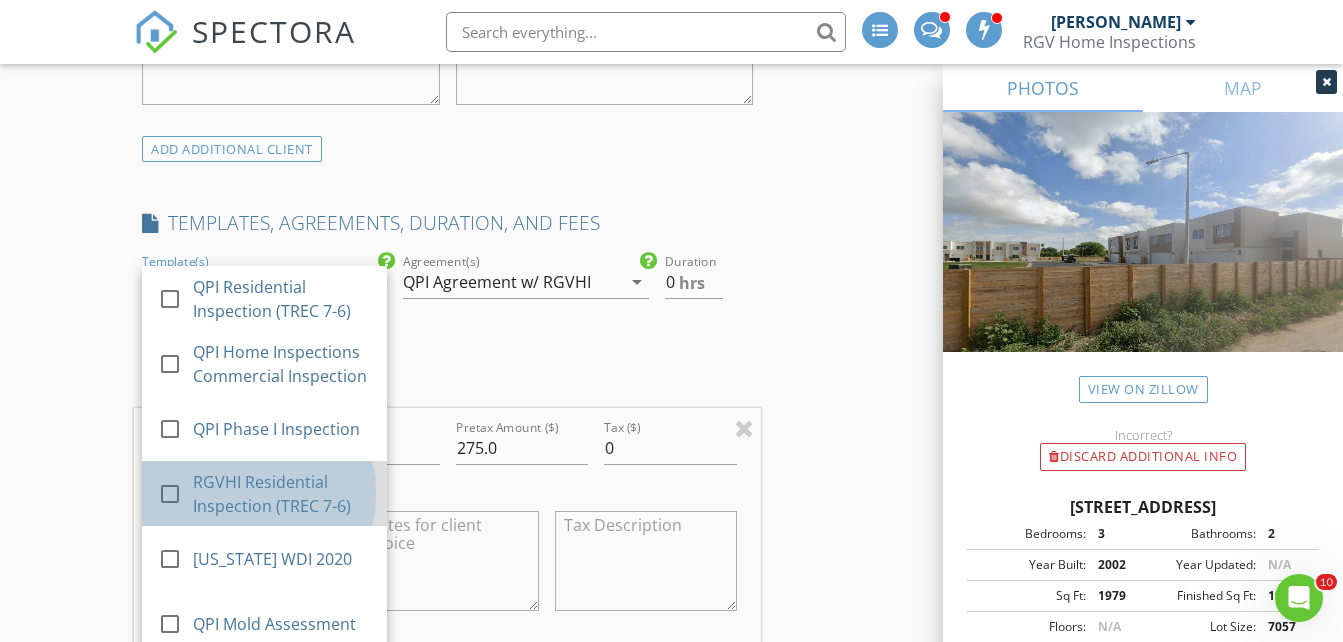 click on "RGVHI Residential Inspection (TREC 7-6)" at bounding box center (283, 494) 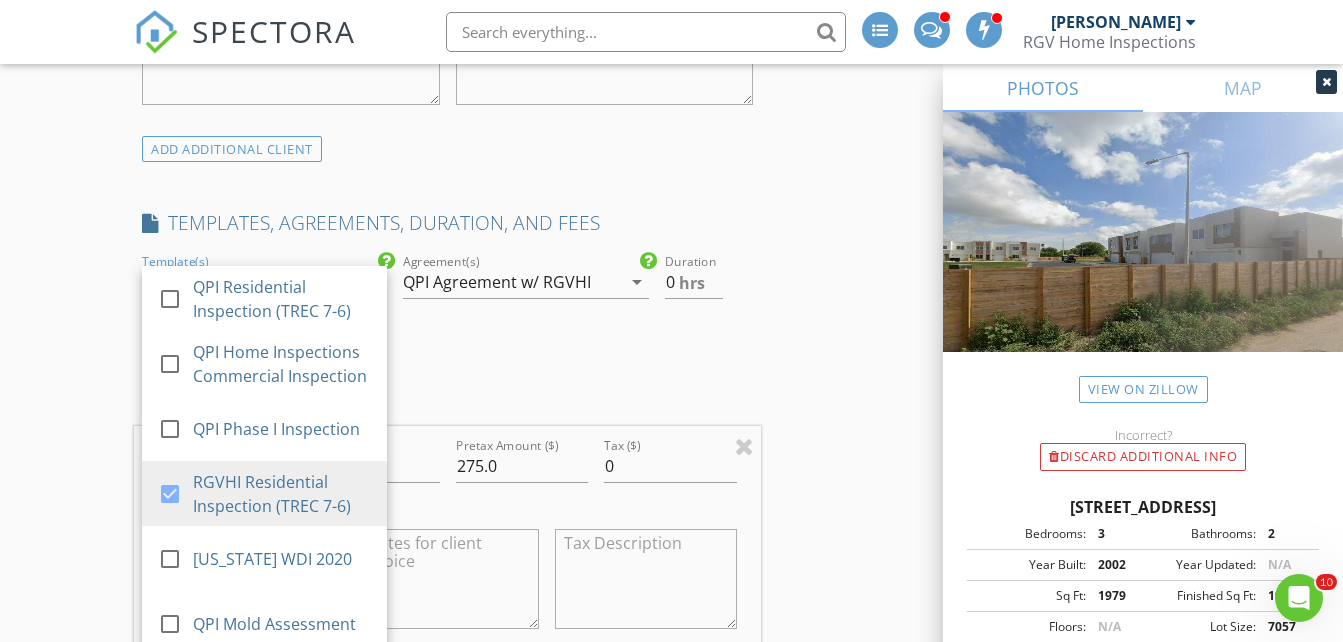 click on "QPI Agreement w/ RGVHI" at bounding box center [497, 282] 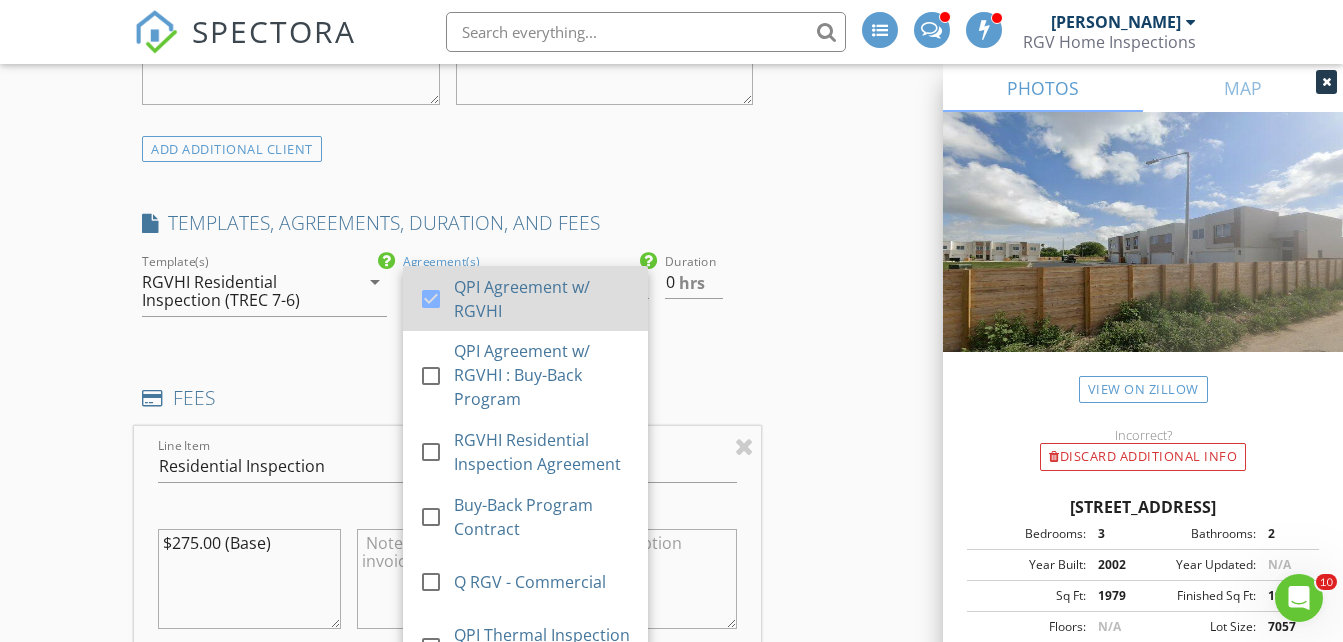 click on "QPI Agreement w/ RGVHI" at bounding box center (544, 299) 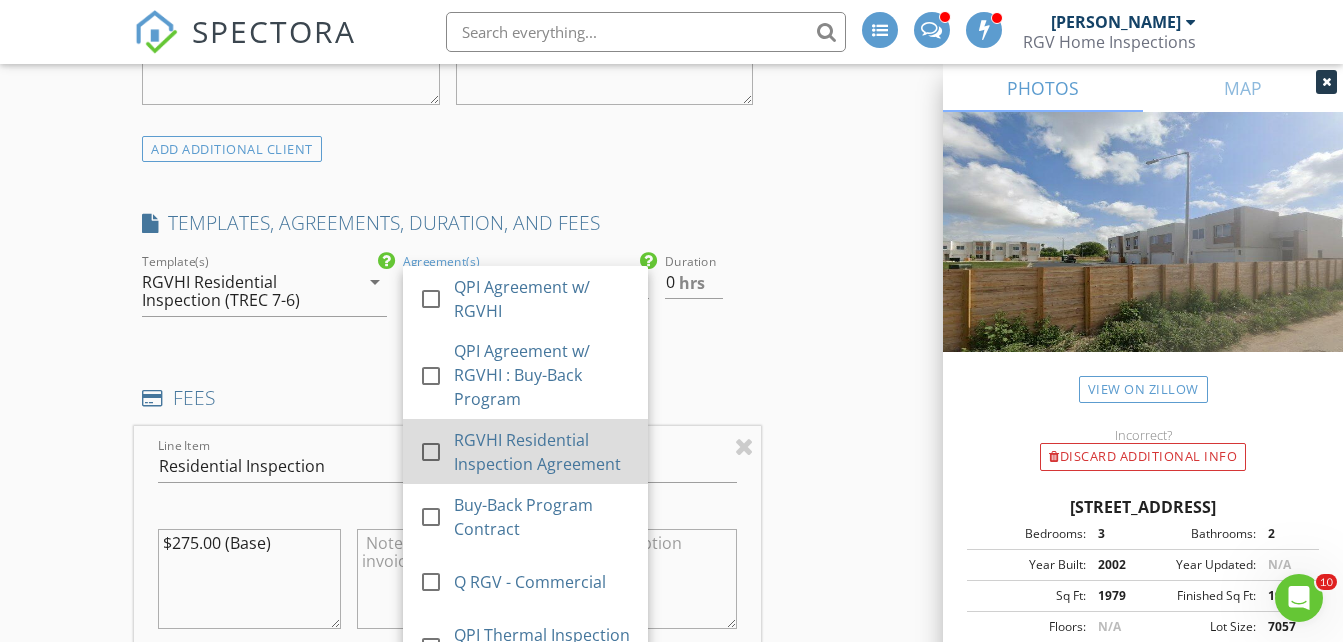 click on "RGVHI Residential Inspection Agreement" at bounding box center (544, 452) 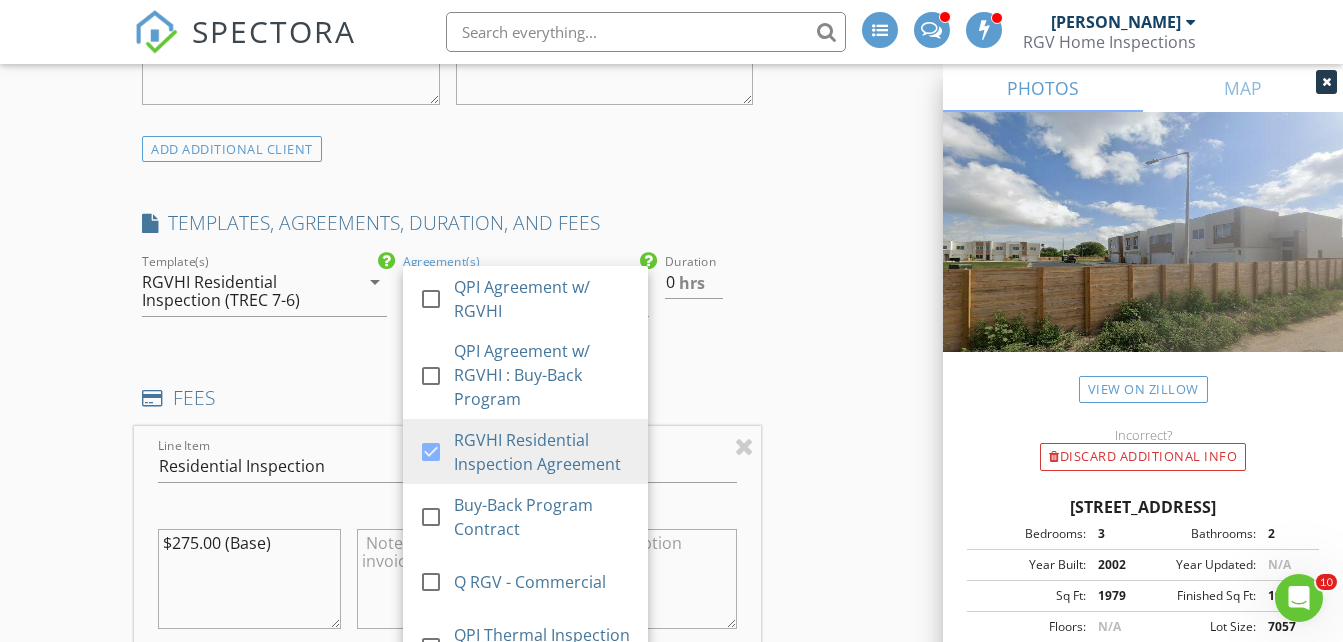 drag, startPoint x: 794, startPoint y: 373, endPoint x: 798, endPoint y: 362, distance: 11.7046995 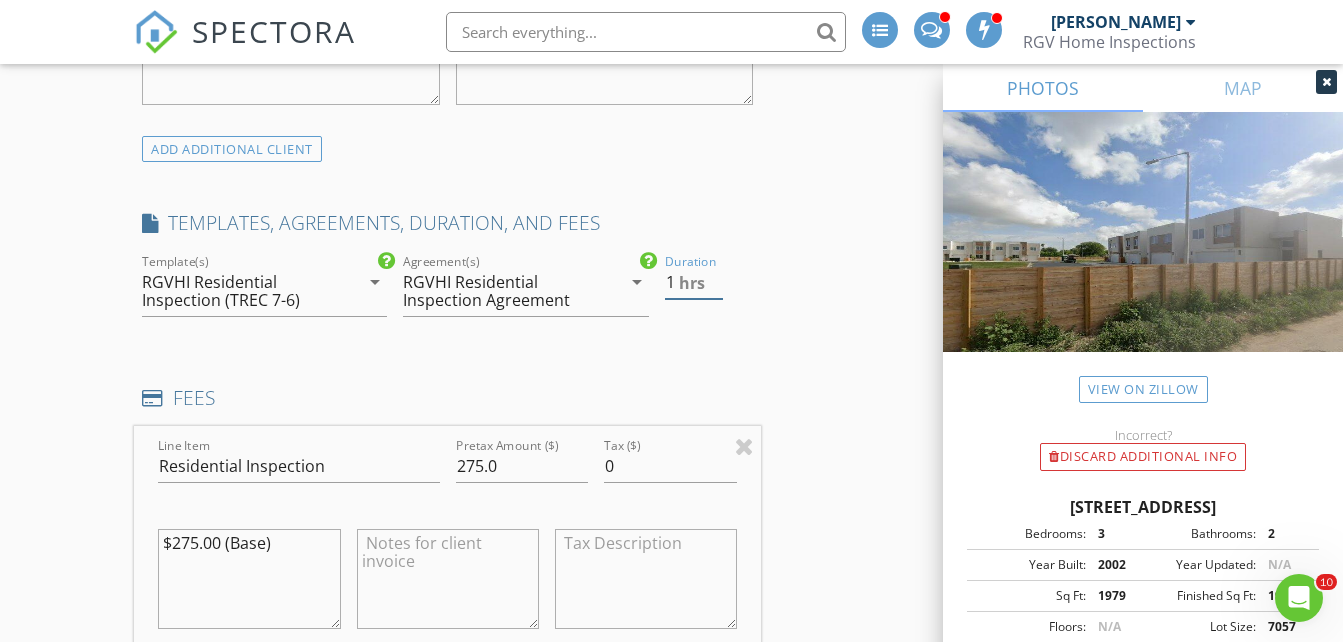 click on "1" at bounding box center (694, 282) 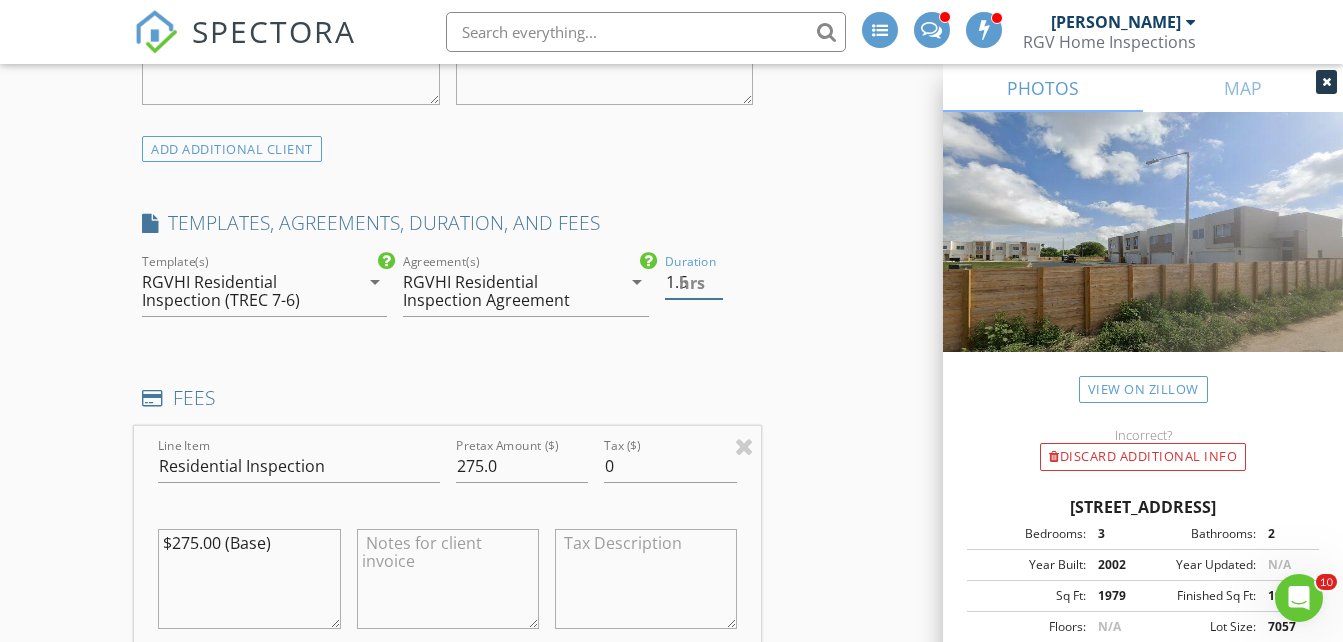 type on "1.5" 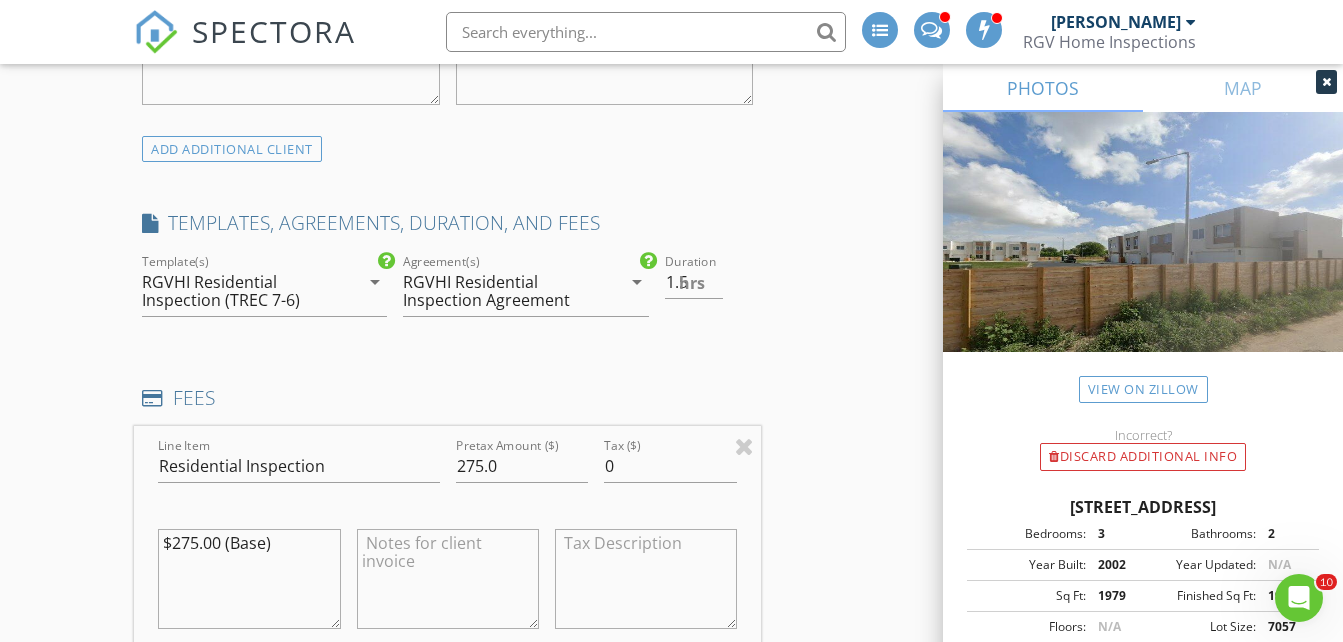 click on "INSPECTOR(S)
check_box_outline_blank   Donnie Quintanilla     check_box   Fernando Valbuena   PRIMARY   check_box   Nick De Santos     Fernando Valbuena,  Nick De Santos arrow_drop_down   check_box_outline_blank Fernando Valbuena specifically requested check_box_outline_blank Nick De Santos specifically requested
Date/Time
07/11/2025 2:00 PM   Does Not Repeat arrow_drop_down
Location
Address Search       Address 1214 N Lincoln Ave   Unit   City San Juan   State TX   Zip 78589   Hidalgo Hidalgo     Square Feet 1500   Year Built 2025   Foundation Slab arrow_drop_down     Nick De Santos     16.4 miles     (25 minutes)         Fernando Valbuena     16.4 miles     (25 minutes)
client
check_box Enable Client CC email for this inspection   Client Search     check_box_outline_blank Client is a Company/Organization     First Name Laura T   Last Name Gutierrez   Email" at bounding box center [671, 762] 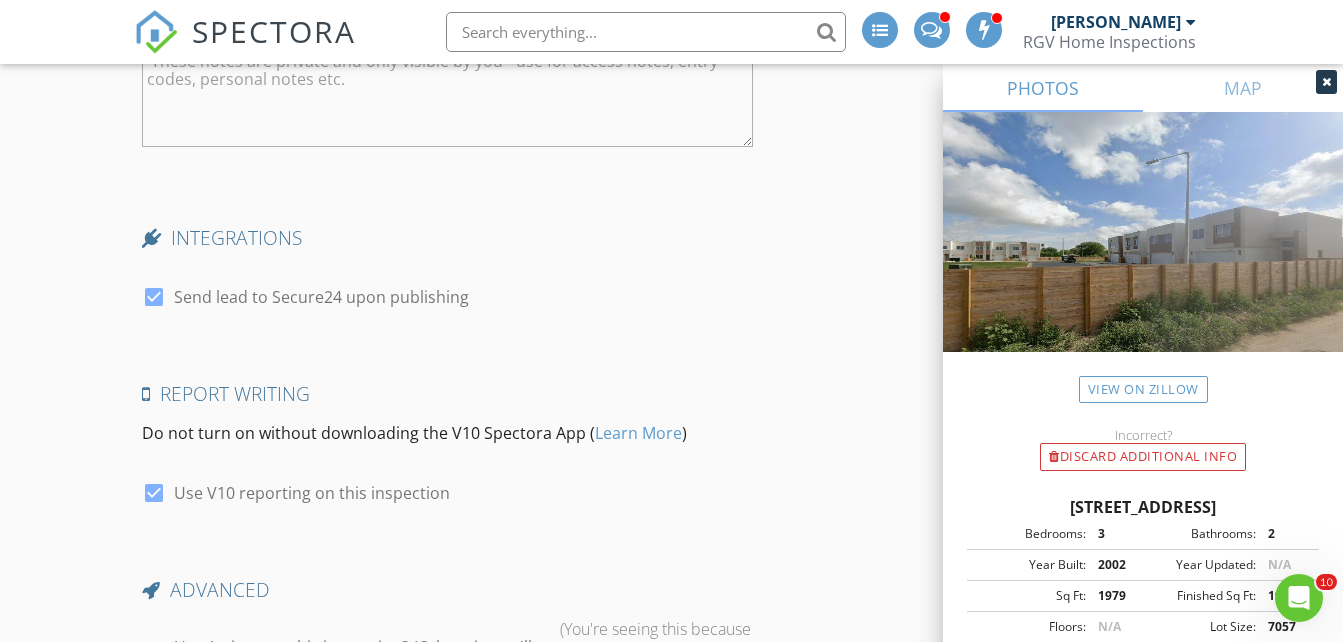 scroll, scrollTop: 3706, scrollLeft: 0, axis: vertical 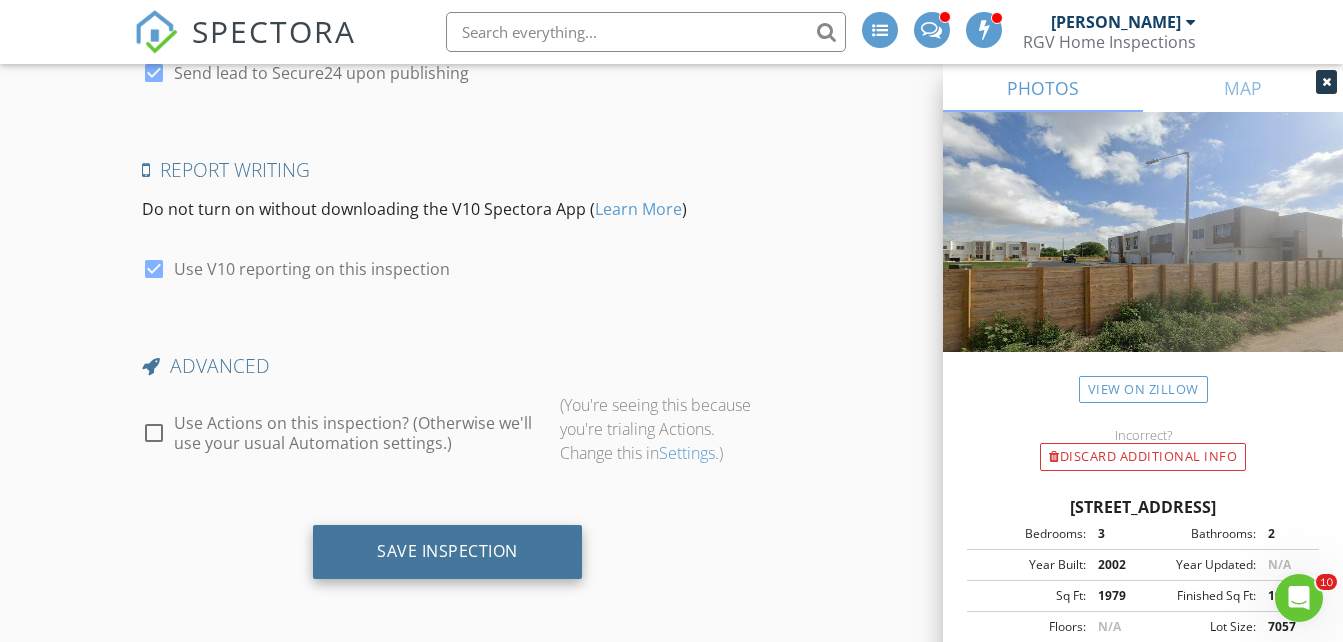 click on "Save Inspection" at bounding box center (447, 551) 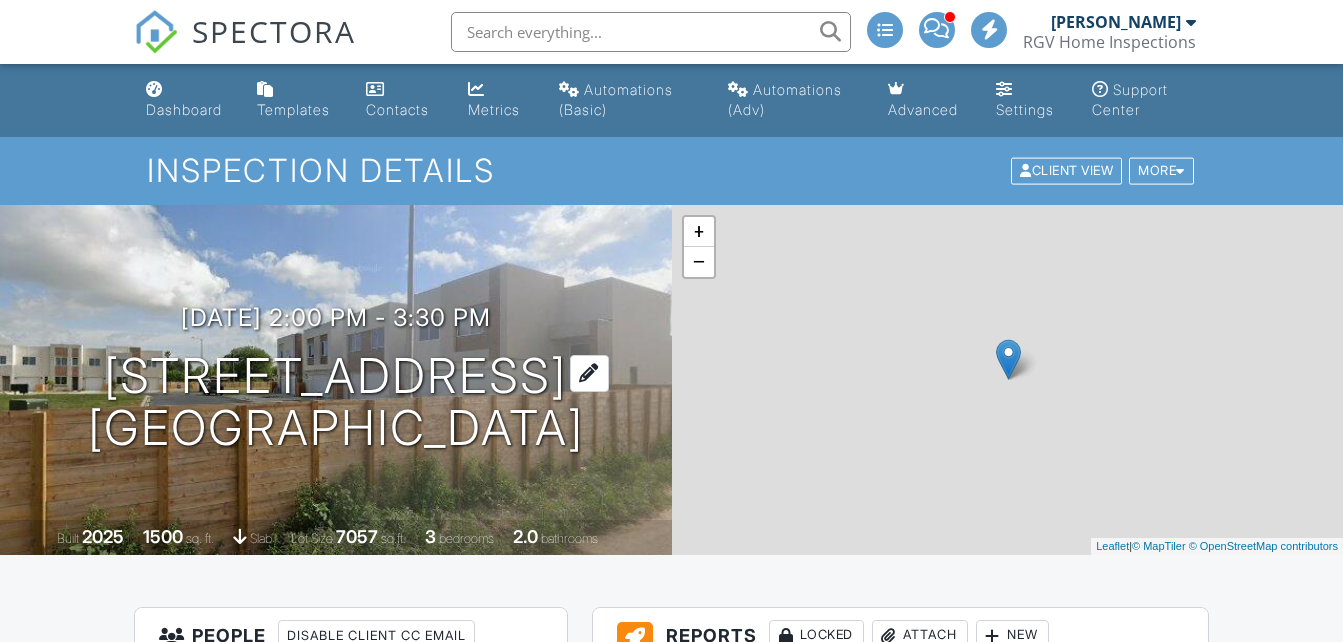 scroll, scrollTop: 0, scrollLeft: 0, axis: both 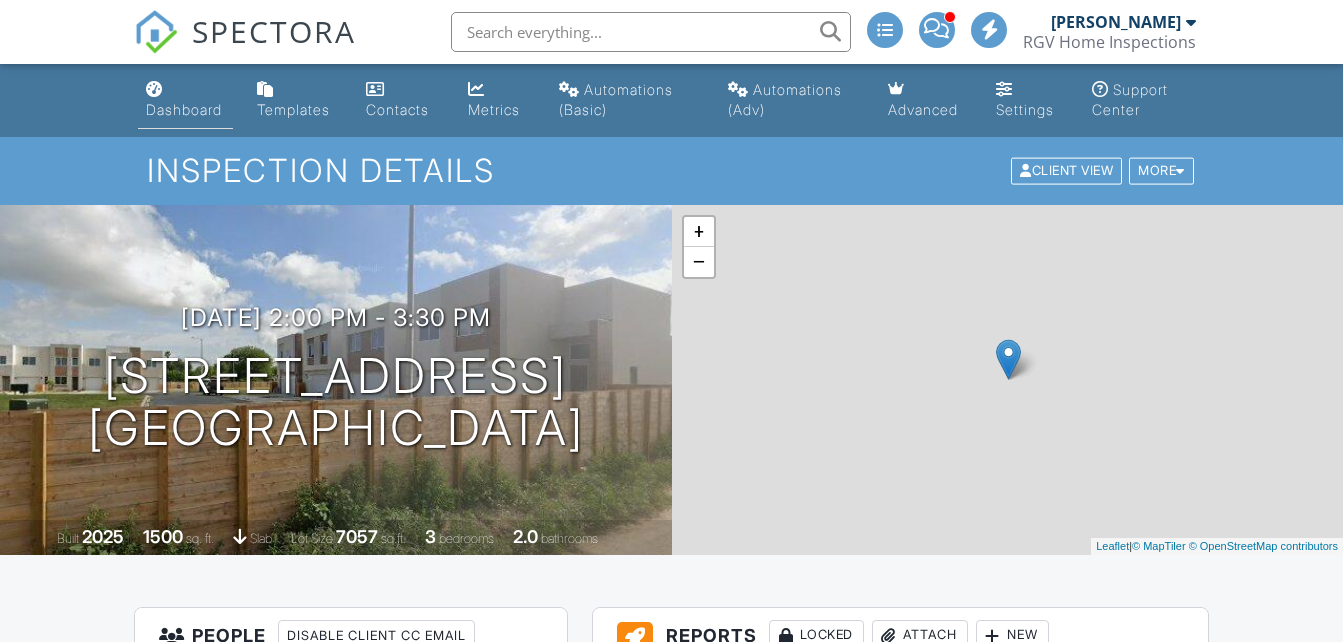 click on "Dashboard" at bounding box center [185, 100] 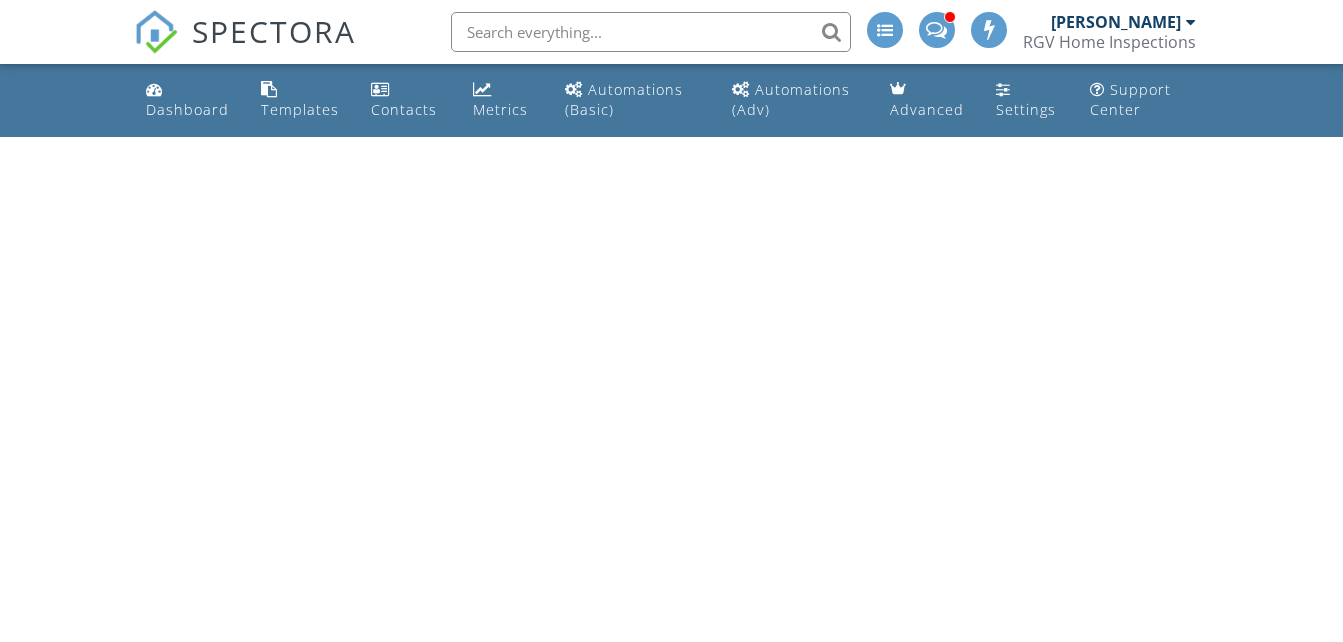 scroll, scrollTop: 0, scrollLeft: 0, axis: both 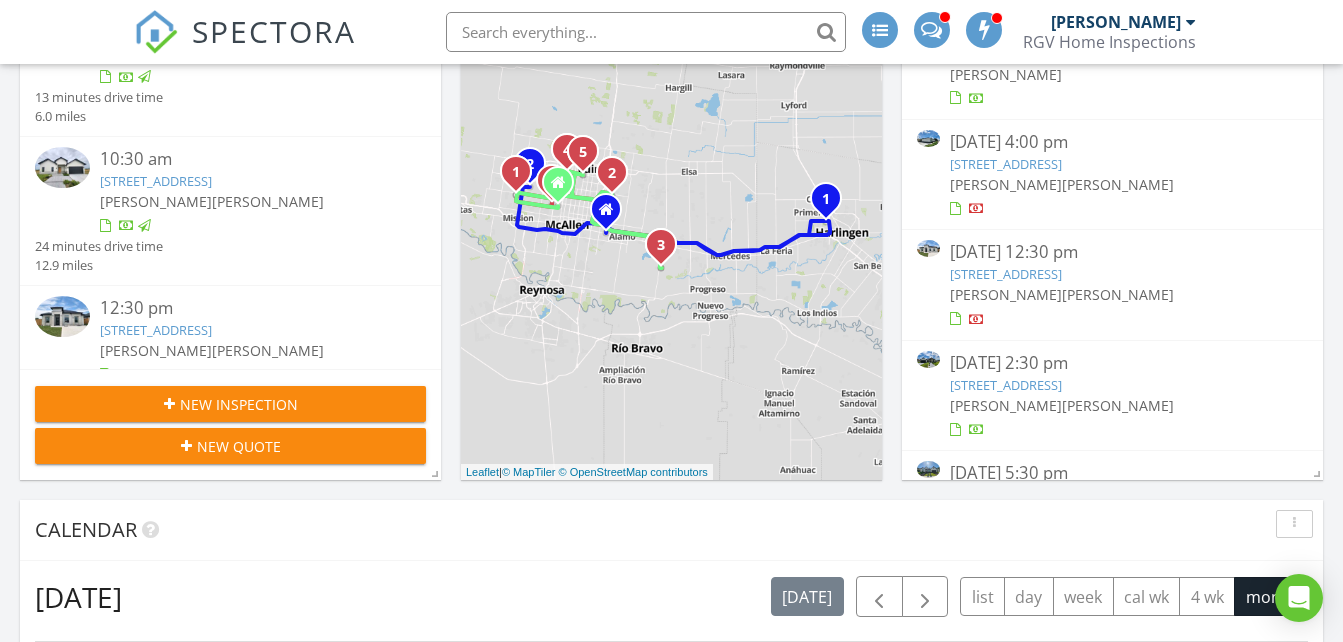 click on "New Inspection" at bounding box center [239, 404] 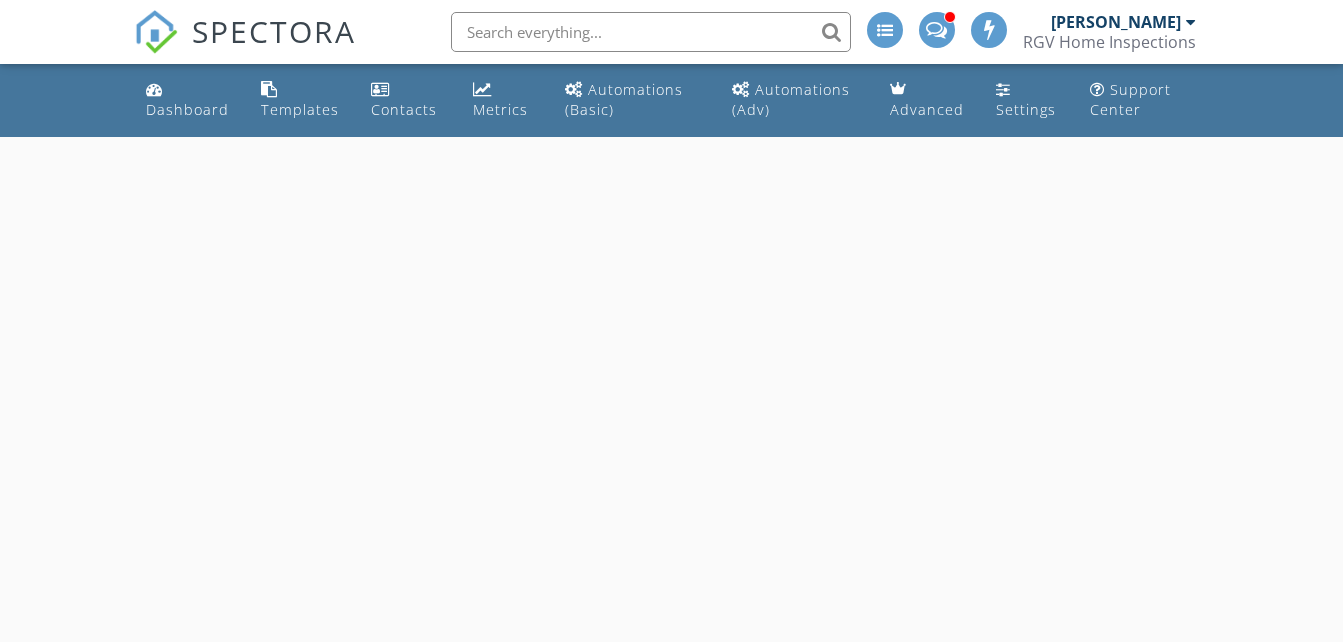scroll, scrollTop: 0, scrollLeft: 0, axis: both 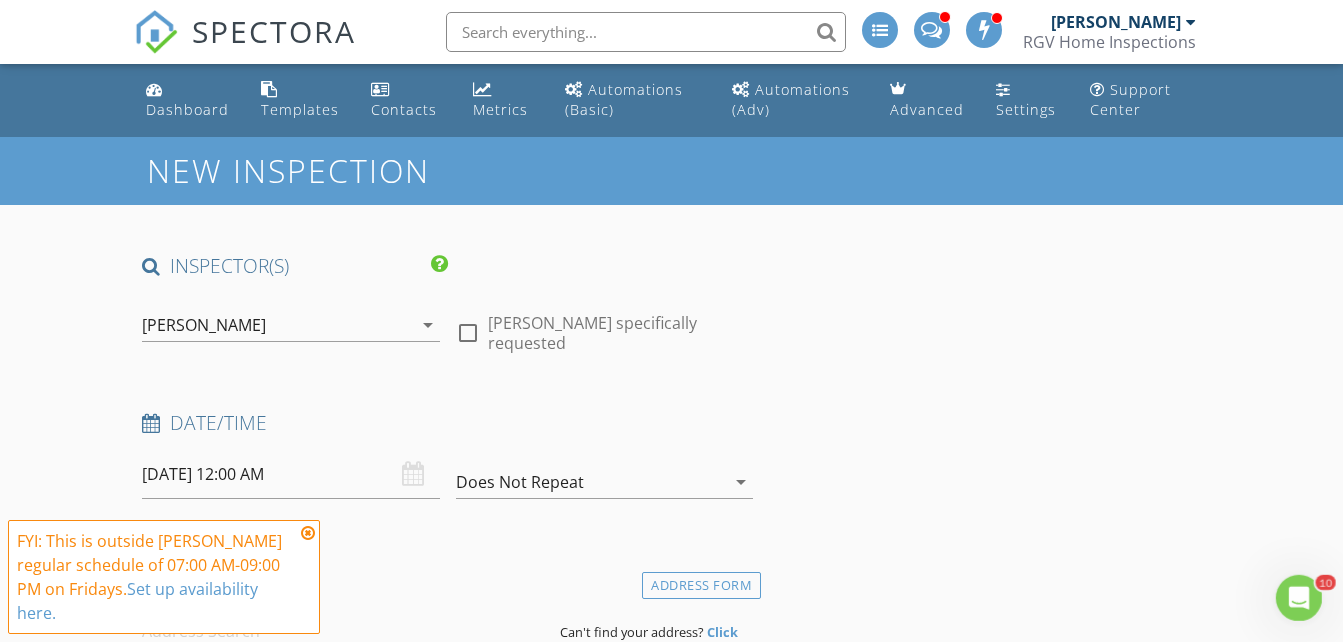 click at bounding box center (290, 356) 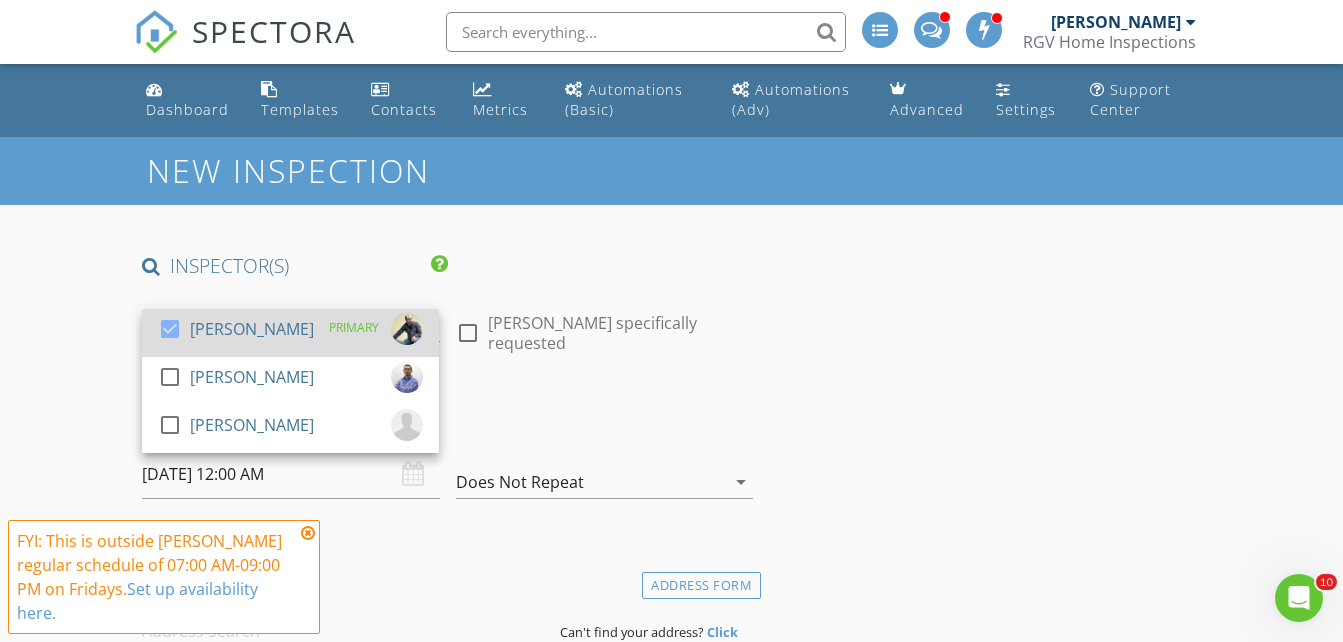 click on "[PERSON_NAME]" at bounding box center [252, 329] 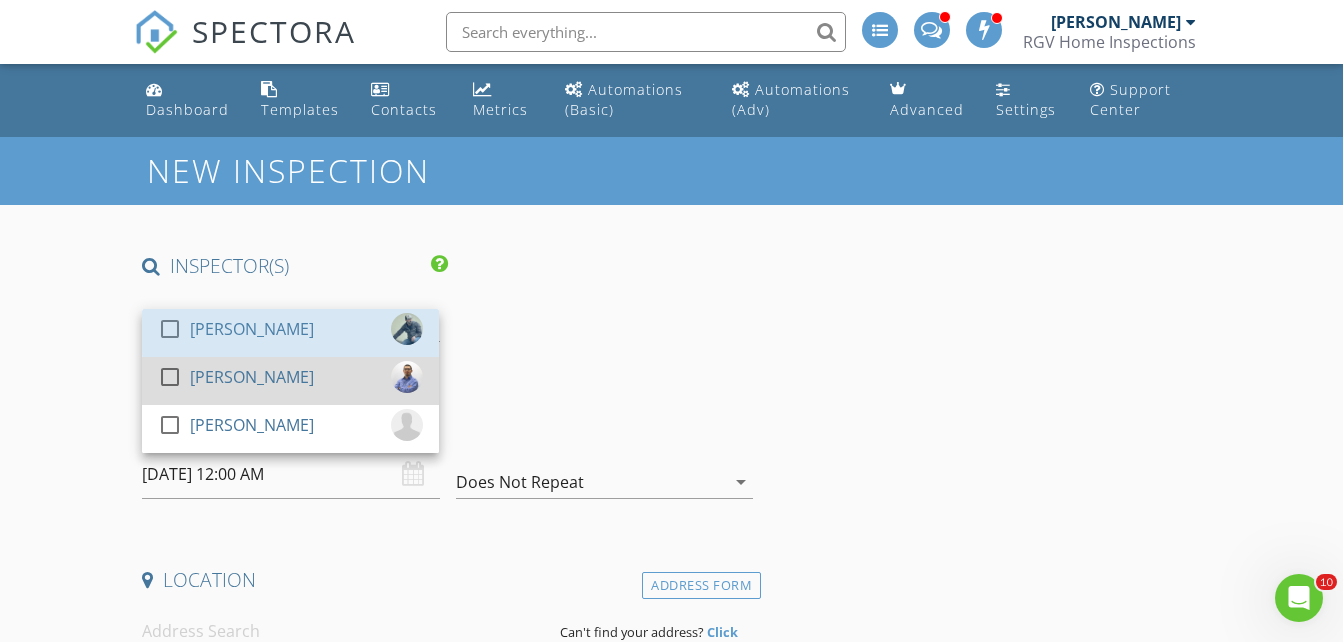 click on "[PERSON_NAME]" at bounding box center (252, 377) 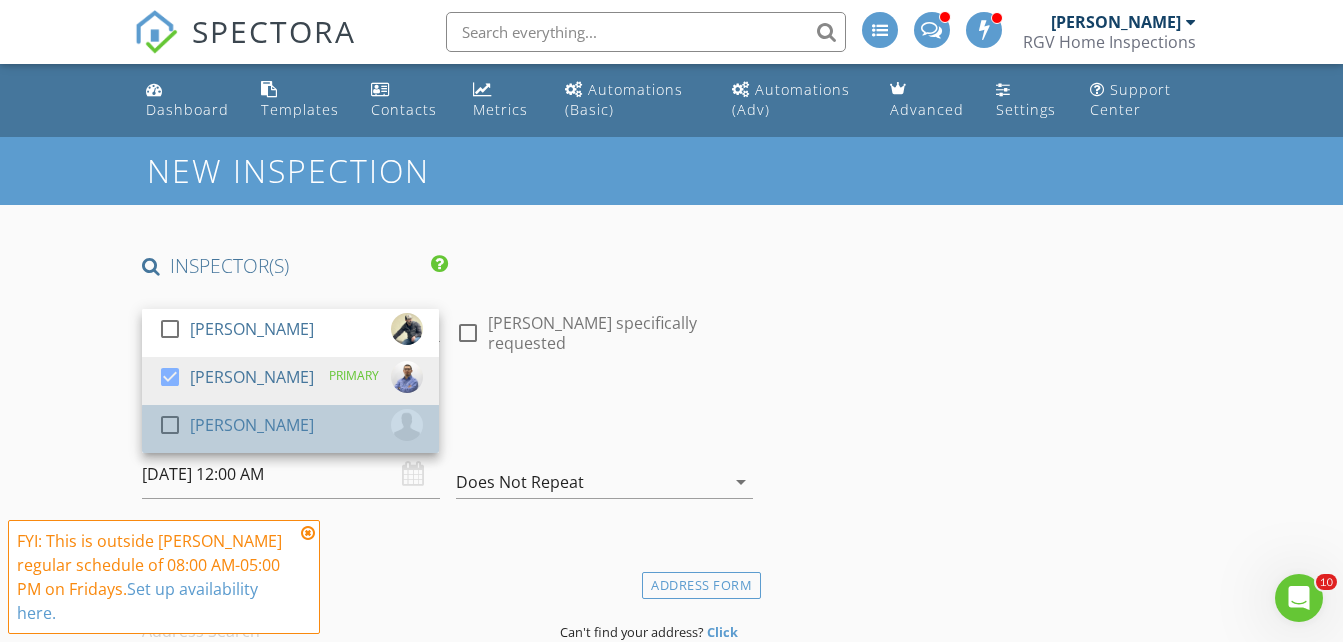 click on "[PERSON_NAME]" at bounding box center (252, 425) 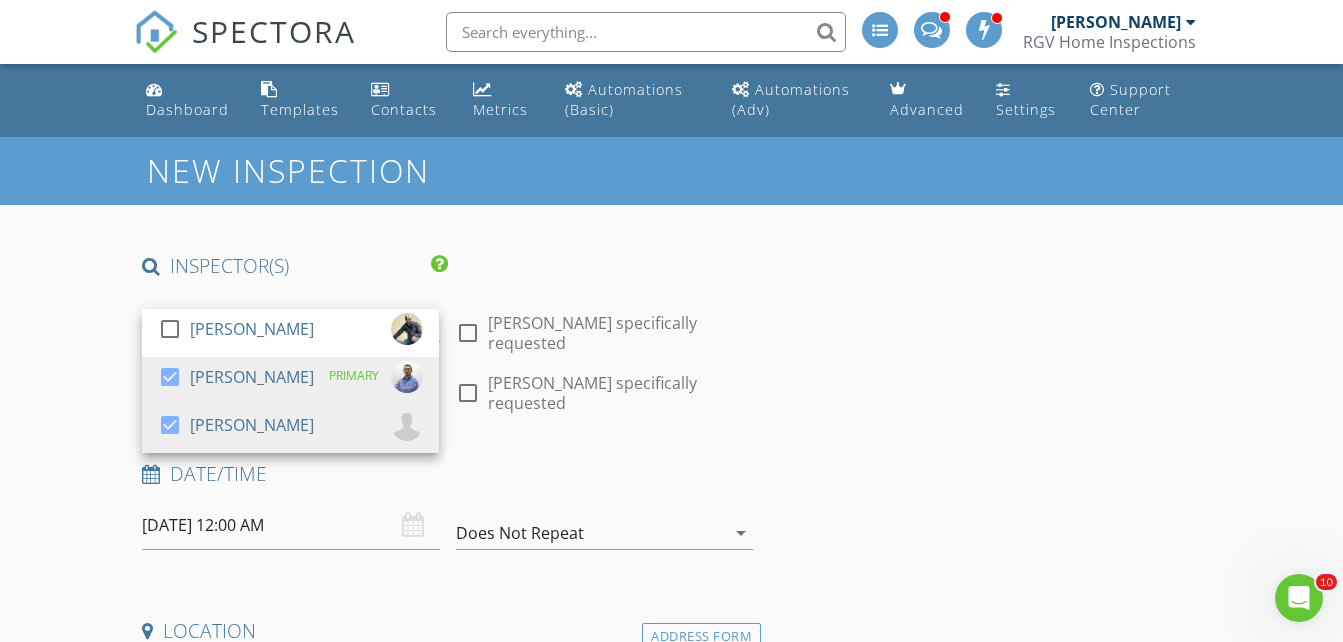 click on "New Inspection
INSPECTOR(S)
check_box_outline_blank   Donnie Quintanilla     check_box   Fernando Valbuena   PRIMARY   check_box   Nick De Santos     Fernando Valbuena,  Nick De Santos arrow_drop_down   check_box_outline_blank Fernando Valbuena specifically requested check_box_outline_blank Nick De Santos specifically requested
Date/Time
07/11/2025 12:00 AM   Does Not Repeat arrow_drop_down
Location
Address Form       Can't find your address?   Click here.
client
check_box Enable Client CC email for this inspection   Client Search     check_box_outline_blank Client is a Company/Organization     First Name   Last Name   Email   CC Email   Phone         Tags         Notes   Private Notes
ADD ADDITIONAL client
SERVICES
check_box_outline_blank   Residential Inspection" at bounding box center (671, 1904) 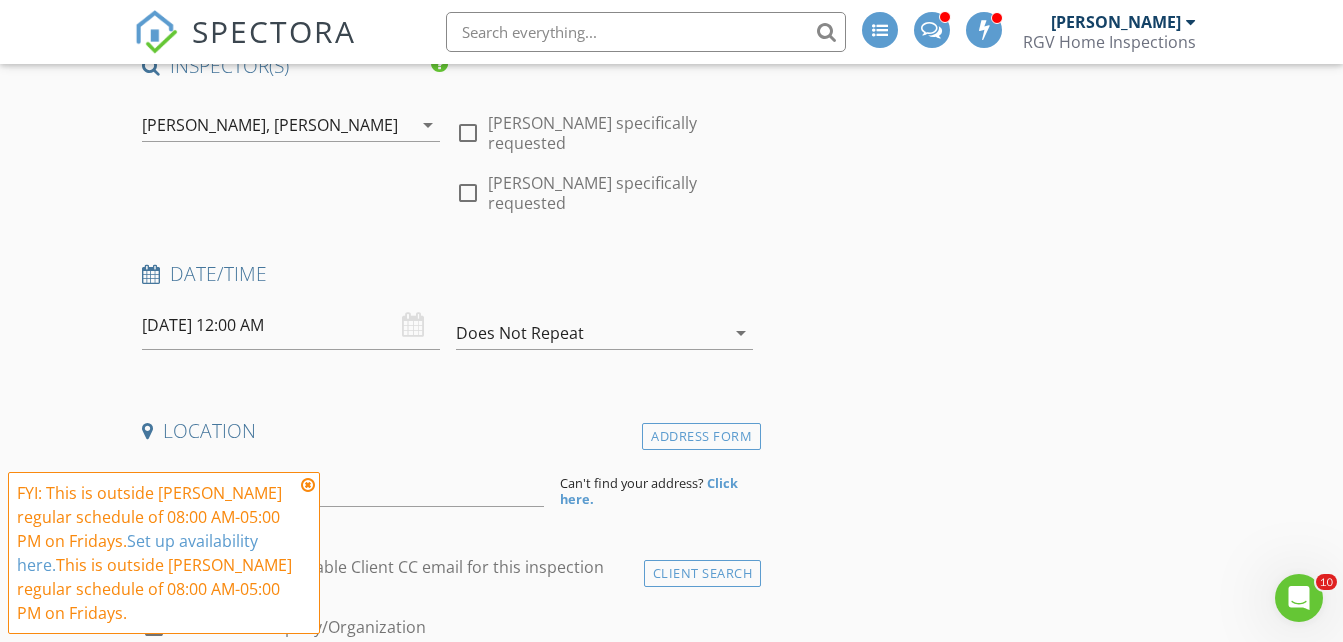 click on "07/11/2025 12:00 AM" at bounding box center (290, 325) 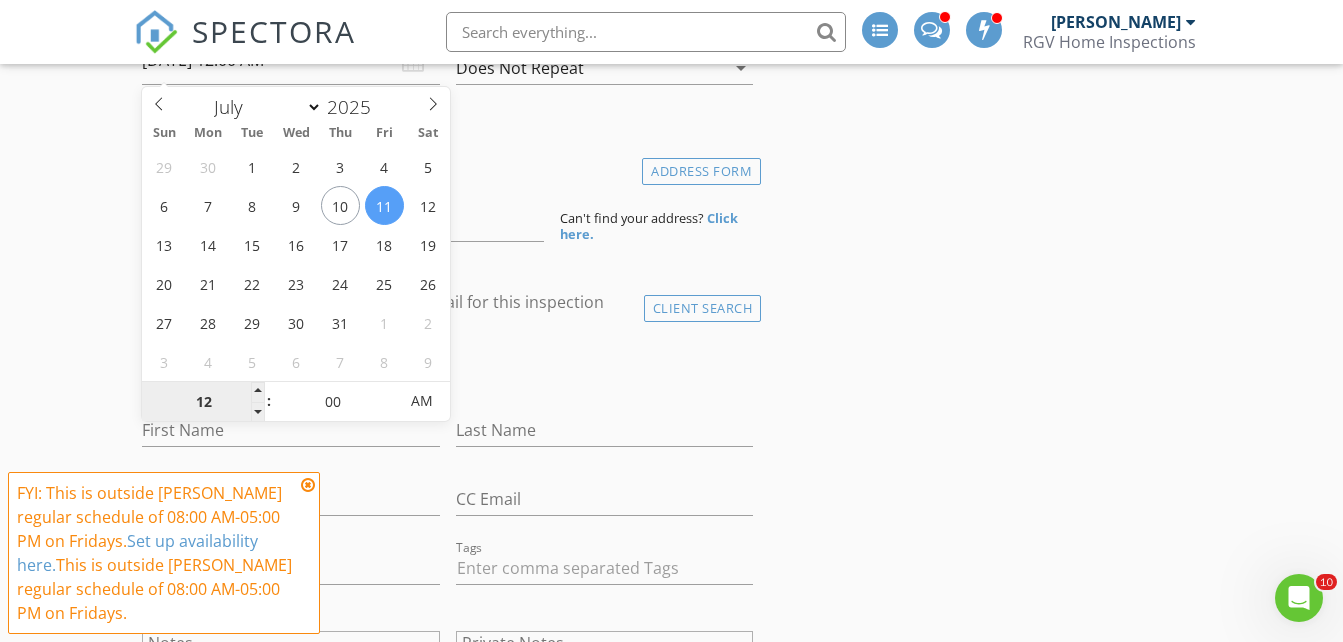 scroll, scrollTop: 500, scrollLeft: 0, axis: vertical 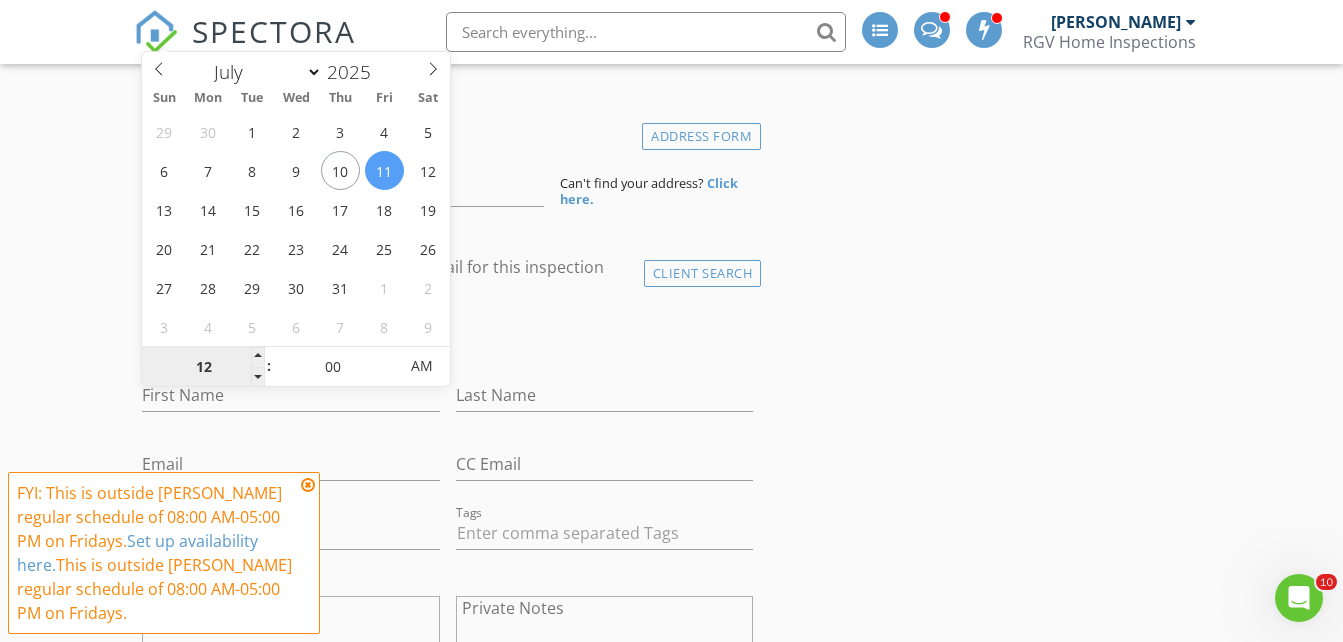 click on "12" at bounding box center [203, 367] 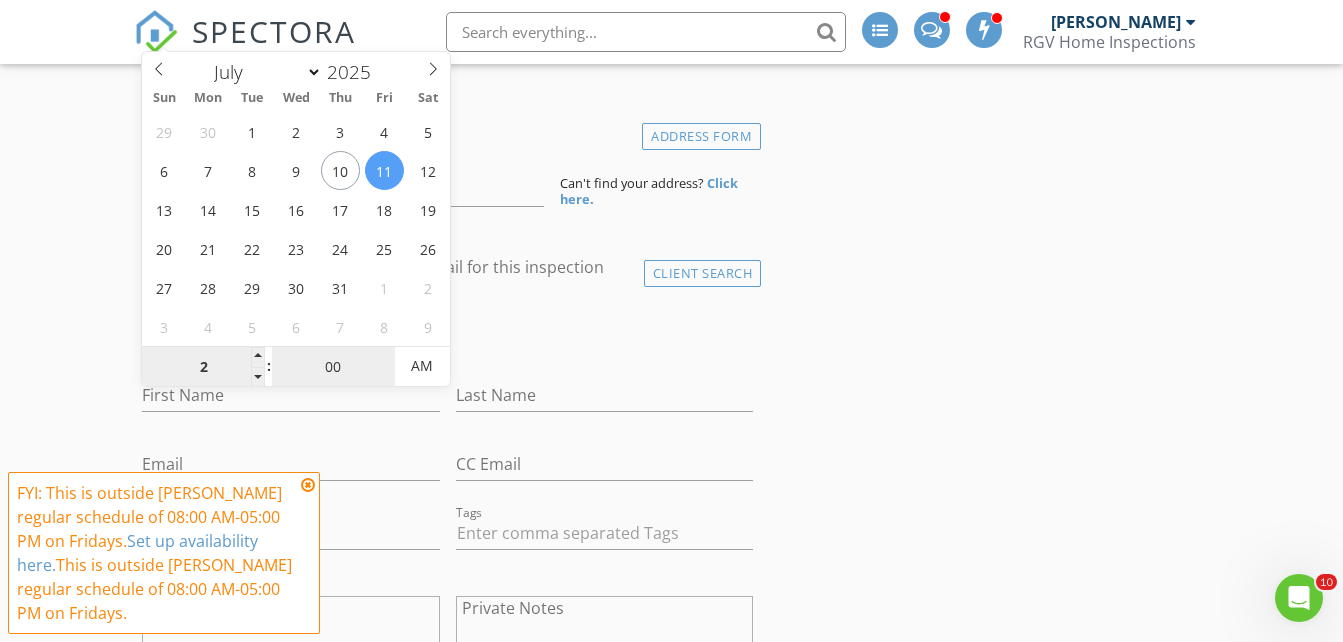 type on "02" 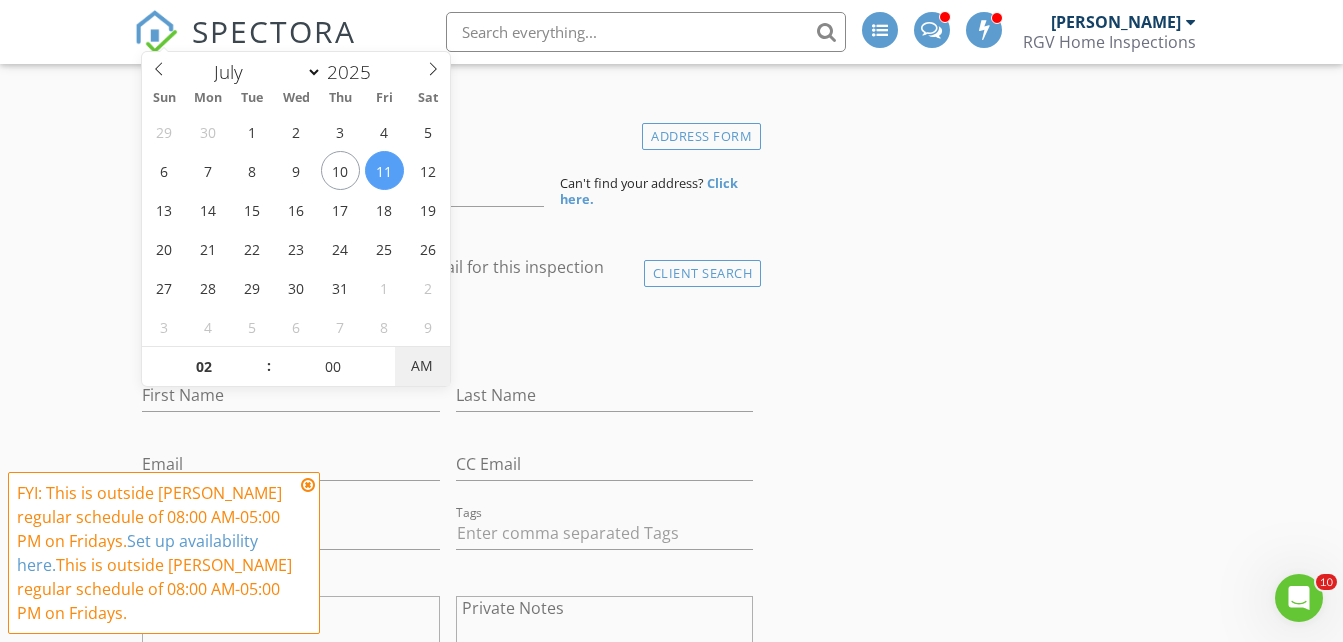 type on "[DATE] 2:00 PM" 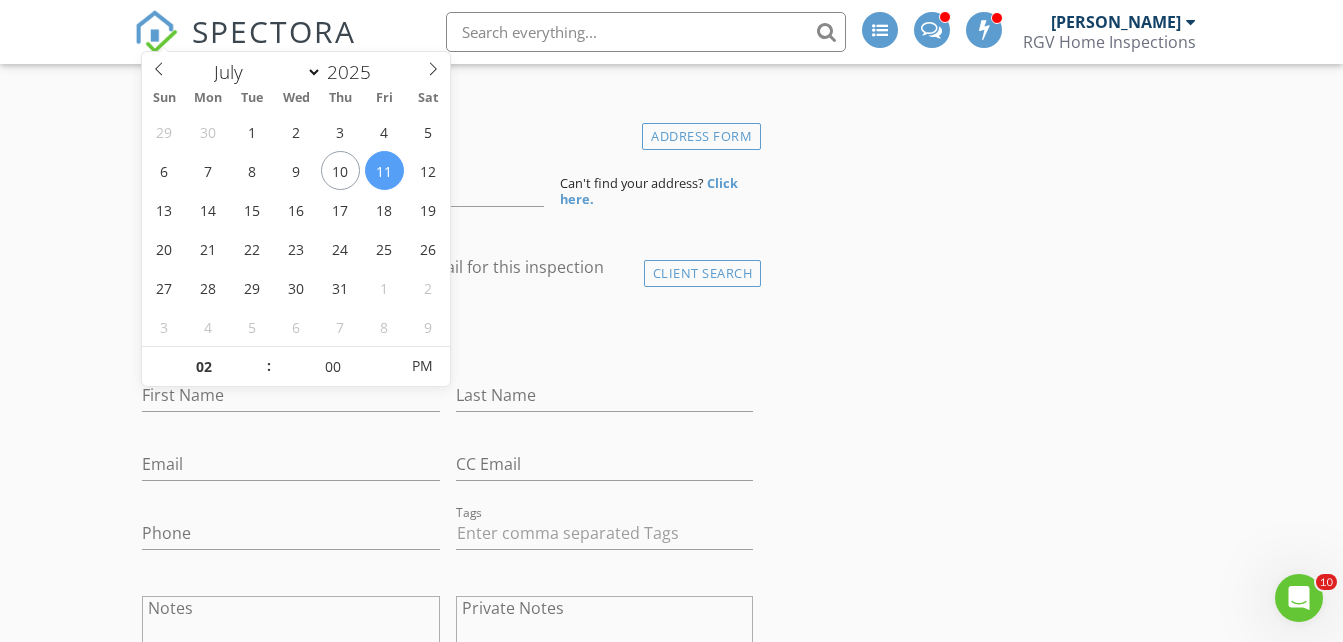 drag, startPoint x: 90, startPoint y: 325, endPoint x: 124, endPoint y: 308, distance: 38.013157 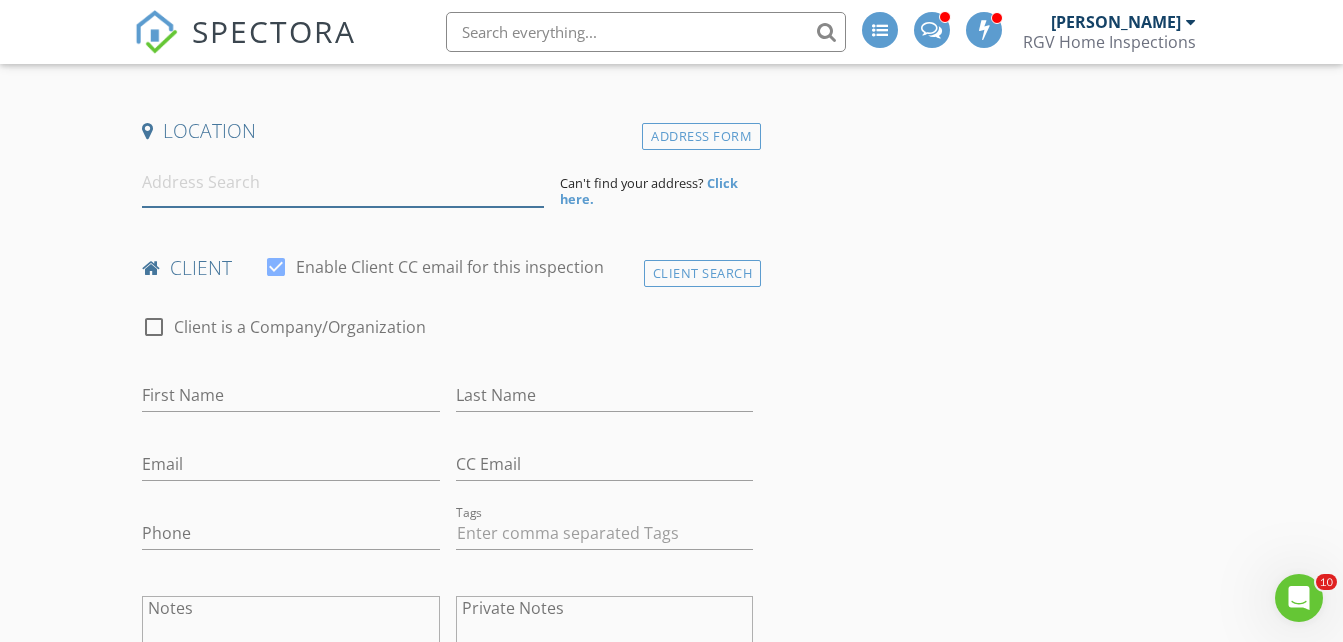 click at bounding box center [343, 182] 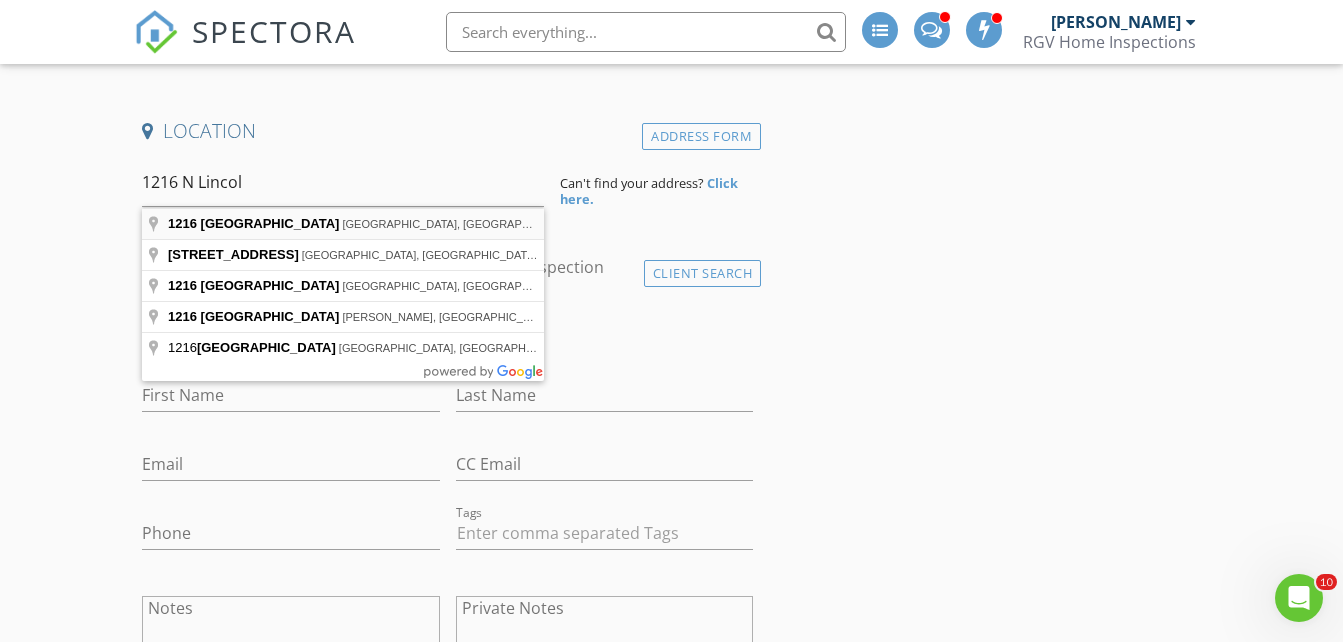 type on "1216 North Lincoln Avenue, San Juan, TX, USA" 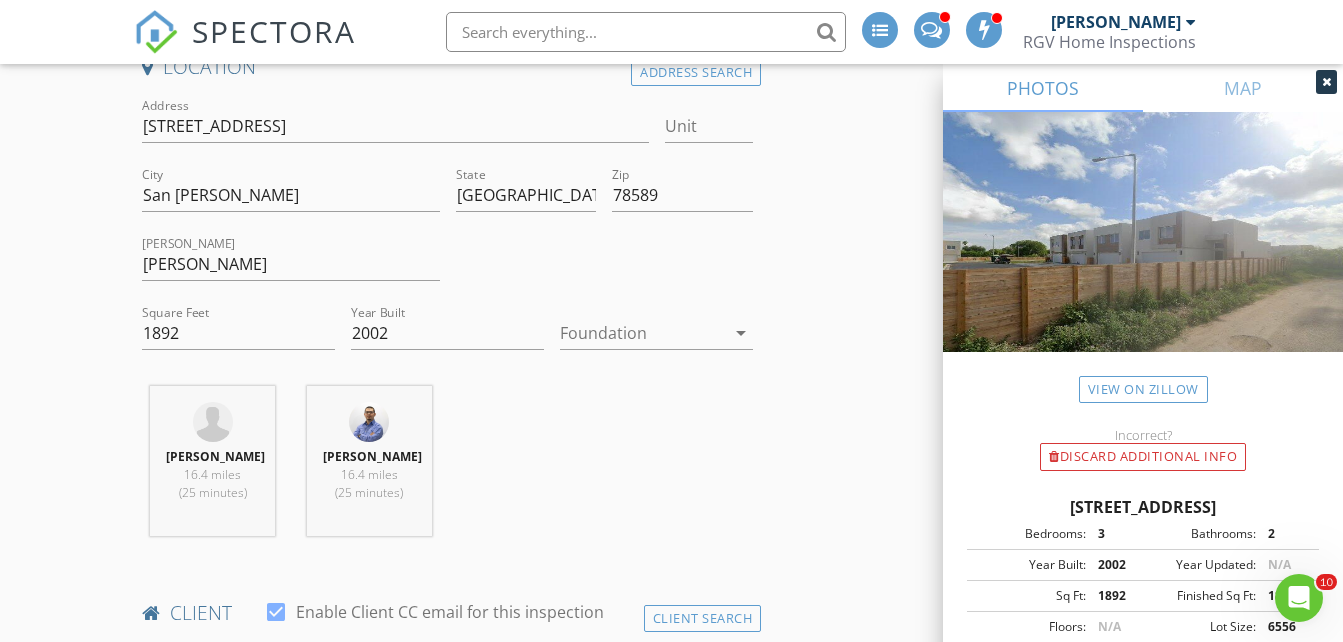 scroll, scrollTop: 600, scrollLeft: 0, axis: vertical 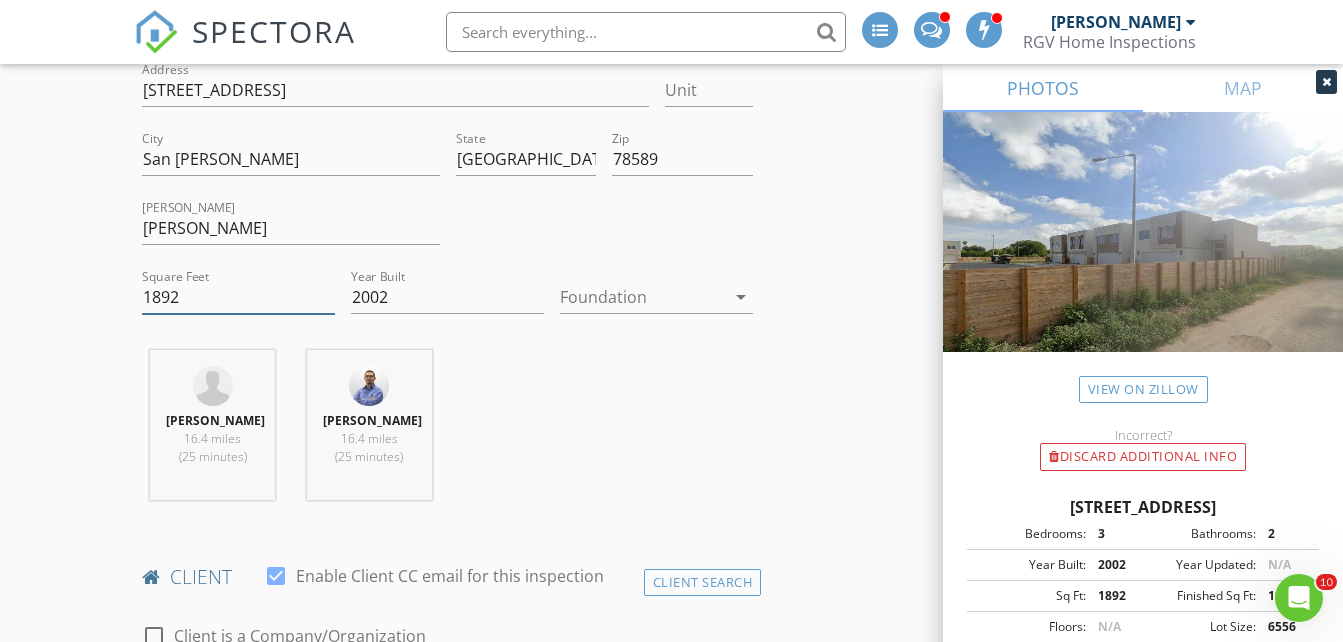 click on "1892" at bounding box center (238, 297) 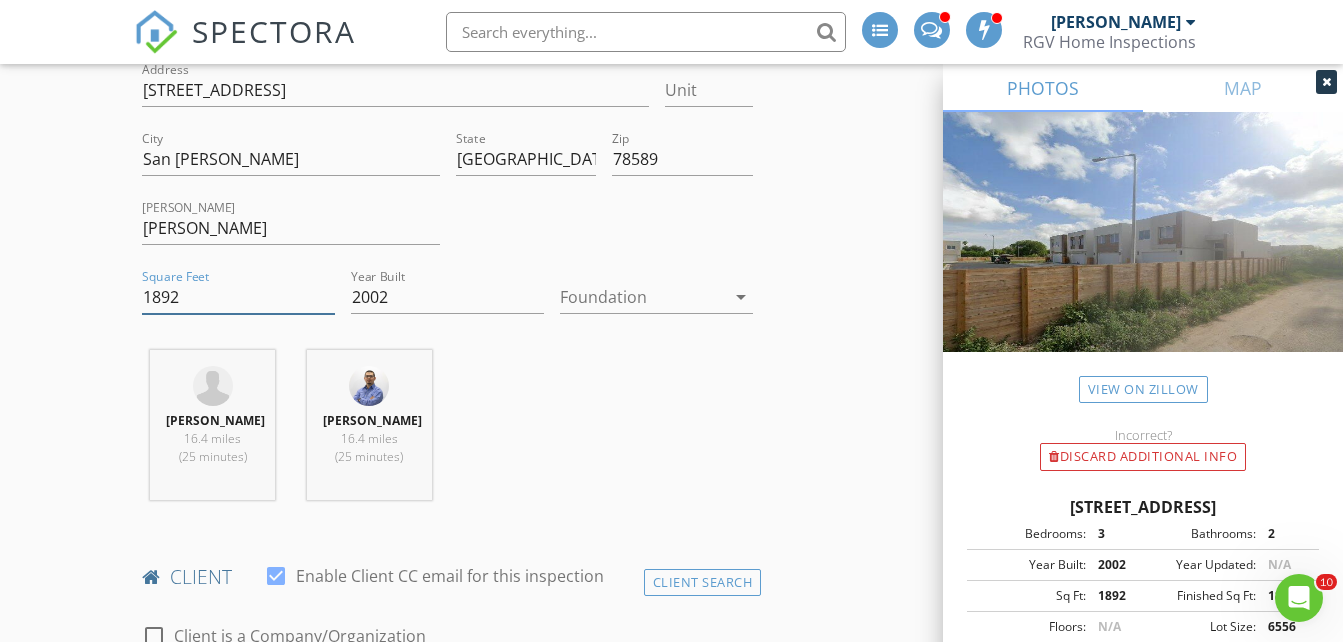 click on "1892" at bounding box center (238, 297) 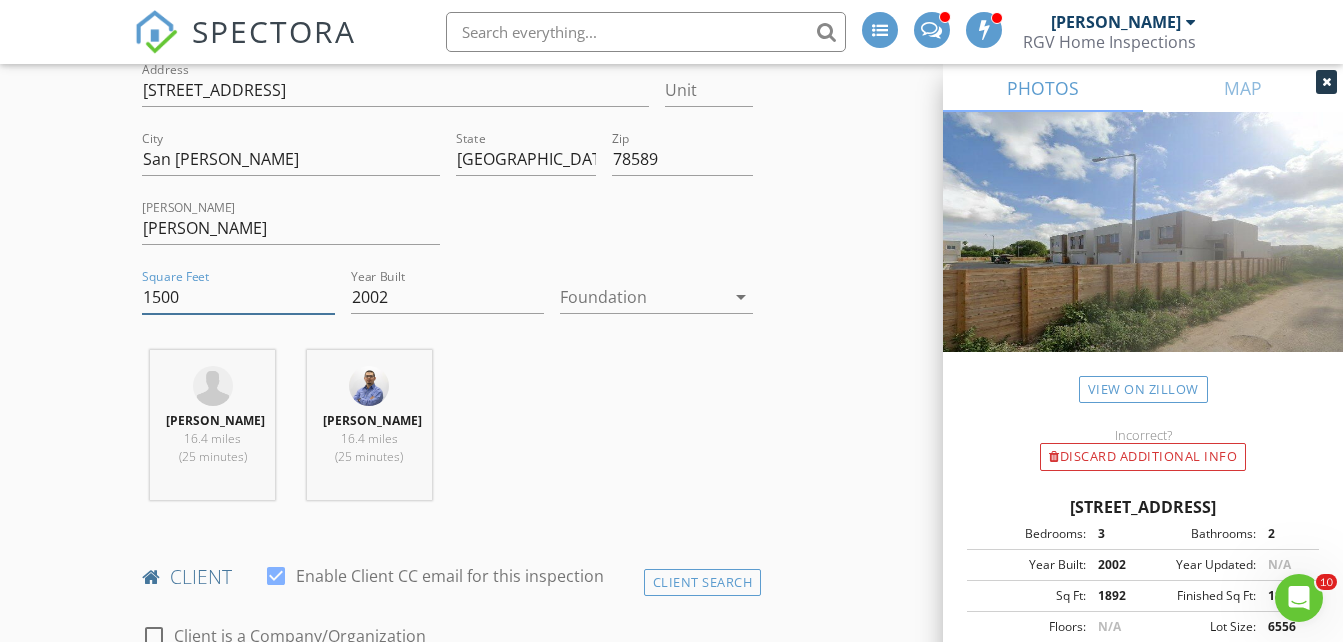 type on "1500" 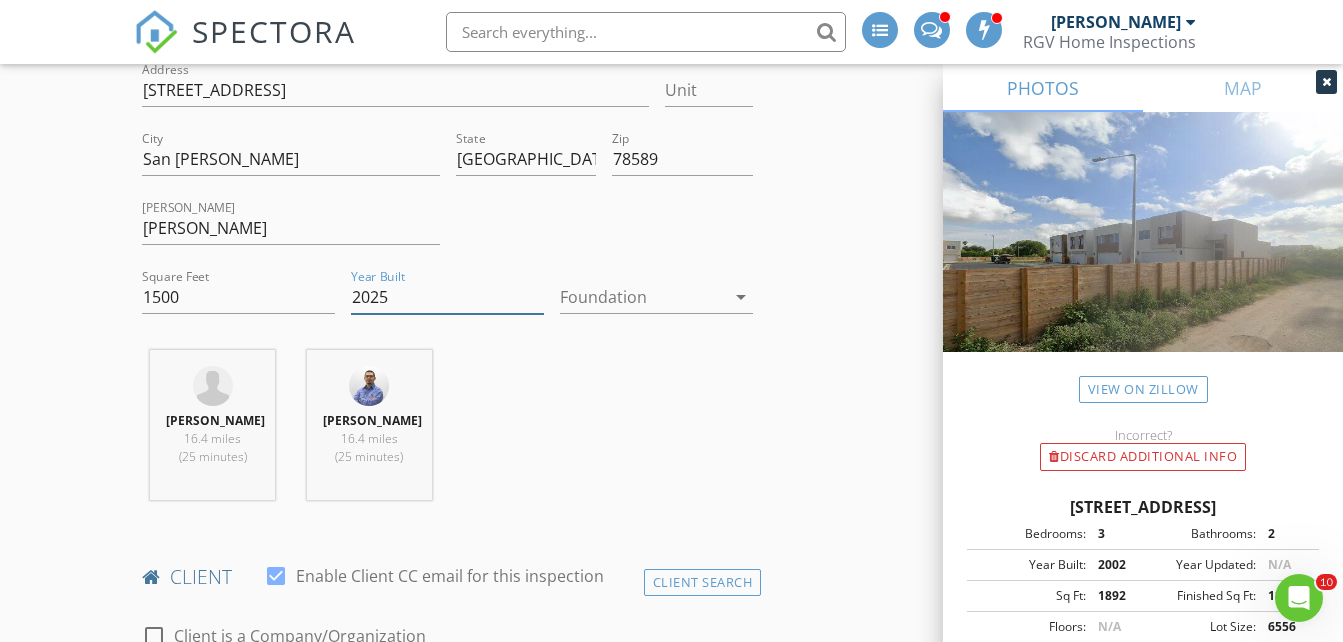type on "2025" 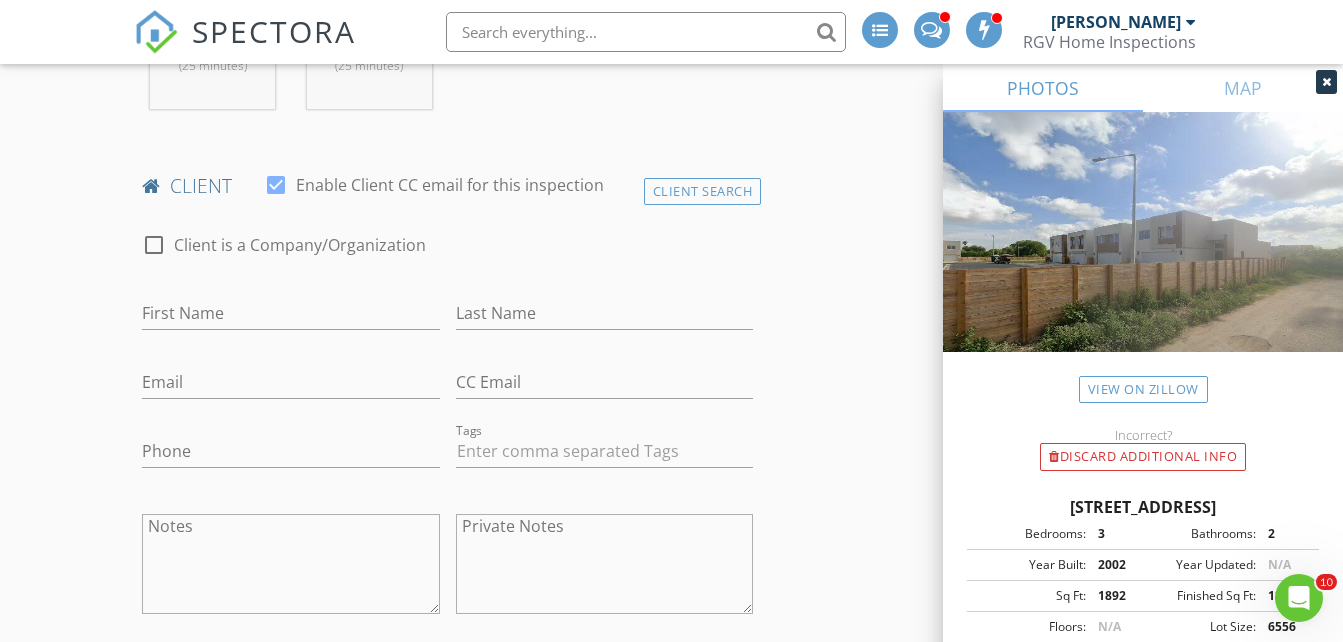 scroll, scrollTop: 1000, scrollLeft: 0, axis: vertical 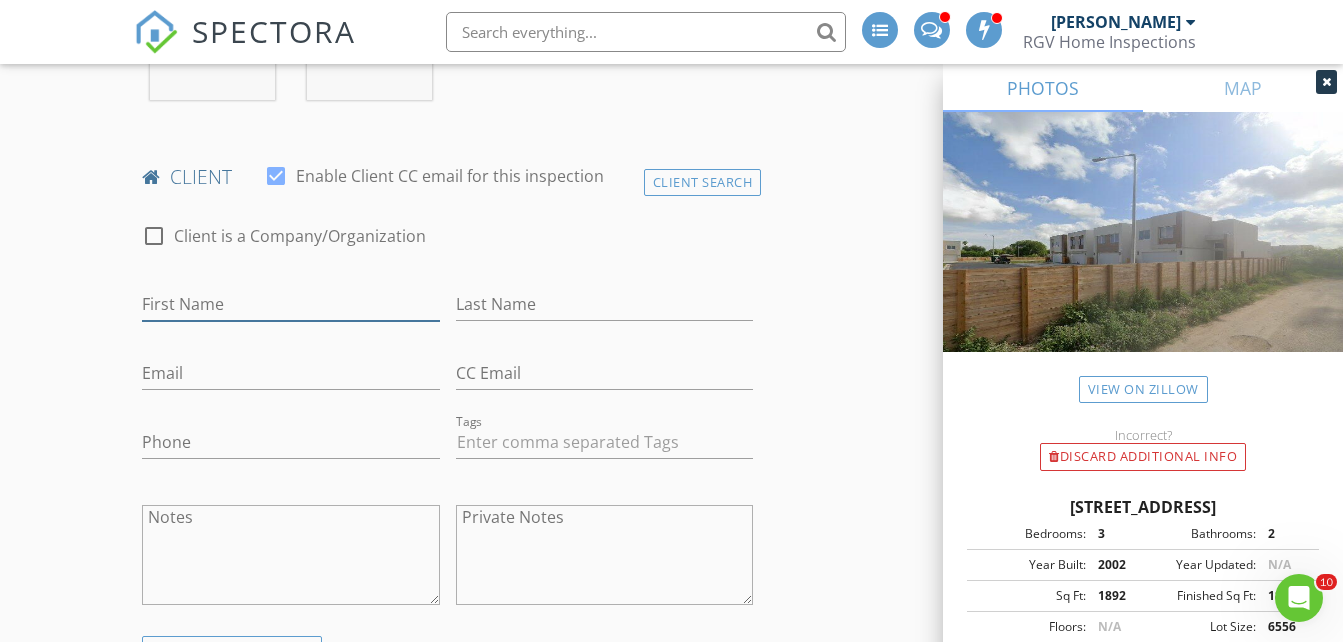 click on "First Name" at bounding box center (290, 304) 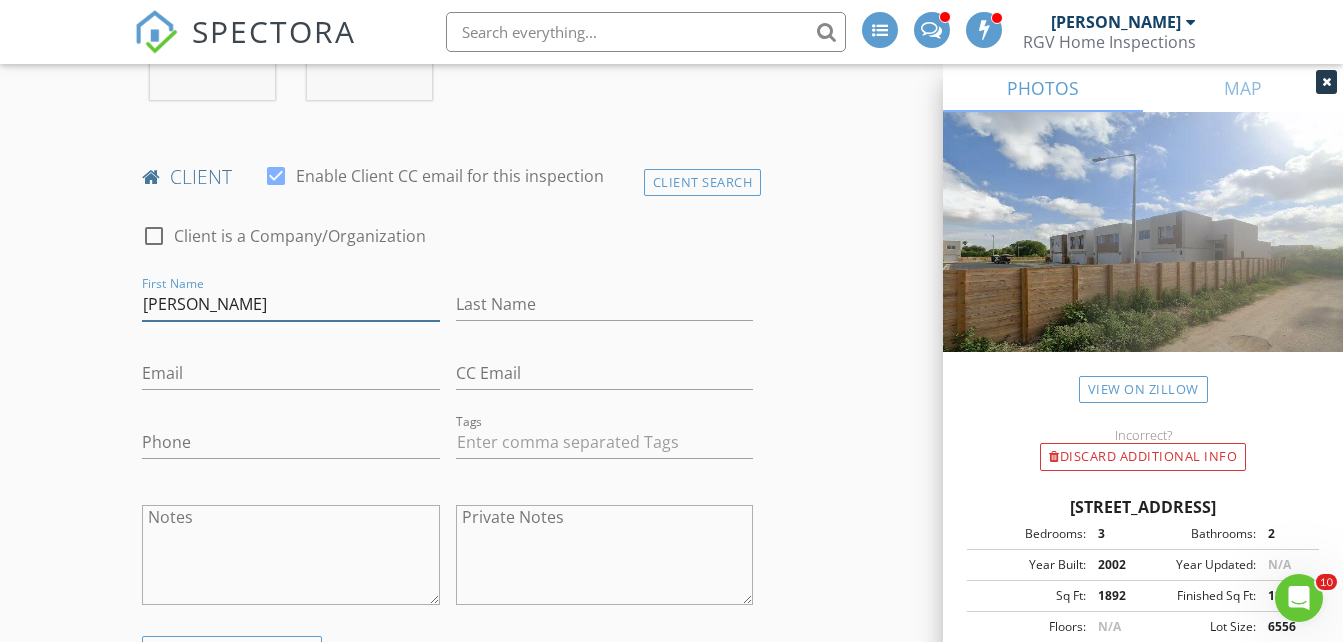 type on "[PERSON_NAME]" 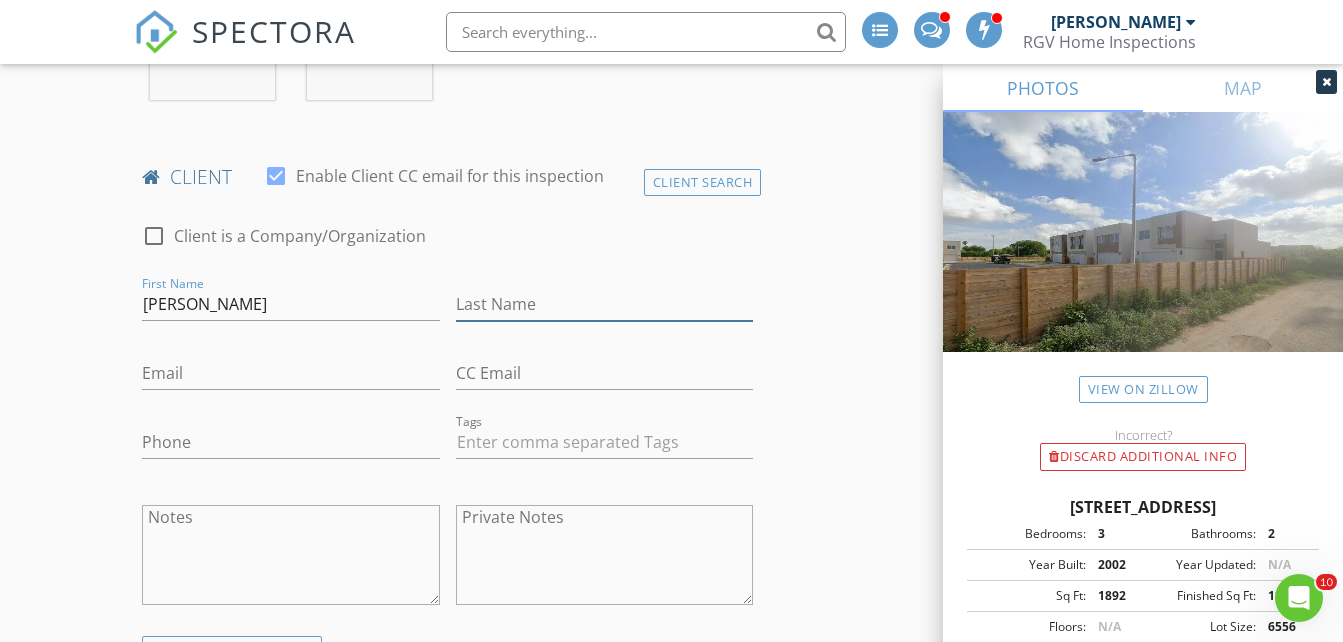 type on "[PERSON_NAME]" 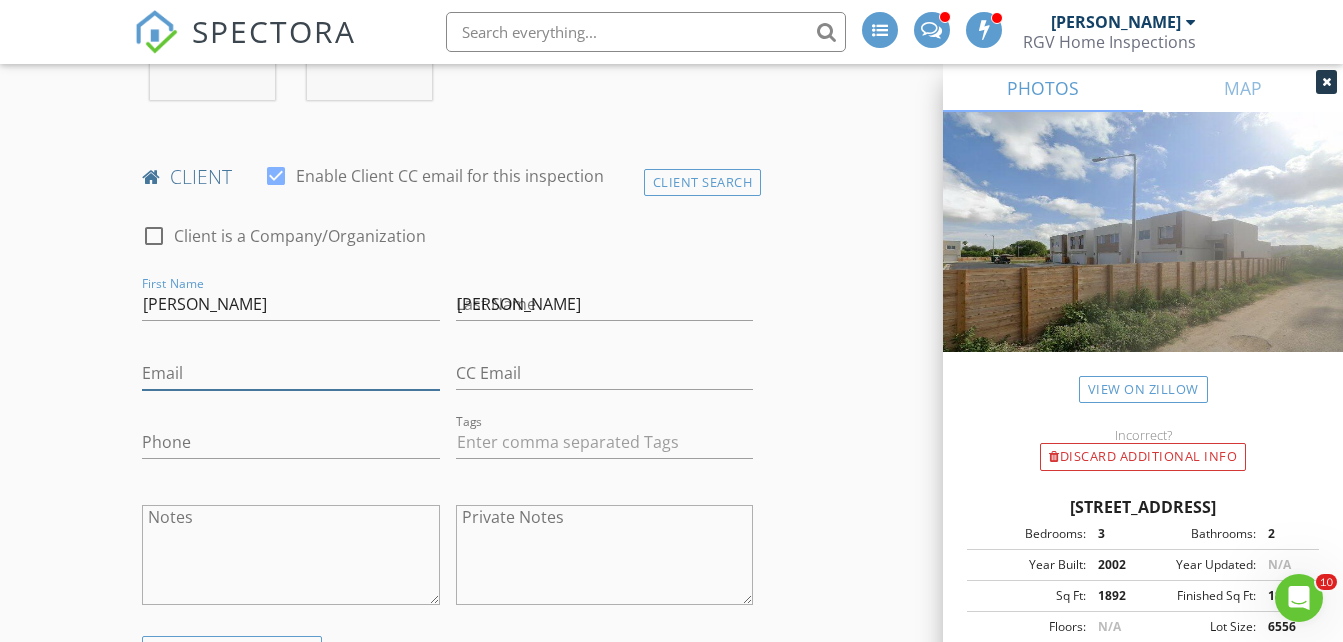 type on "[EMAIL_ADDRESS][DOMAIN_NAME]" 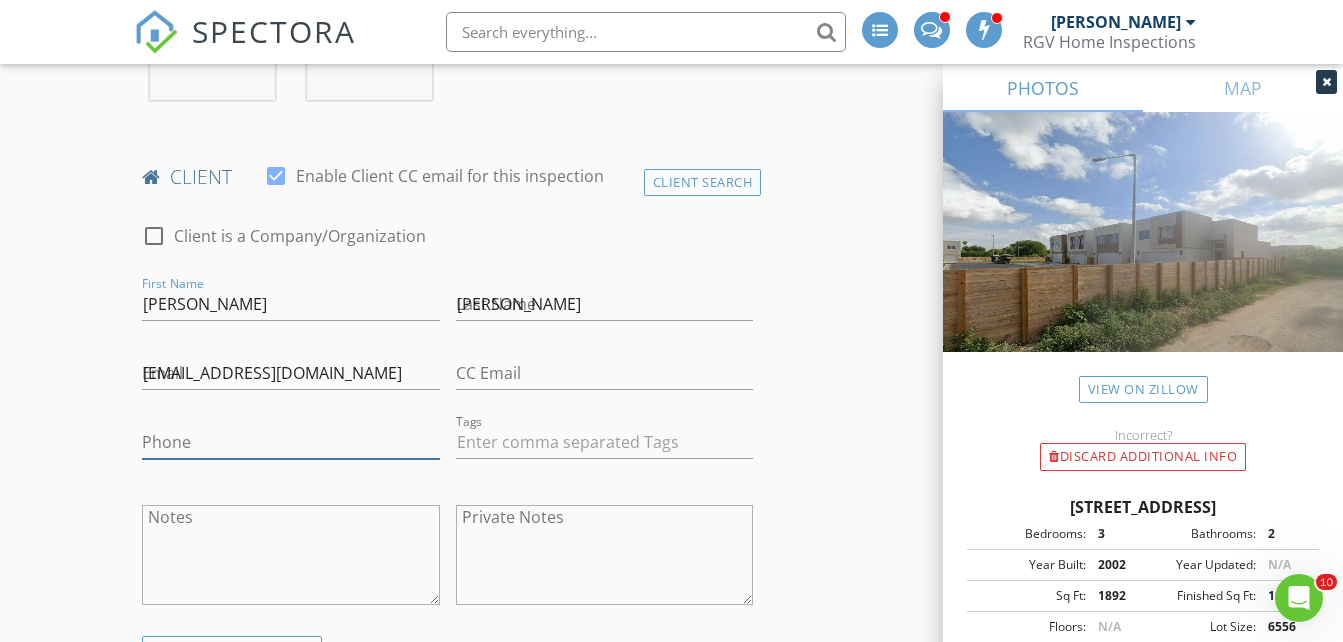 type on "[PHONE_NUMBER]" 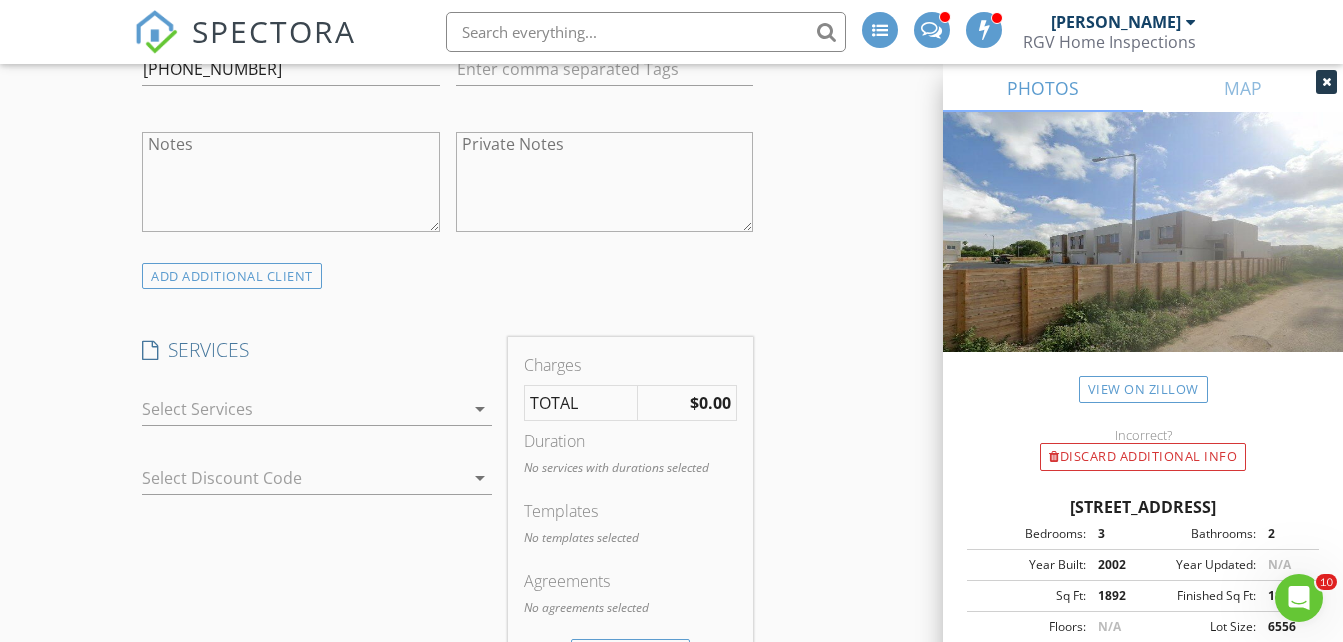 scroll, scrollTop: 1502, scrollLeft: 0, axis: vertical 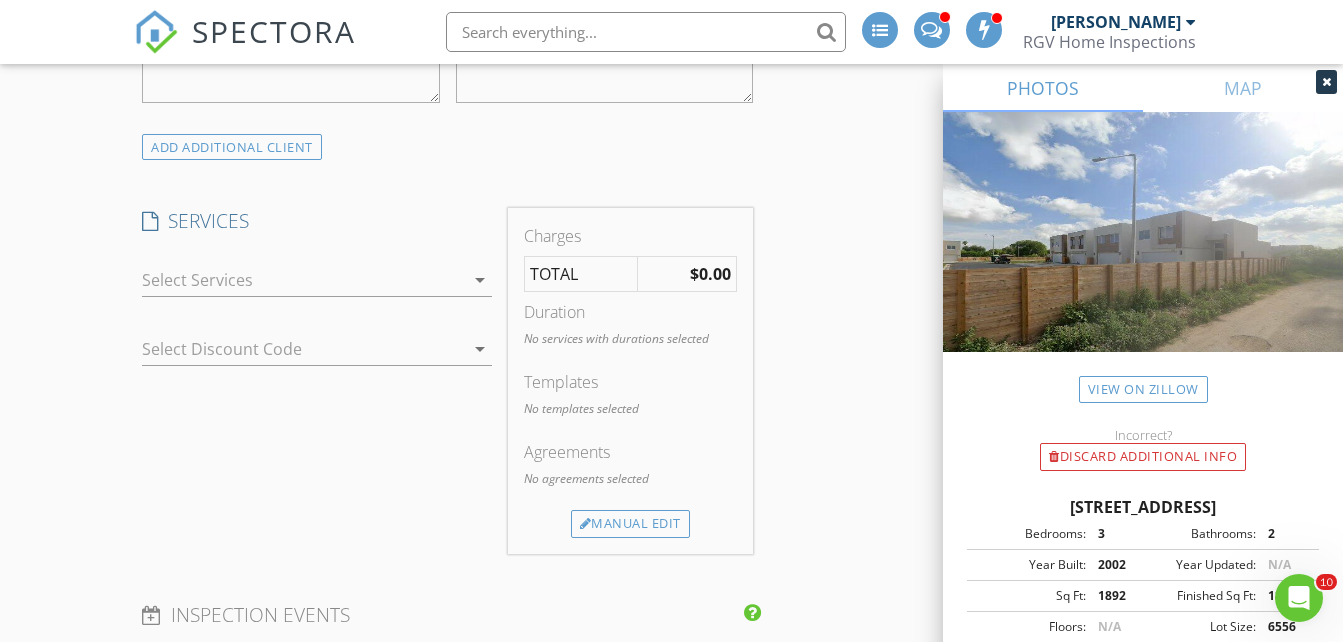 click on "check_box_outline_blank   Residential Inspection   Residential Home Inspection 750-1500 sq ft check_box_outline_blank   Quality Homes Initiative - Home Inspection   Builder Partnership Inspection check_box_outline_blank   Commercial Inspection   Inspection check_box_outline_blank   Quality Homes - Phase II Inspection   Phase II Inspection - Builder Partnership: Pre-dry wall inspection check_box_outline_blank   Drone Photography - Marketing   Drone Inspection / Images / Video check_box_outline_blank   Pre-Pour Inspection - New Construction   Phase I (Before pour of foundation) check_box_outline_blank   Pre-Dry Wall Inspection - New Construction   Phase II: Pre-Dry Wall Inspection (Framing Inspection) check_box_outline_blank   Travel Fee   30+ Miles Travel Fee check_box_outline_blank   Thermal Inspection   Whole Structure Thermal Inspection check_box_outline_blank   4-Plex Inspection   Four Plex Inspection ($175 Per Unit) check_box_outline_blank   Mold Assessment   Mold Inspection and Air Sampling Assessment" at bounding box center [317, 284] 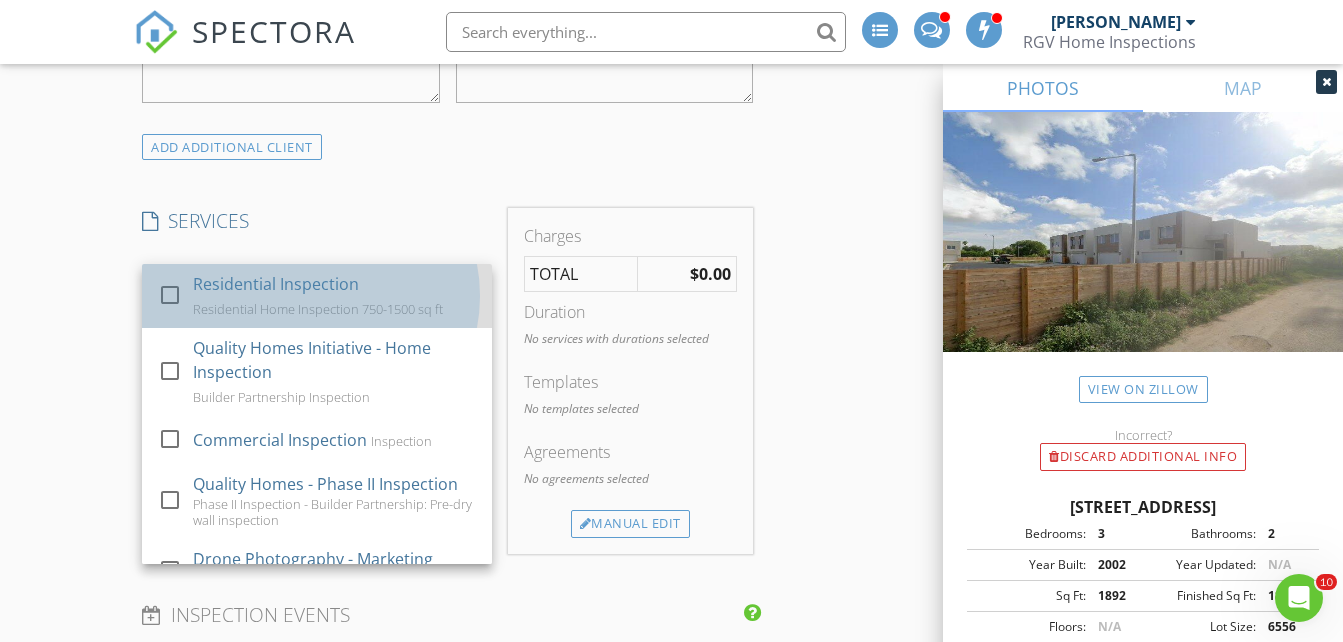 click on "Residential Inspection" at bounding box center (276, 284) 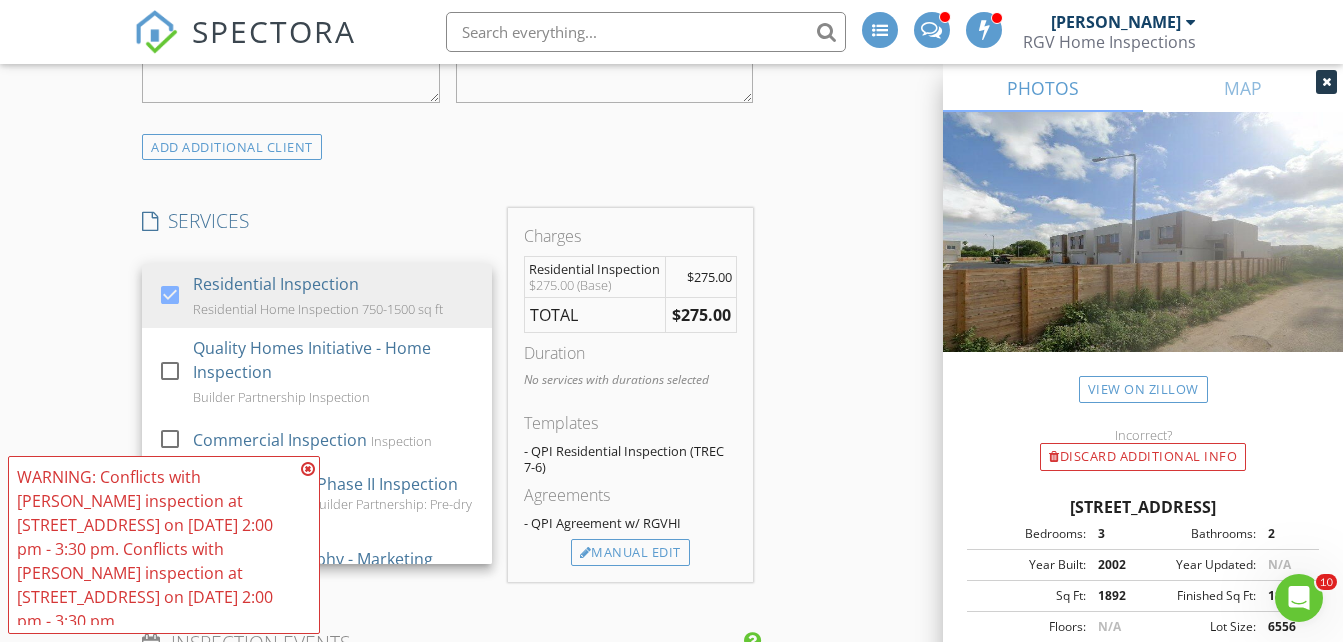 click on "Templates" at bounding box center [630, 423] 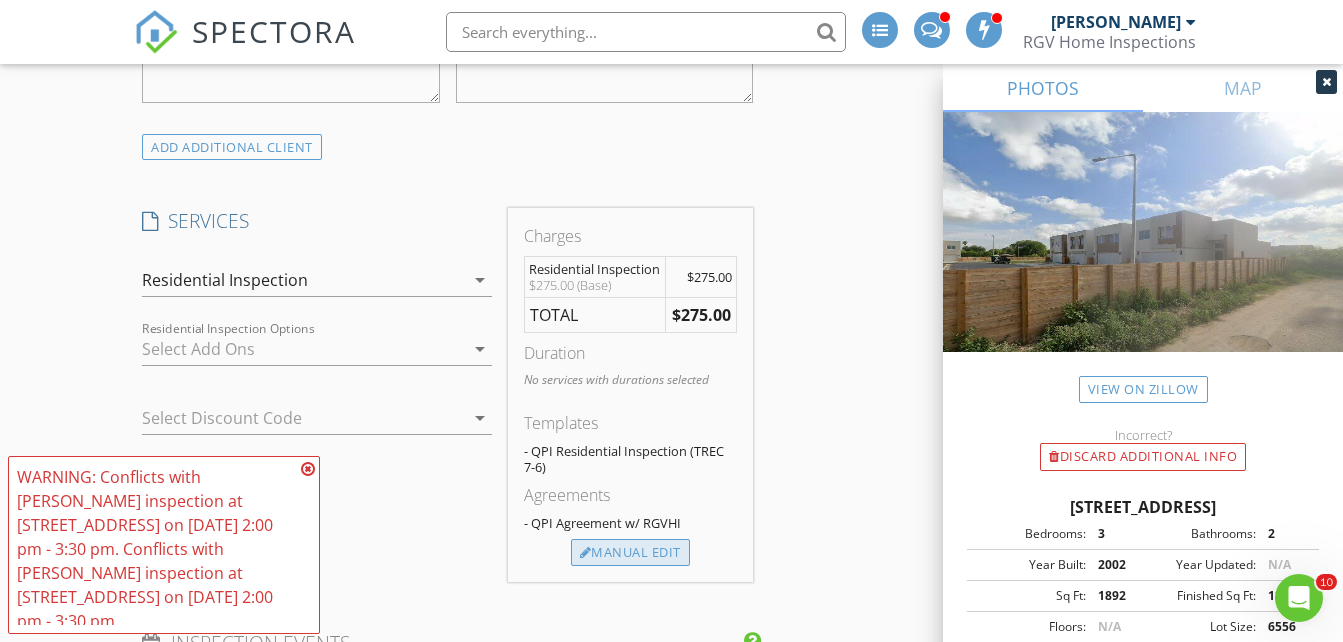 click on "Manual Edit" at bounding box center [630, 553] 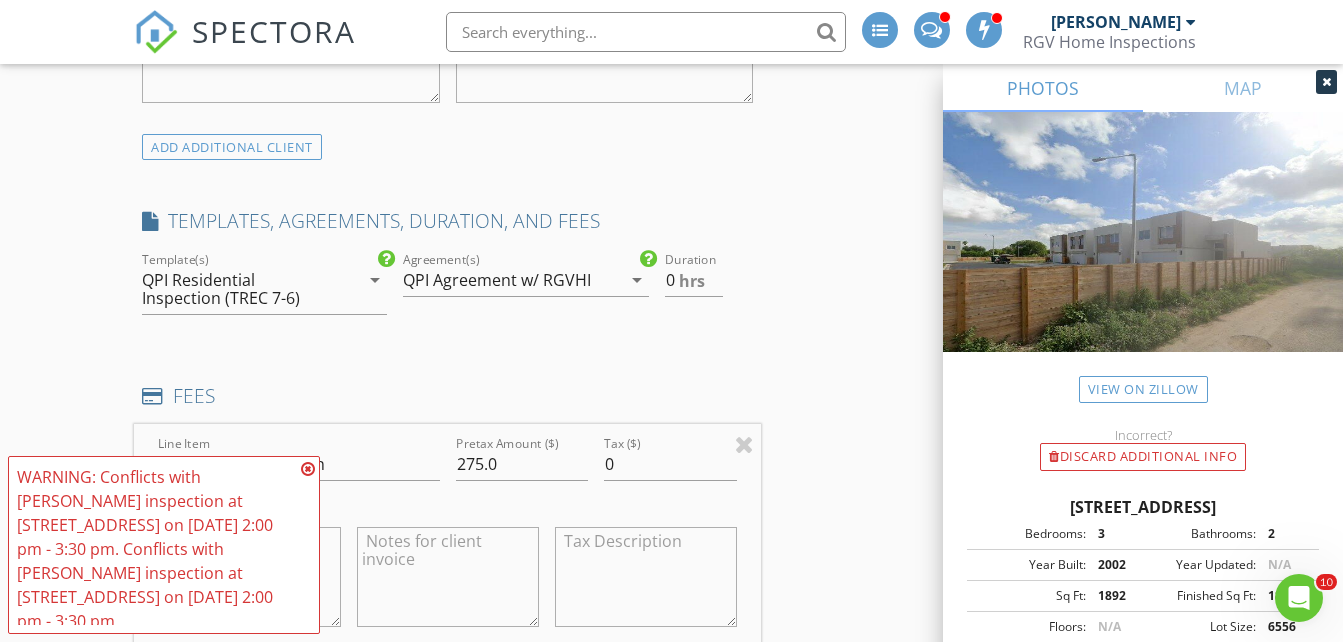 click on "QPI Residential Inspection (TREC 7-6)" at bounding box center [239, 289] 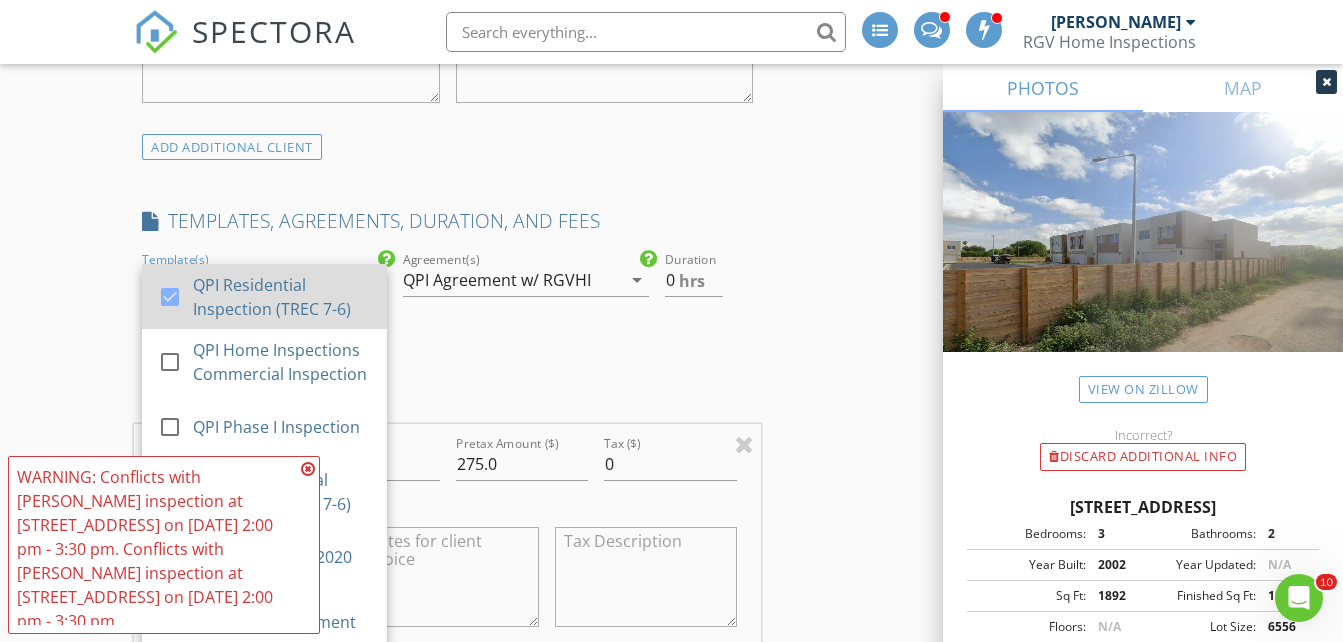 click on "check_box   QPI Residential Inspection (TREC 7-6)" at bounding box center (264, 296) 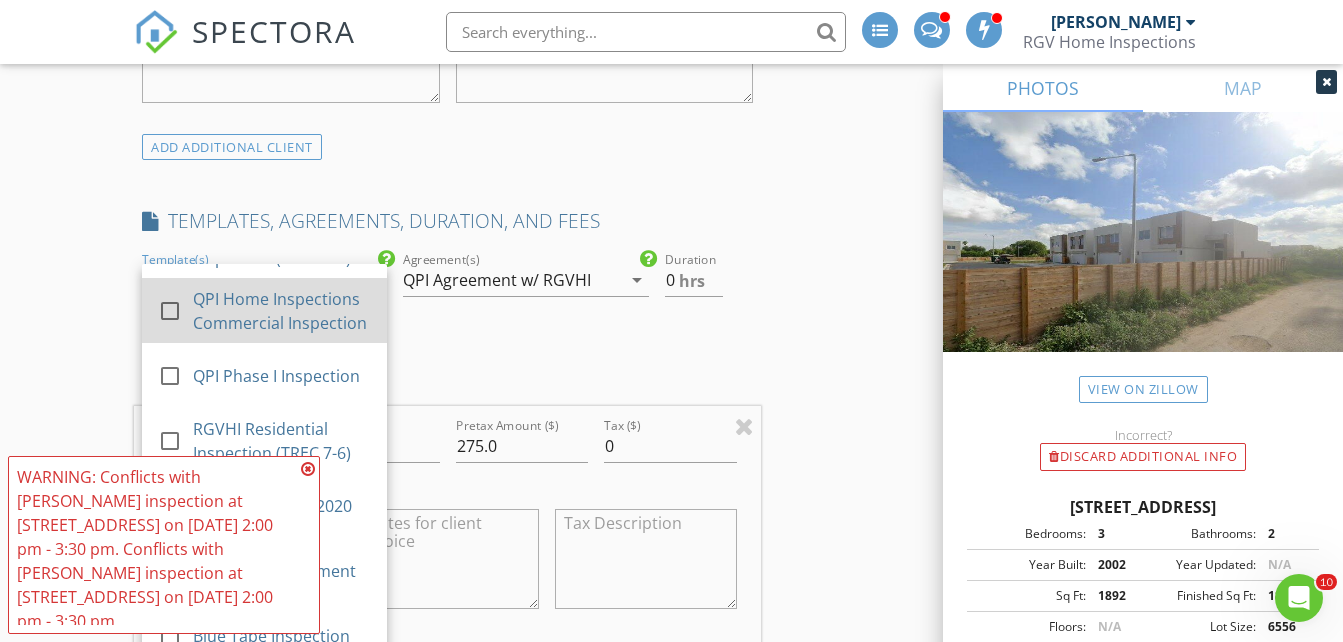 scroll, scrollTop: 100, scrollLeft: 0, axis: vertical 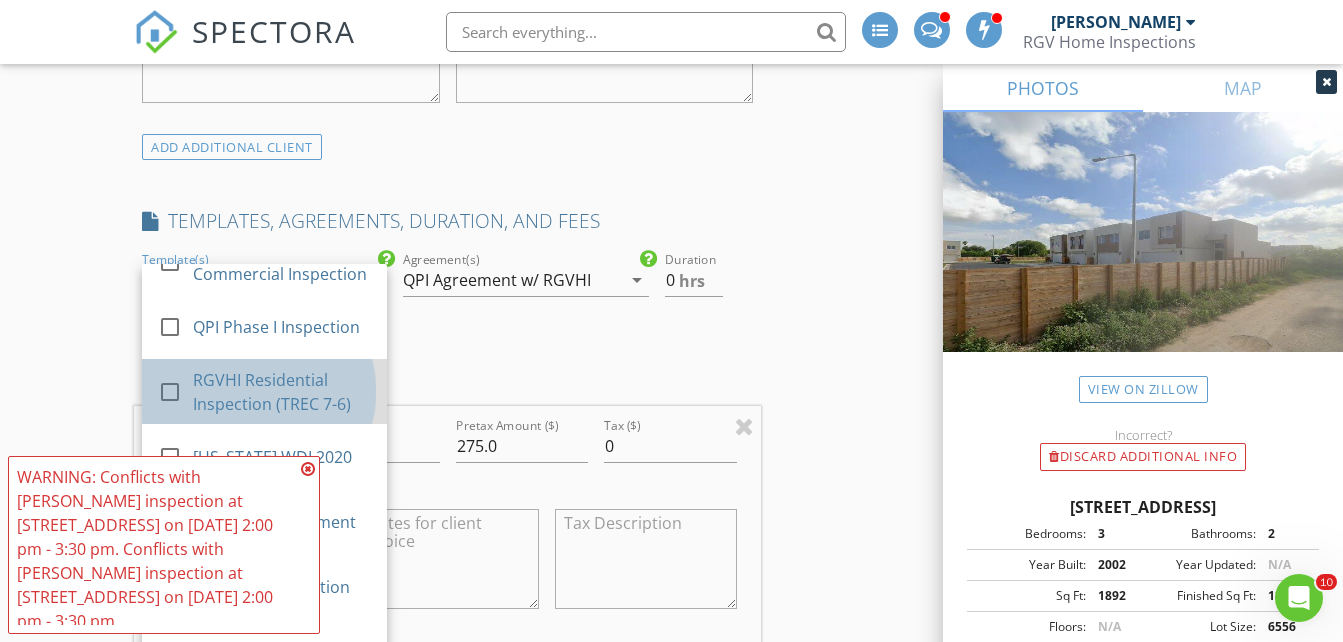 click on "RGVHI Residential Inspection (TREC 7-6)" at bounding box center (283, 392) 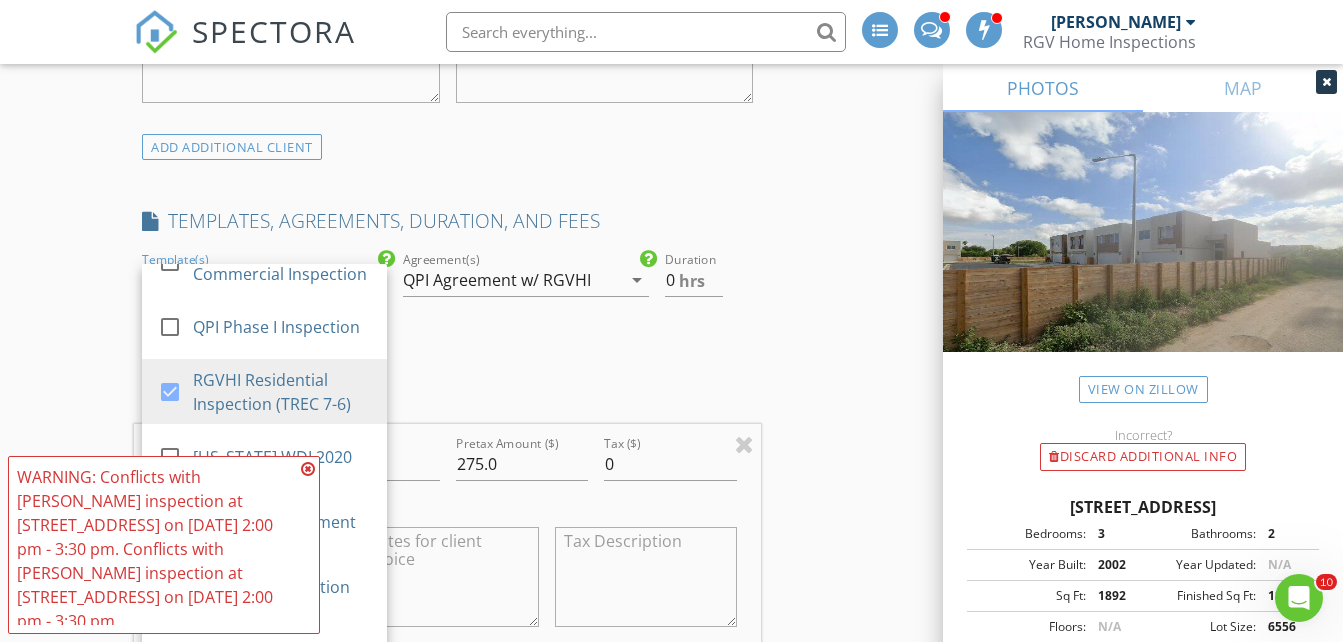click on "QPI Agreement w/ RGVHI" at bounding box center [497, 280] 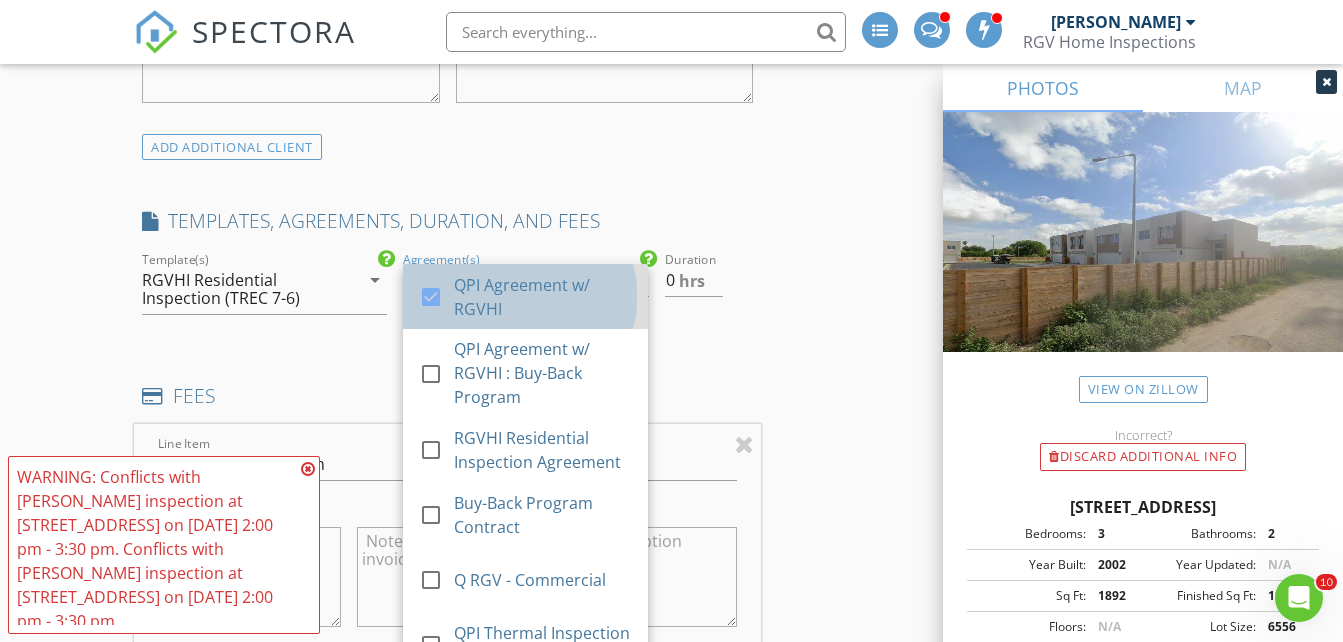 click on "check_box   QPI Agreement w/ RGVHI" at bounding box center [525, 296] 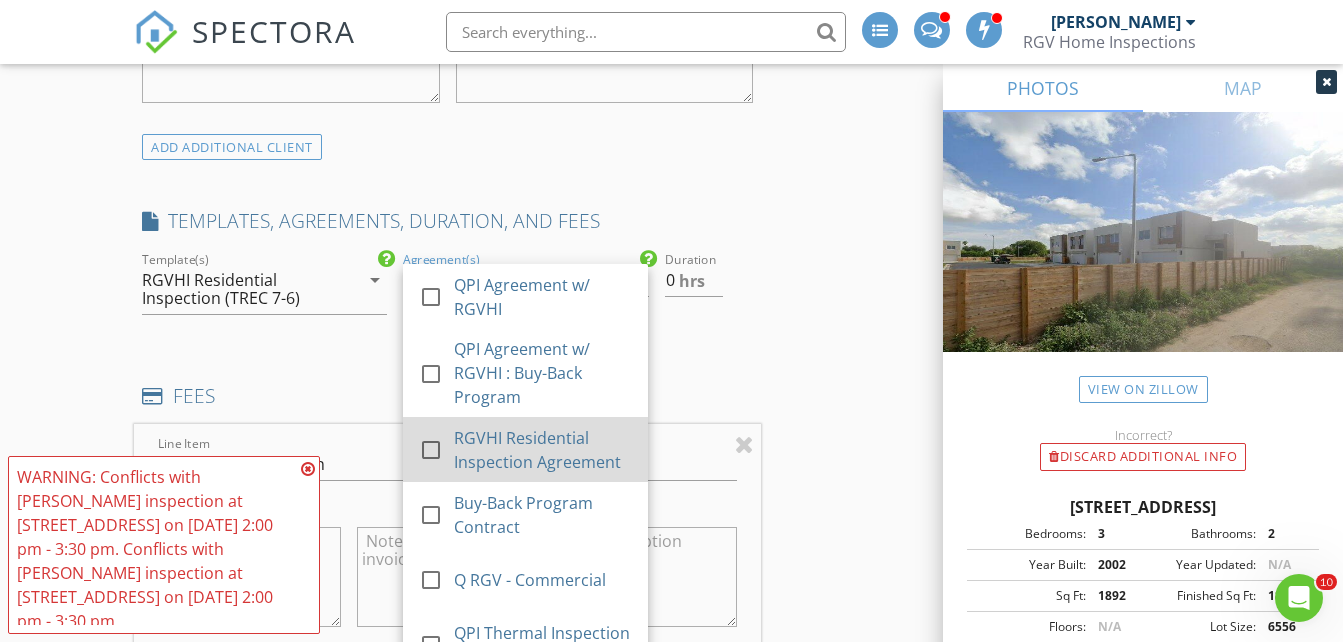 click on "RGVHI Residential Inspection Agreement" at bounding box center (544, 450) 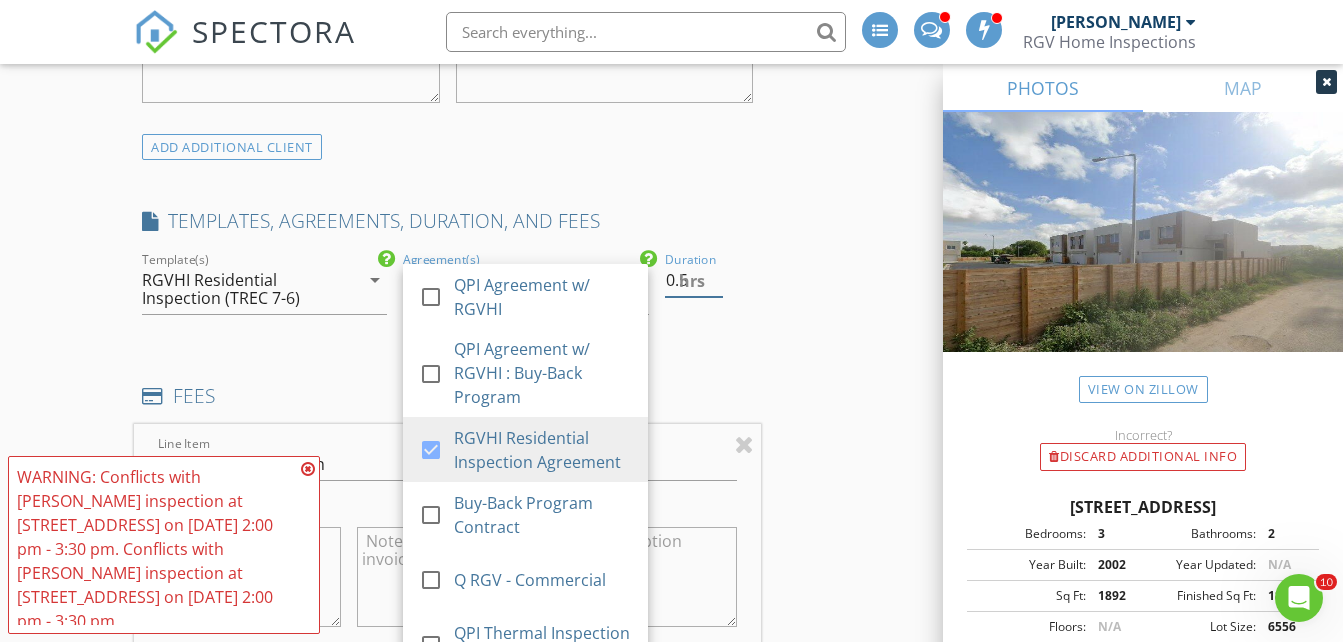 click on "0.5" at bounding box center (694, 280) 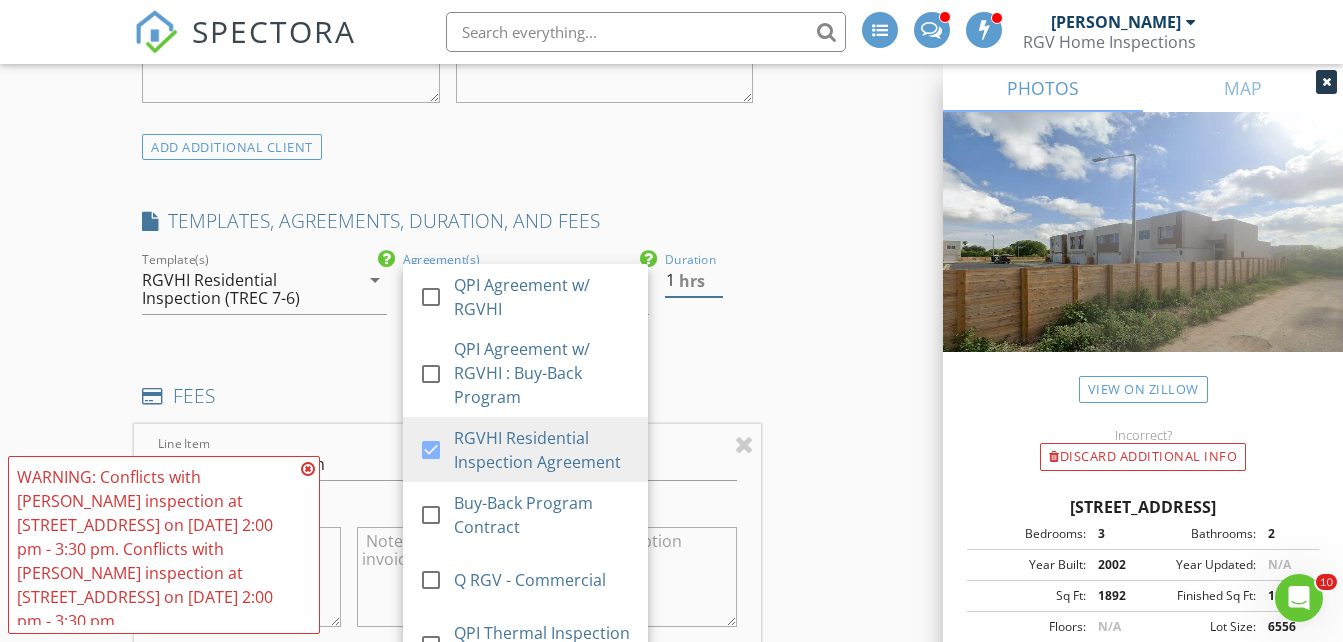 click on "1" at bounding box center [694, 280] 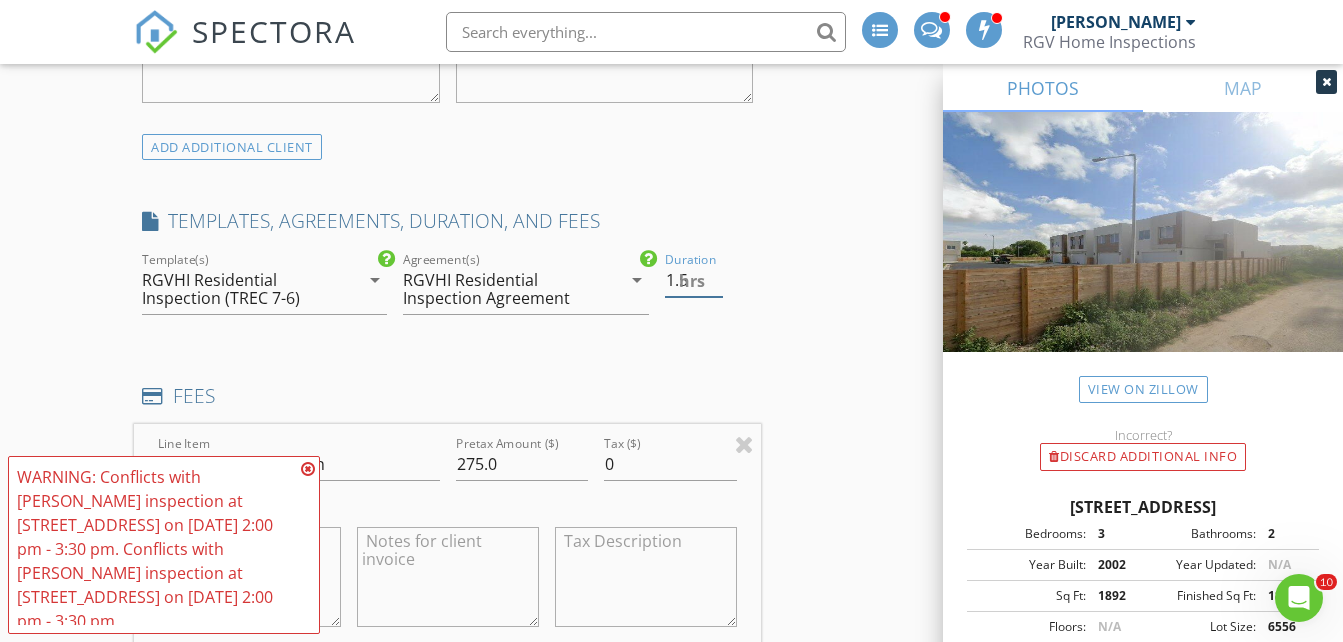 drag, startPoint x: 715, startPoint y: 290, endPoint x: 744, endPoint y: 308, distance: 34.132095 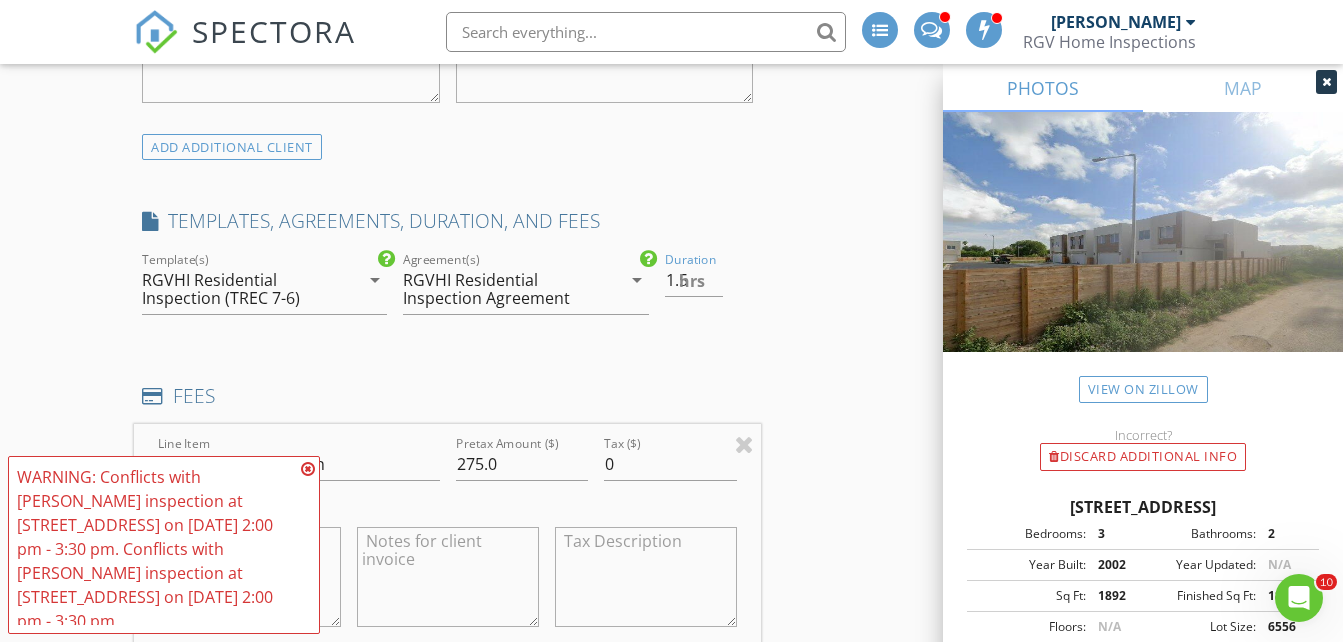 click on "INSPECTOR(S)
check_box_outline_blank   Donnie Quintanilla     check_box   Fernando Valbuena   PRIMARY   check_box   Nick De Santos     Fernando Valbuena,  Nick De Santos arrow_drop_down   check_box_outline_blank Fernando Valbuena specifically requested check_box_outline_blank Nick De Santos specifically requested
Date/Time
07/11/2025 2:00 PM   Does Not Repeat arrow_drop_down
Location
Address Search       Address 1216 N Lincoln Ave   Unit   City San Juan   State TX   Zip 78589   Hidalgo Hidalgo     Square Feet 1500   Year Built 2025   Foundation arrow_drop_down     Nick De Santos     16.4 miles     (25 minutes)         Fernando Valbuena     16.4 miles     (25 minutes)
client
check_box Enable Client CC email for this inspection   Client Search     check_box_outline_blank Client is a Company/Organization     First Name Laura T   Last Name Gutierrez   Email" at bounding box center (671, 760) 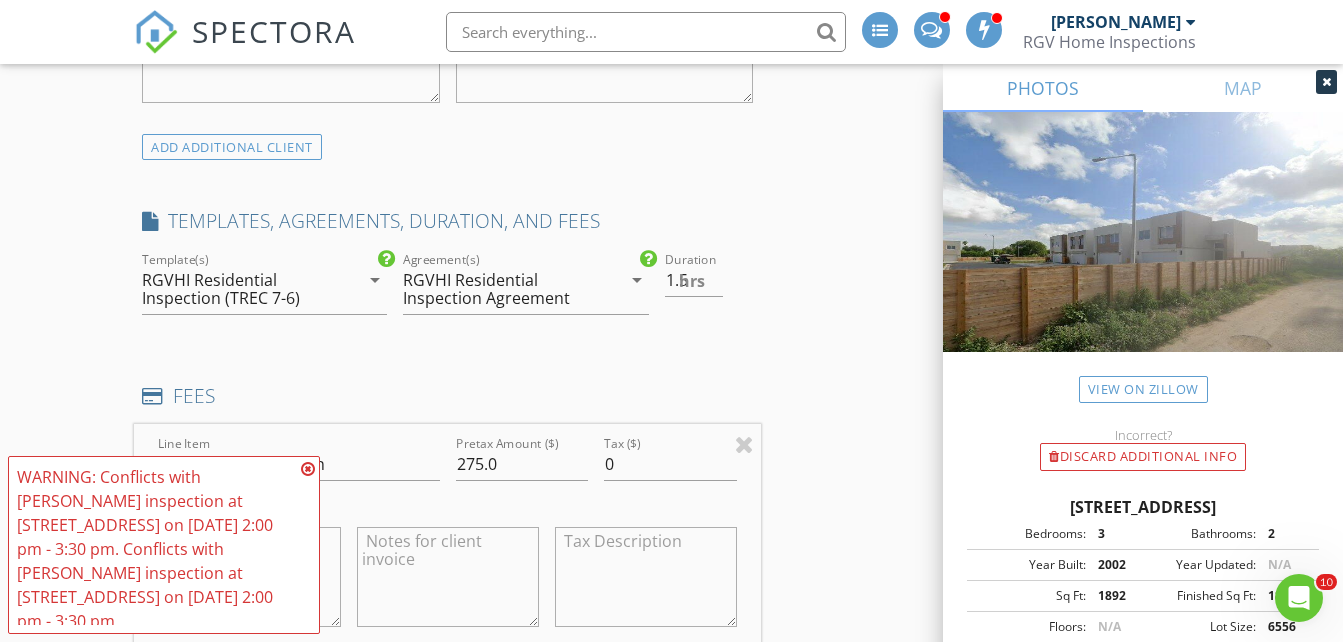drag, startPoint x: 308, startPoint y: 465, endPoint x: 291, endPoint y: 458, distance: 18.384777 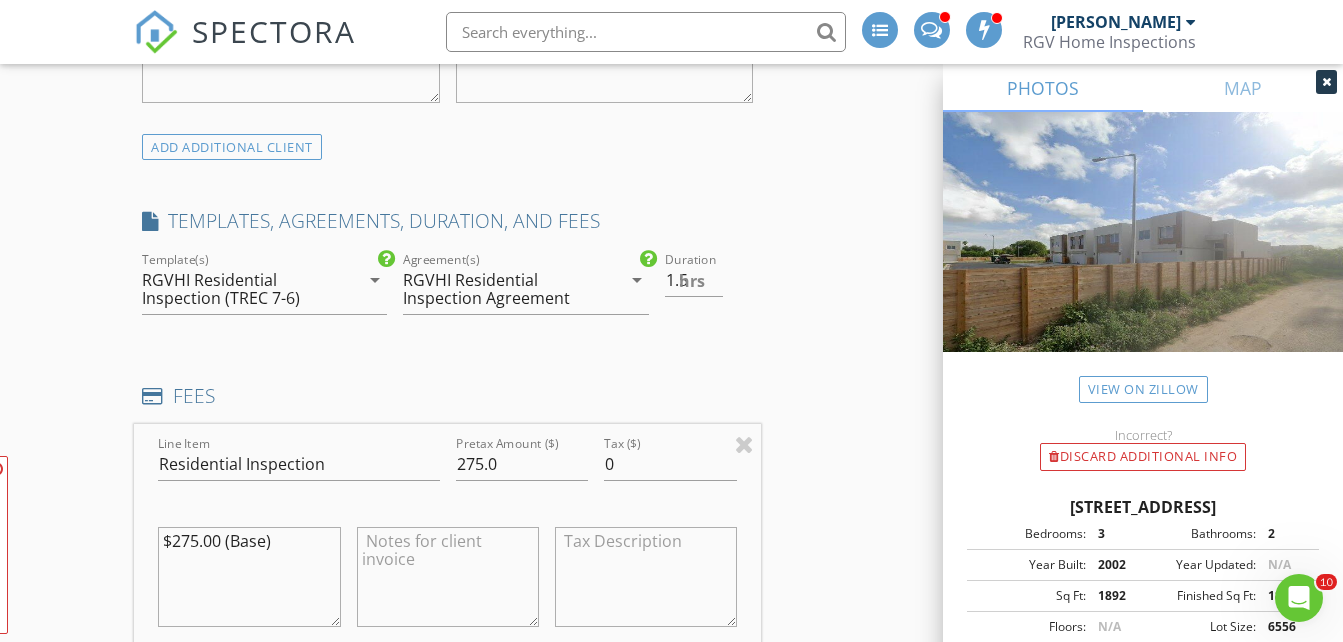 click on "New Inspection
INSPECTOR(S)
check_box_outline_blank   Donnie Quintanilla     check_box   Fernando Valbuena   PRIMARY   check_box   Nick De Santos     Fernando Valbuena,  Nick De Santos arrow_drop_down   check_box_outline_blank Fernando Valbuena specifically requested check_box_outline_blank Nick De Santos specifically requested
Date/Time
07/11/2025 2:00 PM   Does Not Repeat arrow_drop_down
Location
Address Search       Address 1216 N Lincoln Ave   Unit   City San Juan   State TX   Zip 78589   Hidalgo Hidalgo     Square Feet 1500   Year Built 2025   Foundation arrow_drop_down     Nick De Santos     16.4 miles     (25 minutes)         Fernando Valbuena     16.4 miles     (25 minutes)
client
check_box Enable Client CC email for this inspection   Client Search     check_box_outline_blank Client is a Company/Organization     First Name Laura T   Last Name" at bounding box center [671, 725] 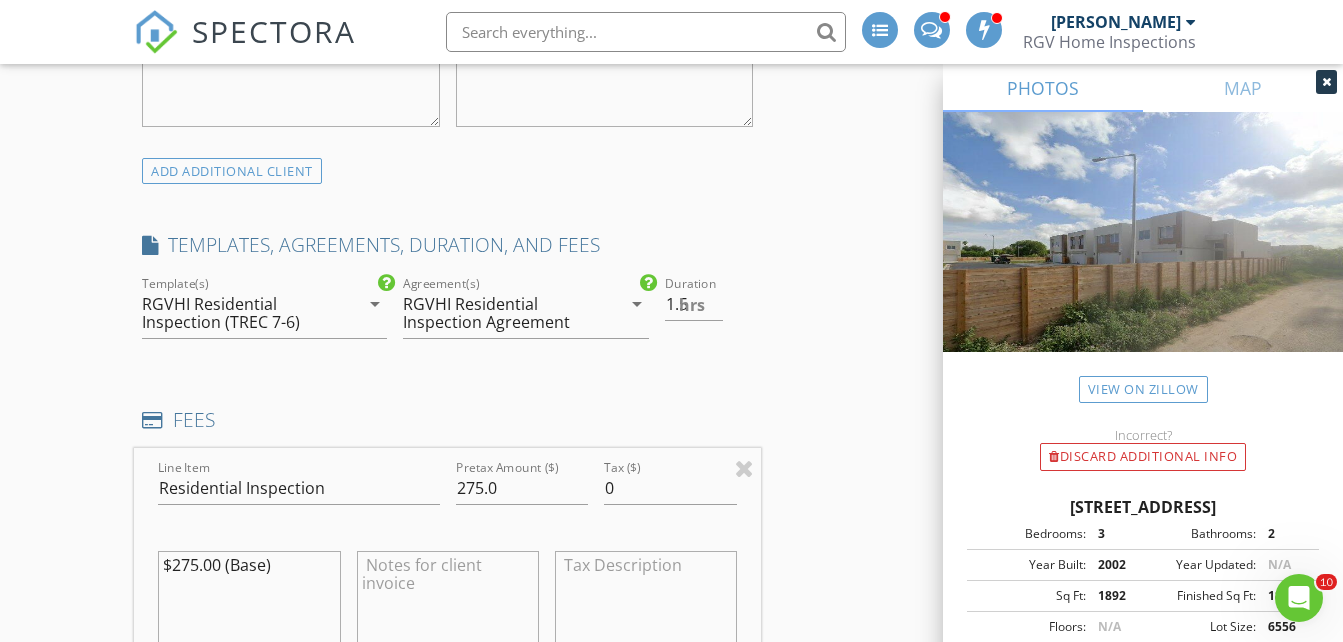 scroll, scrollTop: 1702, scrollLeft: 0, axis: vertical 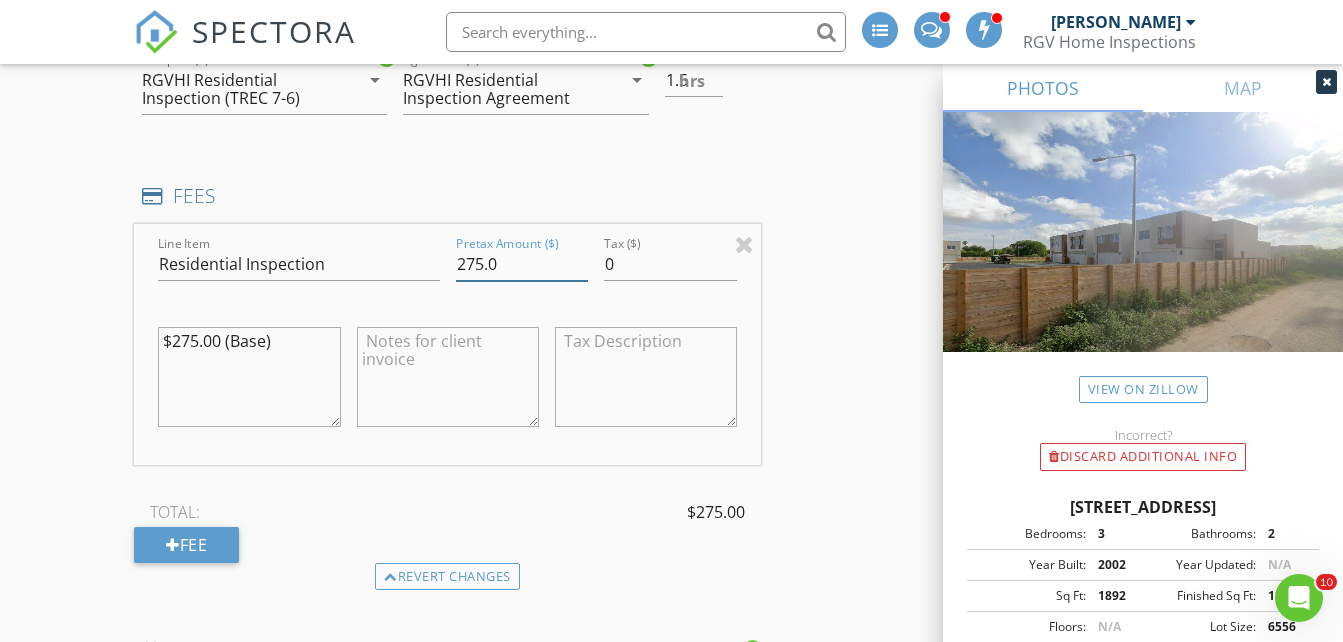 click on "275.0" at bounding box center (522, 264) 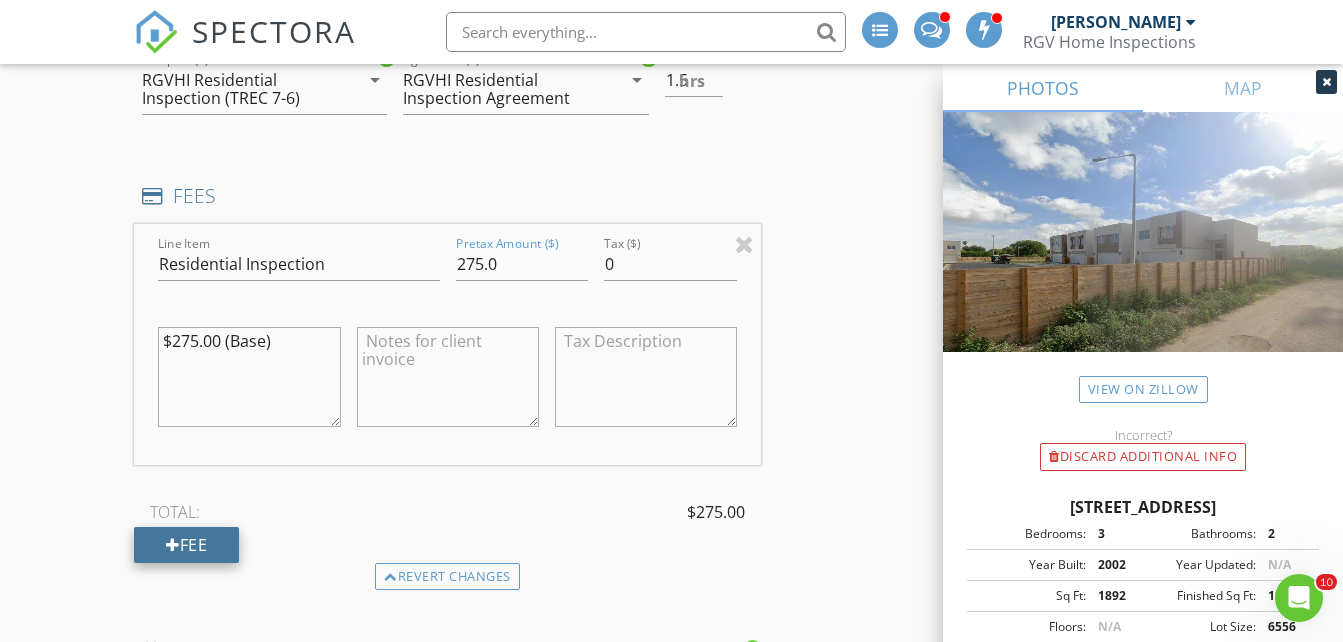 click on "Fee" at bounding box center [186, 545] 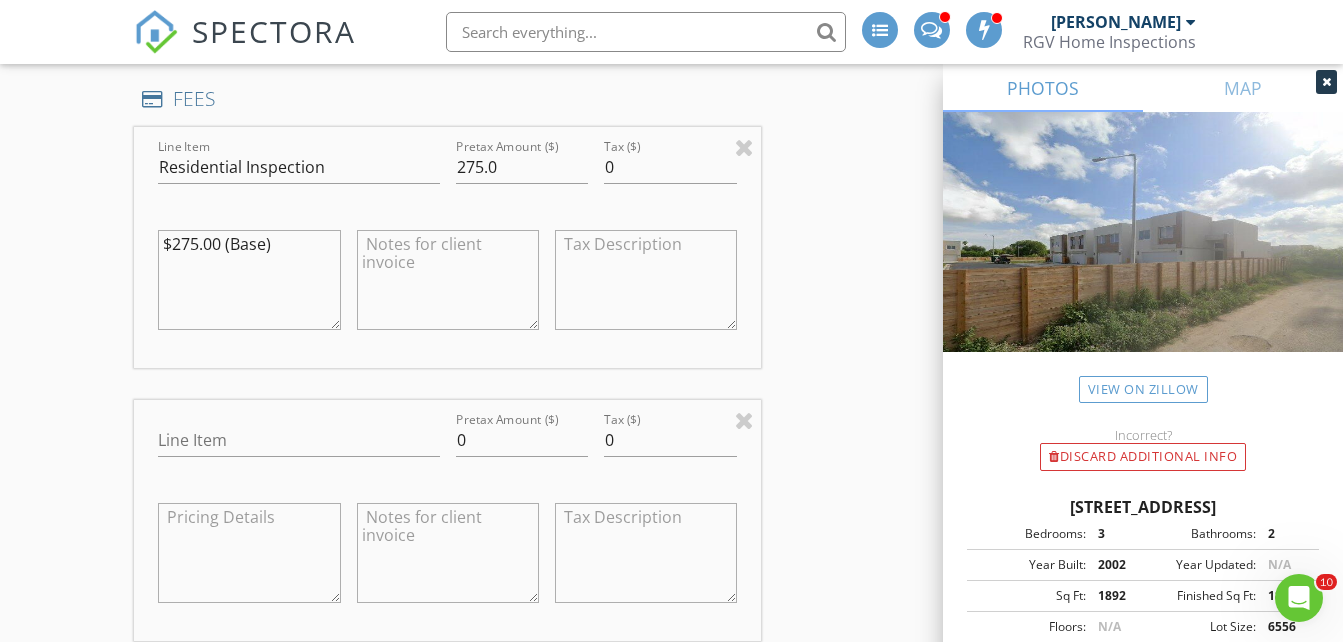 scroll, scrollTop: 1802, scrollLeft: 0, axis: vertical 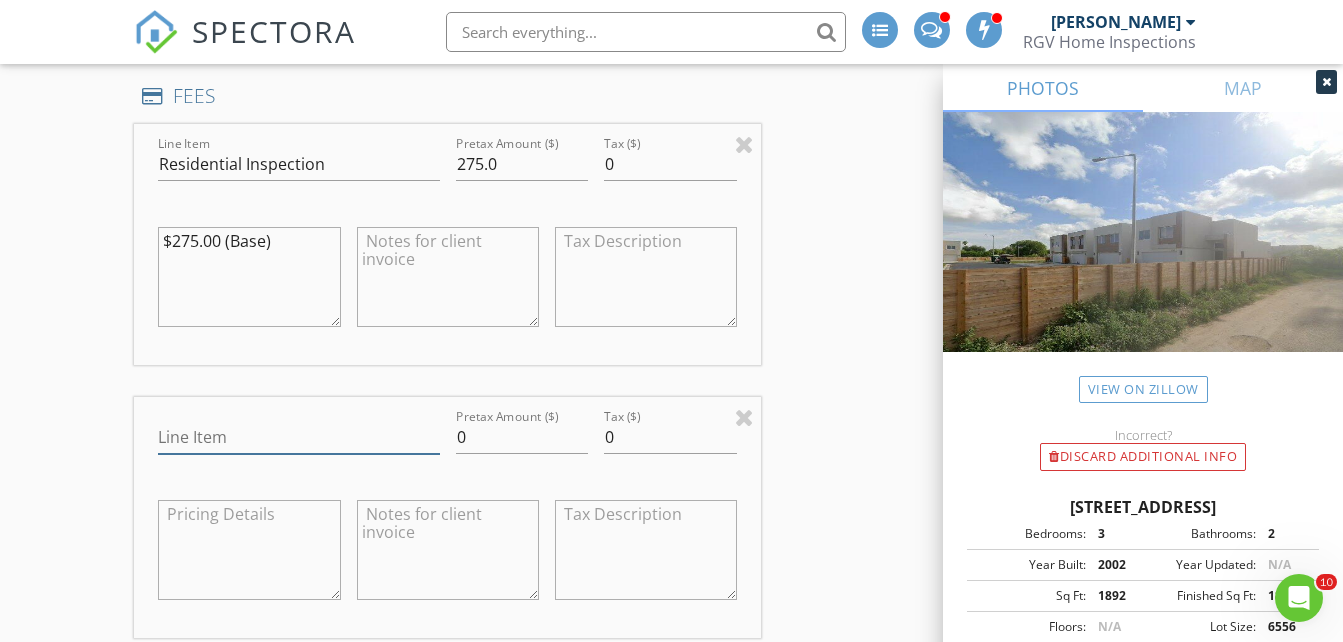 click on "Line Item" at bounding box center (298, 437) 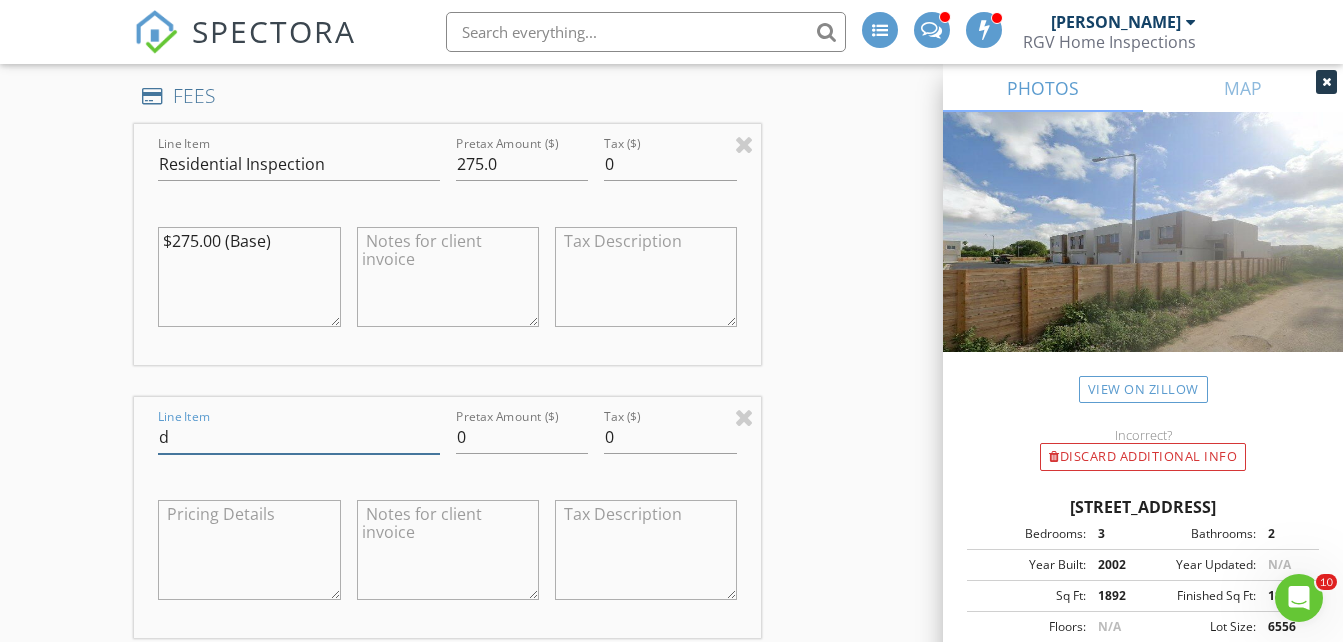 type on "Discount" 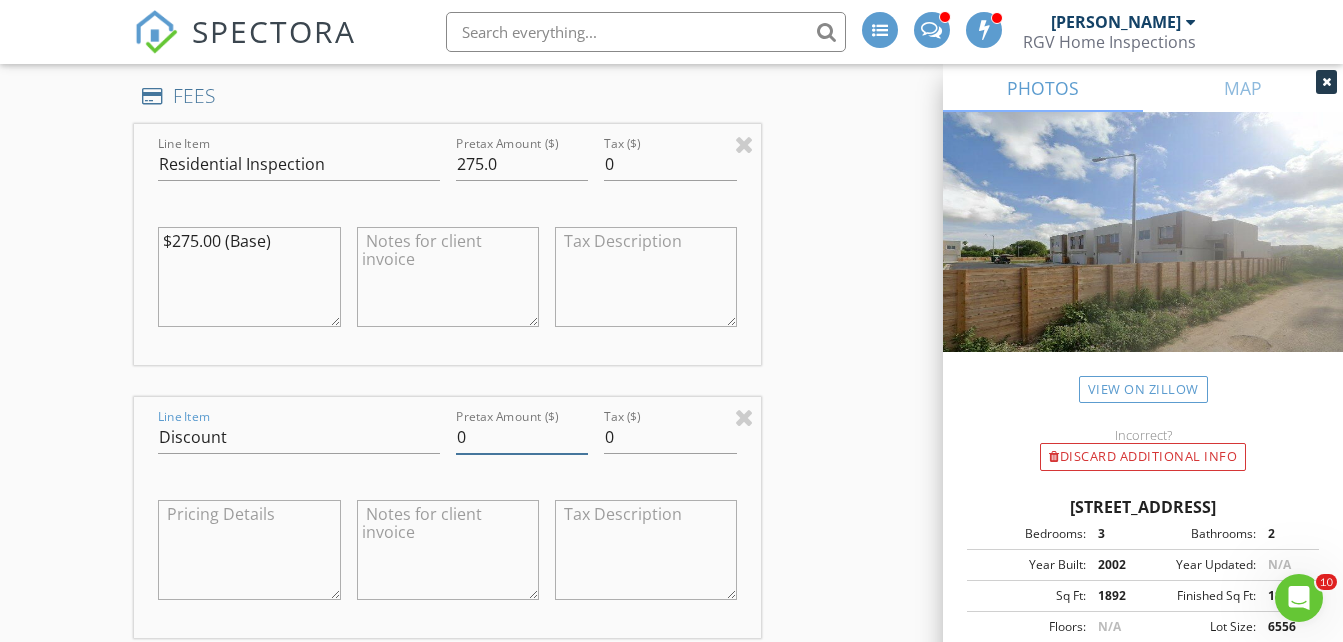 click on "0" at bounding box center (522, 437) 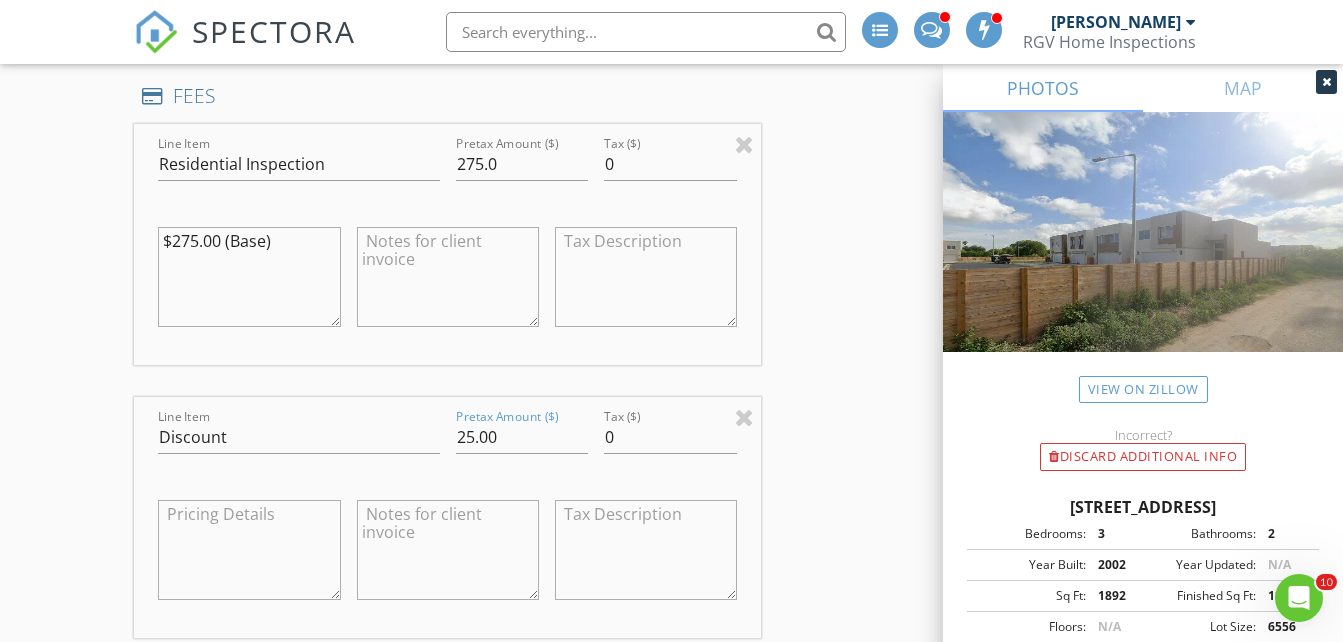 click on "INSPECTOR(S)
check_box_outline_blank   Donnie Quintanilla     check_box   Fernando Valbuena   PRIMARY   check_box   Nick De Santos     Fernando Valbuena,  Nick De Santos arrow_drop_down   check_box_outline_blank Fernando Valbuena specifically requested check_box_outline_blank Nick De Santos specifically requested
Date/Time
07/11/2025 2:00 PM   Does Not Repeat arrow_drop_down
Location
Address Search       Address 1216 N Lincoln Ave   Unit   City San Juan   State TX   Zip 78589   Hidalgo Hidalgo     Square Feet 1500   Year Built 2025   Foundation arrow_drop_down     Nick De Santos     16.4 miles     (25 minutes)         Fernando Valbuena     16.4 miles     (25 minutes)
client
check_box Enable Client CC email for this inspection   Client Search     check_box_outline_blank Client is a Company/Organization     First Name Laura T   Last Name Gutierrez   Email" at bounding box center (671, 596) 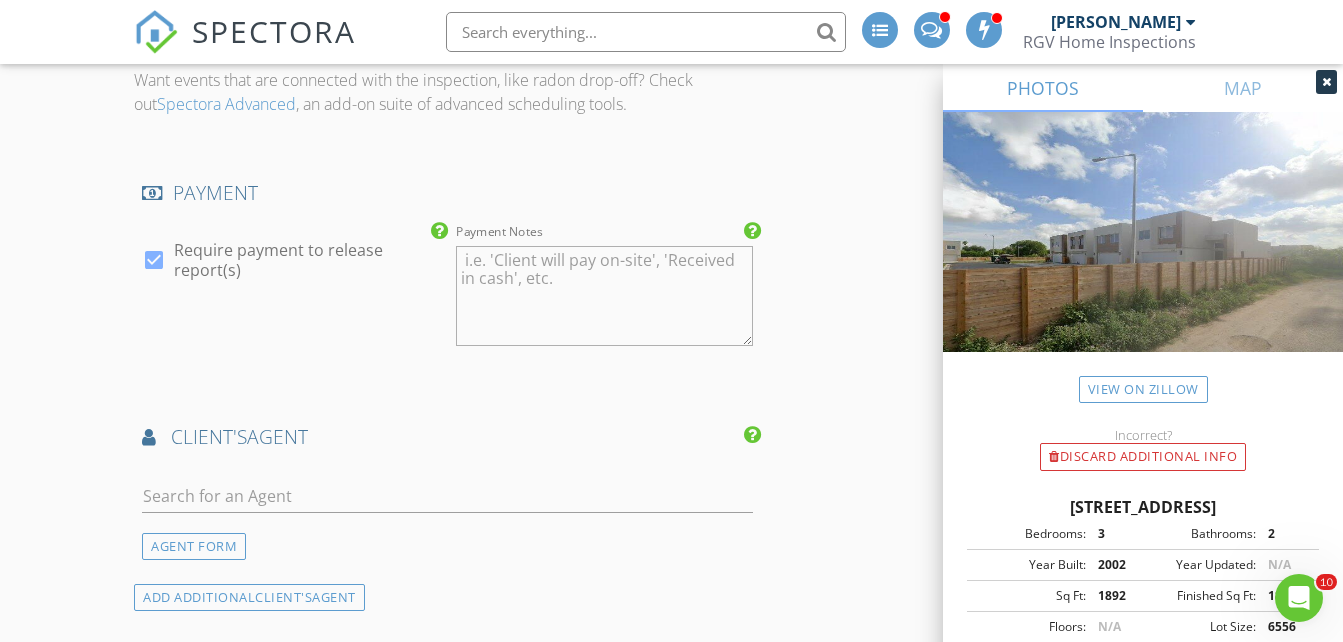 scroll, scrollTop: 2202, scrollLeft: 0, axis: vertical 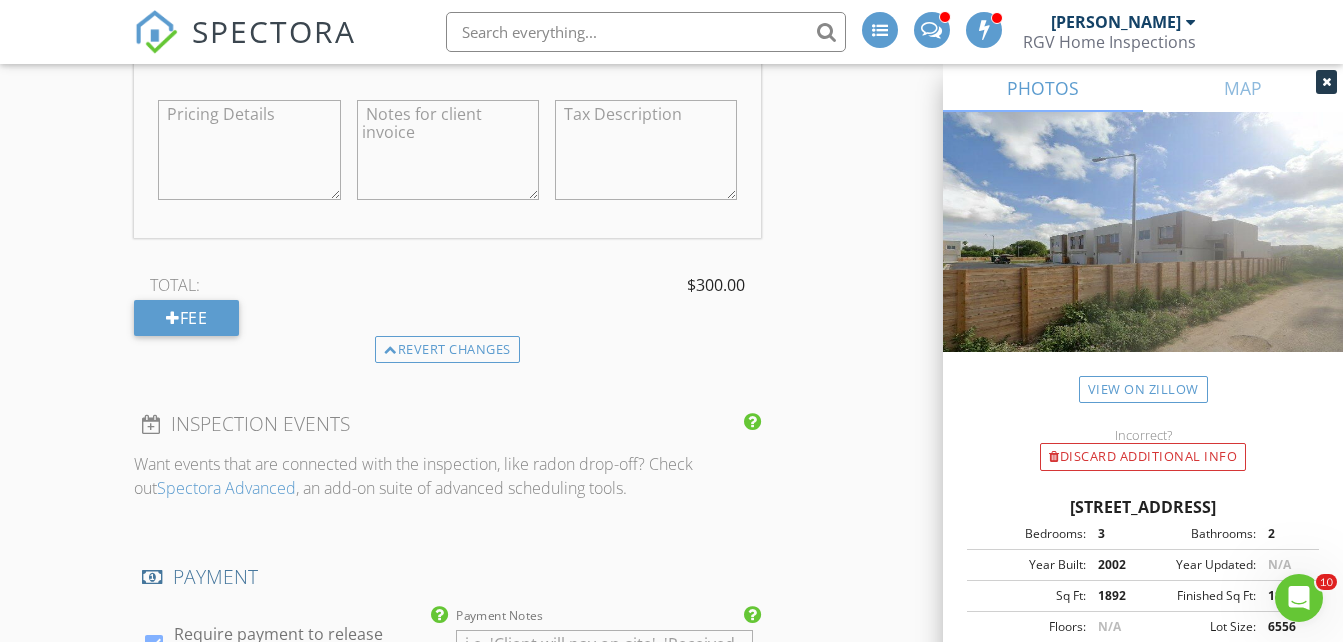 click on "INSPECTOR(S)
check_box_outline_blank   Donnie Quintanilla     check_box   Fernando Valbuena   PRIMARY   check_box   Nick De Santos     Fernando Valbuena,  Nick De Santos arrow_drop_down   check_box_outline_blank Fernando Valbuena specifically requested check_box_outline_blank Nick De Santos specifically requested
Date/Time
07/11/2025 2:00 PM   Does Not Repeat arrow_drop_down
Location
Address Search       Address 1216 N Lincoln Ave   Unit   City San Juan   State TX   Zip 78589   Hidalgo Hidalgo     Square Feet 1500   Year Built 2025   Foundation arrow_drop_down     Nick De Santos     16.4 miles     (25 minutes)         Fernando Valbuena     16.4 miles     (25 minutes)
client
check_box Enable Client CC email for this inspection   Client Search     check_box_outline_blank Client is a Company/Organization     First Name Laura T   Last Name Gutierrez   Email" at bounding box center [671, 196] 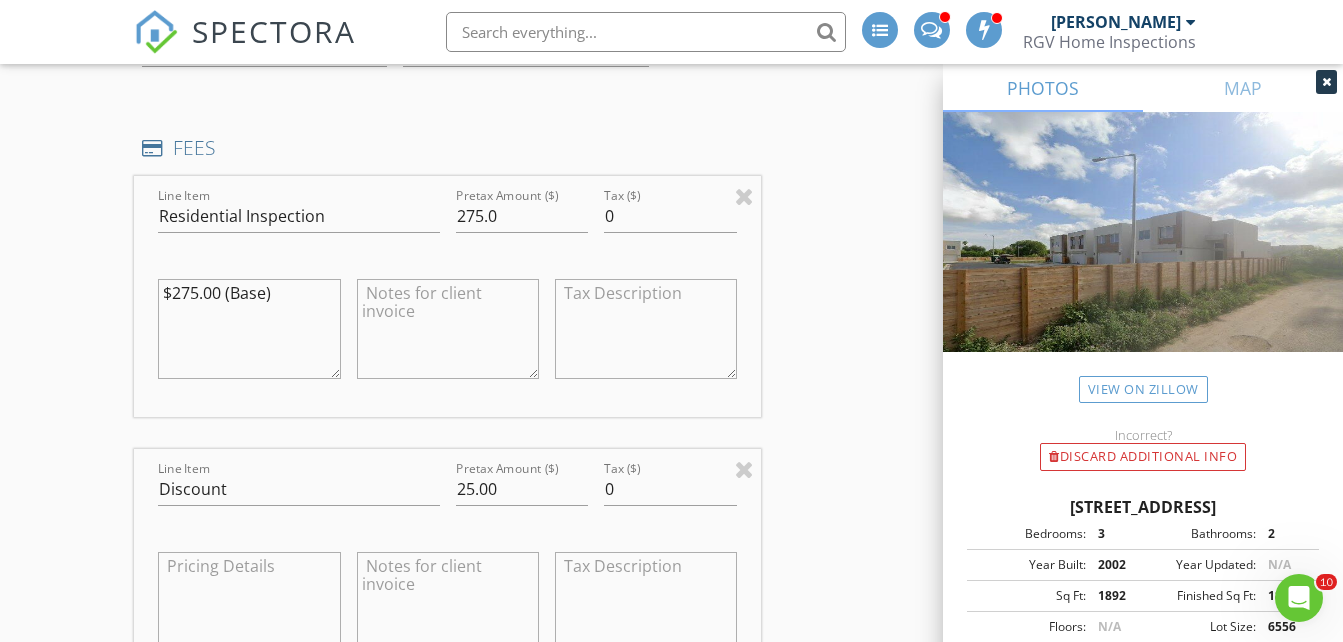 scroll, scrollTop: 1702, scrollLeft: 0, axis: vertical 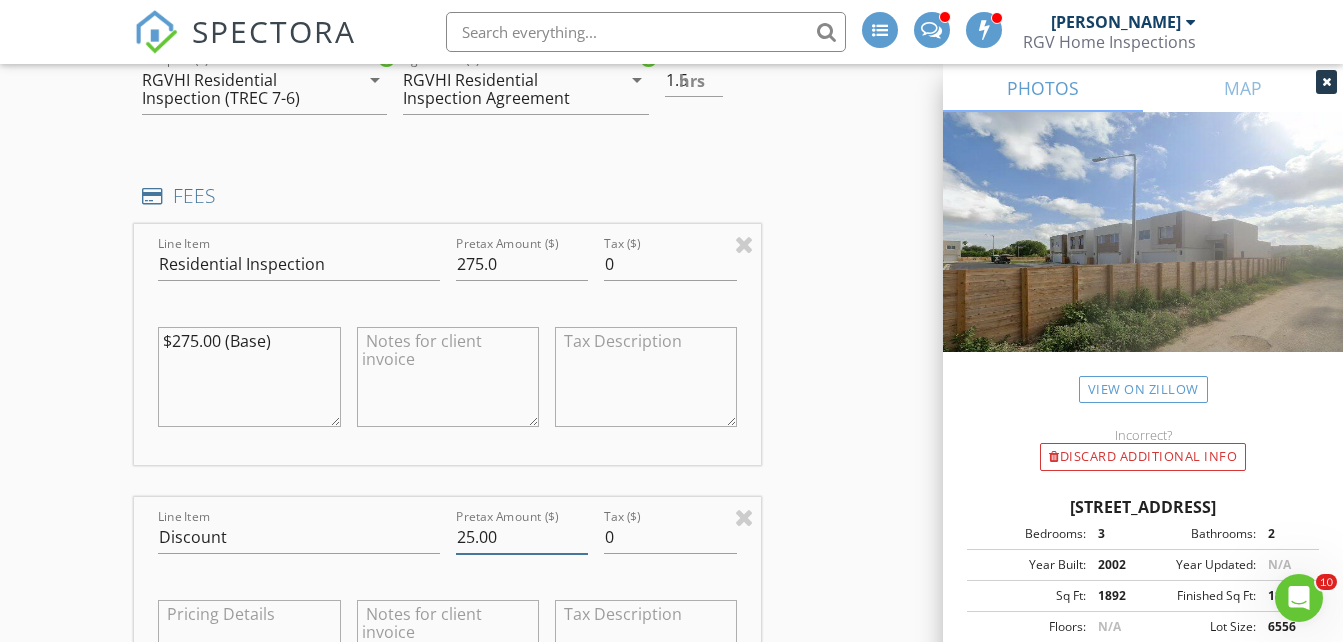 click on "25.00" at bounding box center (522, 537) 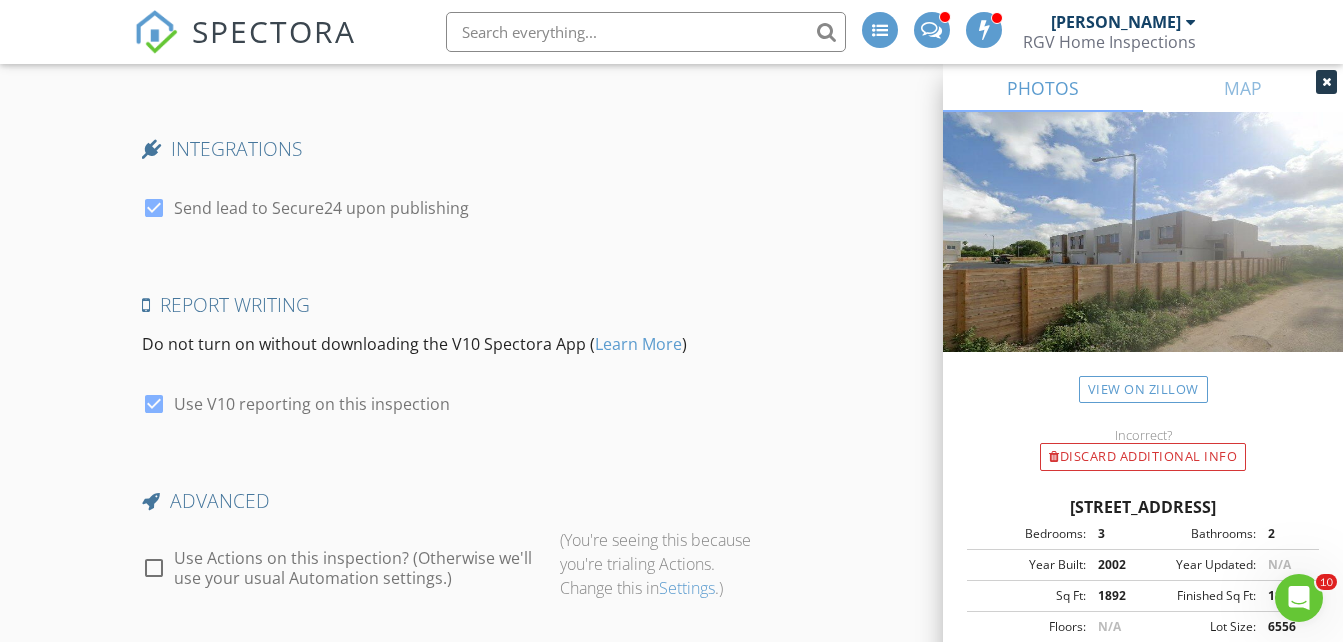 scroll, scrollTop: 3979, scrollLeft: 0, axis: vertical 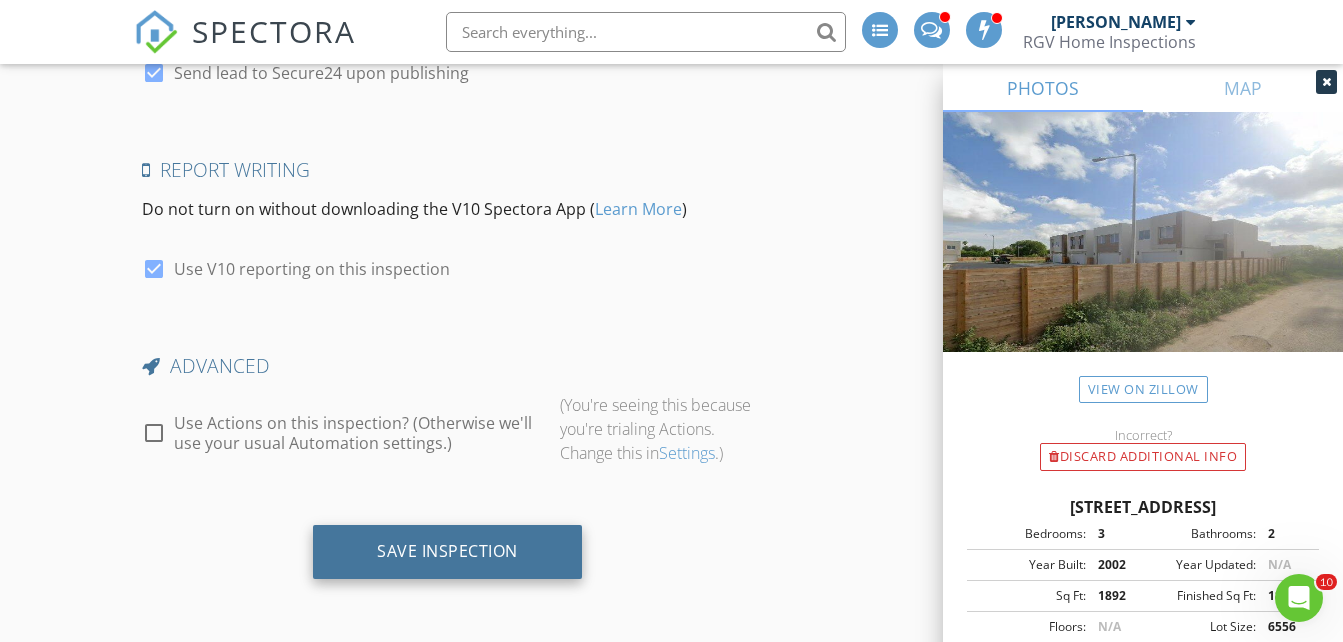 type on "-25.00" 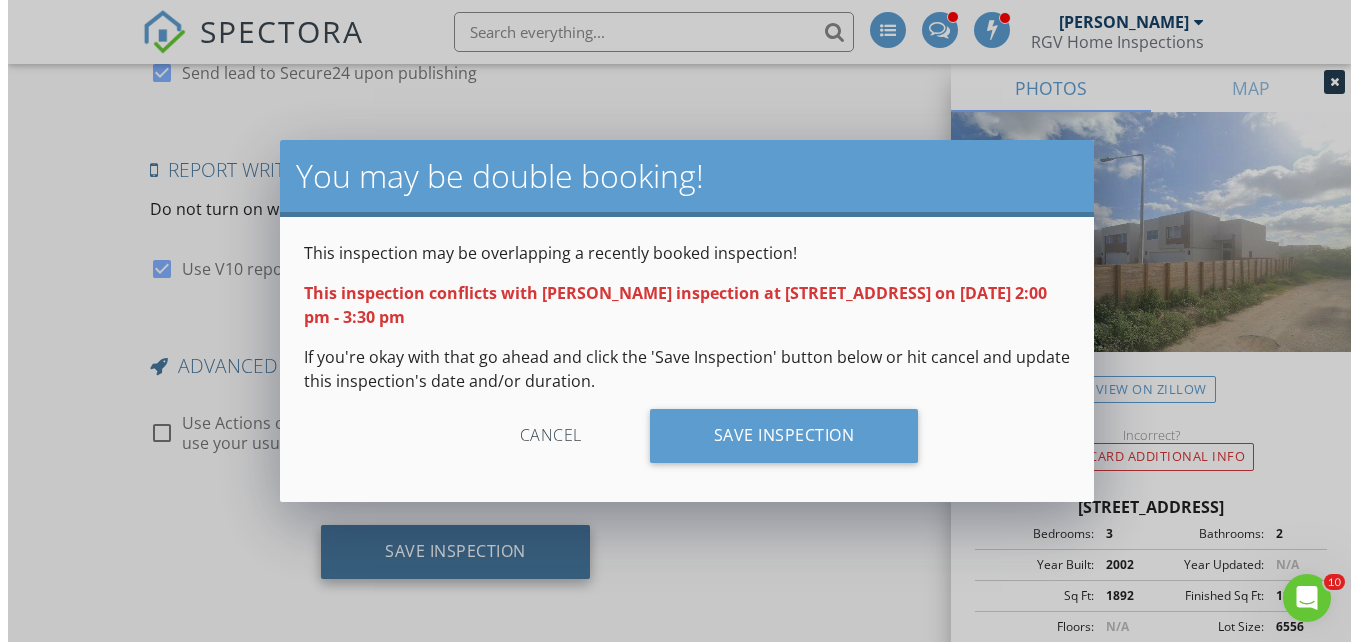 scroll, scrollTop: 3967, scrollLeft: 0, axis: vertical 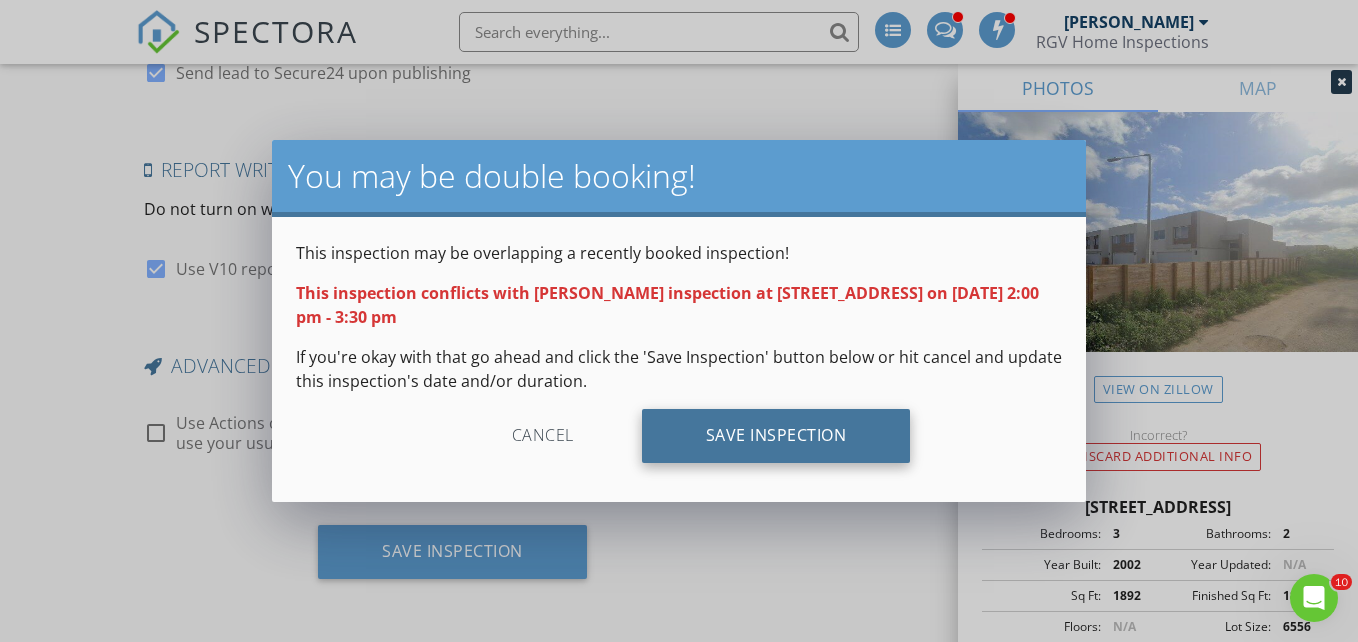 click on "Save Inspection" at bounding box center (776, 436) 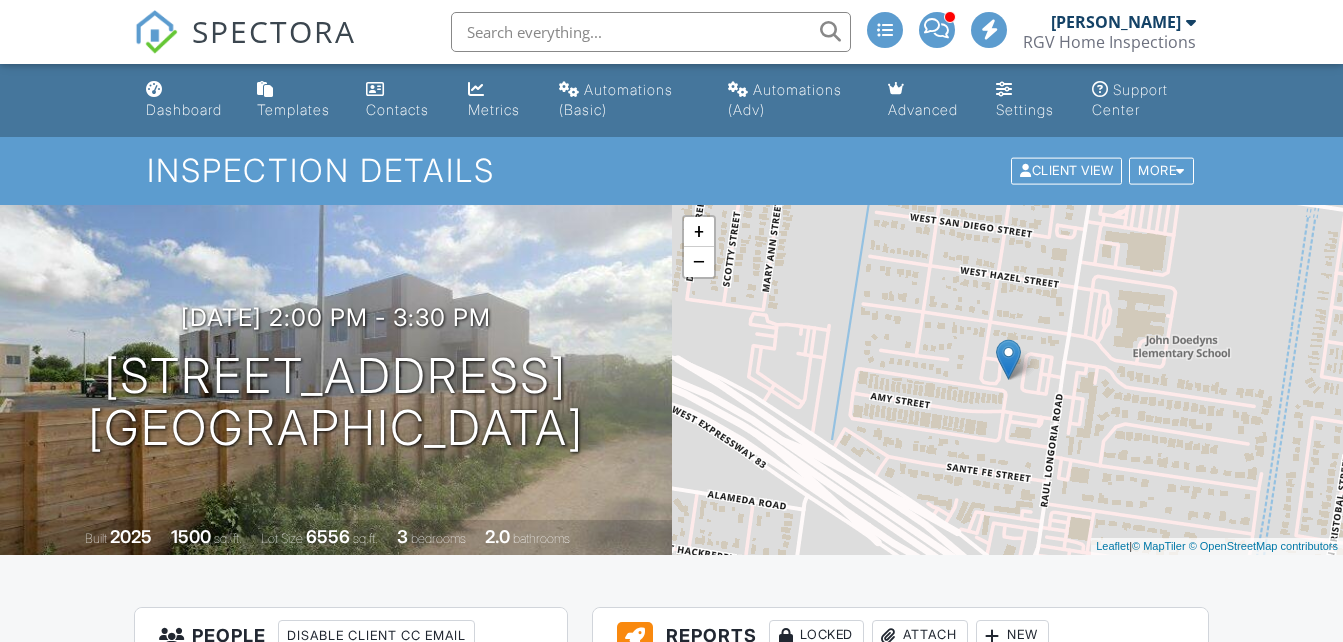 scroll, scrollTop: 0, scrollLeft: 0, axis: both 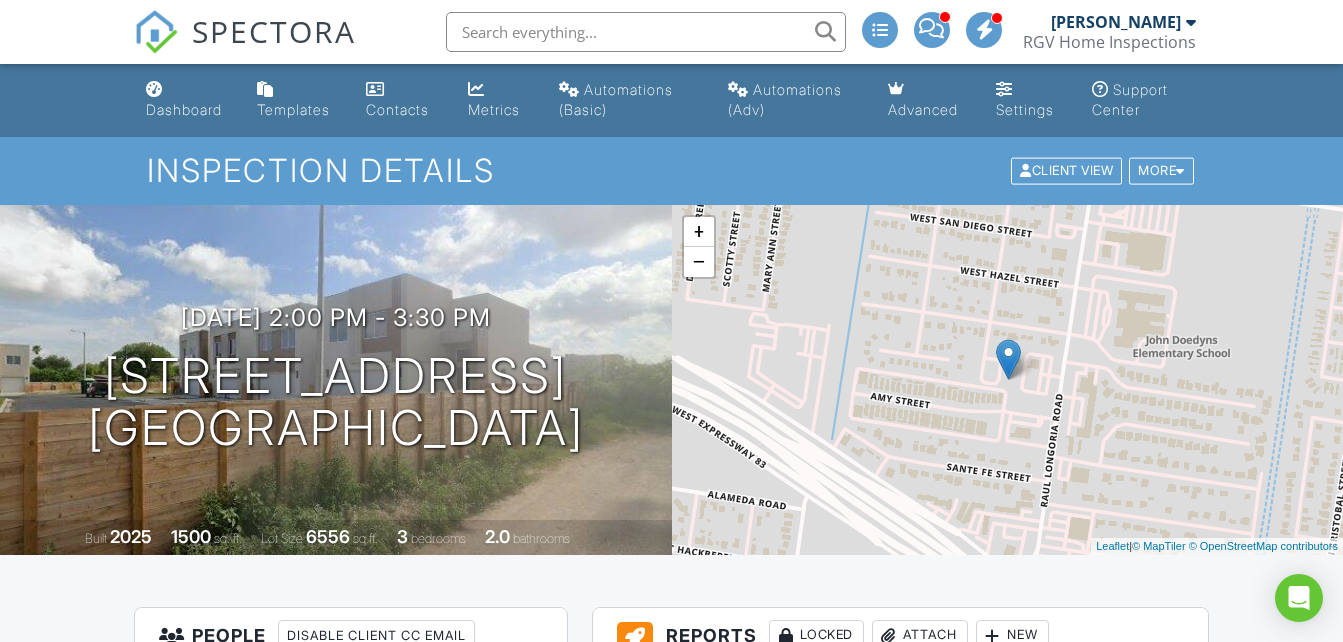 click on "SPECTORA" at bounding box center (274, 31) 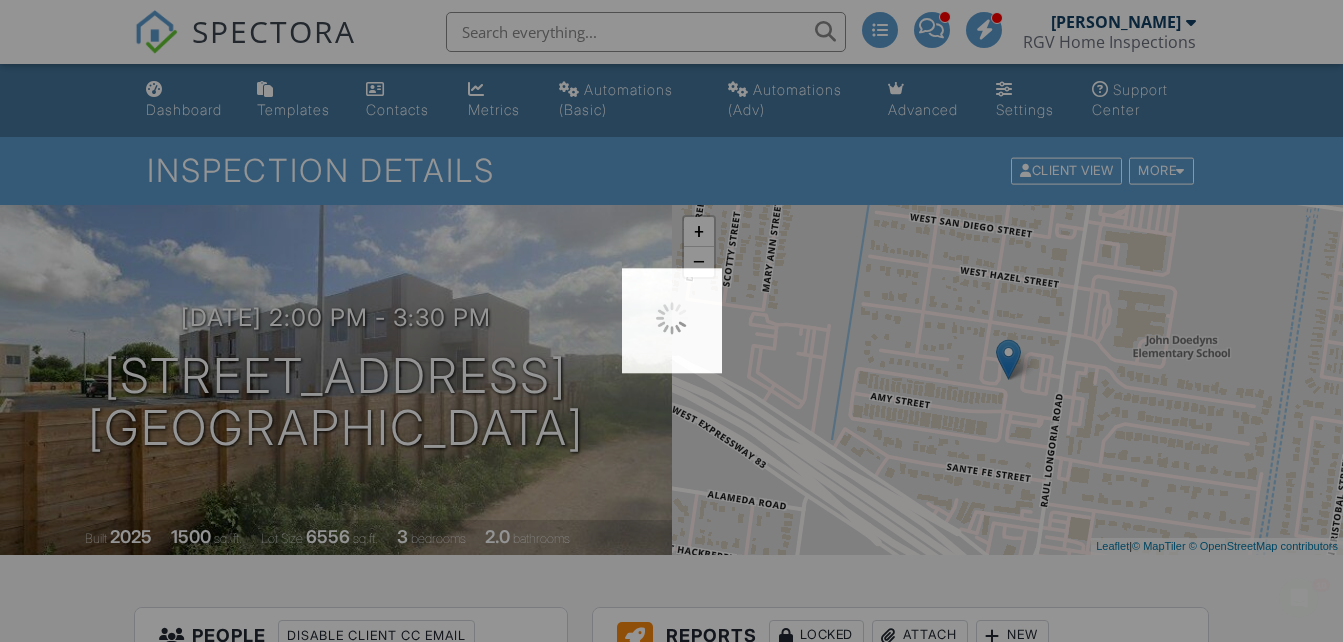scroll, scrollTop: 0, scrollLeft: 0, axis: both 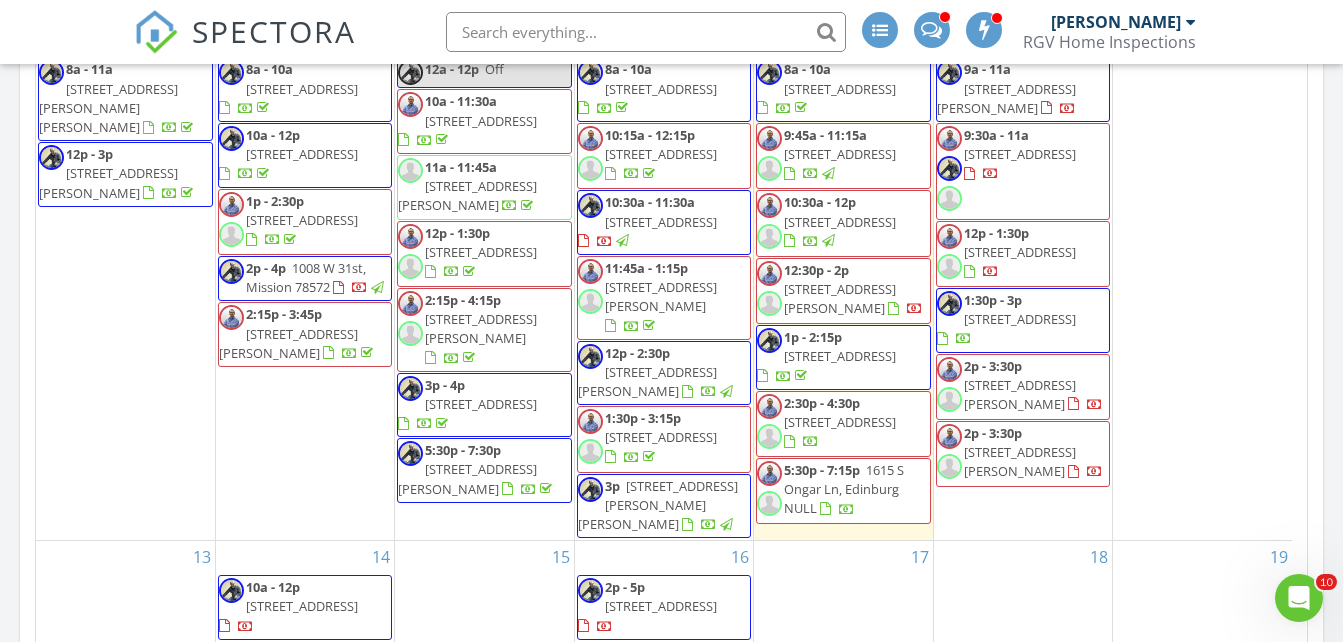 click on "1214 N Lincoln Ave, San Juan 78589" at bounding box center [1020, 394] 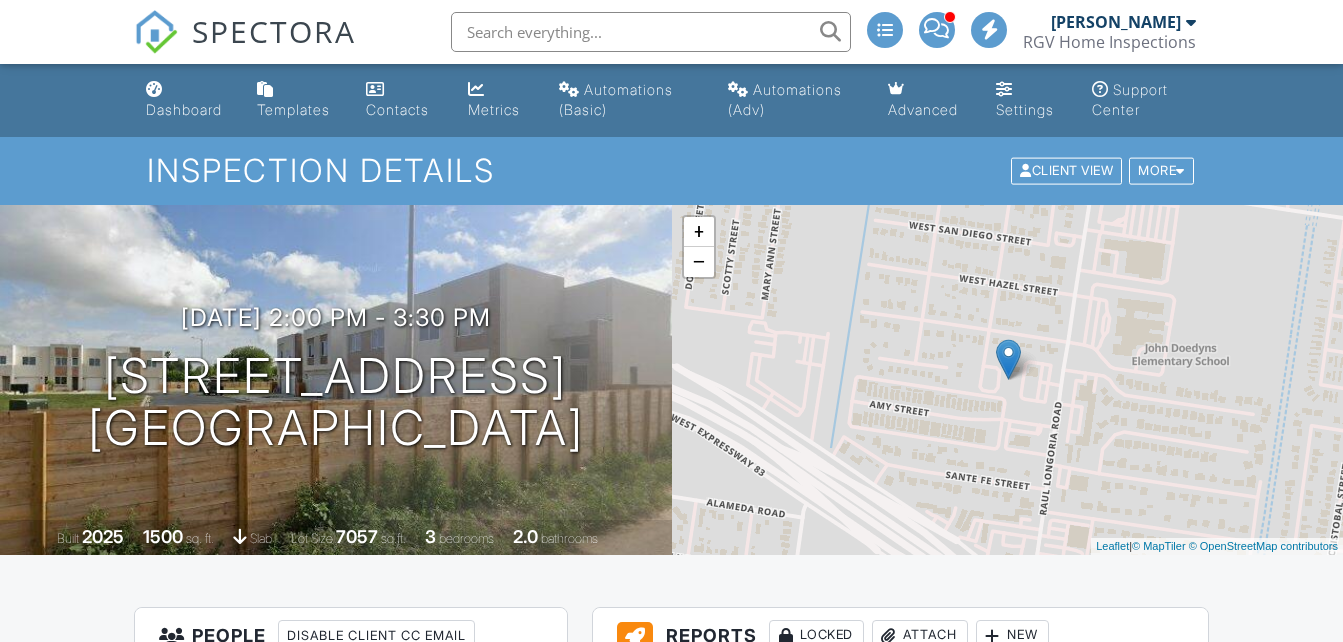 scroll, scrollTop: 0, scrollLeft: 0, axis: both 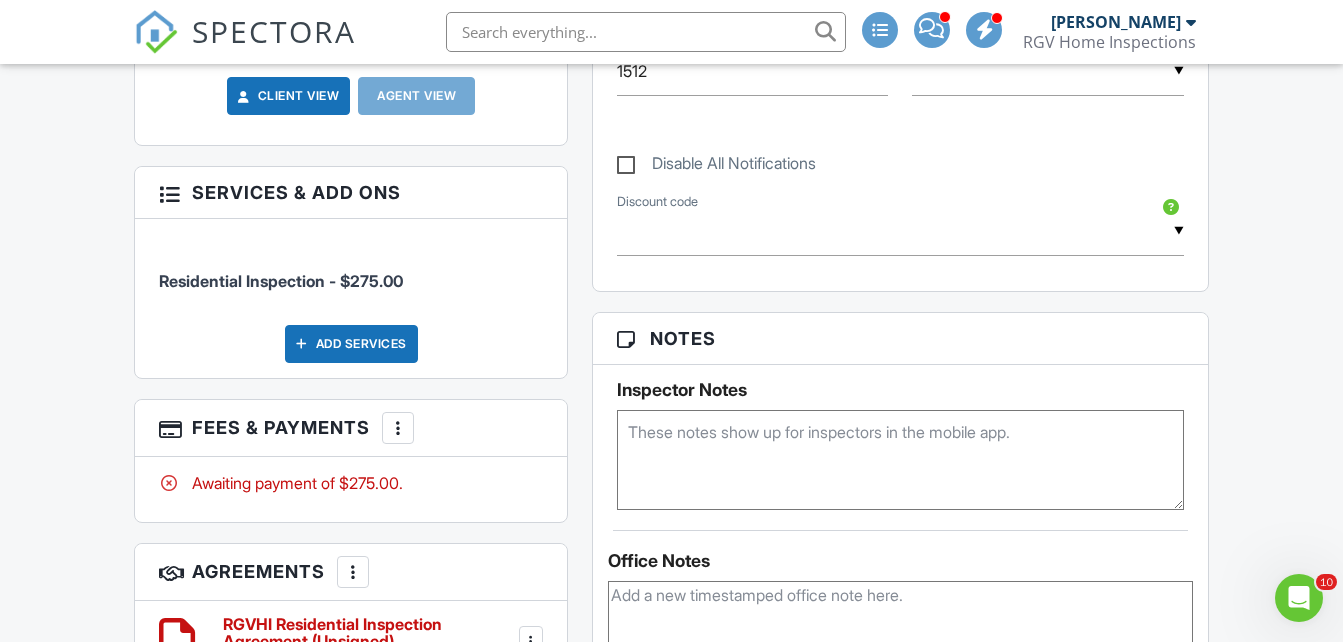 click at bounding box center (398, 428) 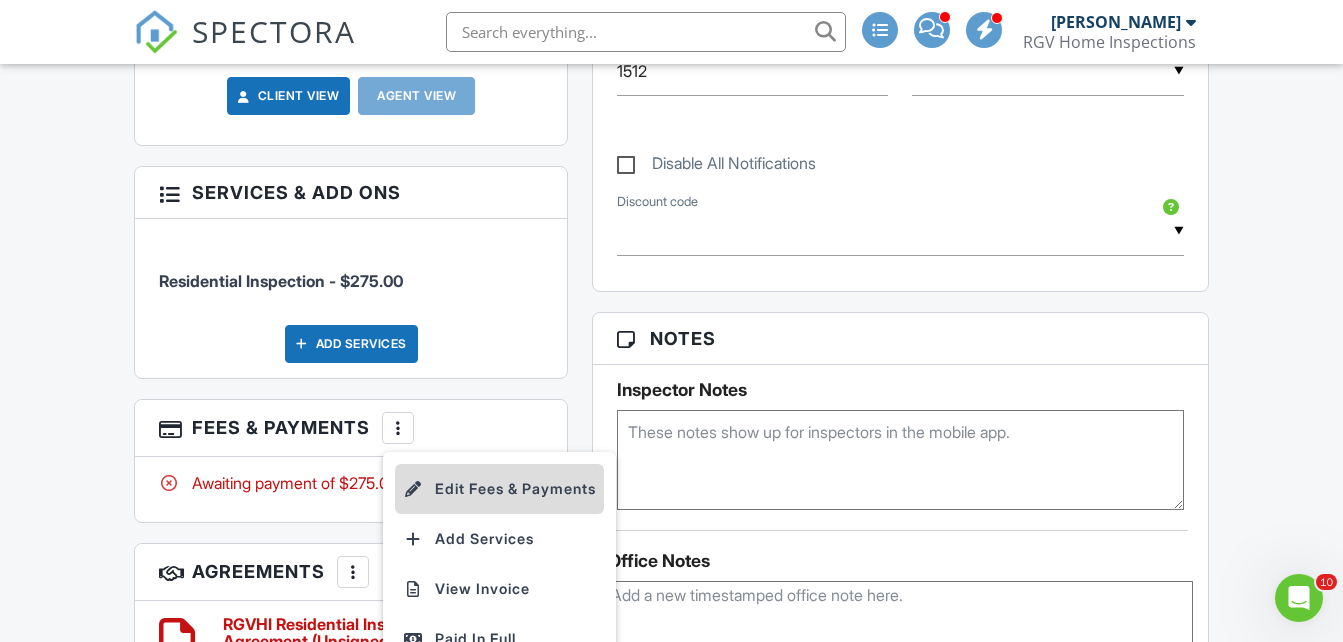 click on "Edit Fees & Payments" at bounding box center [499, 489] 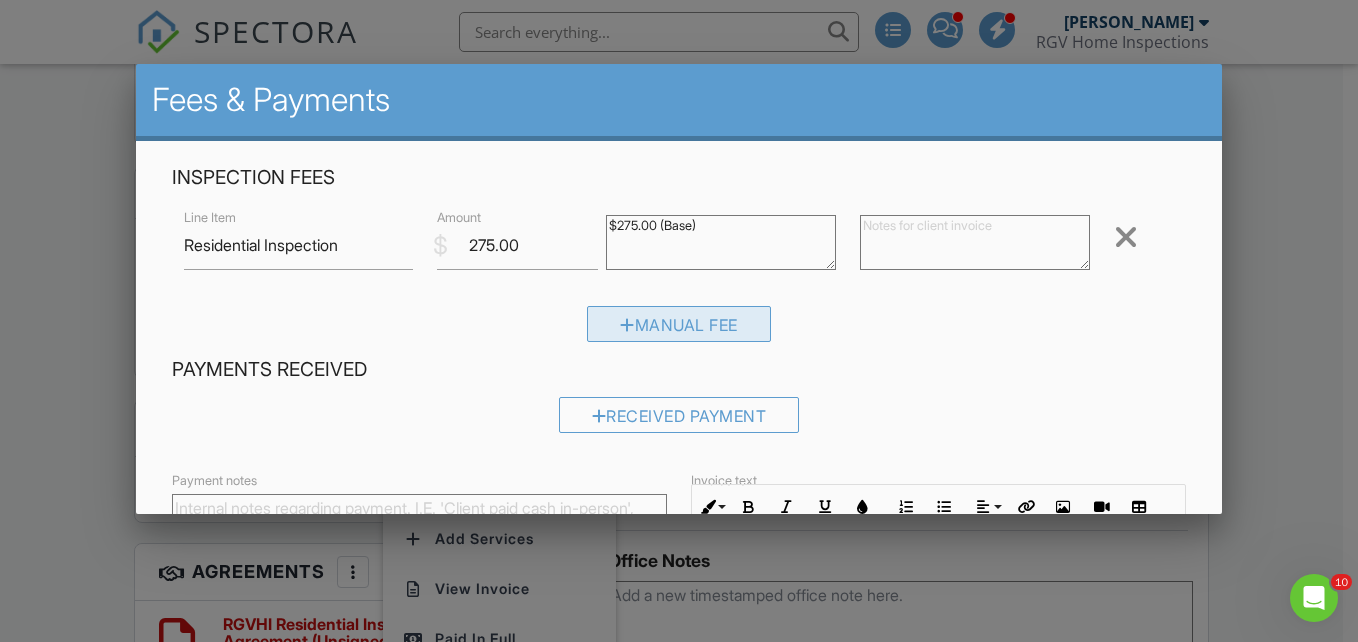 click on "Manual Fee" at bounding box center (679, 324) 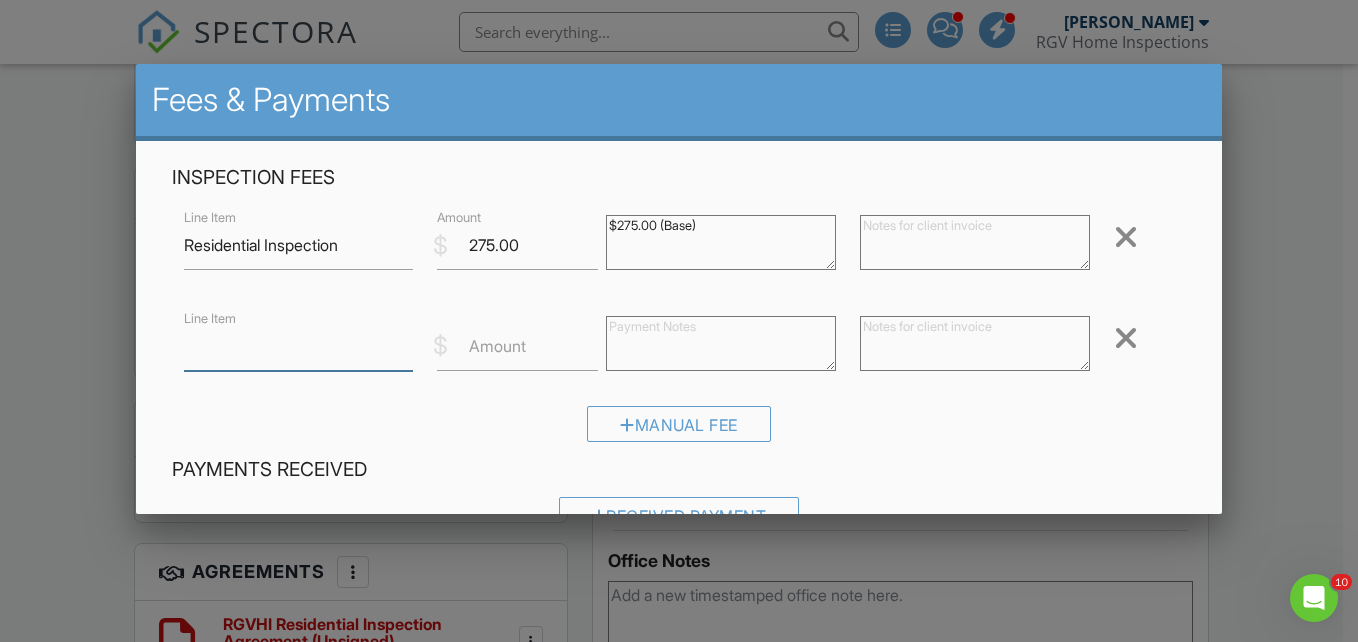 click on "Line Item" at bounding box center (299, 346) 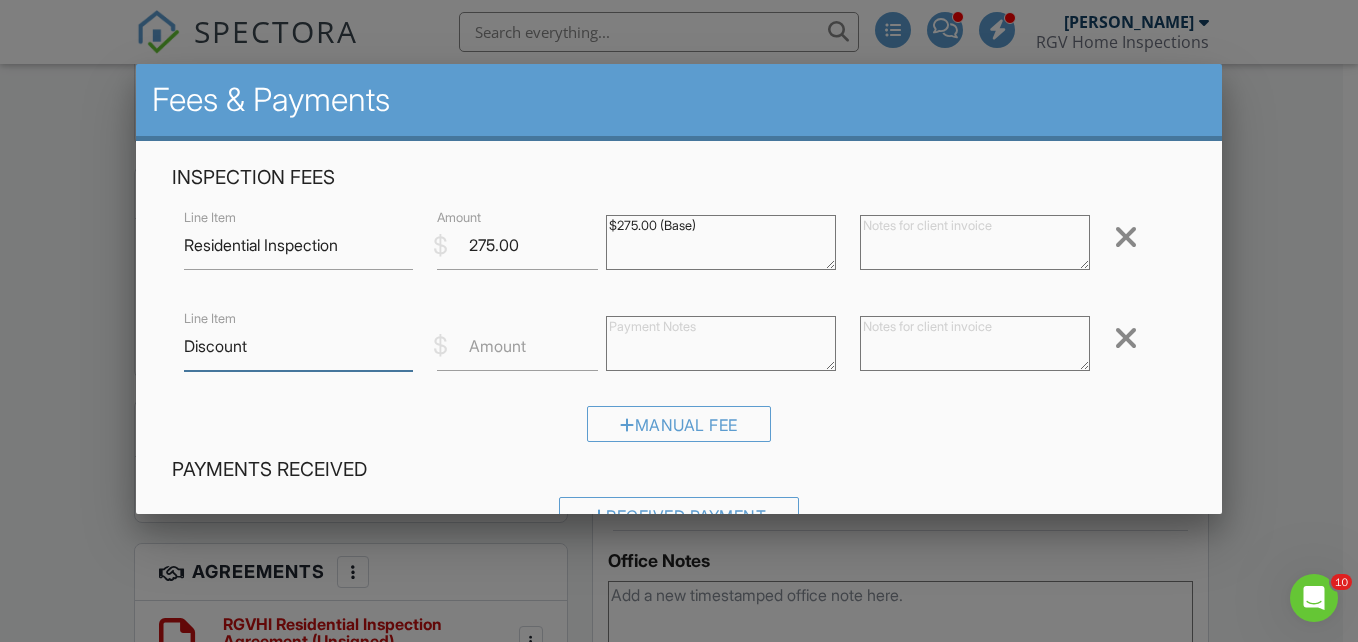 type on "Discount" 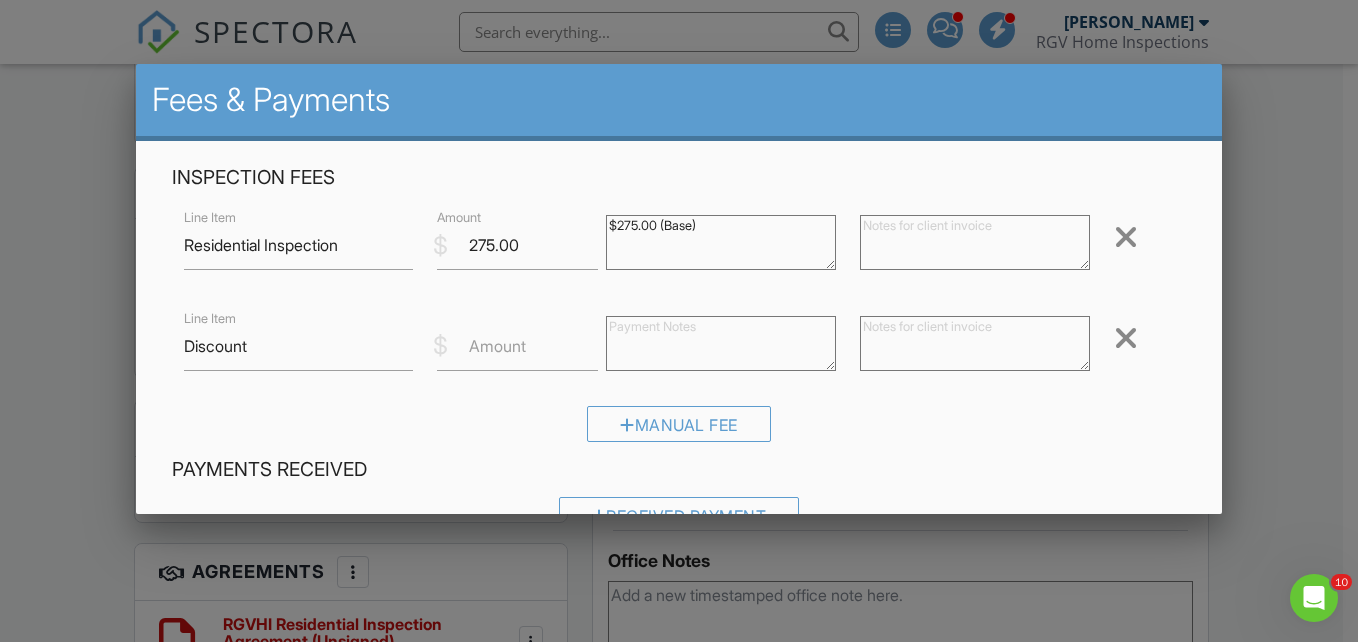 click on "Amount" at bounding box center (497, 346) 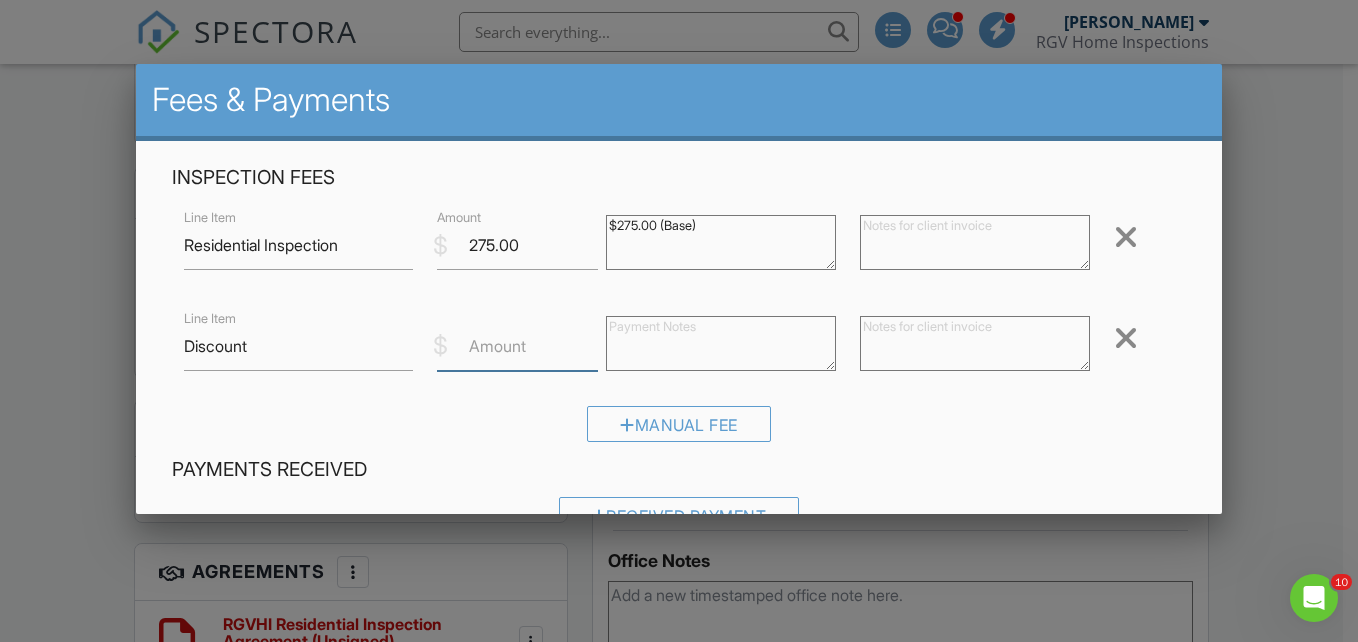 click on "Amount" at bounding box center [517, 346] 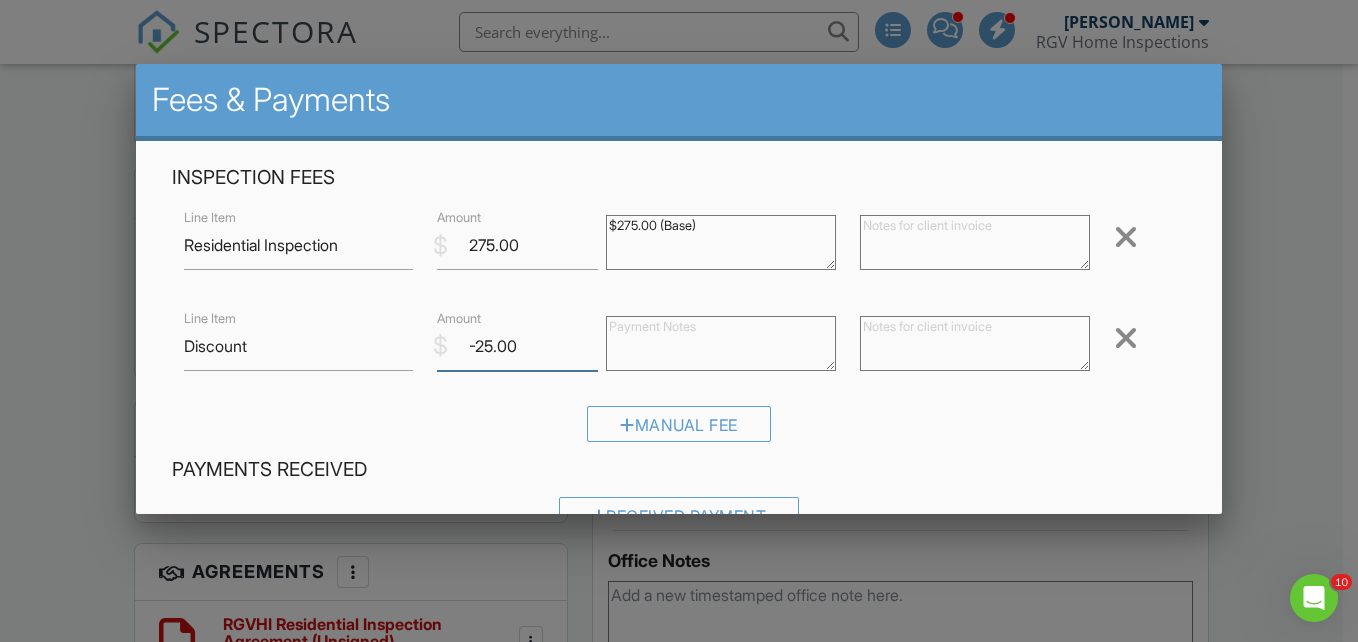 type on "-25.00" 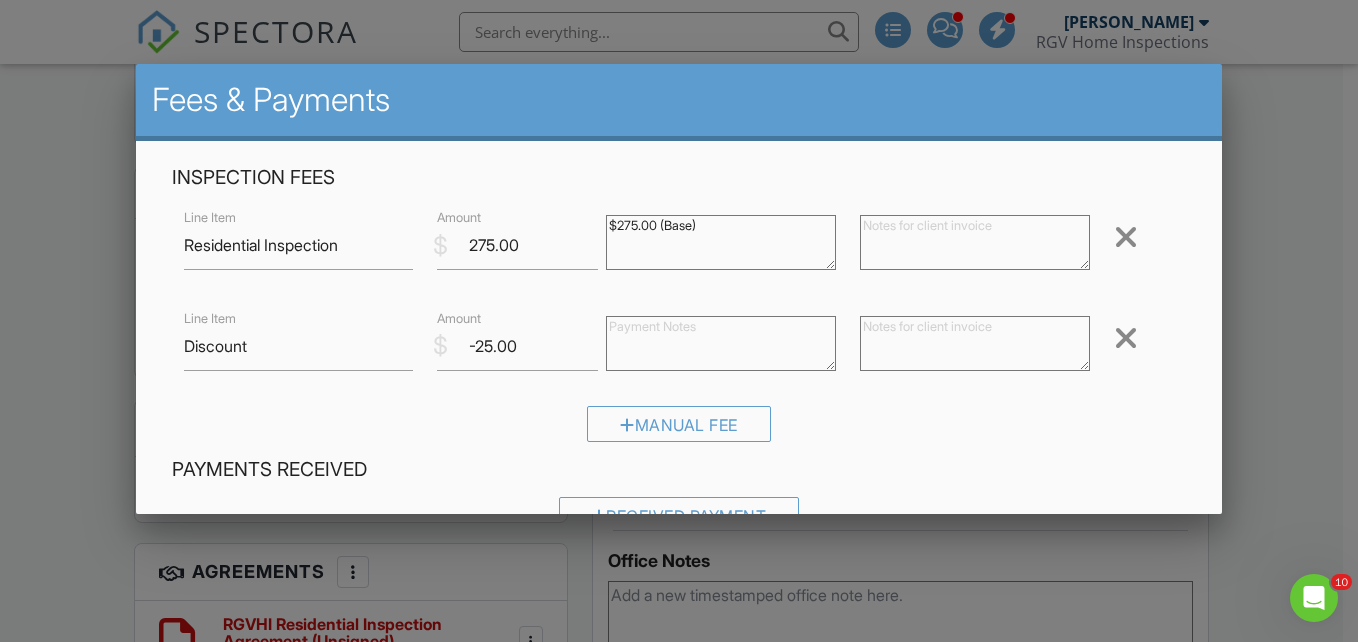 click on "Manual Fee" at bounding box center (679, 431) 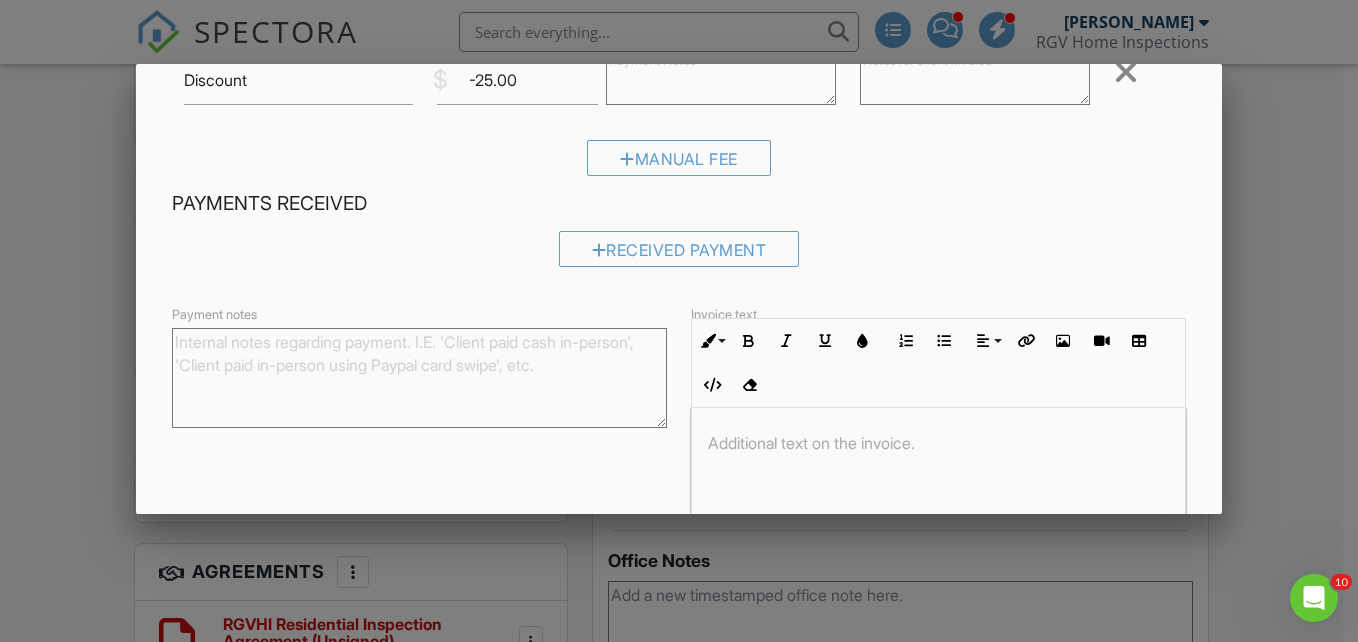 scroll, scrollTop: 405, scrollLeft: 0, axis: vertical 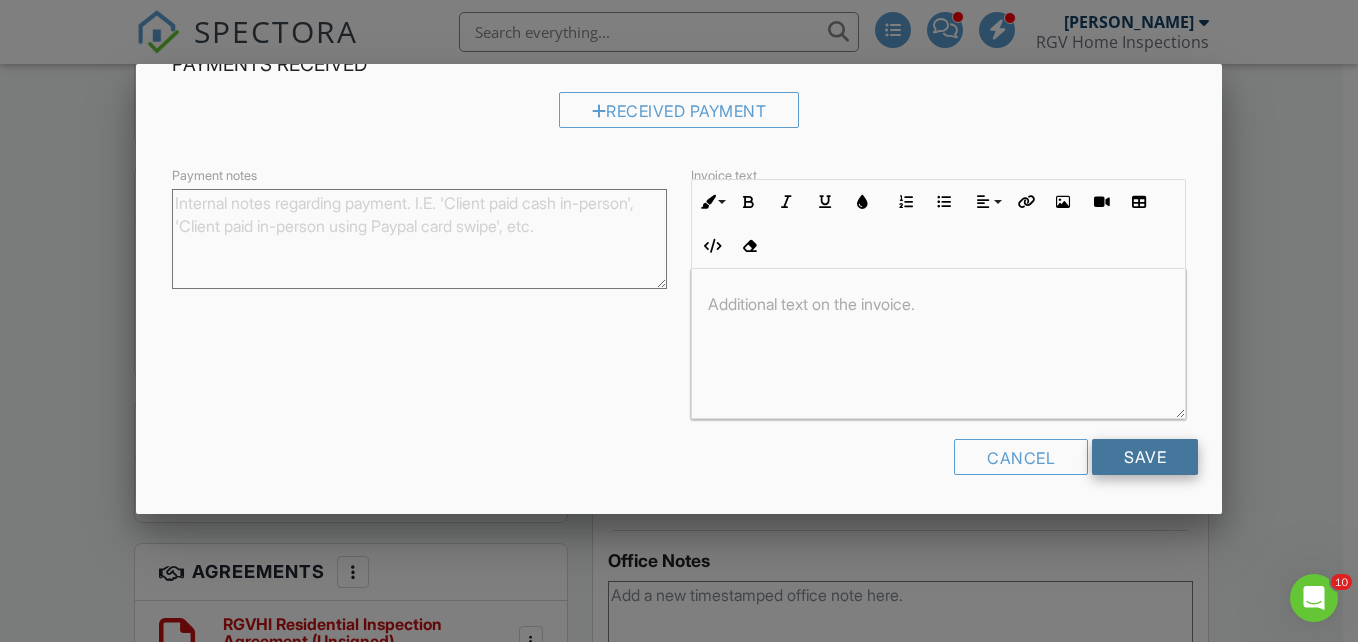 click on "Save" at bounding box center (1145, 457) 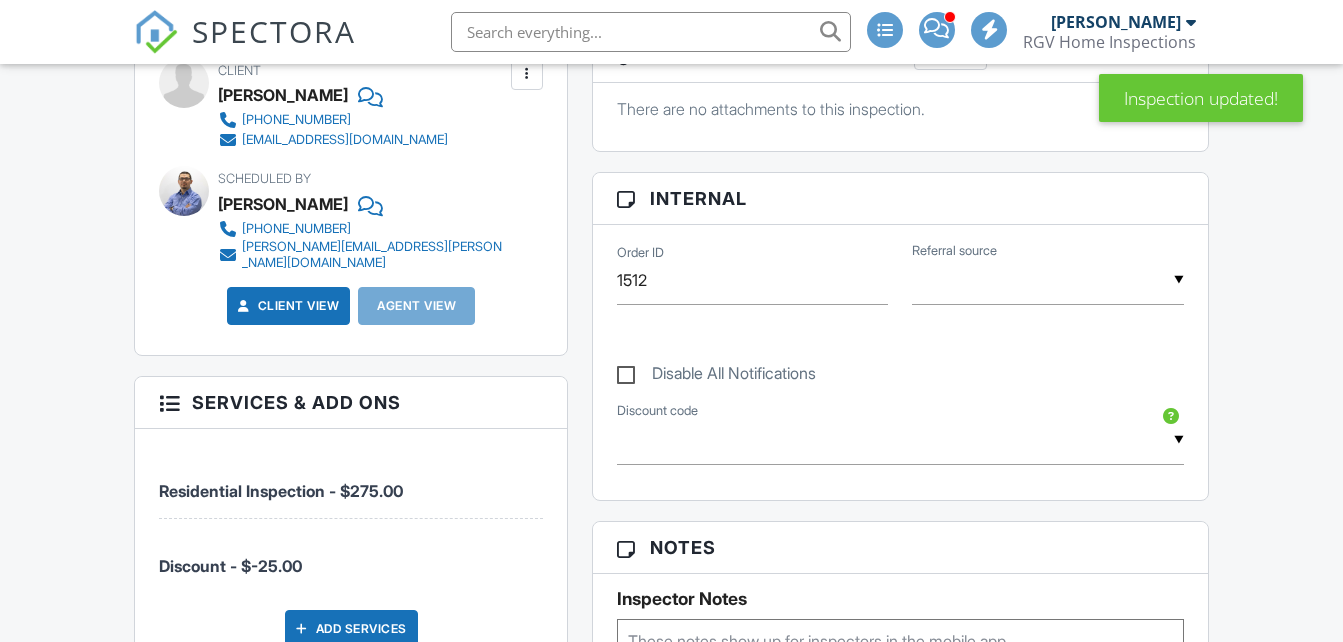 scroll, scrollTop: 0, scrollLeft: 0, axis: both 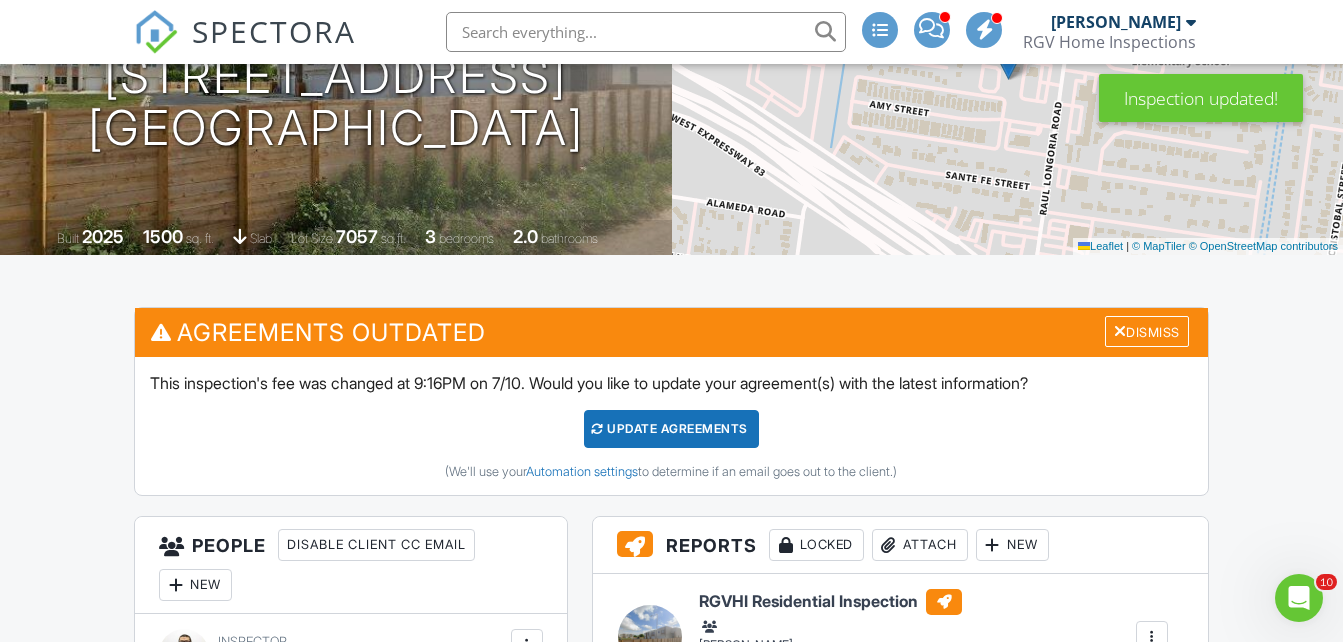click on "Update Agreements" at bounding box center [671, 429] 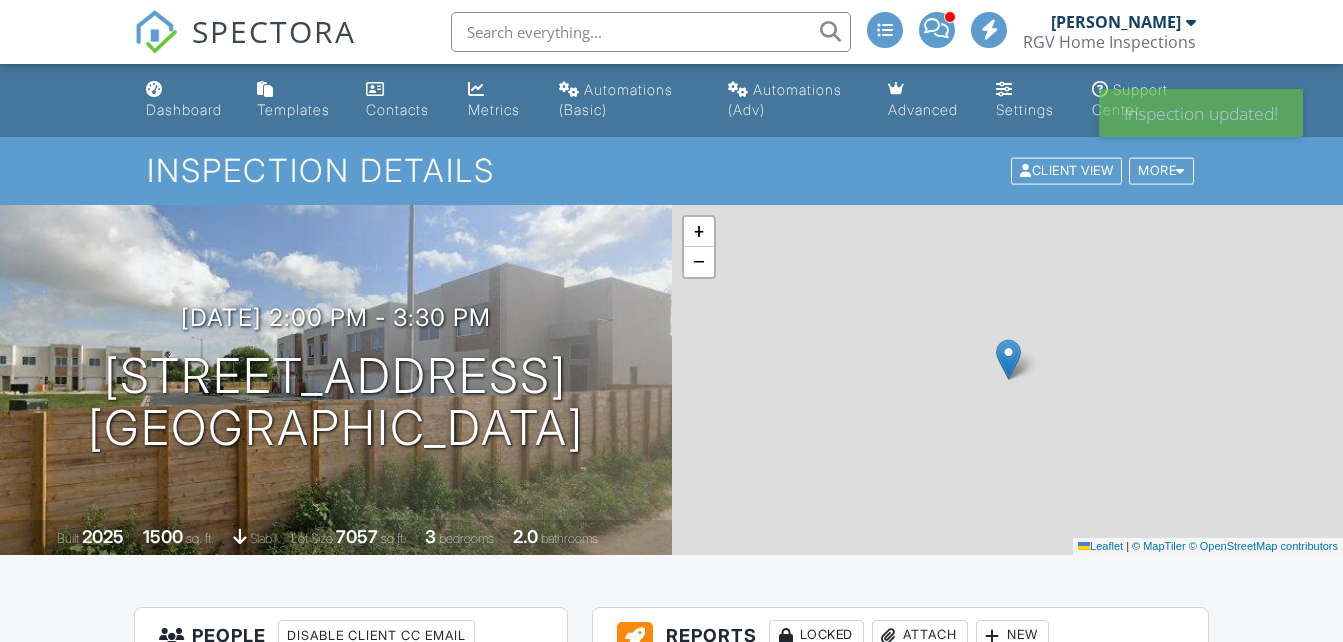 scroll, scrollTop: 0, scrollLeft: 0, axis: both 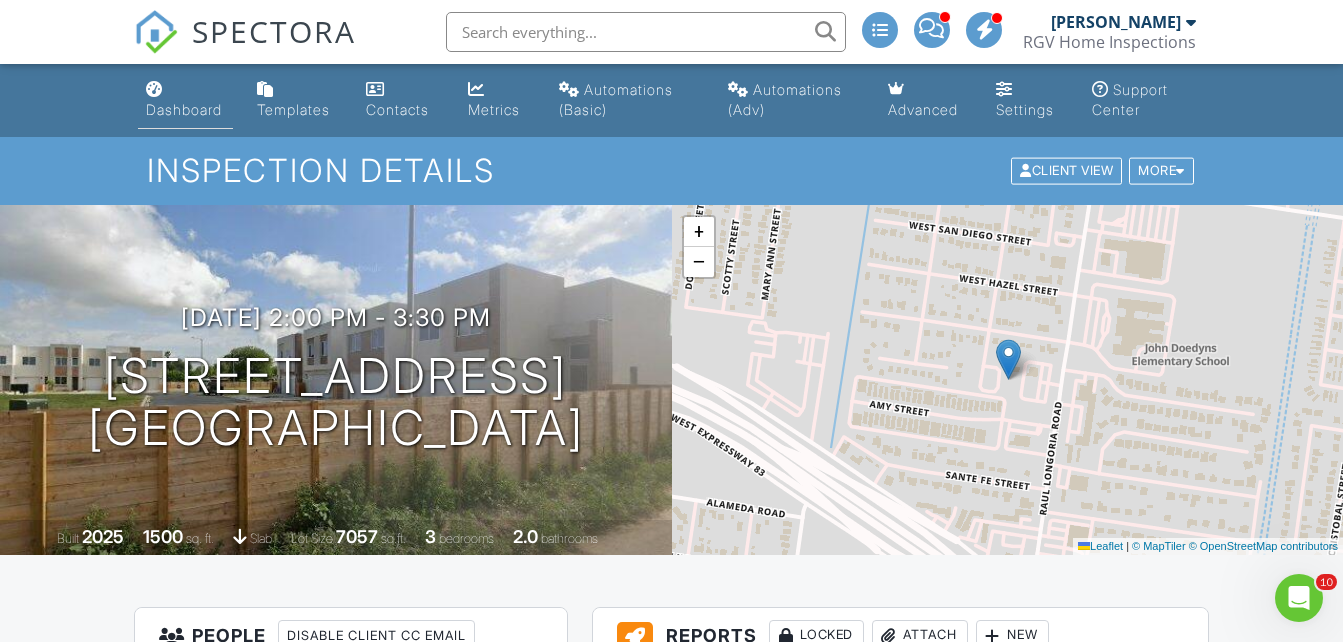 click on "Dashboard" at bounding box center (184, 109) 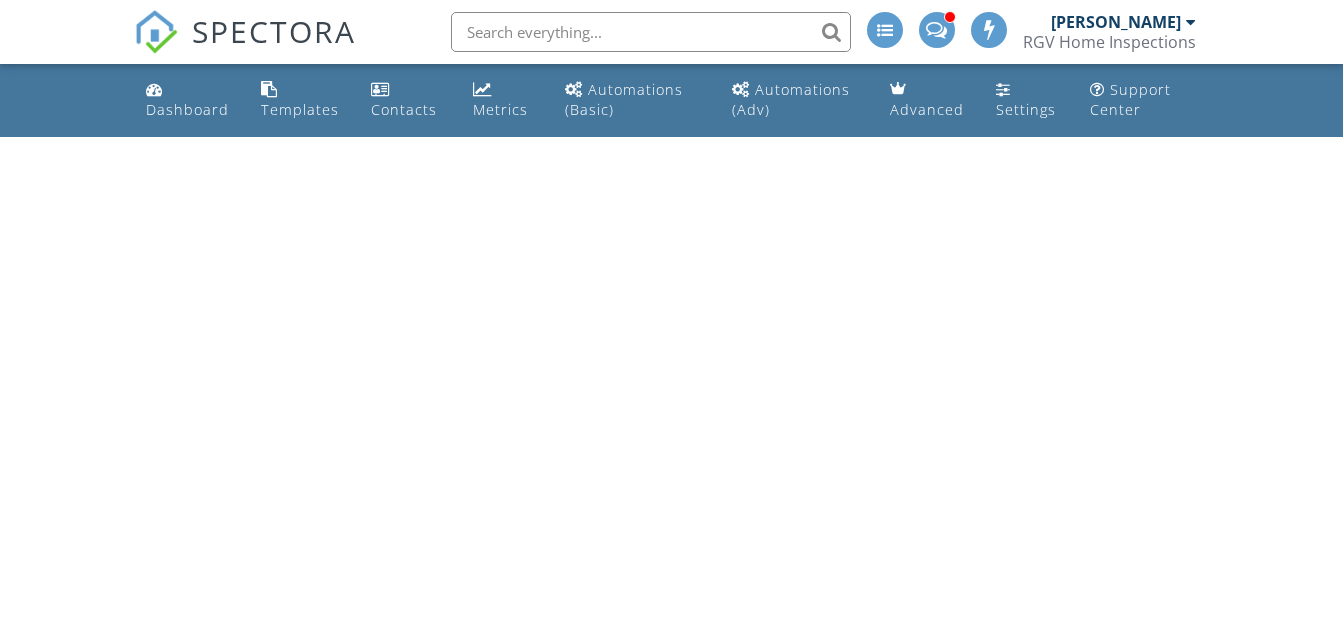 scroll, scrollTop: 0, scrollLeft: 0, axis: both 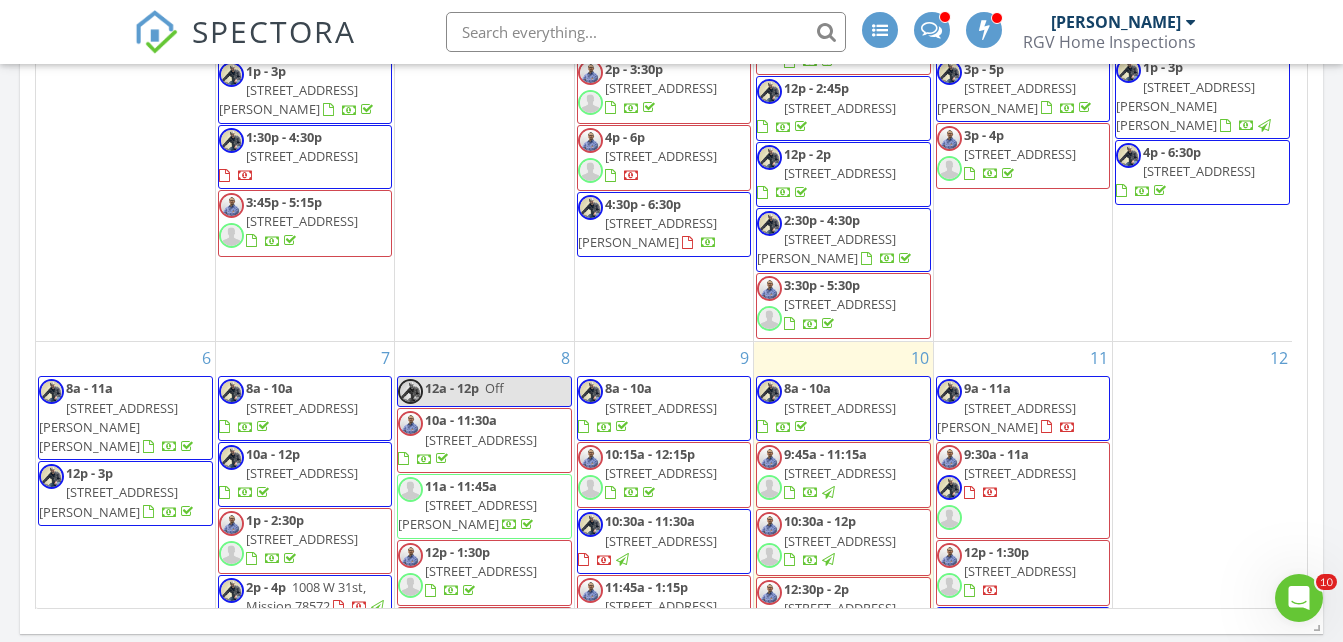click on "Today
Fernando Valbuena
9:45 am
904 Magnolia St, Mission, TX 78573
Nick De Santos
Fernando Valbuena
13 minutes drive time   6.0 miles       10:30 am
4713 South Brazos , Edinburg, TX 78542
Nick De Santos
Fernando Valbuena
24 minutes drive time   12.9 miles       12:30 pm
2122 Trinity Street, Donna, TX 78539
Nick De Santos
Fernando Valbuena
25 minutes drive time   15.0 miles       2:30 pm
9905 N 24th St, McAllen, TX 78504
Nick De Santos
Fernando Valbuena
36 minutes drive time   22.4 miles       5:30 pm
2.4 miles" at bounding box center [671, -56] 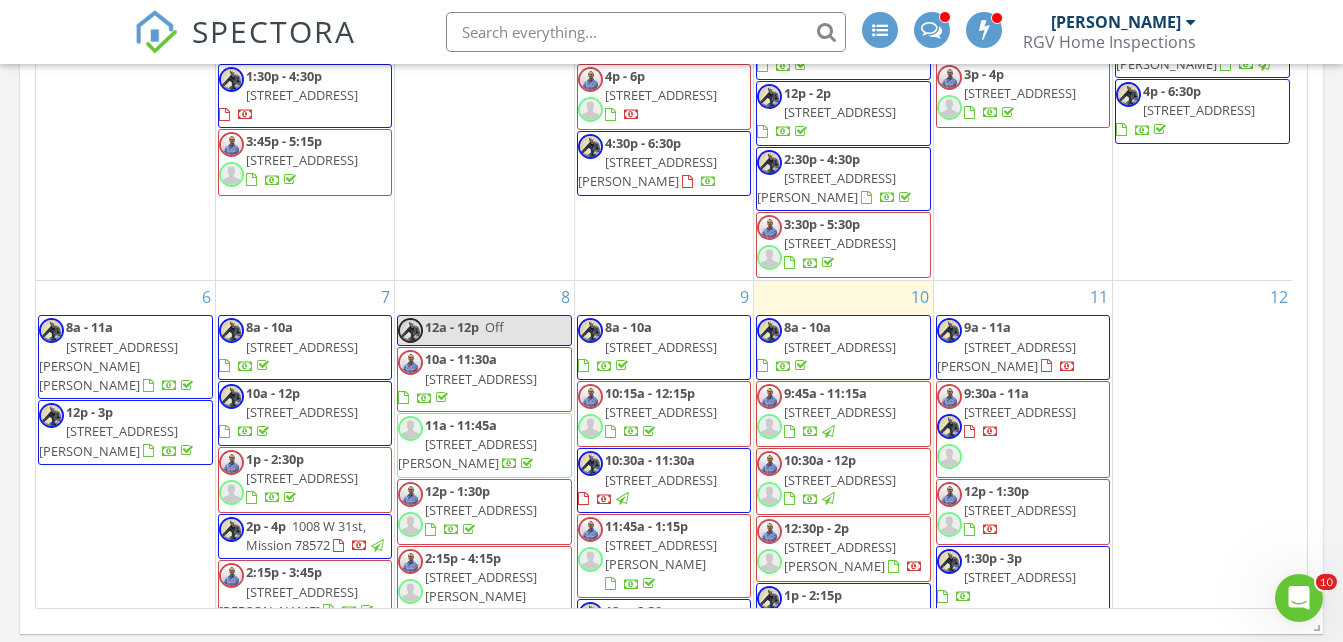 scroll, scrollTop: 400, scrollLeft: 0, axis: vertical 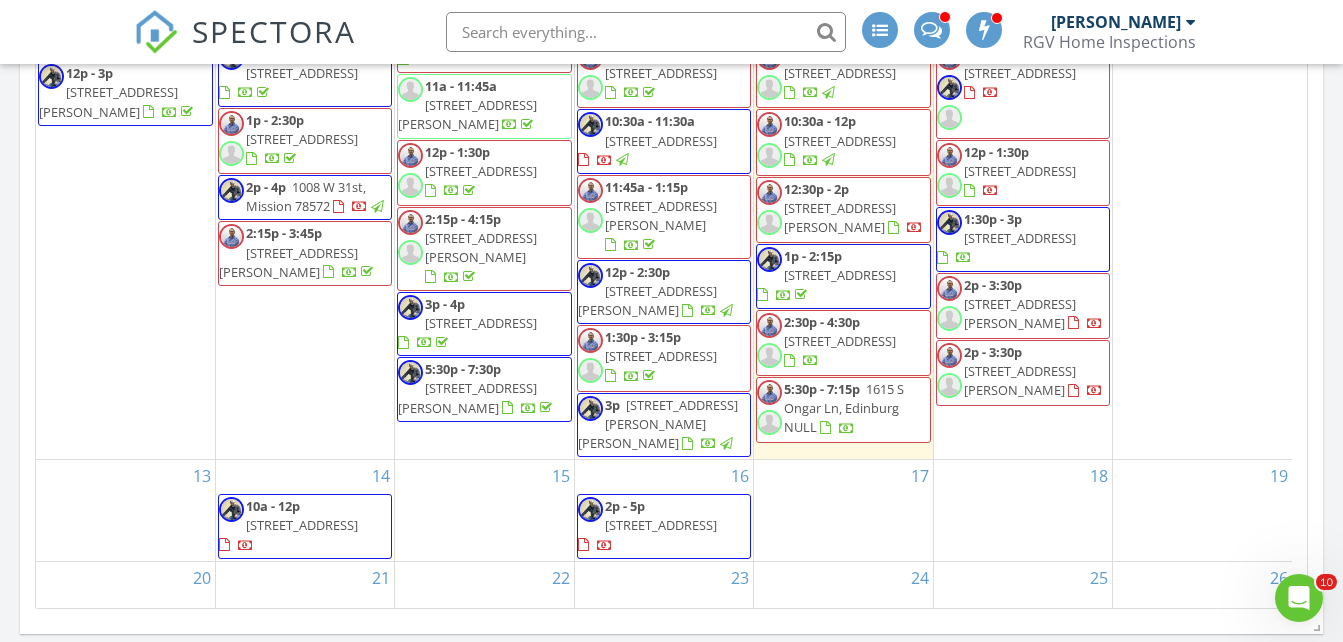 click on "11
9a - 11a
500 S Ware Rd, McAllen 78501
9:30a - 11a
3009 Timberwood Ave, Mission 78574
12p - 1:30p
3603 Tulipan St, Mission 78572
1:30p - 3p
2240 Grove Ln, Brownsville 78526
2p - 3:30p
1214 N Lincoln Ave, San Juan 78589
2p - 3:30p" at bounding box center [1023, 200] 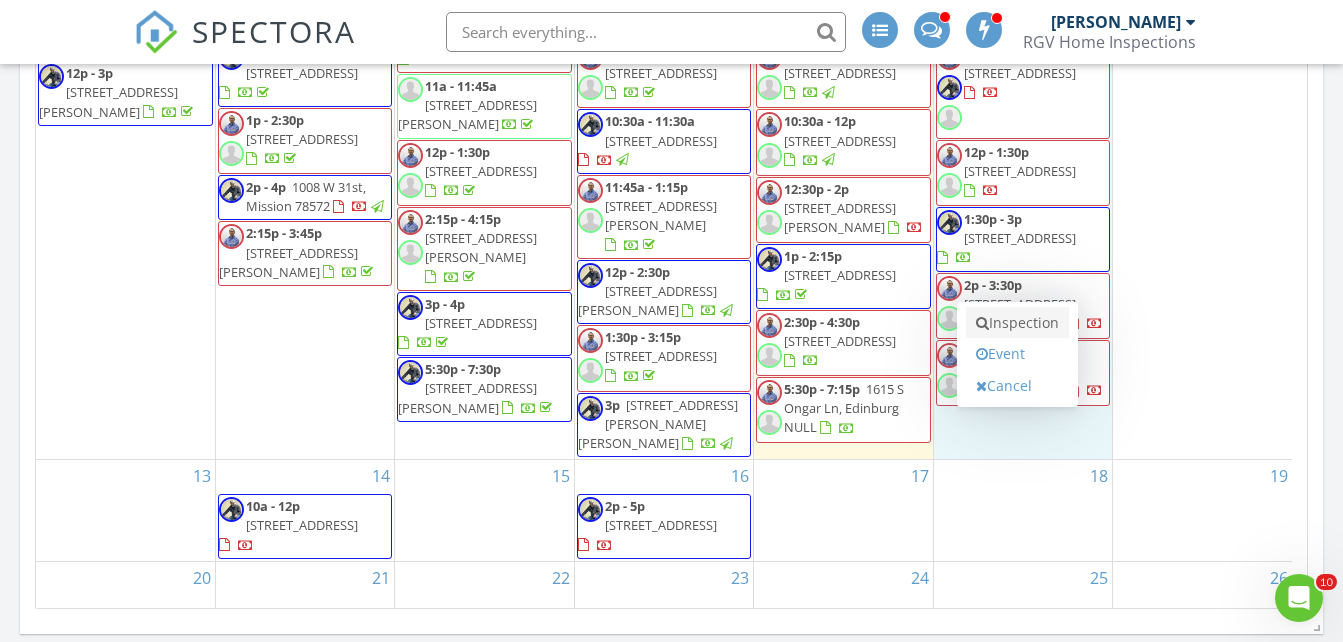 click on "Inspection" at bounding box center (1017, 323) 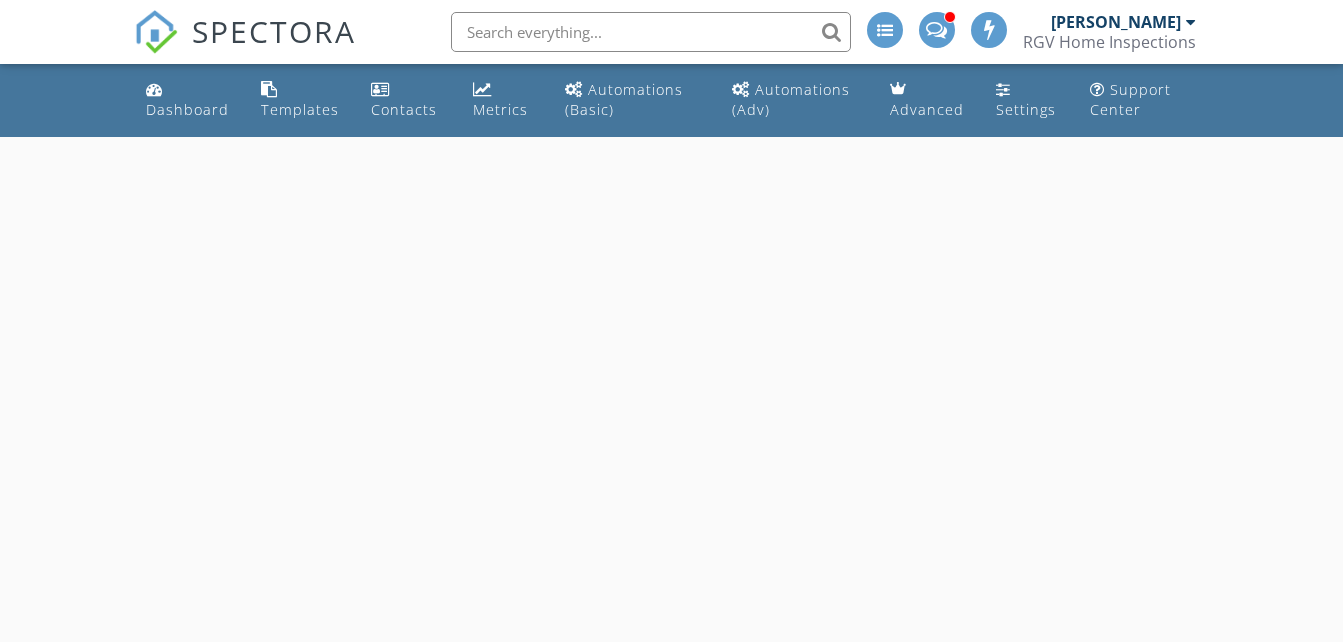 scroll, scrollTop: 0, scrollLeft: 0, axis: both 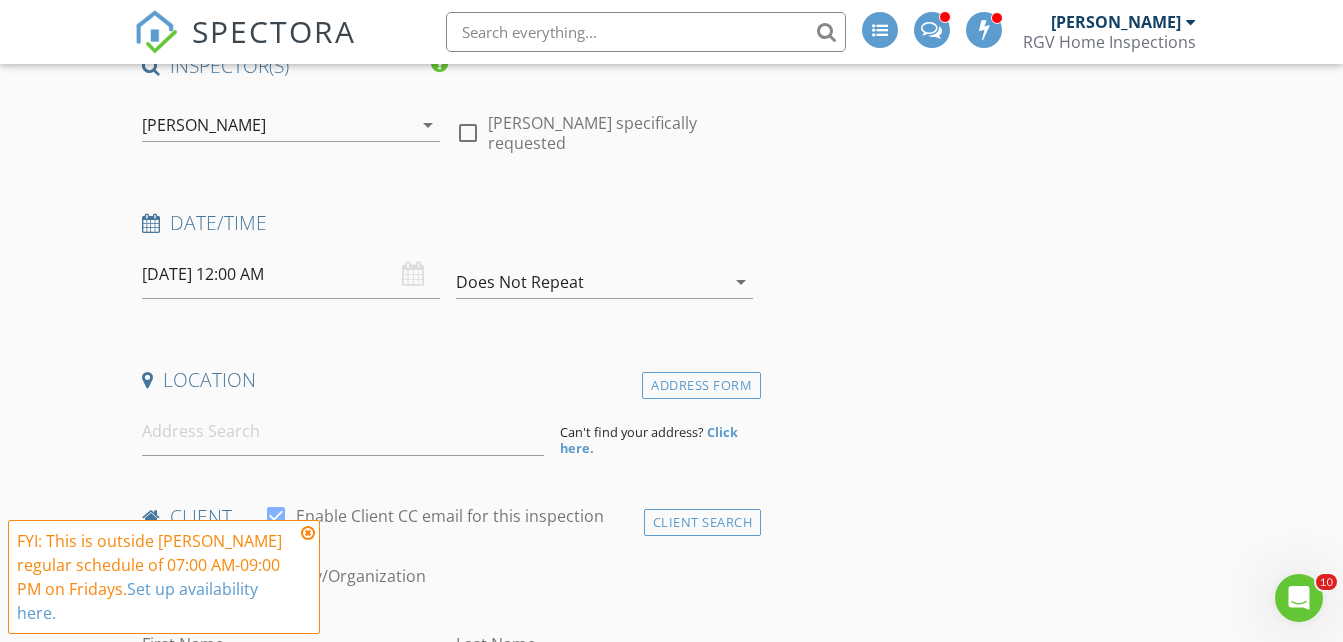 click on "[PERSON_NAME]" at bounding box center [204, 125] 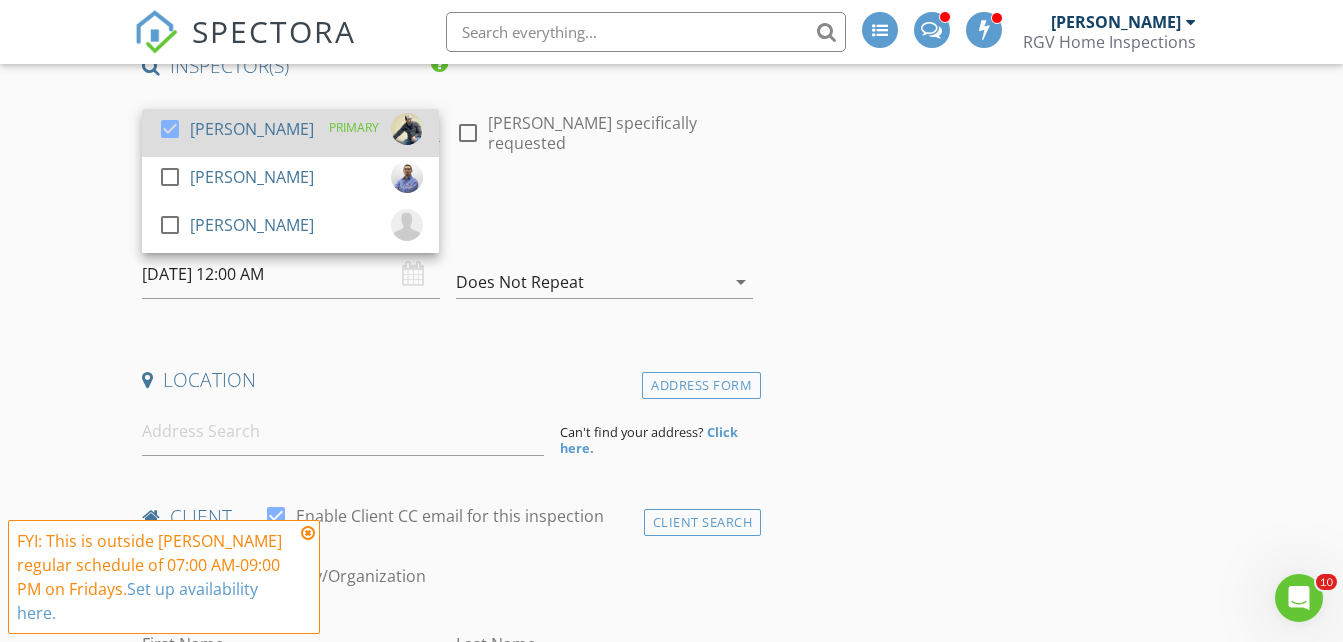 click on "check_box   [PERSON_NAME]" at bounding box center [236, 133] 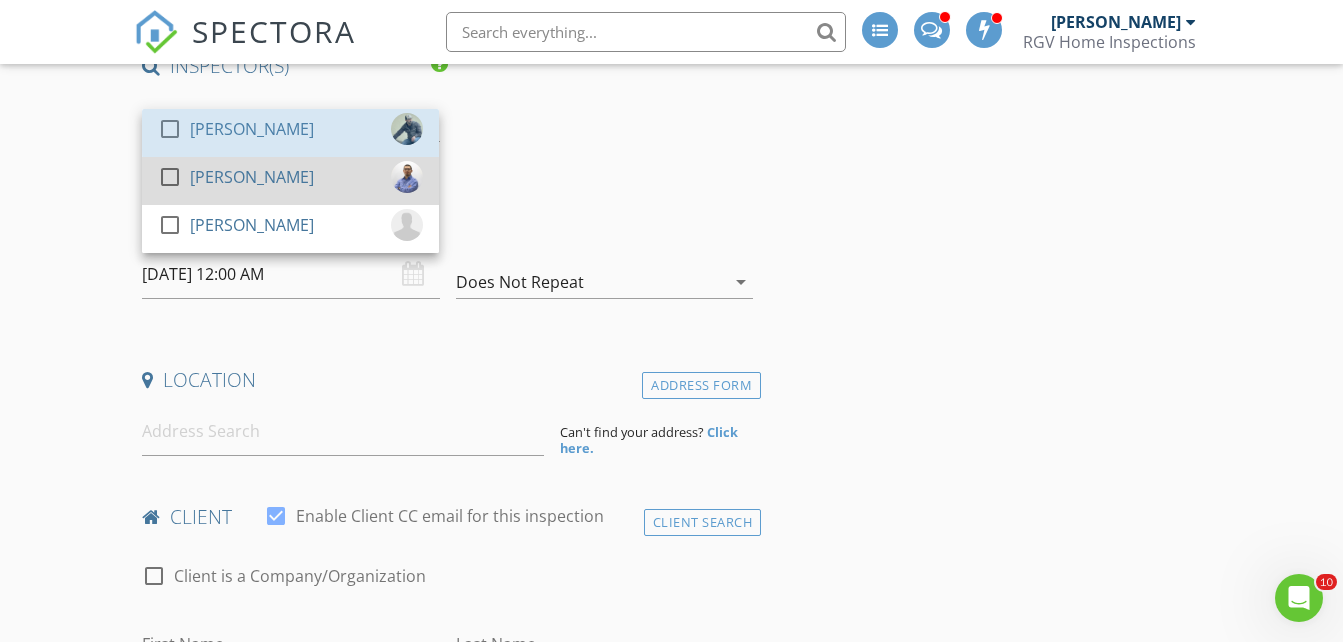 click on "[PERSON_NAME]" at bounding box center (252, 177) 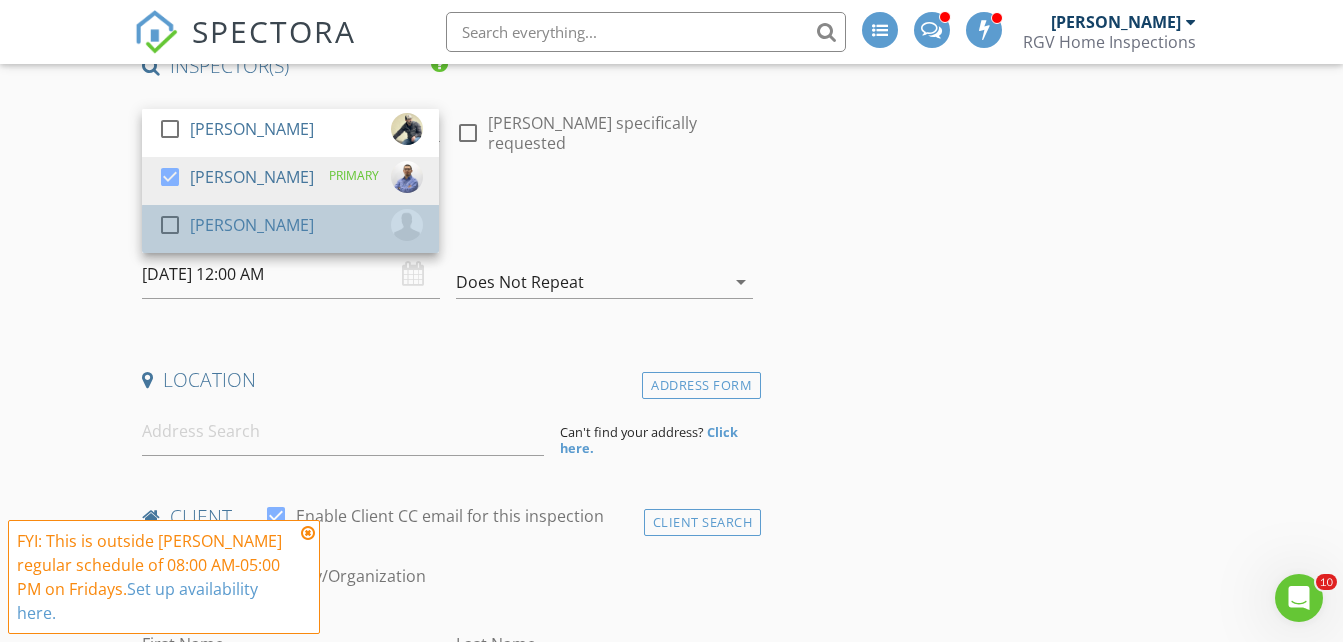 click on "check_box_outline_blank" at bounding box center (174, 225) 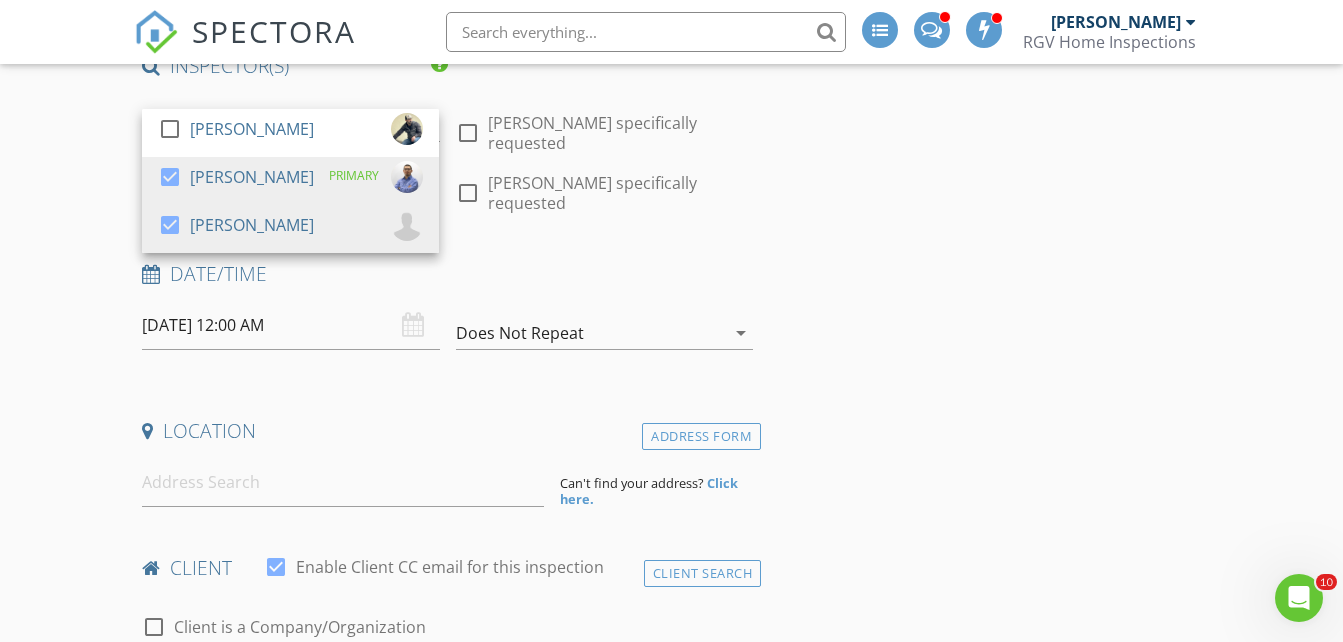 click on "New Inspection
INSPECTOR(S)
check_box_outline_blank   [PERSON_NAME]     check_box   [PERSON_NAME]   PRIMARY   check_box   [PERSON_NAME]     [PERSON_NAME],  [PERSON_NAME] arrow_drop_down   check_box_outline_blank [PERSON_NAME] specifically requested check_box_outline_blank [PERSON_NAME] specifically requested
Date/Time
[DATE] 12:00 AM   Does Not Repeat arrow_drop_down
Location
Address Form       Can't find your address?   Click here.
client
check_box Enable Client CC email for this inspection   Client Search     check_box_outline_blank Client is a Company/Organization     First Name   Last Name   Email   CC Email   Phone         Tags         Notes   Private Notes
ADD ADDITIONAL client
SERVICES
check_box_outline_blank   Residential Inspection" at bounding box center (671, 1704) 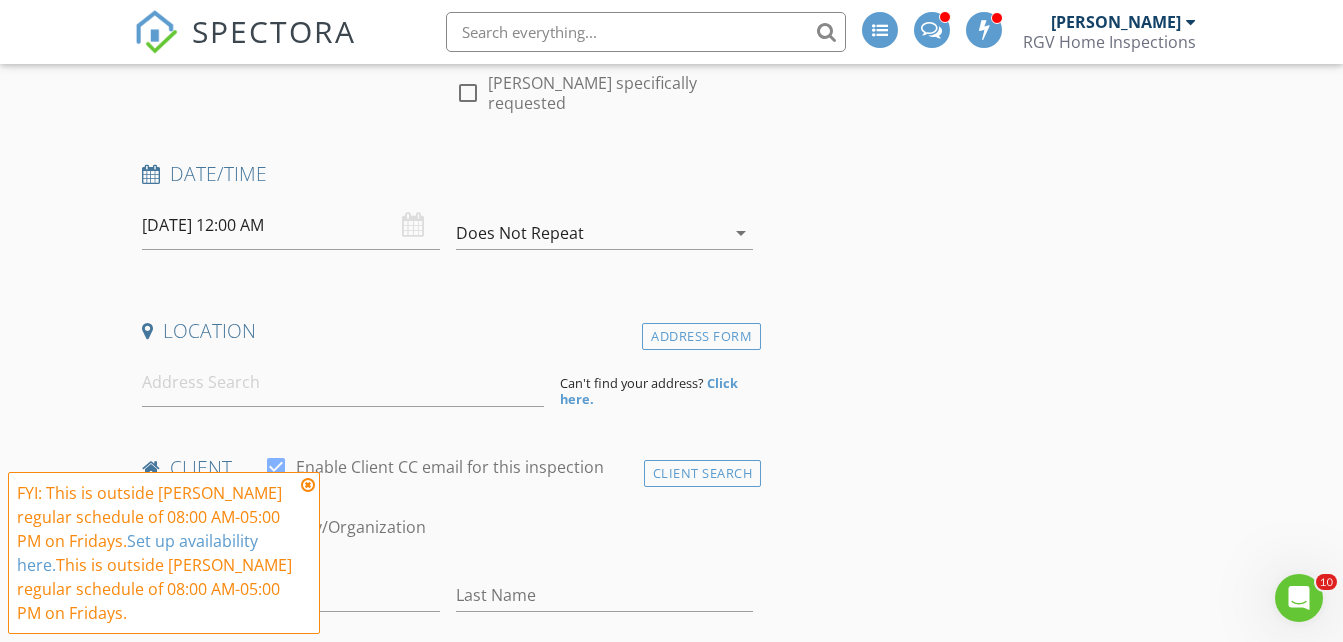 click on "07/11/2025 12:00 AM" at bounding box center (290, 225) 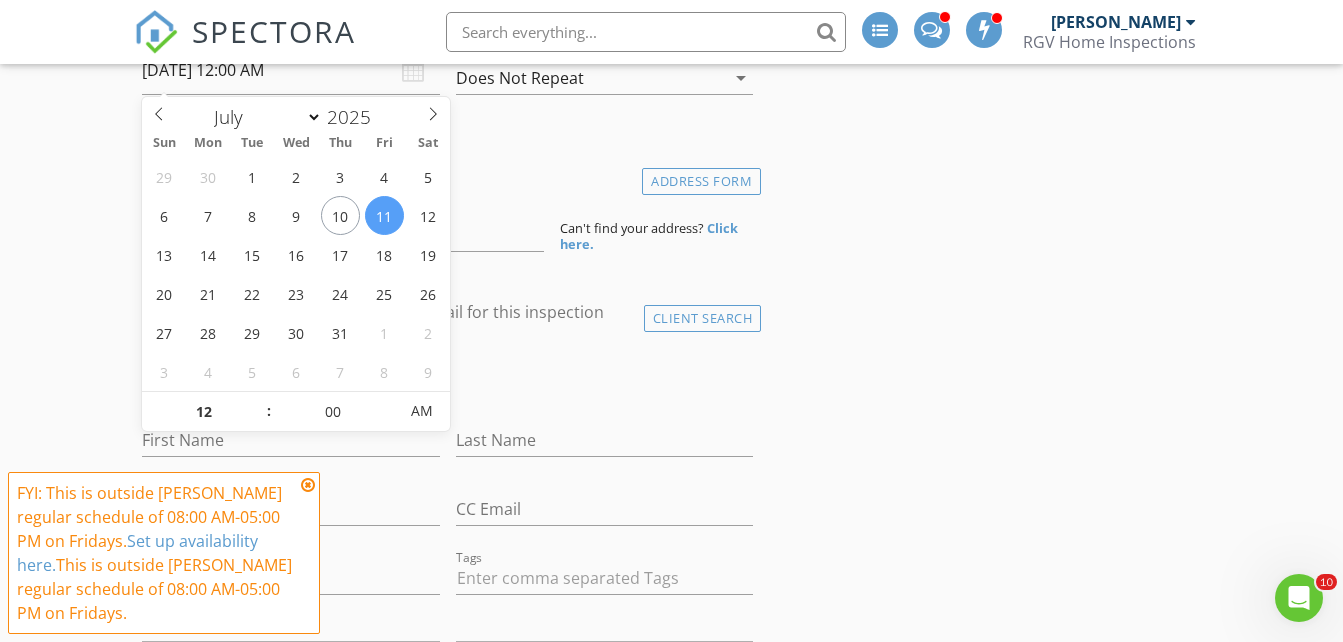scroll, scrollTop: 500, scrollLeft: 0, axis: vertical 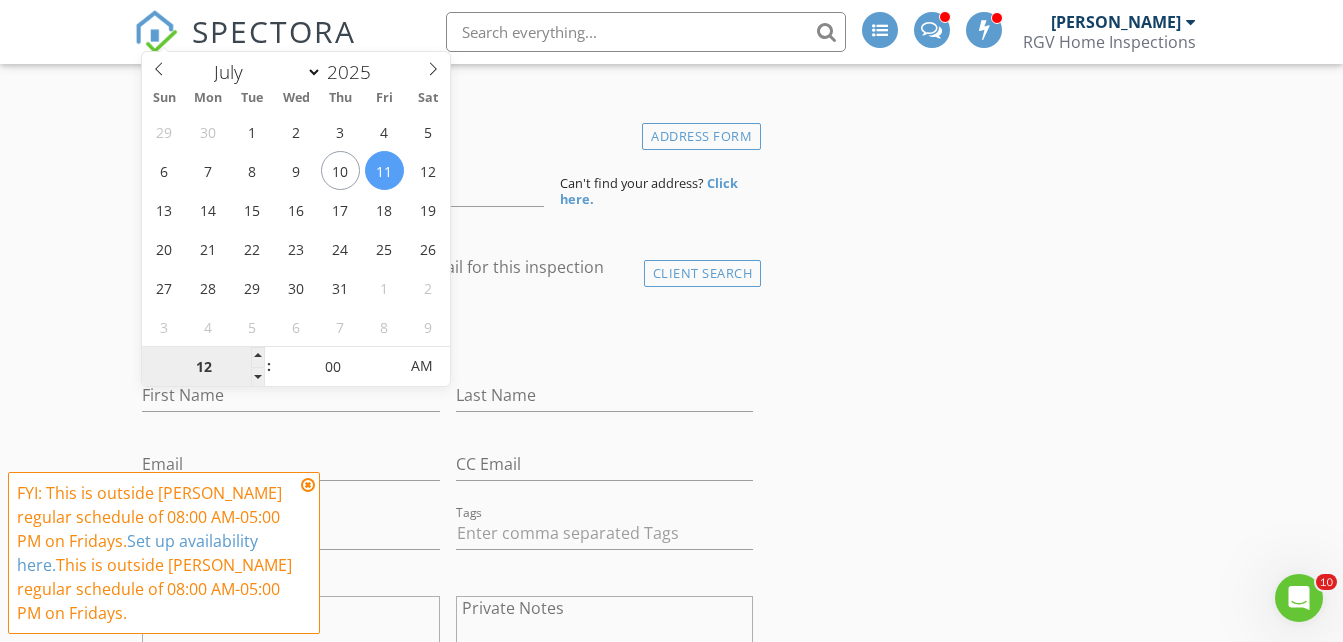 click on "12" at bounding box center [203, 367] 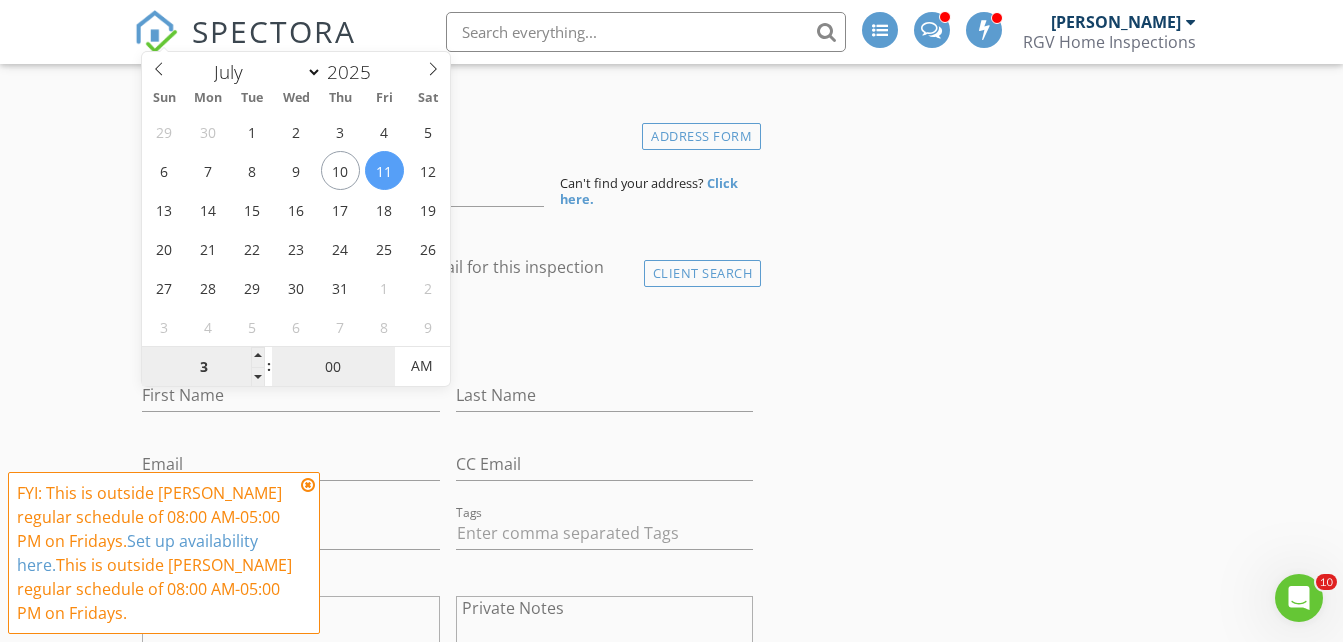 type on "03" 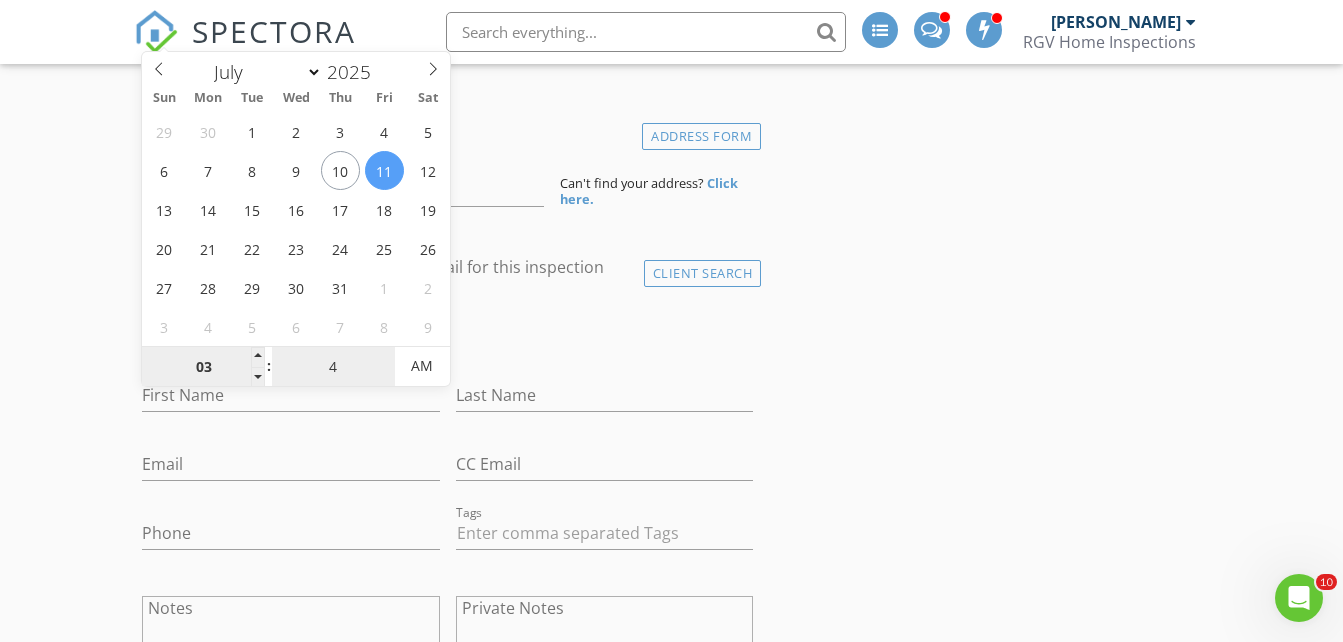 type on "45" 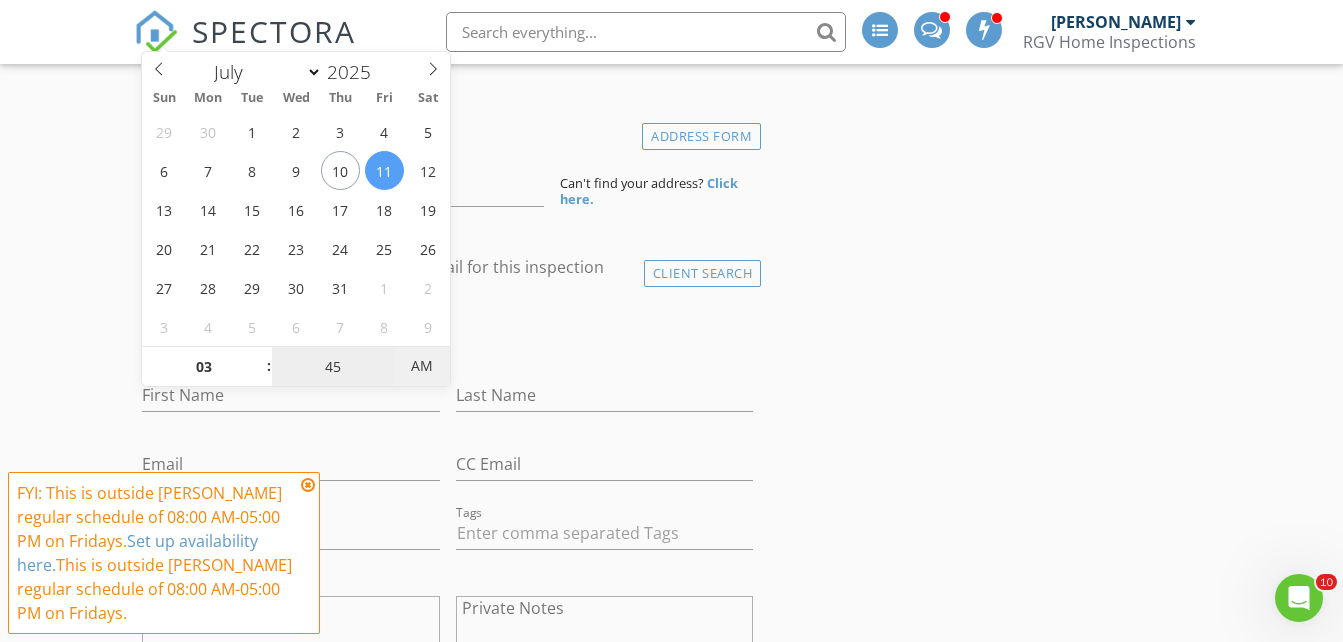 type on "07/11/2025 3:45 PM" 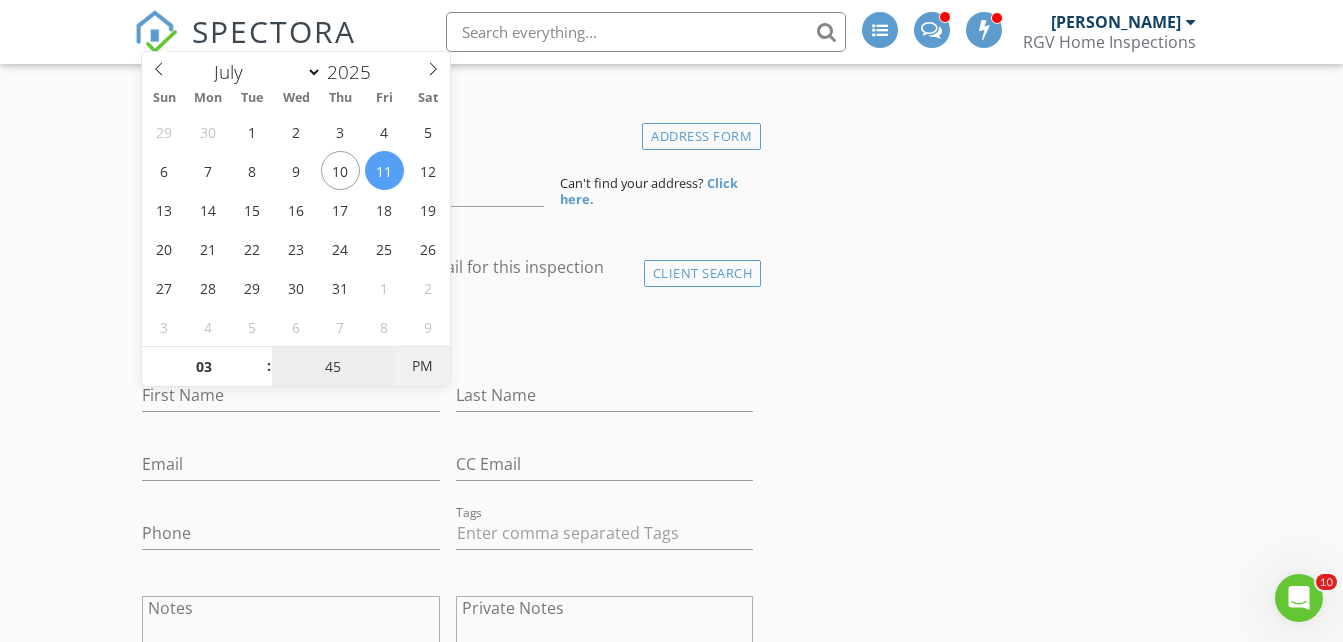 click on "PM" at bounding box center (422, 366) 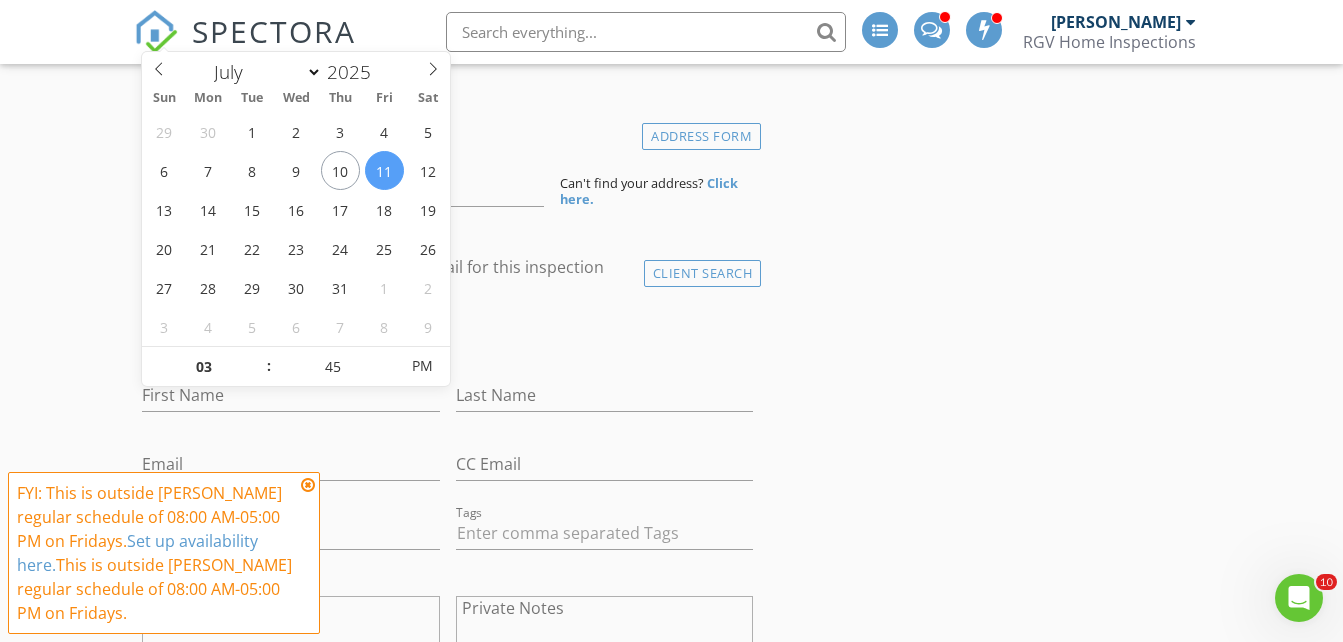 click on "New Inspection
INSPECTOR(S)
check_box_outline_blank   Donnie Quintanilla     check_box   Fernando Valbuena   PRIMARY   check_box   Nick De Santos     Fernando Valbuena,  Nick De Santos arrow_drop_down   check_box_outline_blank Fernando Valbuena specifically requested check_box_outline_blank Nick De Santos specifically requested
Date/Time
07/11/2025 3:45 PM   Does Not Repeat arrow_drop_down
Location
Address Form       Can't find your address?   Click here.
client
check_box Enable Client CC email for this inspection   Client Search     check_box_outline_blank Client is a Company/Organization     First Name   Last Name   Email   CC Email   Phone         Tags         Notes   Private Notes
ADD ADDITIONAL client
SERVICES
check_box_outline_blank   Residential Inspection" at bounding box center (671, 1404) 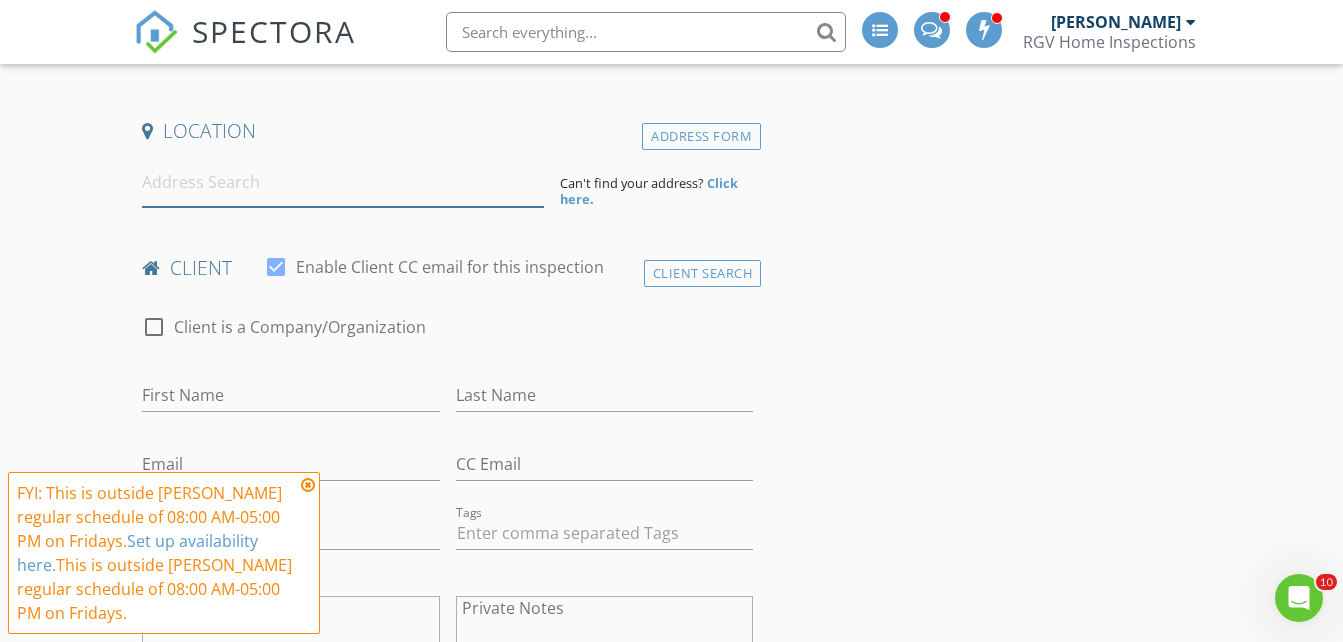 click at bounding box center [343, 182] 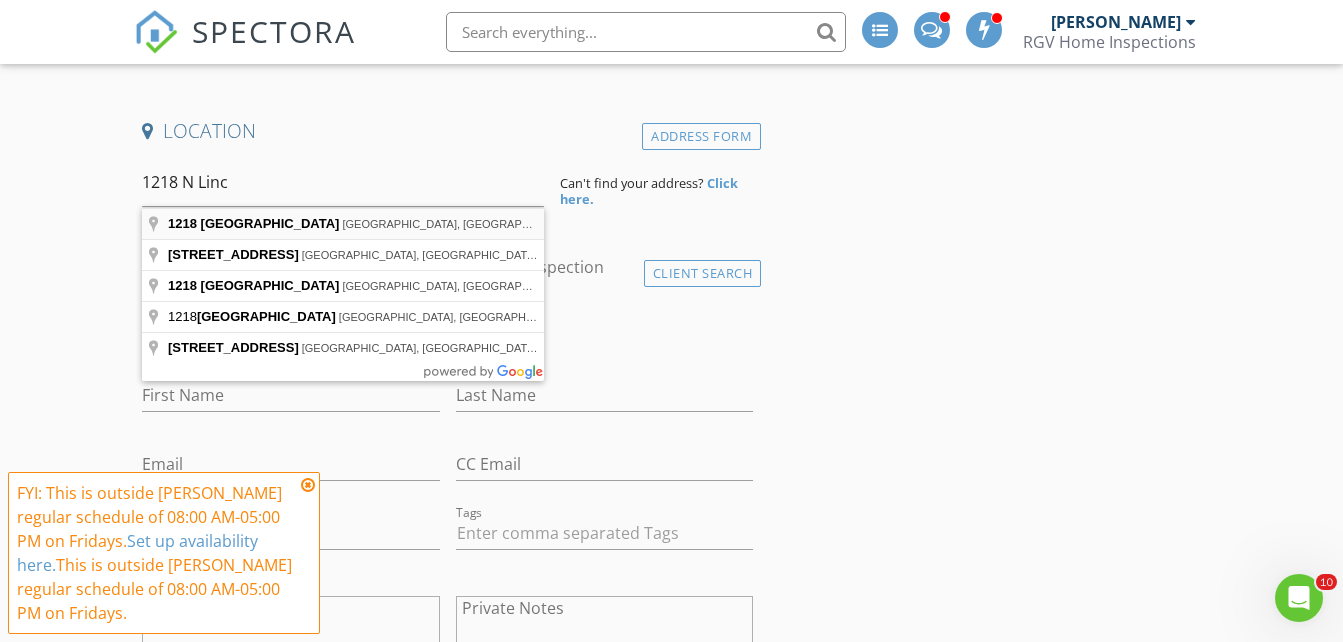 type on "1218 North Lincoln Avenue, San Juan, TX, USA" 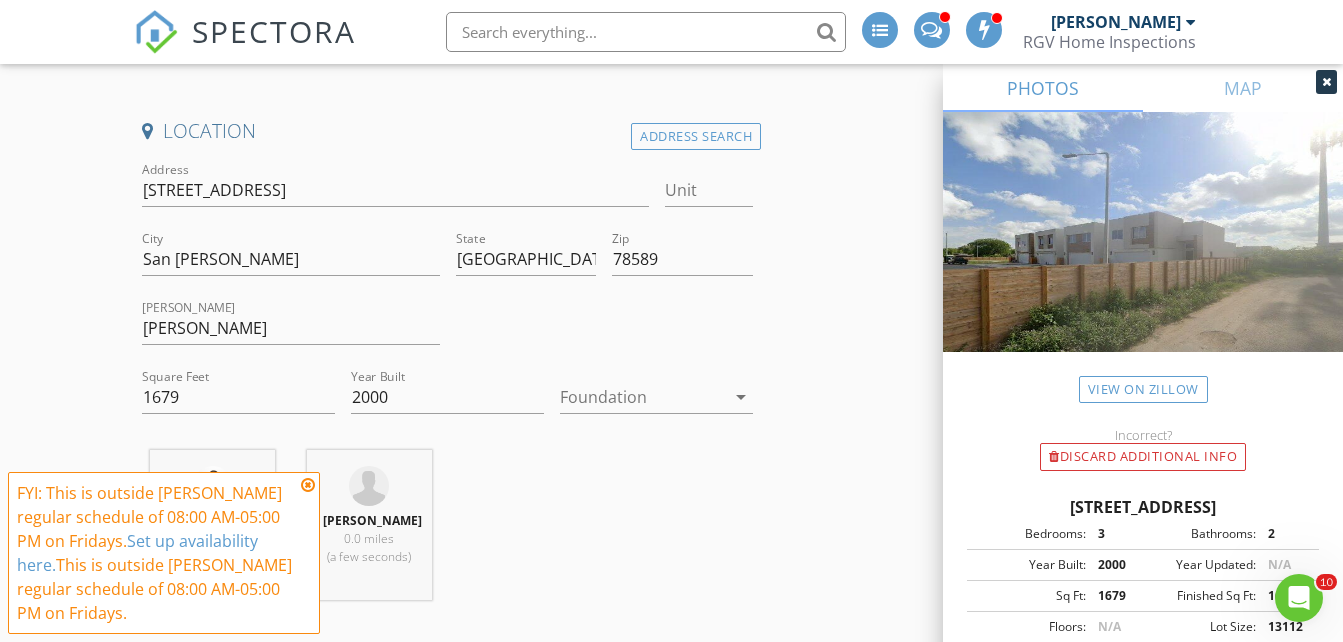 click at bounding box center (308, 485) 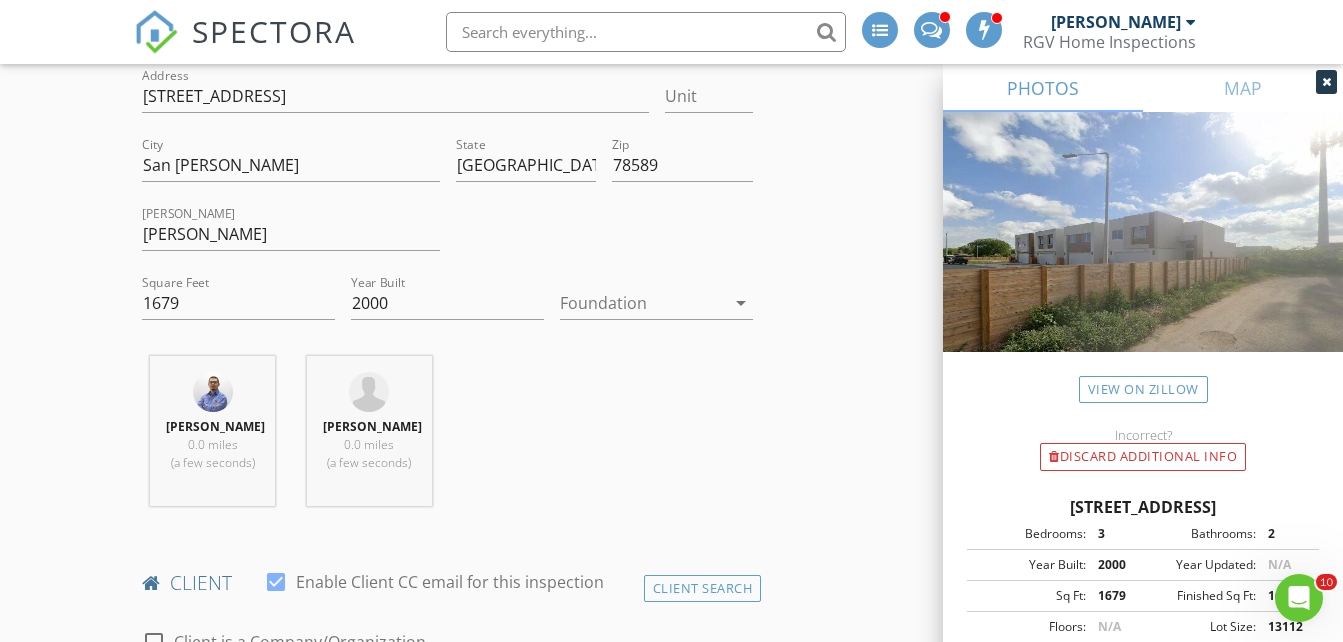 scroll, scrollTop: 600, scrollLeft: 0, axis: vertical 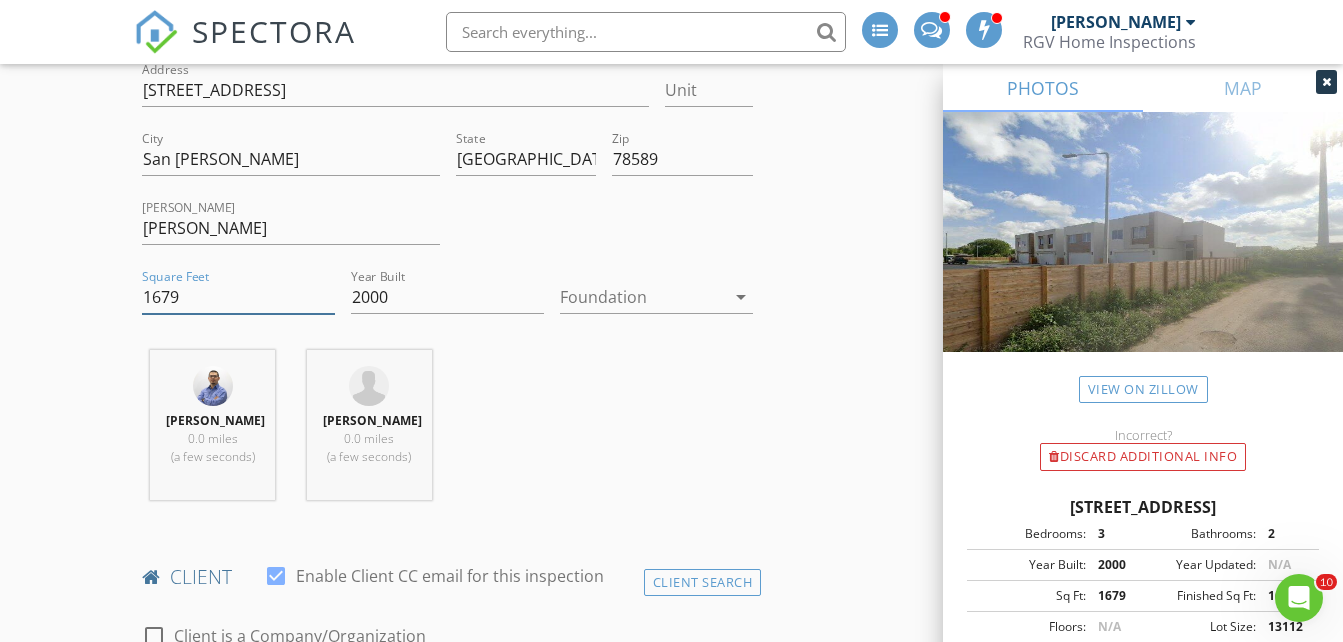 click on "1679" at bounding box center [238, 297] 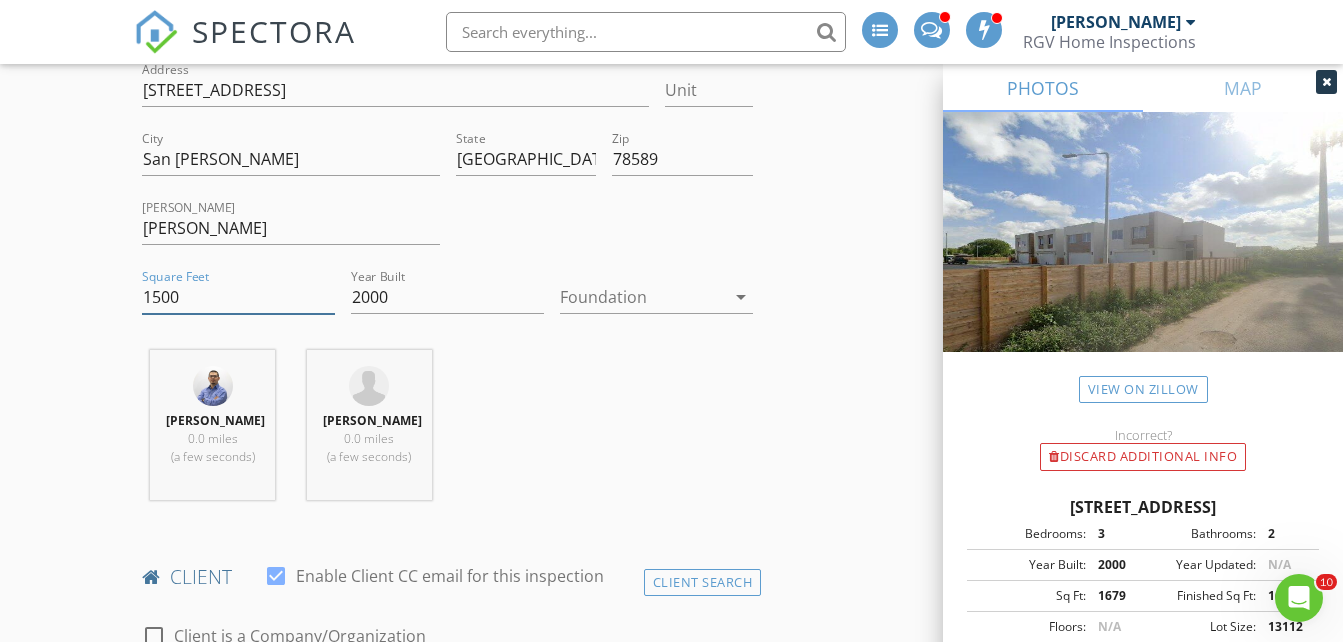type on "1500" 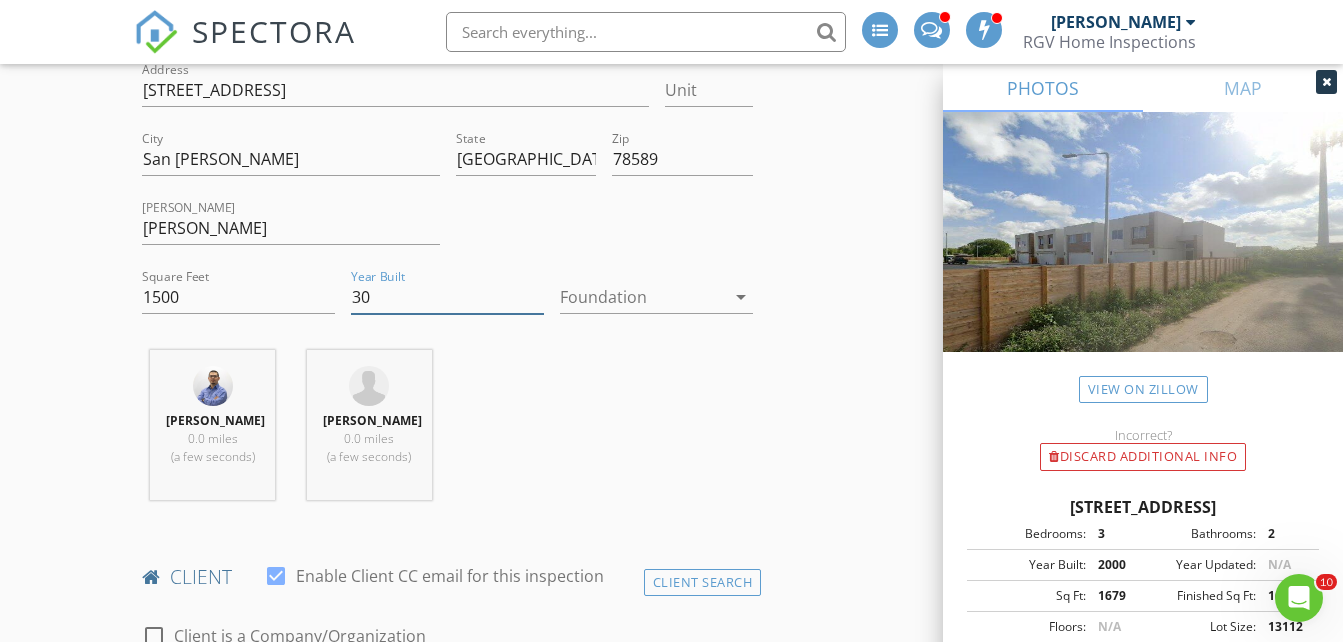 type on "3" 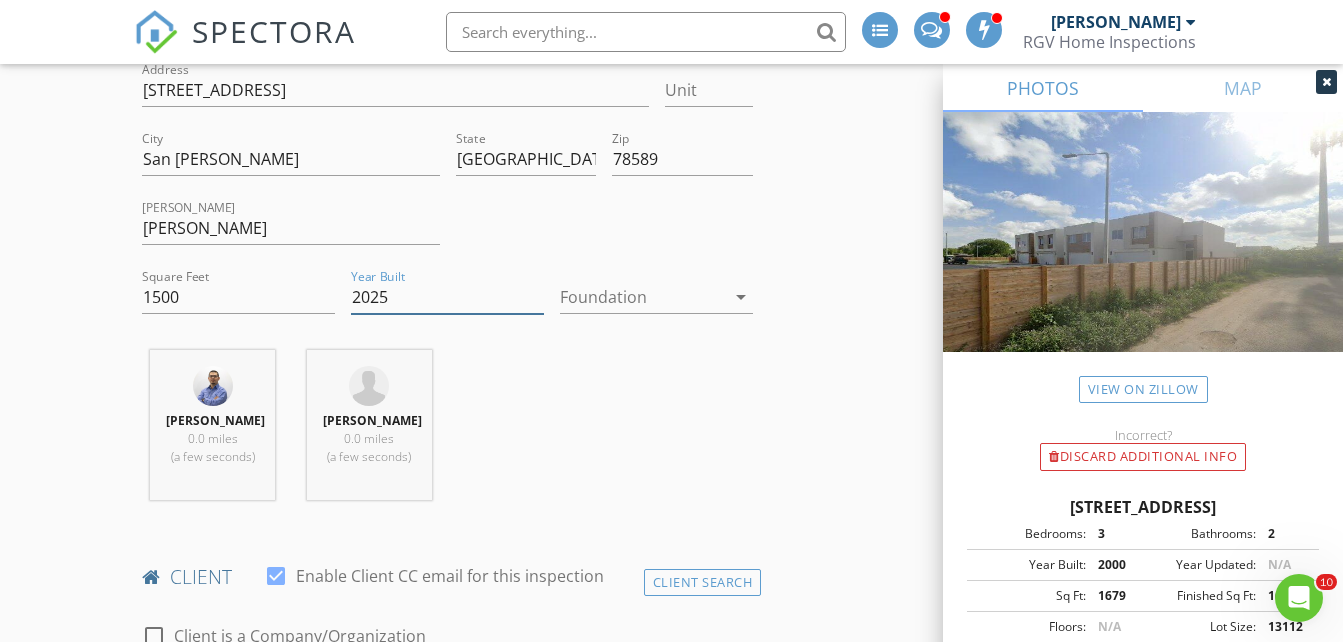 type on "2025" 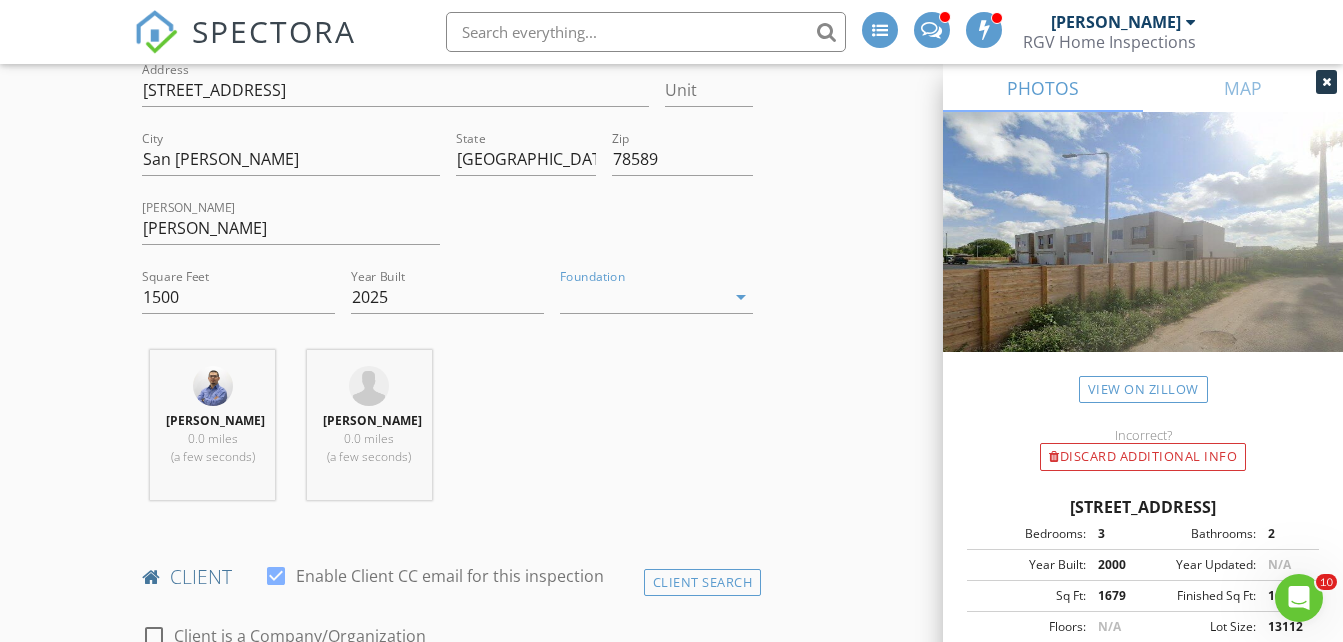 click on "New Inspection
INSPECTOR(S)
check_box_outline_blank   Donnie Quintanilla     check_box   Fernando Valbuena   PRIMARY   check_box   Nick De Santos     Fernando Valbuena,  Nick De Santos arrow_drop_down   check_box_outline_blank Fernando Valbuena specifically requested check_box_outline_blank Nick De Santos specifically requested
Date/Time
07/11/2025 3:45 PM   Does Not Repeat arrow_drop_down
Location
Address Search       Address 1218 N Lincoln Ave   Unit   City San Juan   State TX   Zip 78589   Hidalgo Hidalgo     Square Feet 1500   Year Built 2025   Foundation arrow_drop_down     Fernando Valbuena     0.0 miles     (a few seconds)         Nick De Santos     0.0 miles     (a few seconds)
client
check_box Enable Client CC email for this inspection   Client Search     check_box_outline_blank Client is a Company/Organization     First Name   Last Name" at bounding box center (671, 1509) 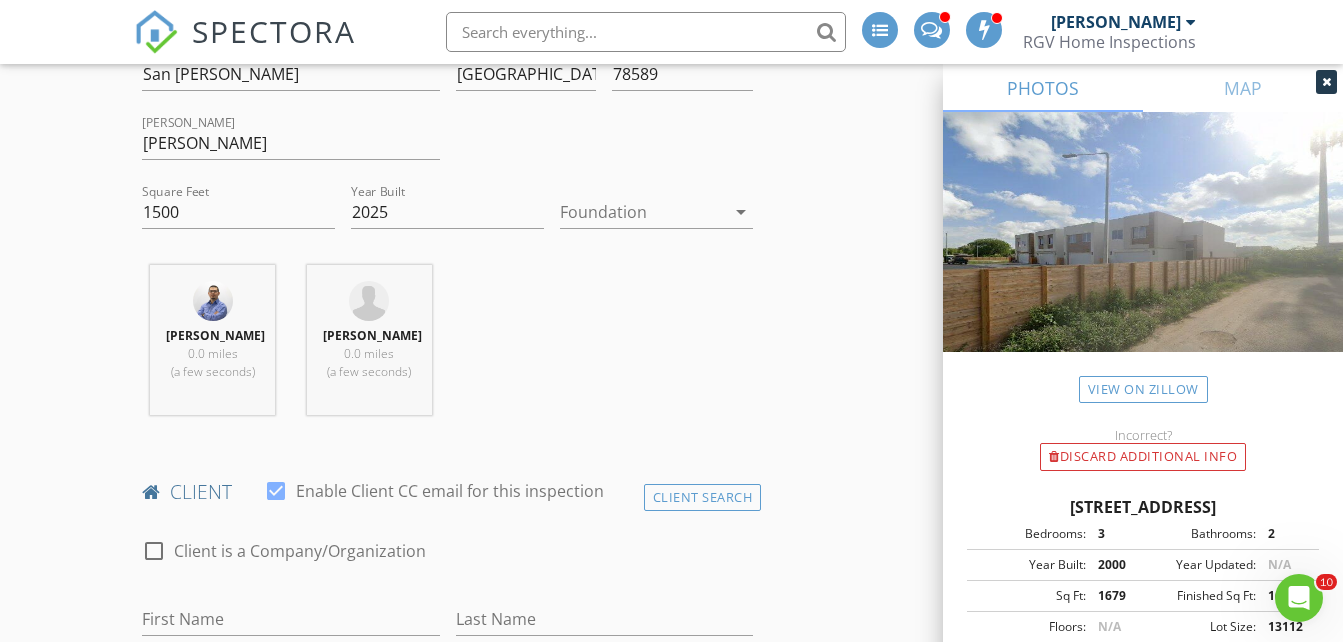 scroll, scrollTop: 900, scrollLeft: 0, axis: vertical 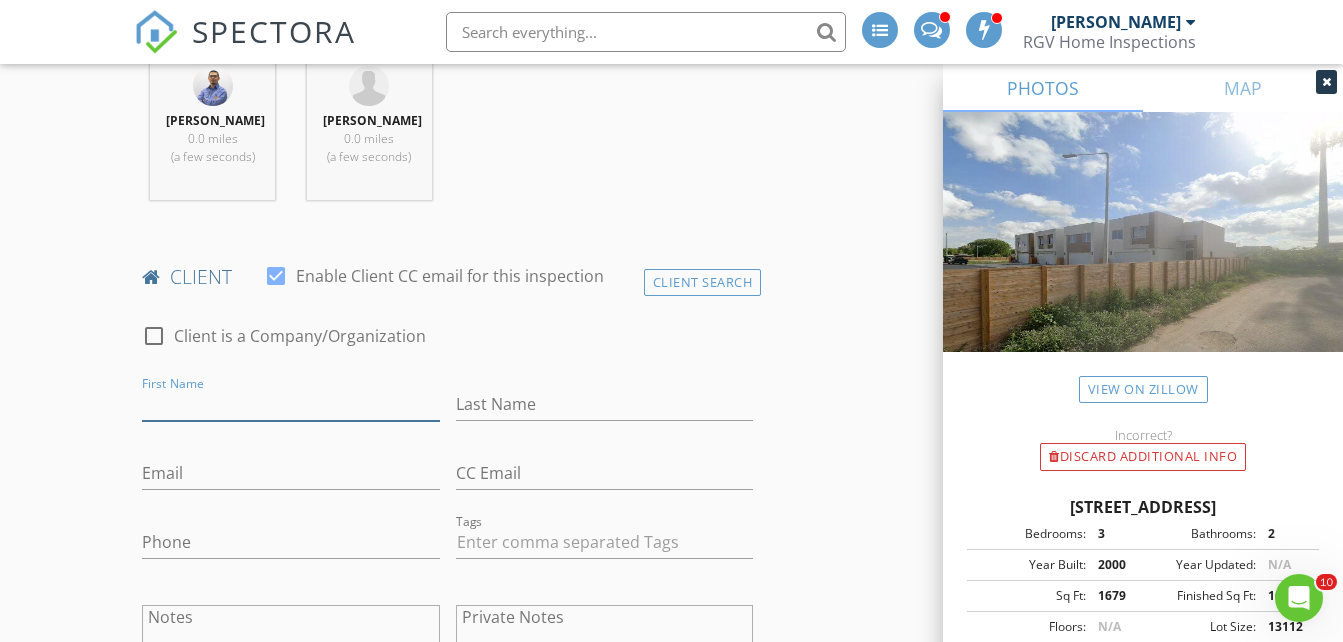 click on "First Name" at bounding box center (290, 404) 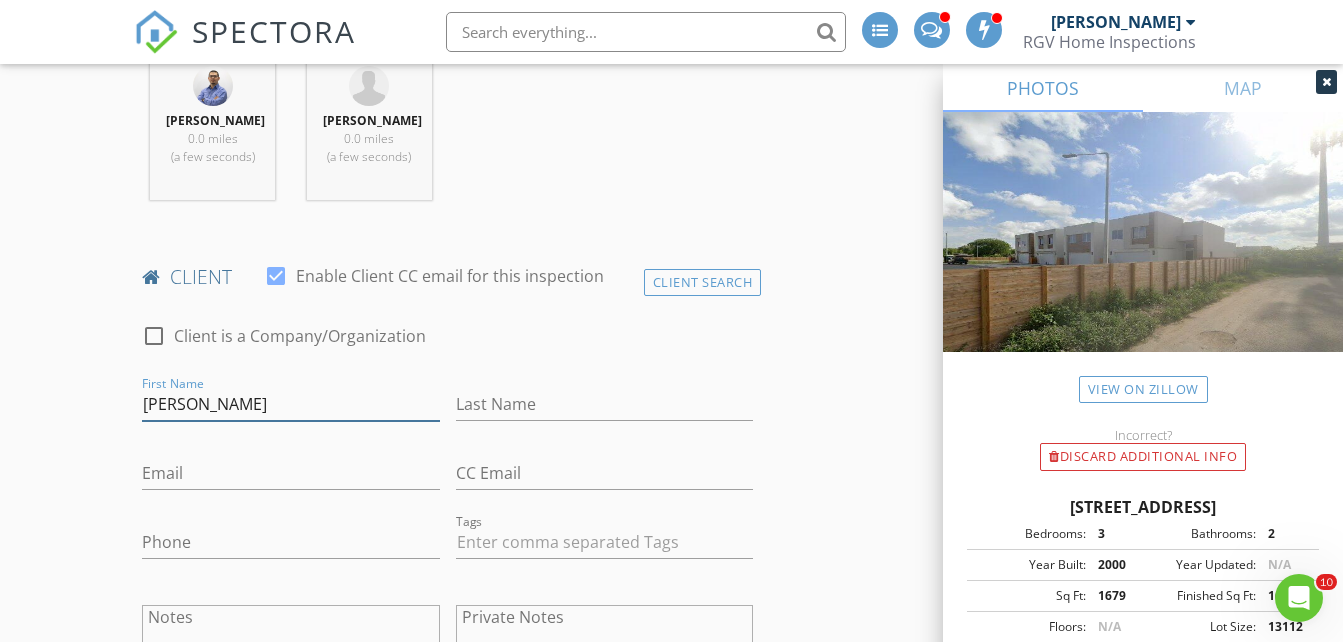 type on "Laura T" 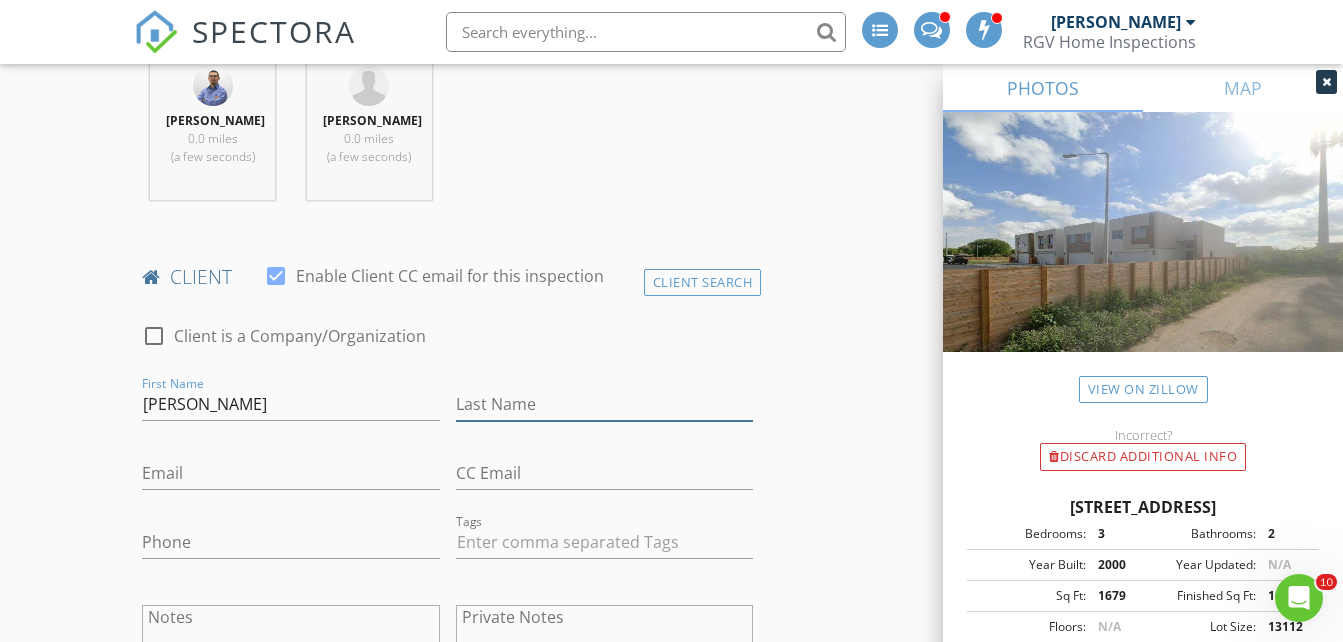 type on "Gutierrez" 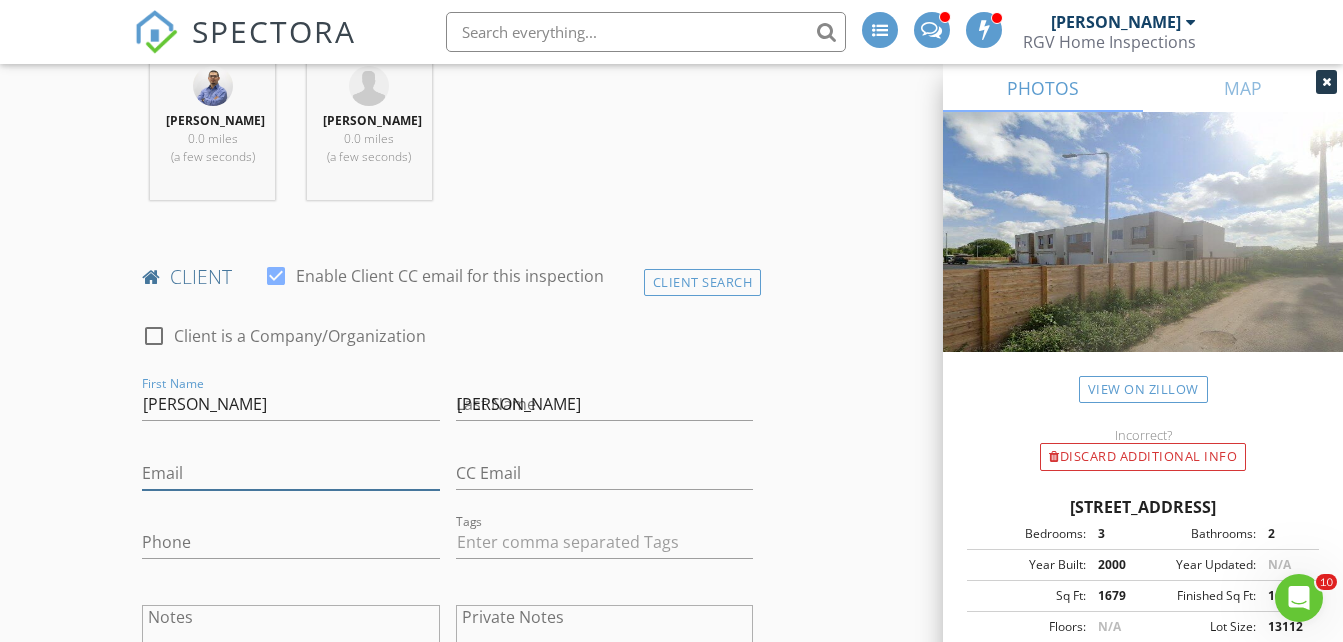 type on "hmginvestmentsllc@gmail.com" 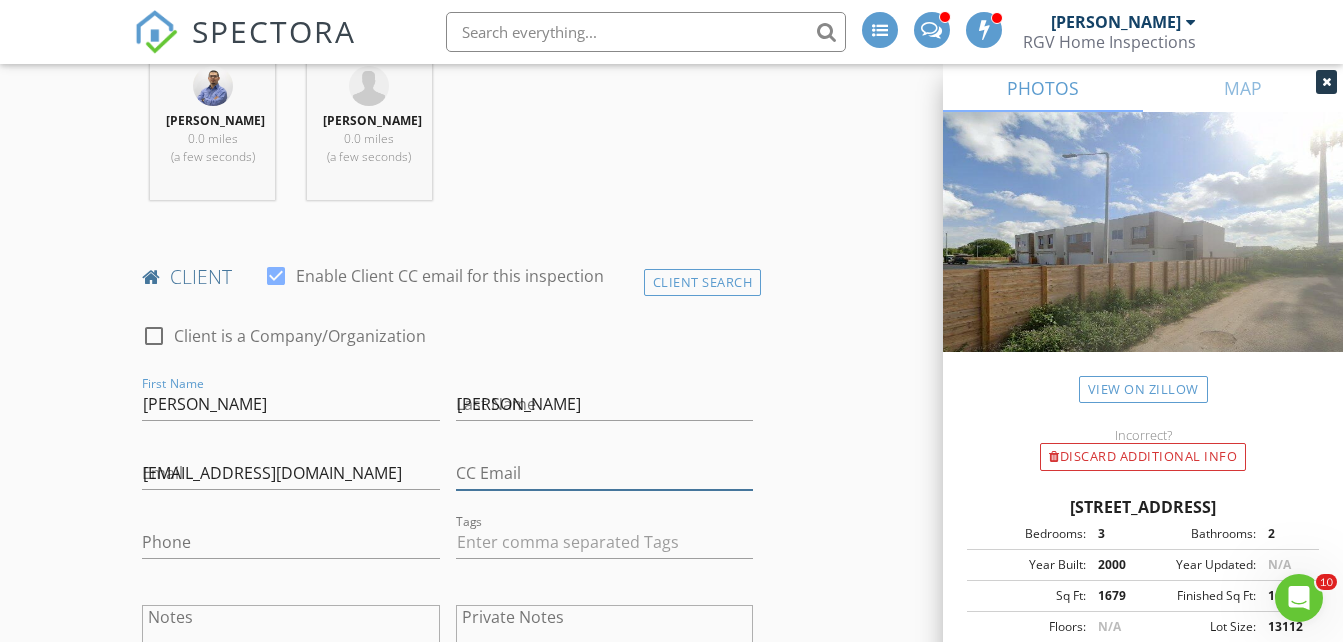 type on "hmginvestmentsllc@gmail.com" 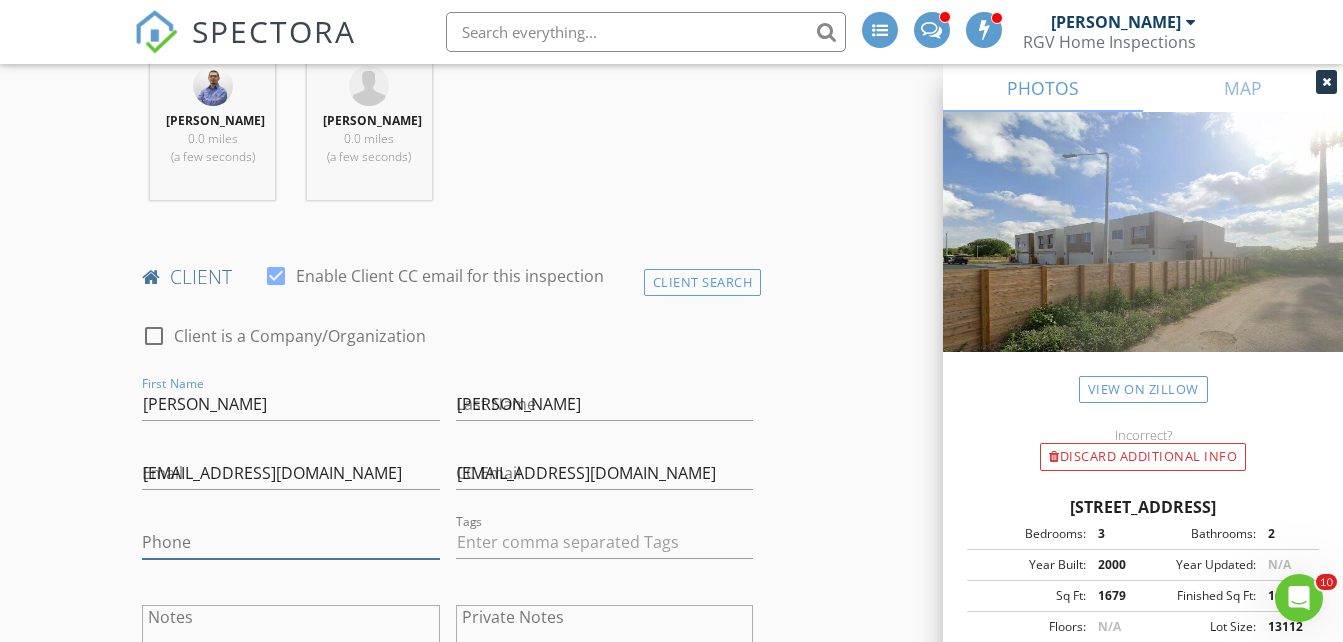 type on "956-533-3764" 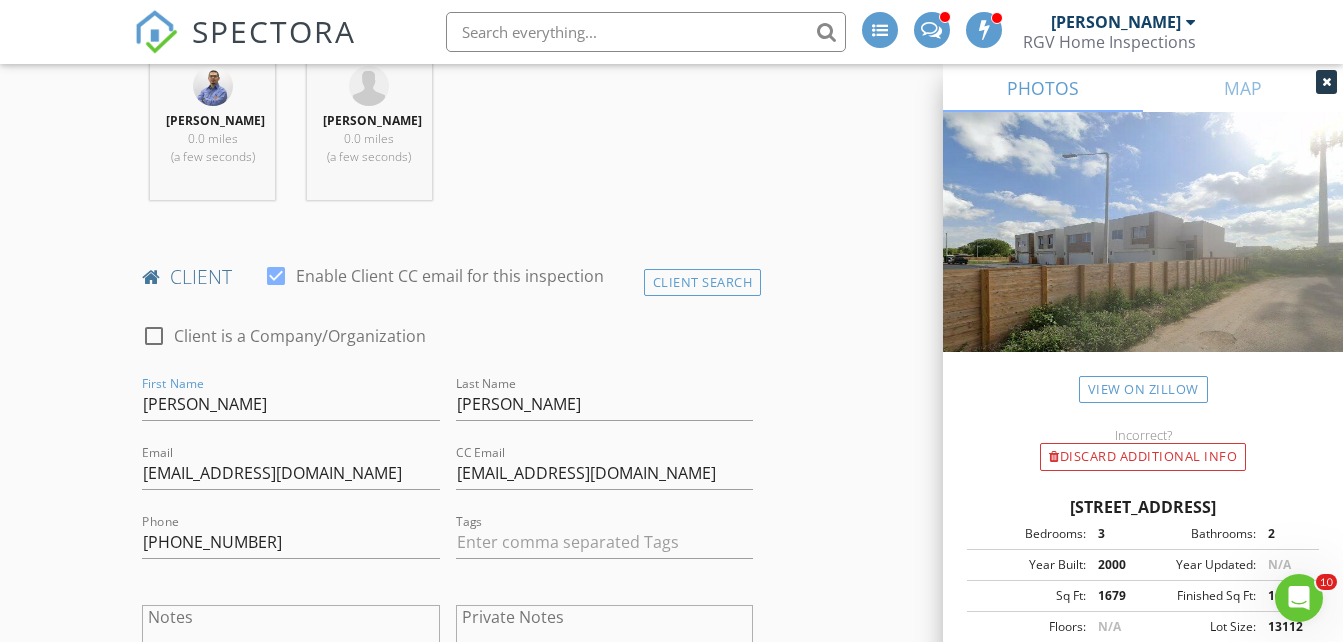 click on "New Inspection
INSPECTOR(S)
check_box_outline_blank   Donnie Quintanilla     check_box   Fernando Valbuena   PRIMARY   check_box   Nick De Santos     Fernando Valbuena,  Nick De Santos arrow_drop_down   check_box_outline_blank Fernando Valbuena specifically requested check_box_outline_blank Nick De Santos specifically requested
Date/Time
07/11/2025 3:45 PM   Does Not Repeat arrow_drop_down
Location
Address Search       Address 1218 N Lincoln Ave   Unit   City San Juan   State TX   Zip 78589   Hidalgo Hidalgo     Square Feet 1500   Year Built 2025   Foundation arrow_drop_down     Fernando Valbuena     0.0 miles     (a few seconds)         Nick De Santos     0.0 miles     (a few seconds)
client
check_box Enable Client CC email for this inspection   Client Search     check_box_outline_blank Client is a Company/Organization     First Name Laura T     Email" at bounding box center (671, 1209) 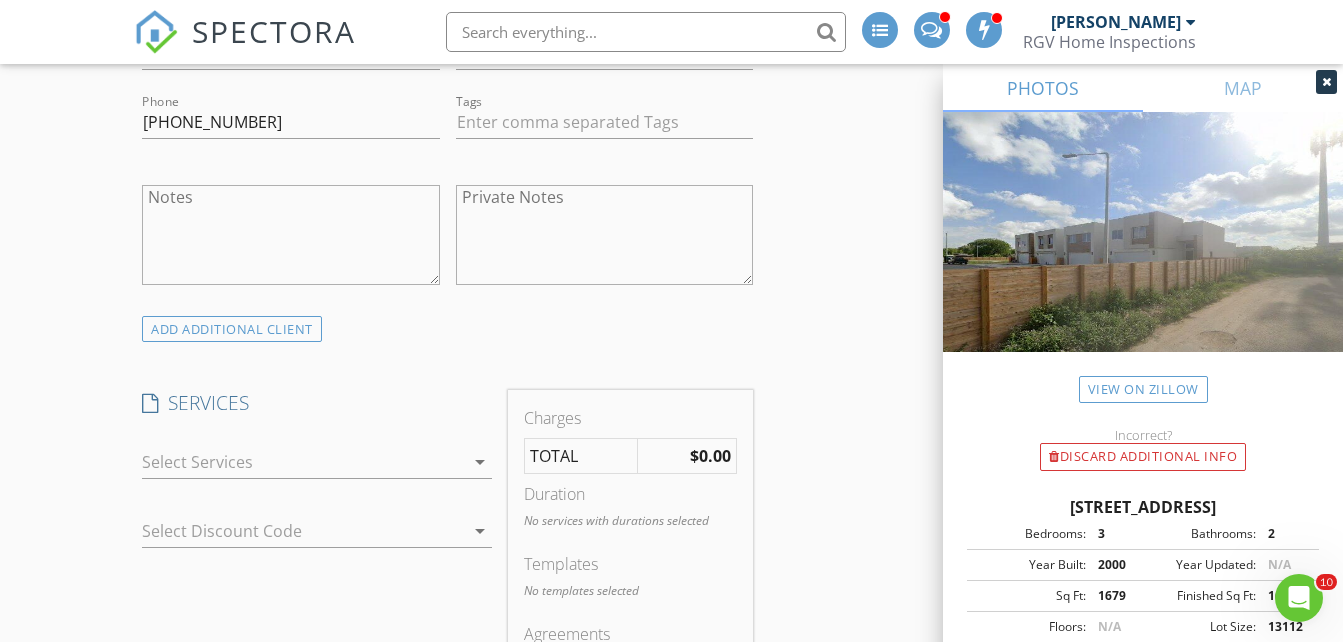 scroll, scrollTop: 1400, scrollLeft: 0, axis: vertical 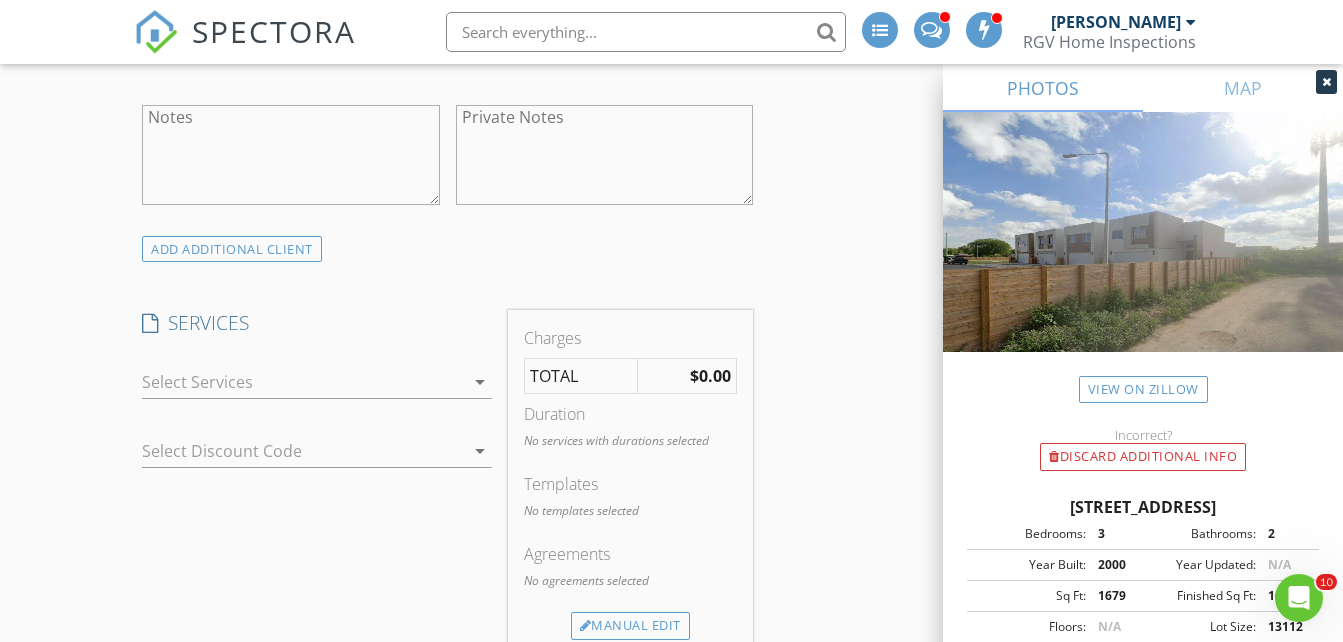 click at bounding box center (303, 382) 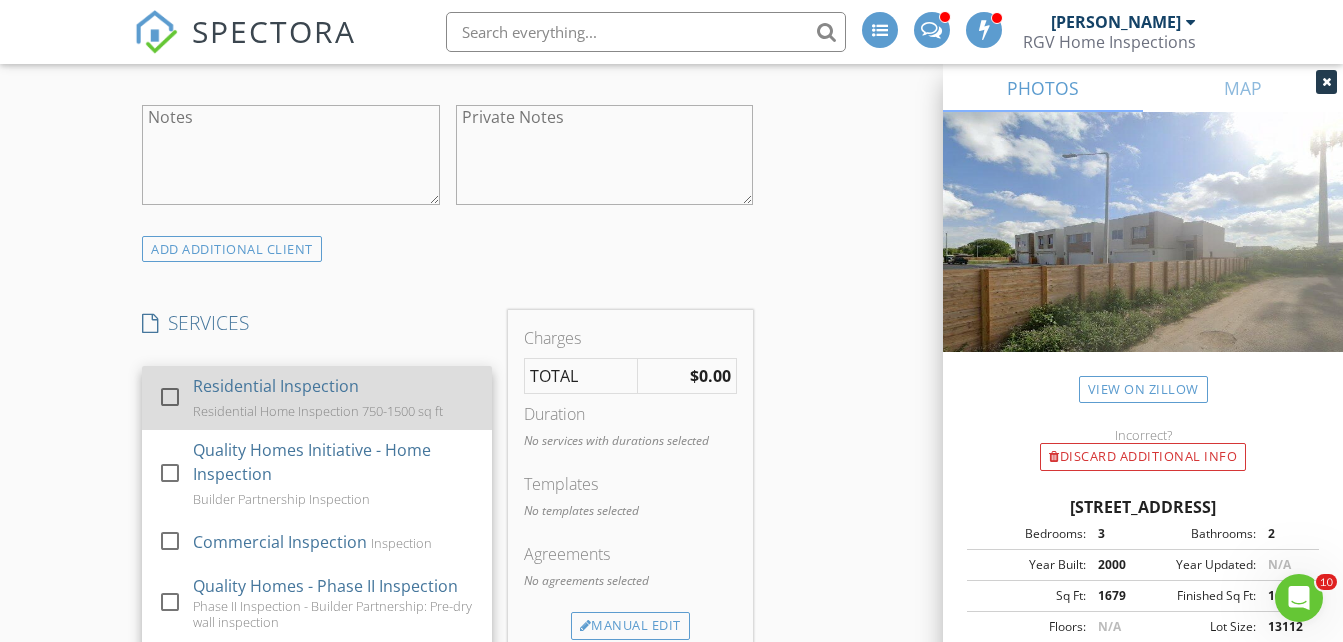 click on "Residential Inspection" at bounding box center [276, 386] 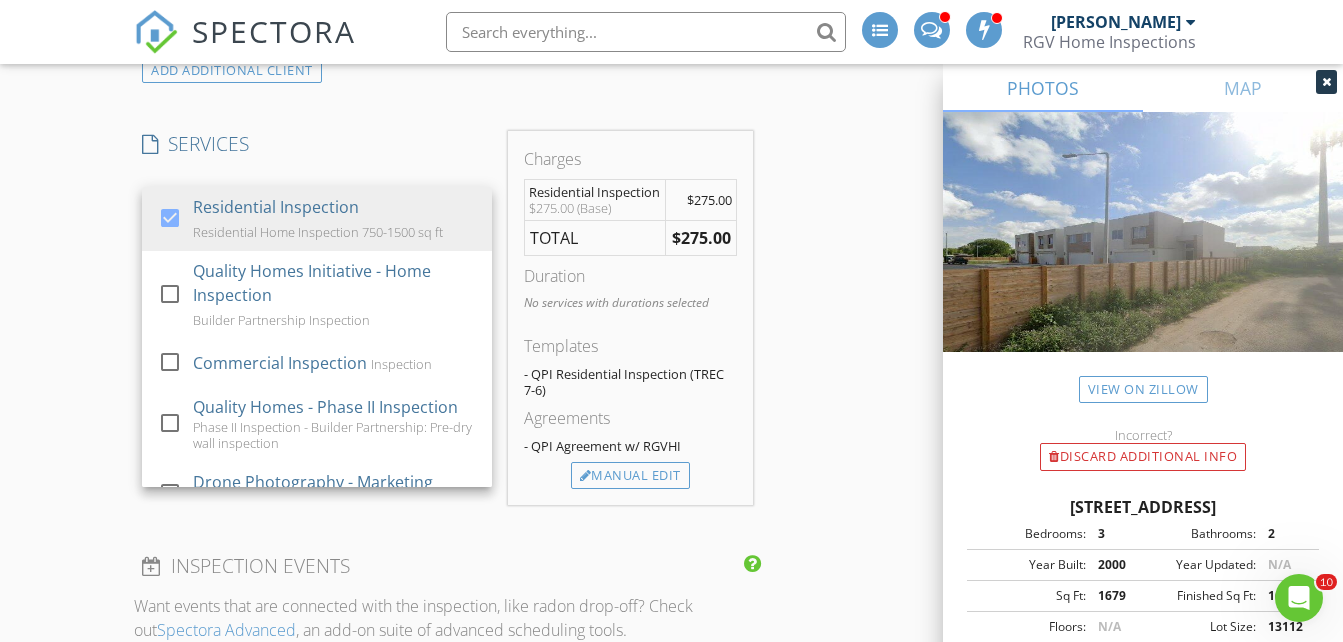 scroll, scrollTop: 1600, scrollLeft: 0, axis: vertical 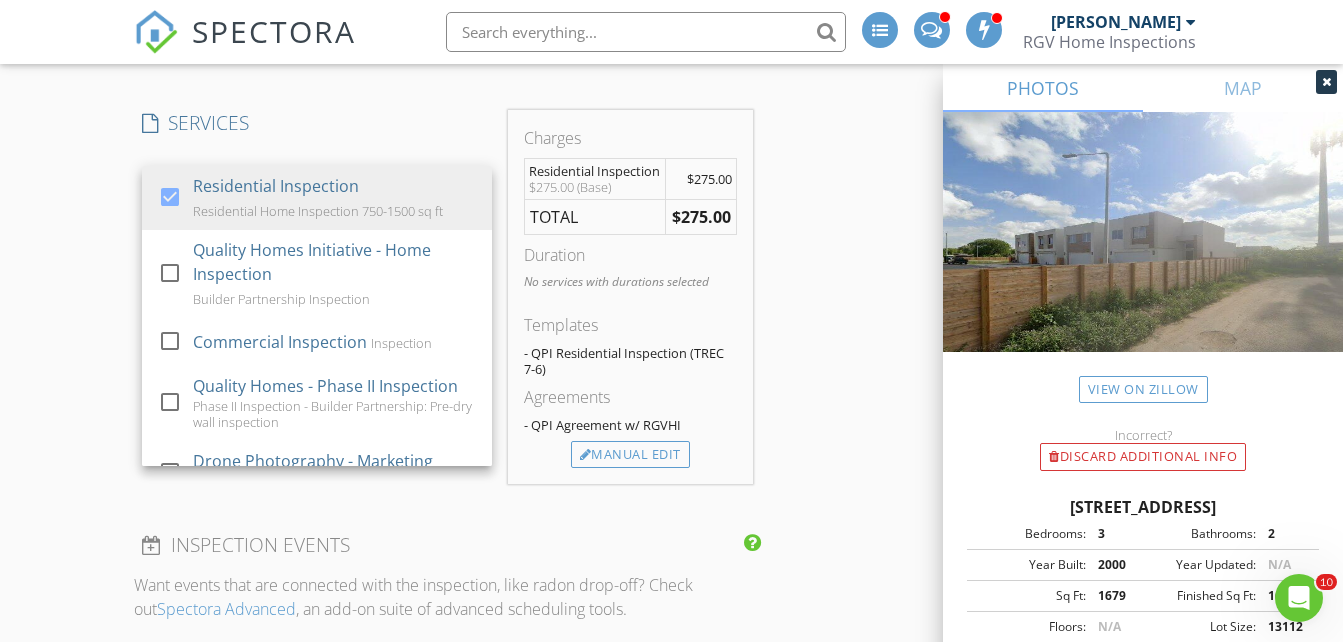 click on "New Inspection
INSPECTOR(S)
check_box_outline_blank   Donnie Quintanilla     check_box   Fernando Valbuena   PRIMARY   check_box   Nick De Santos     Fernando Valbuena,  Nick De Santos arrow_drop_down   check_box_outline_blank Fernando Valbuena specifically requested check_box_outline_blank Nick De Santos specifically requested
Date/Time
07/11/2025 3:45 PM   Does Not Repeat arrow_drop_down
Location
Address Search       Address 1218 N Lincoln Ave   Unit   City San Juan   State TX   Zip 78589   Hidalgo Hidalgo     Square Feet 1500   Year Built 2025   Foundation arrow_drop_down     Fernando Valbuena     0.0 miles     (a few seconds)         Nick De Santos     0.0 miles     (a few seconds)
client
check_box Enable Client CC email for this inspection   Client Search     check_box_outline_blank Client is a Company/Organization     First Name Laura T     Email" at bounding box center [671, 523] 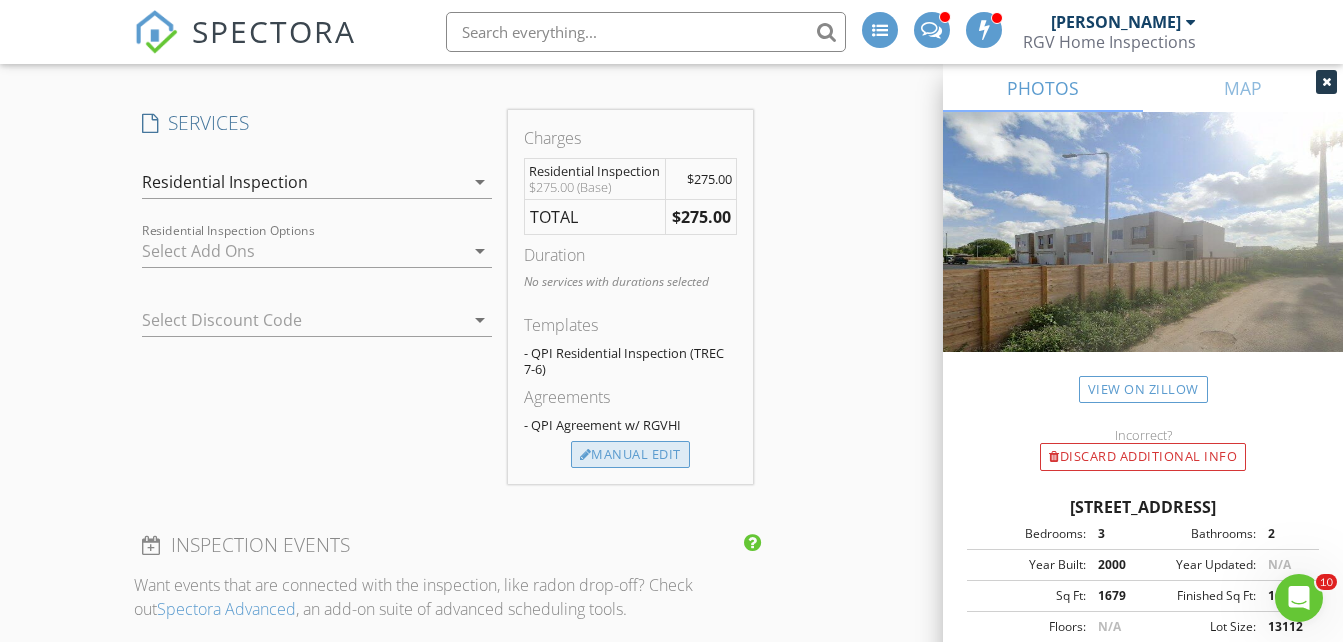 click on "Manual Edit" at bounding box center [630, 455] 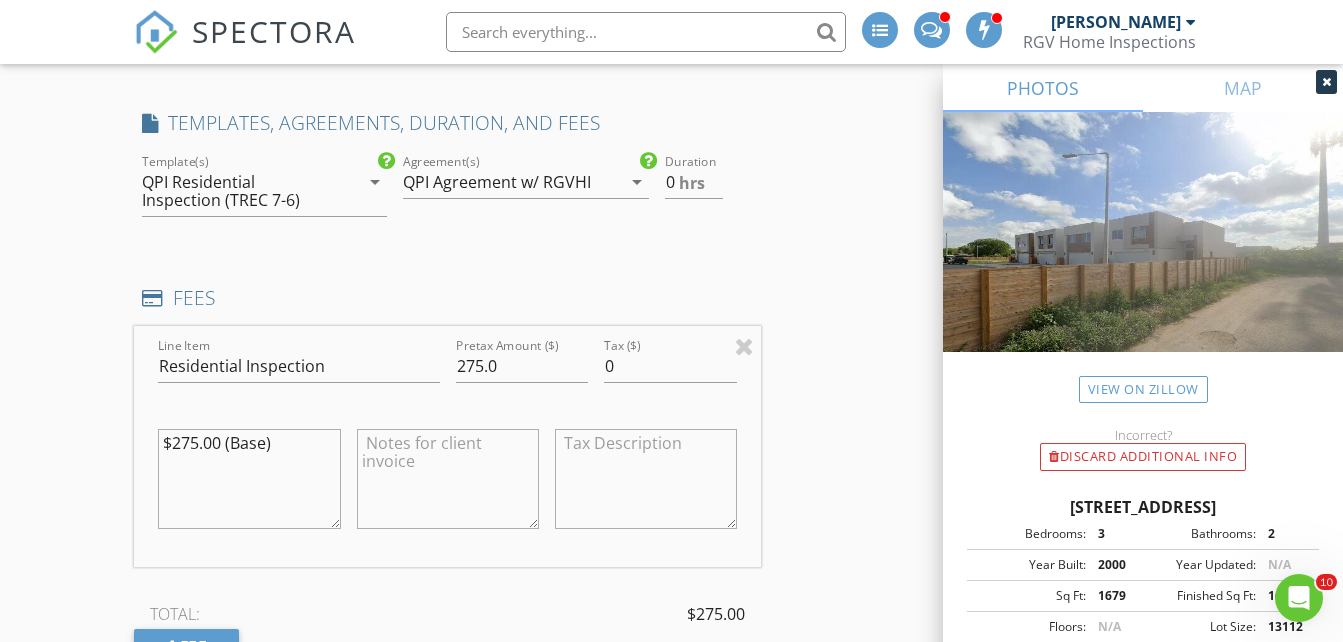 click on "QPI Residential Inspection (TREC 7-6)" at bounding box center (250, 191) 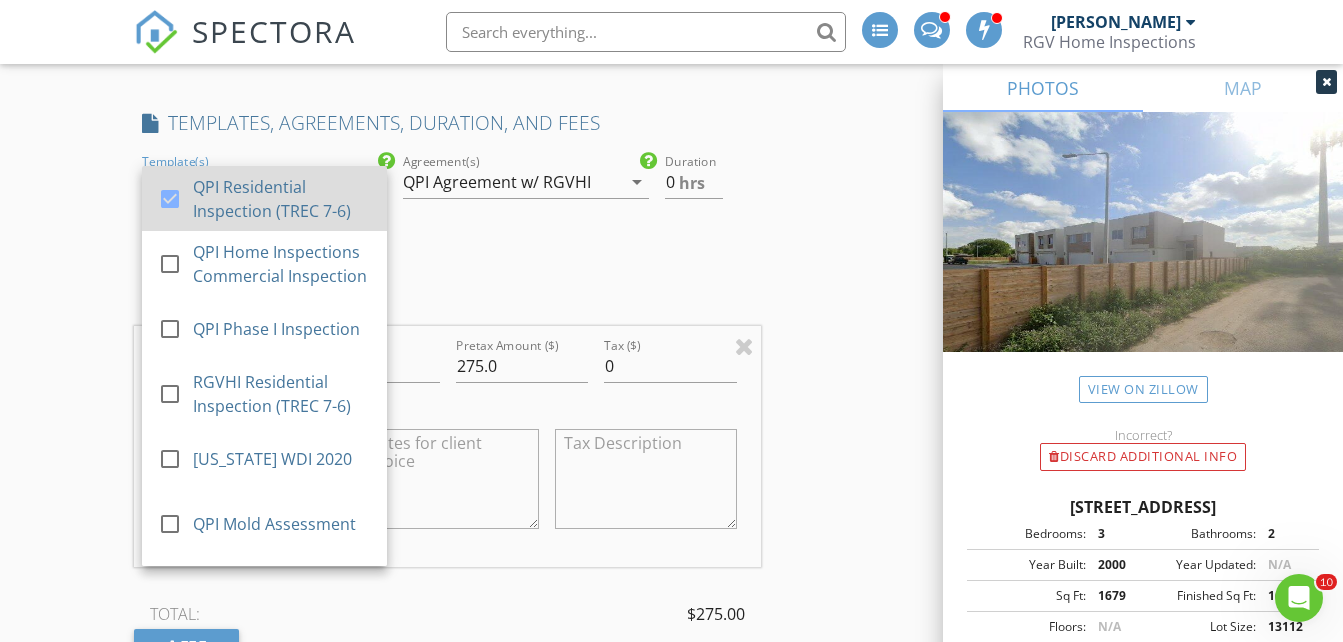 click on "QPI Residential Inspection (TREC 7-6)" at bounding box center (283, 199) 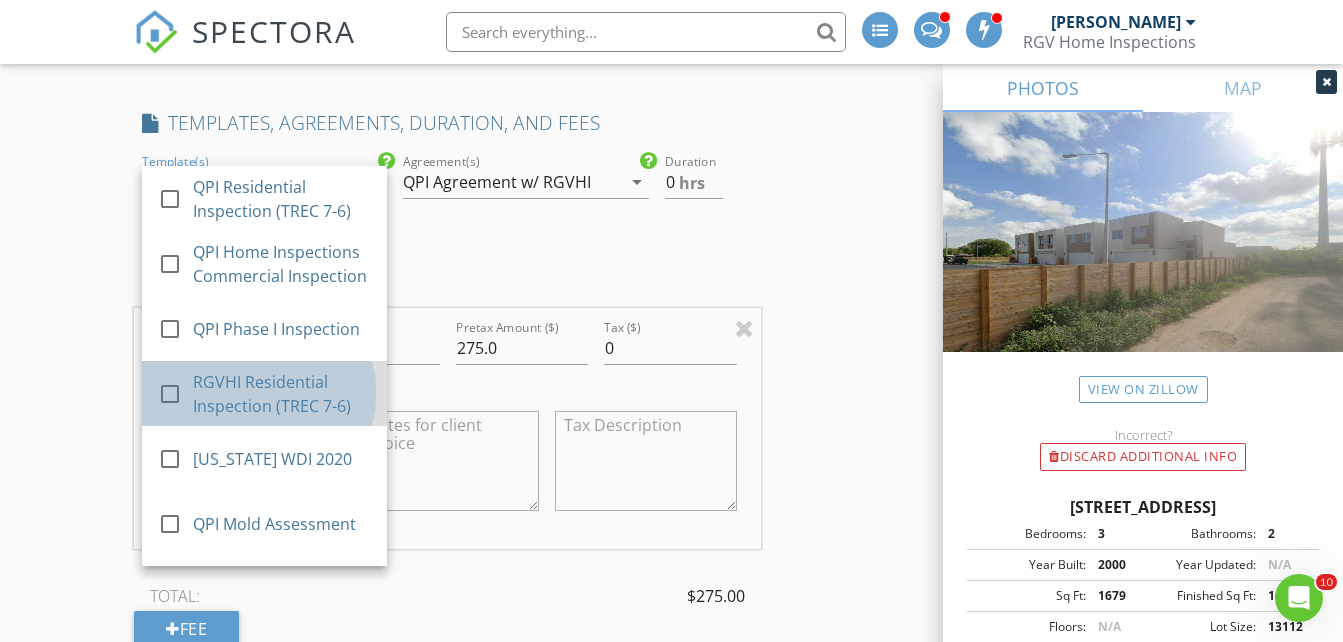 click on "RGVHI Residential Inspection (TREC 7-6)" at bounding box center (283, 394) 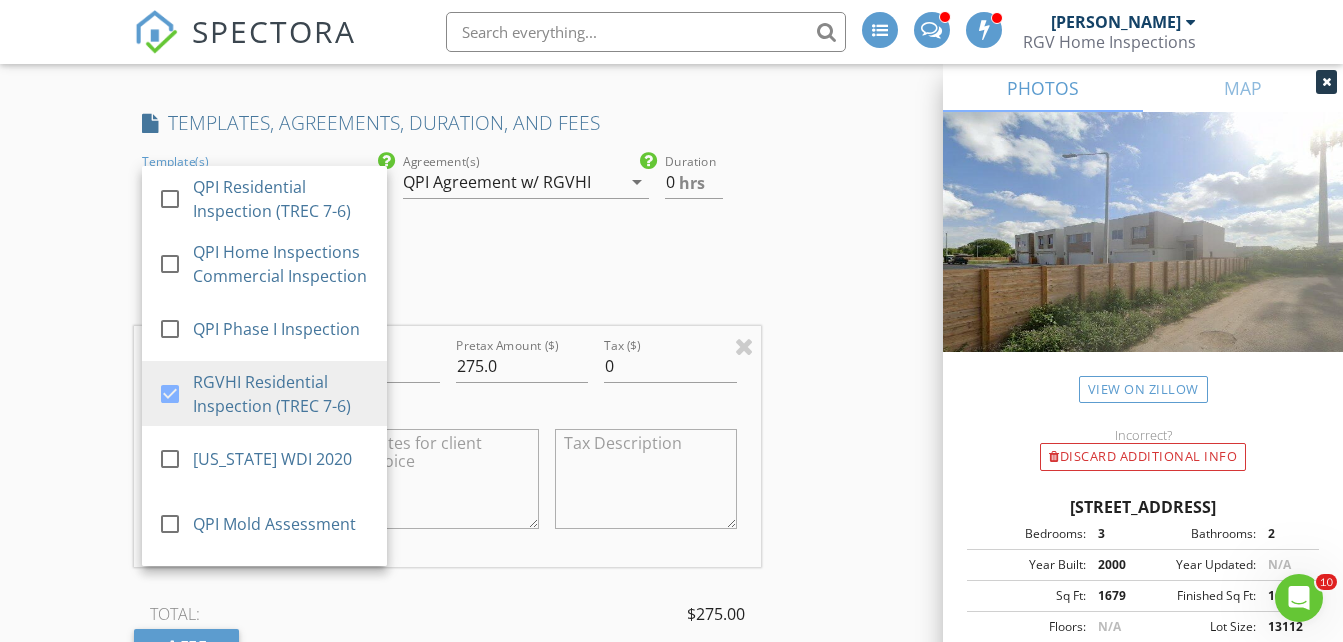 click on "QPI Agreement w/ RGVHI" at bounding box center [497, 182] 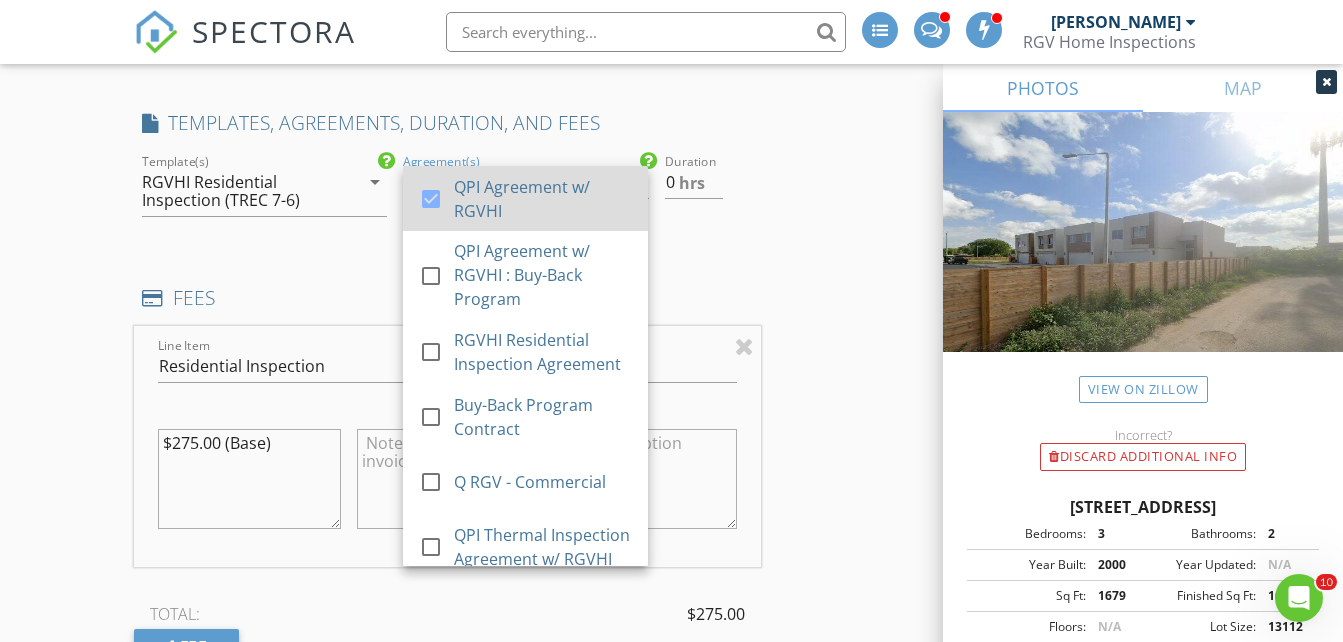 click on "QPI Agreement w/ RGVHI" at bounding box center (544, 199) 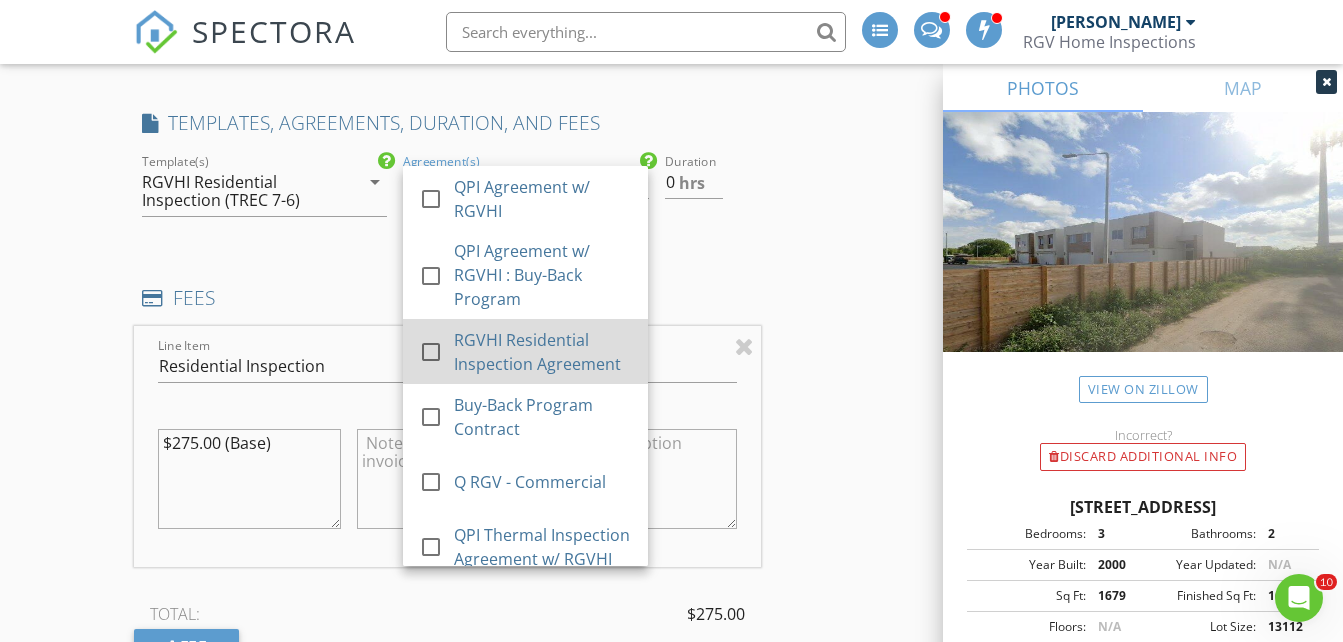 click on "RGVHI Residential Inspection Agreement" at bounding box center [544, 352] 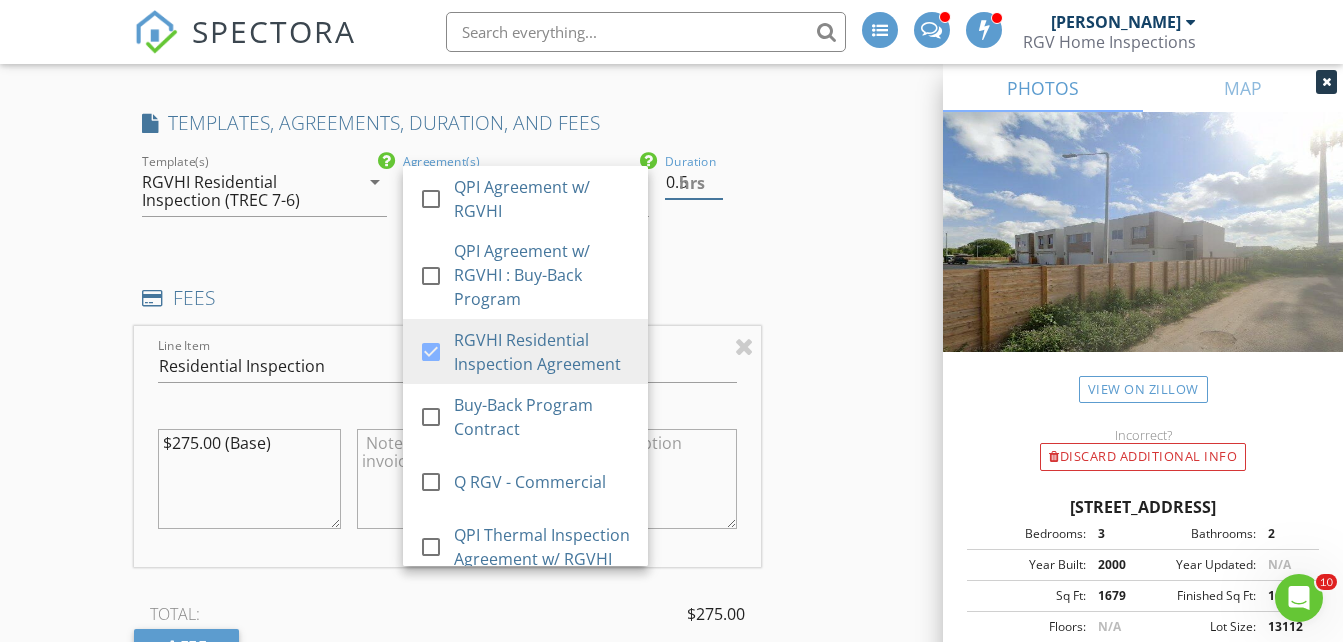 click on "0.5" at bounding box center (694, 182) 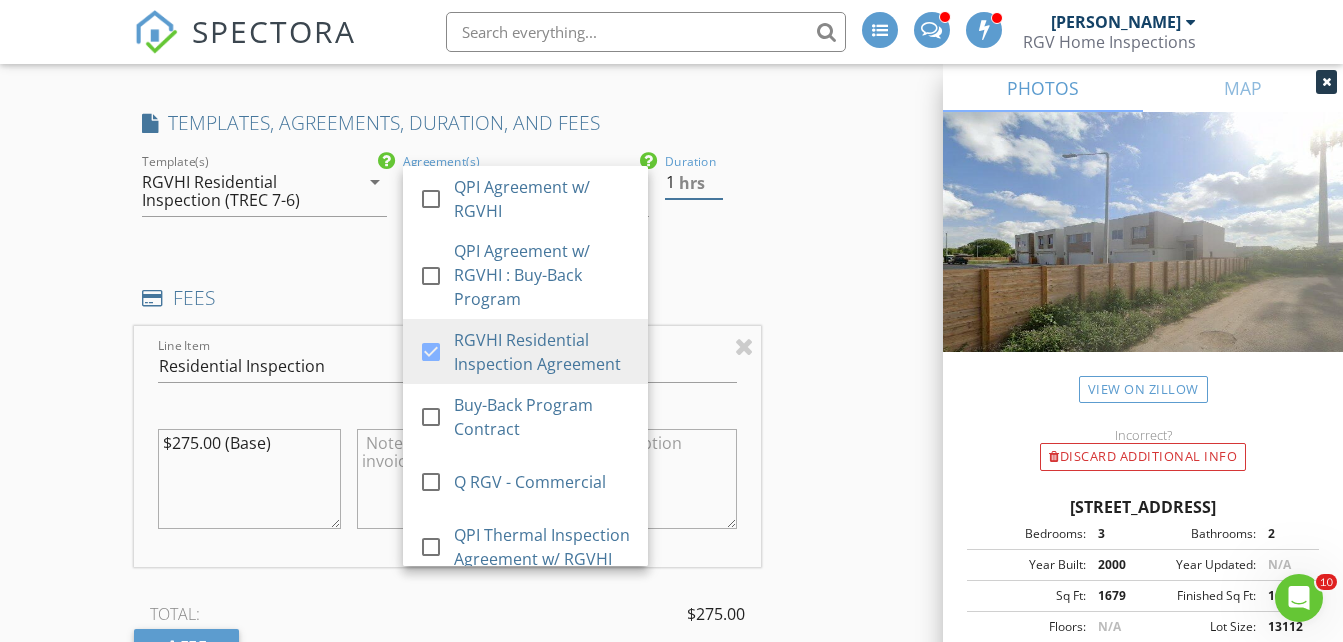 click on "1" at bounding box center [694, 182] 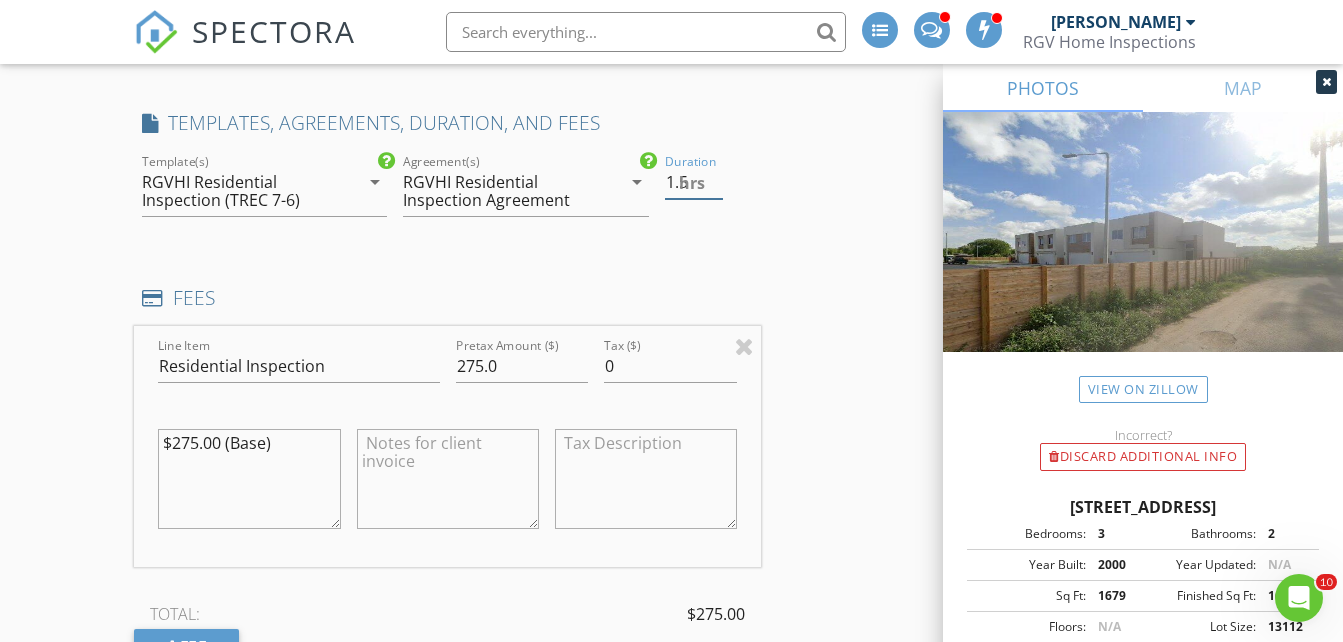 click on "1.5" at bounding box center [694, 182] 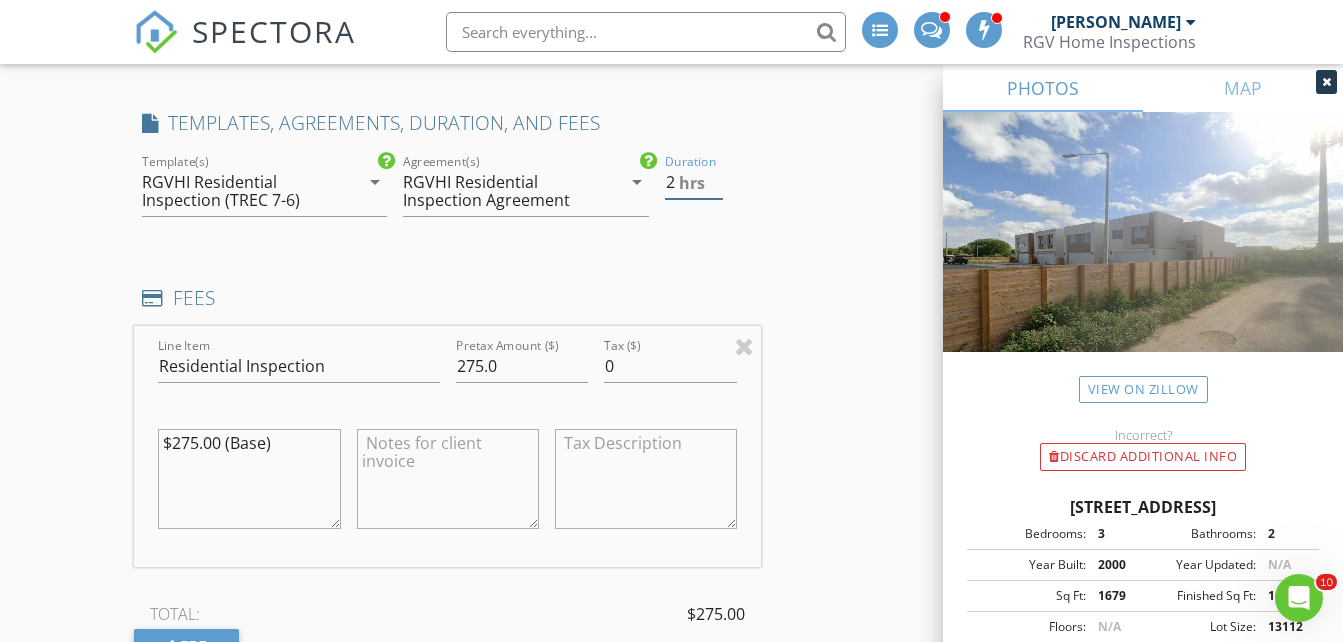 click on "2" at bounding box center [694, 182] 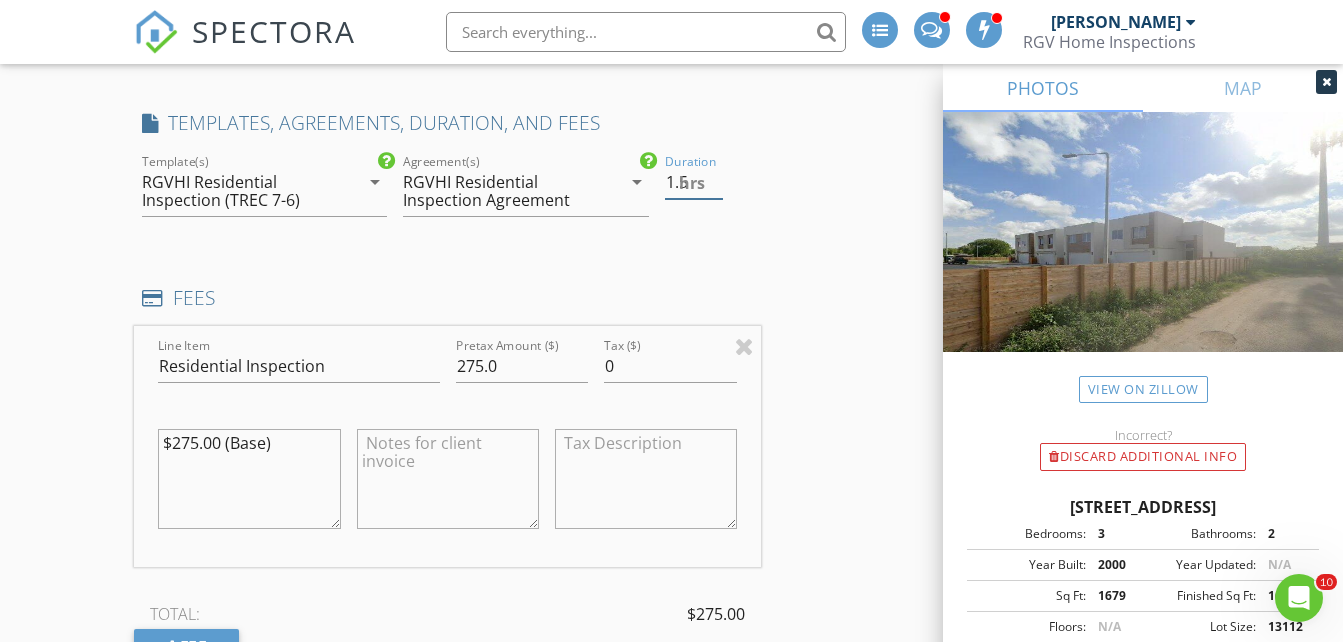 type on "1.5" 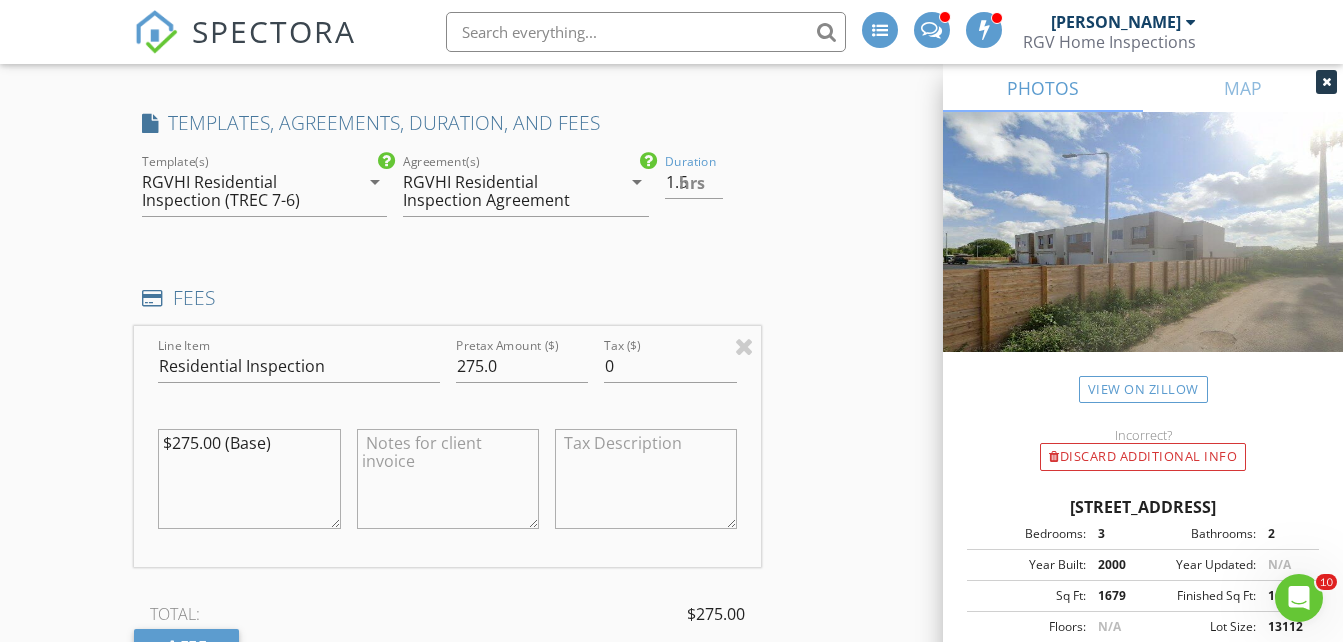 click on "INSPECTOR(S)
check_box_outline_blank   Donnie Quintanilla     check_box   Fernando Valbuena   PRIMARY   check_box   Nick De Santos     Fernando Valbuena,  Nick De Santos arrow_drop_down   check_box_outline_blank Fernando Valbuena specifically requested check_box_outline_blank Nick De Santos specifically requested
Date/Time
07/11/2025 3:45 PM   Does Not Repeat arrow_drop_down
Location
Address Search       Address 1218 N Lincoln Ave   Unit   City San Juan   State TX   Zip 78589   Hidalgo Hidalgo     Square Feet 1500   Year Built 2025   Foundation arrow_drop_down     Fernando Valbuena     0.0 miles     (a few seconds)         Nick De Santos     0.0 miles     (a few seconds)
client
check_box Enable Client CC email for this inspection   Client Search     check_box_outline_blank Client is a Company/Organization     First Name Laura T   Last Name Gutierrez   Email" at bounding box center (671, 662) 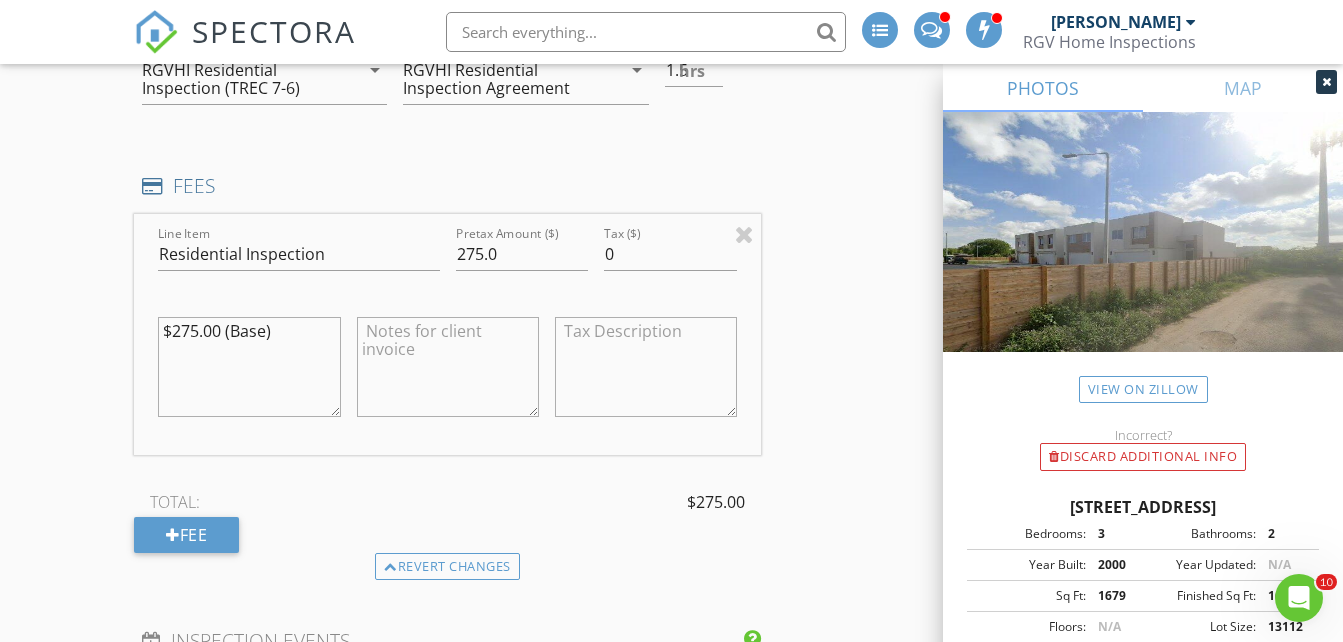 scroll, scrollTop: 1800, scrollLeft: 0, axis: vertical 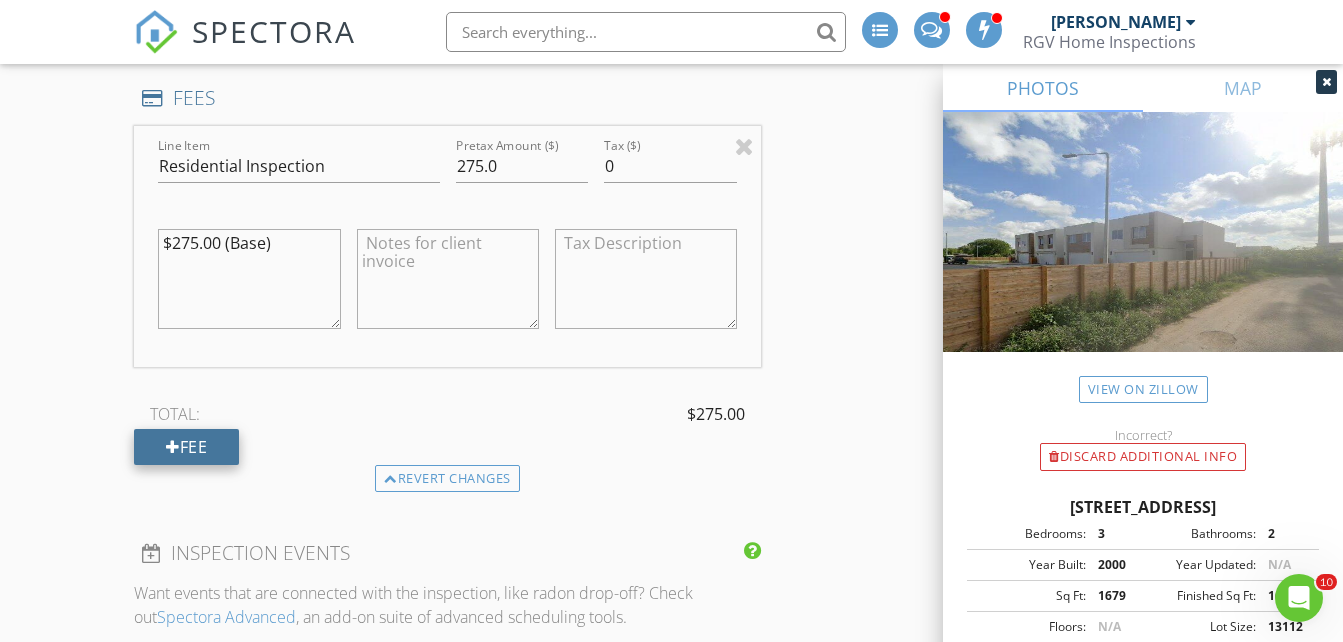 click on "Fee" at bounding box center [186, 447] 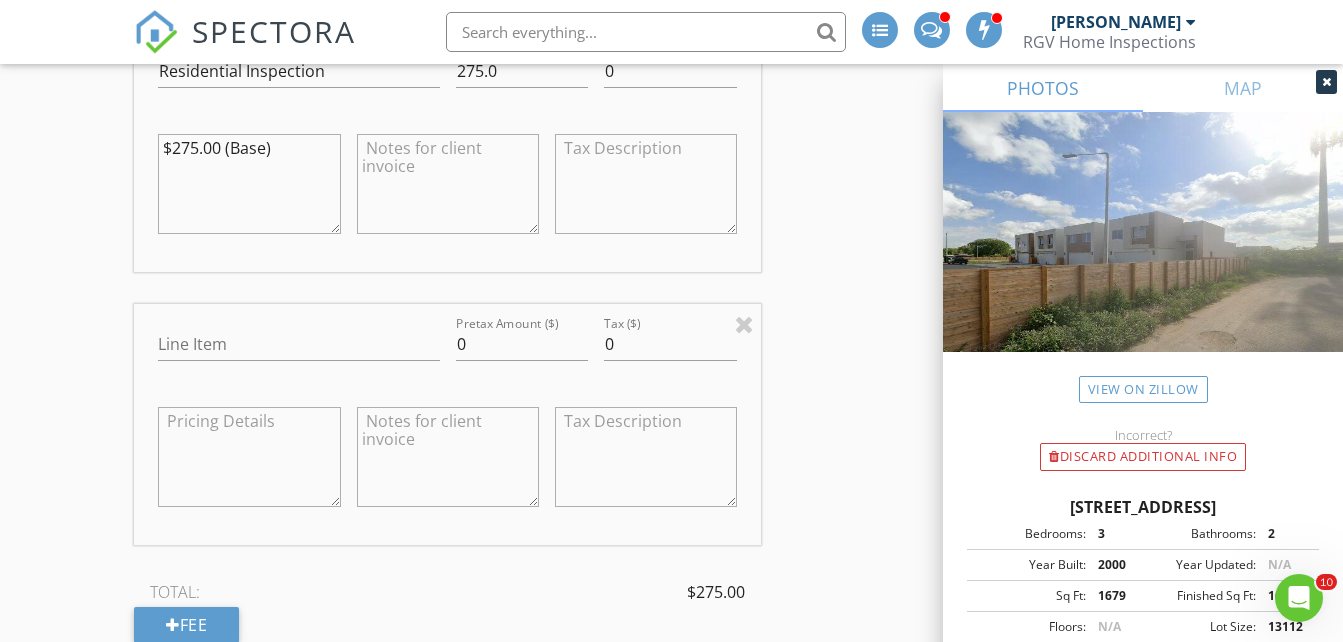 scroll, scrollTop: 2000, scrollLeft: 0, axis: vertical 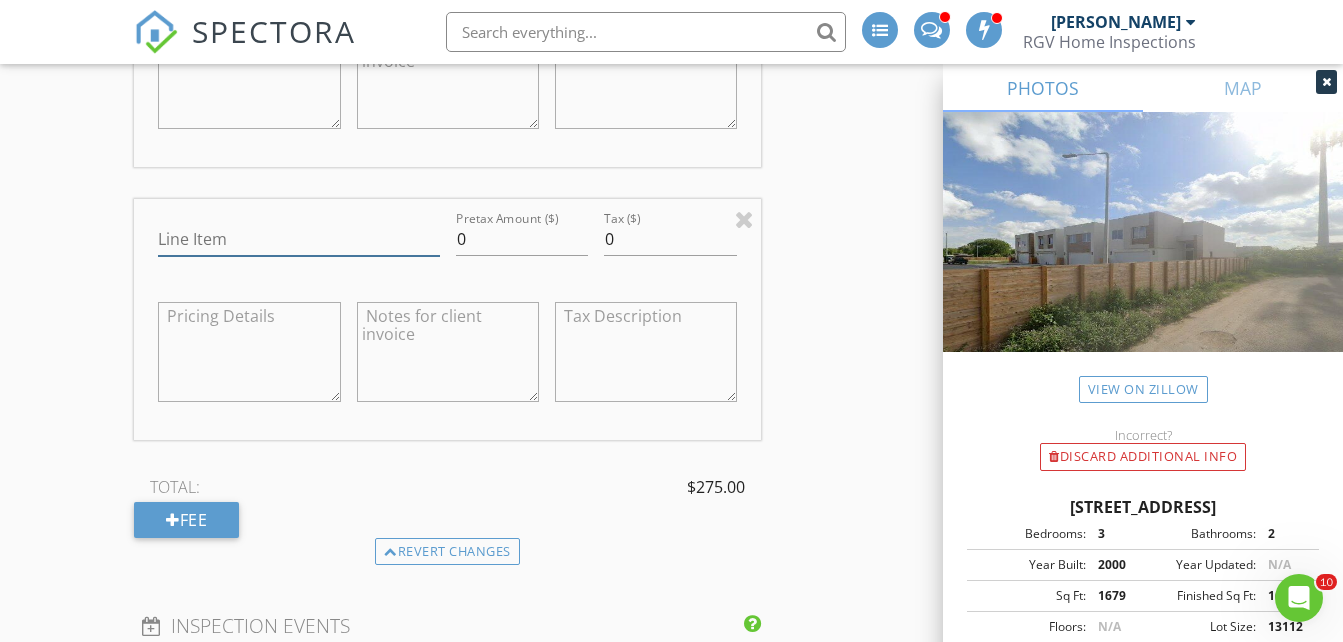 click on "Line Item" at bounding box center [298, 239] 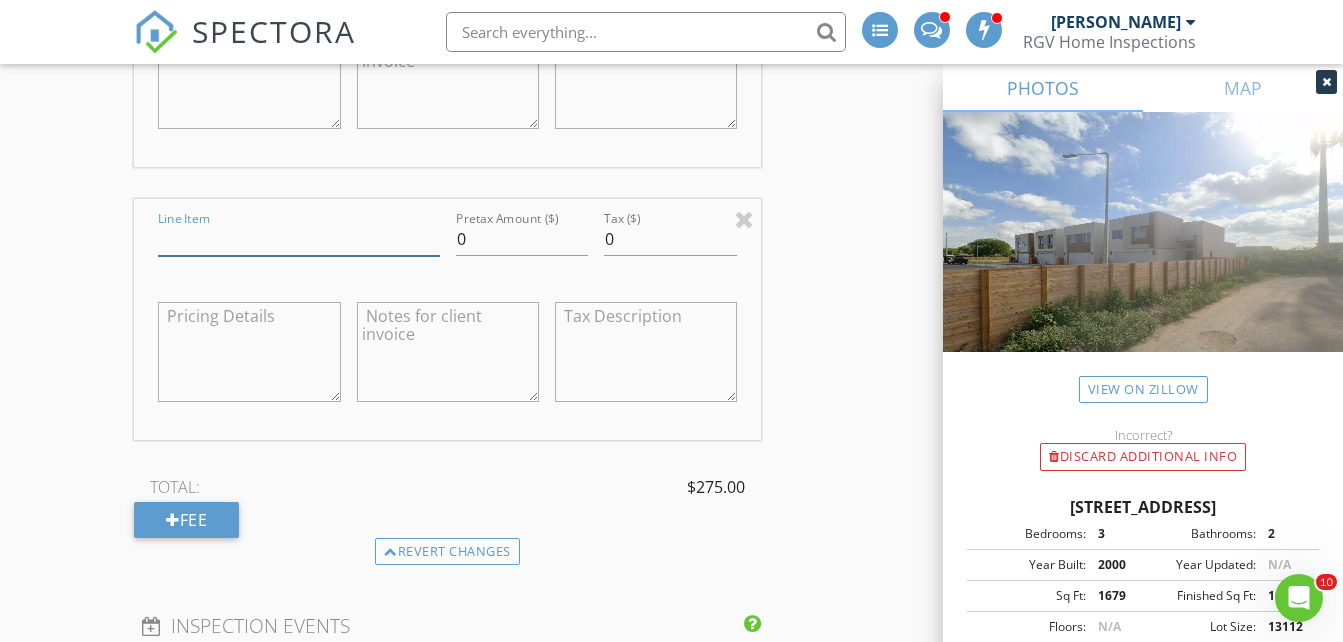 type on "Discount" 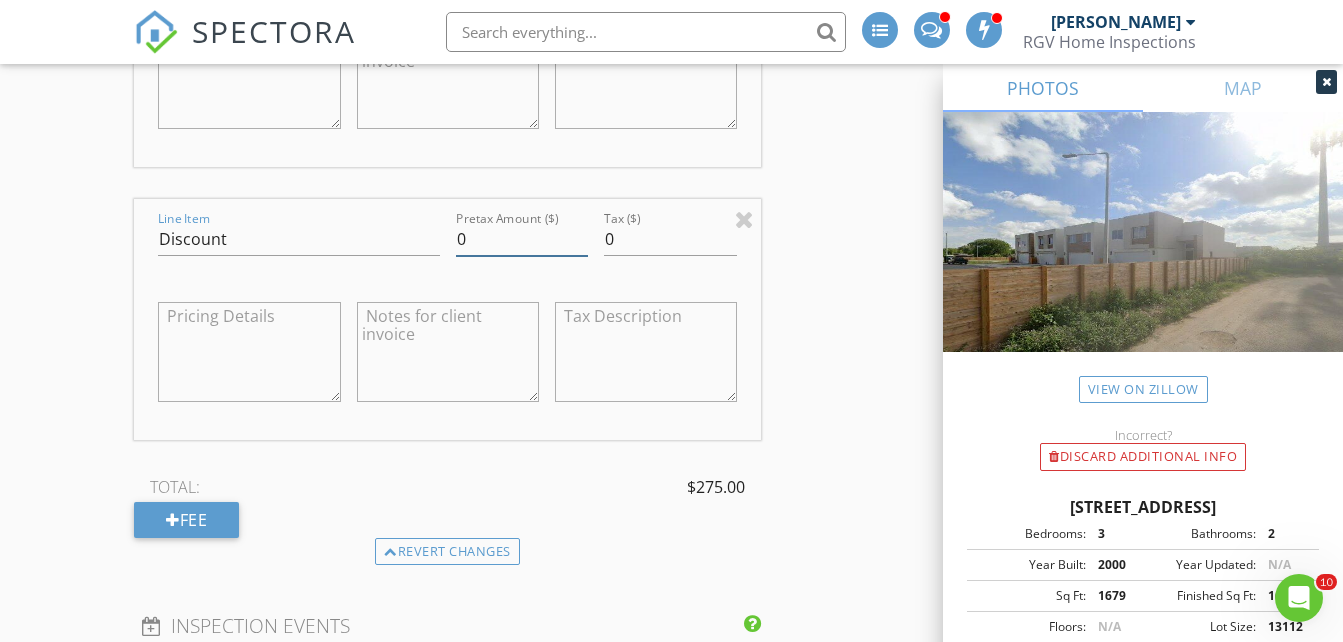 click on "0" at bounding box center [522, 239] 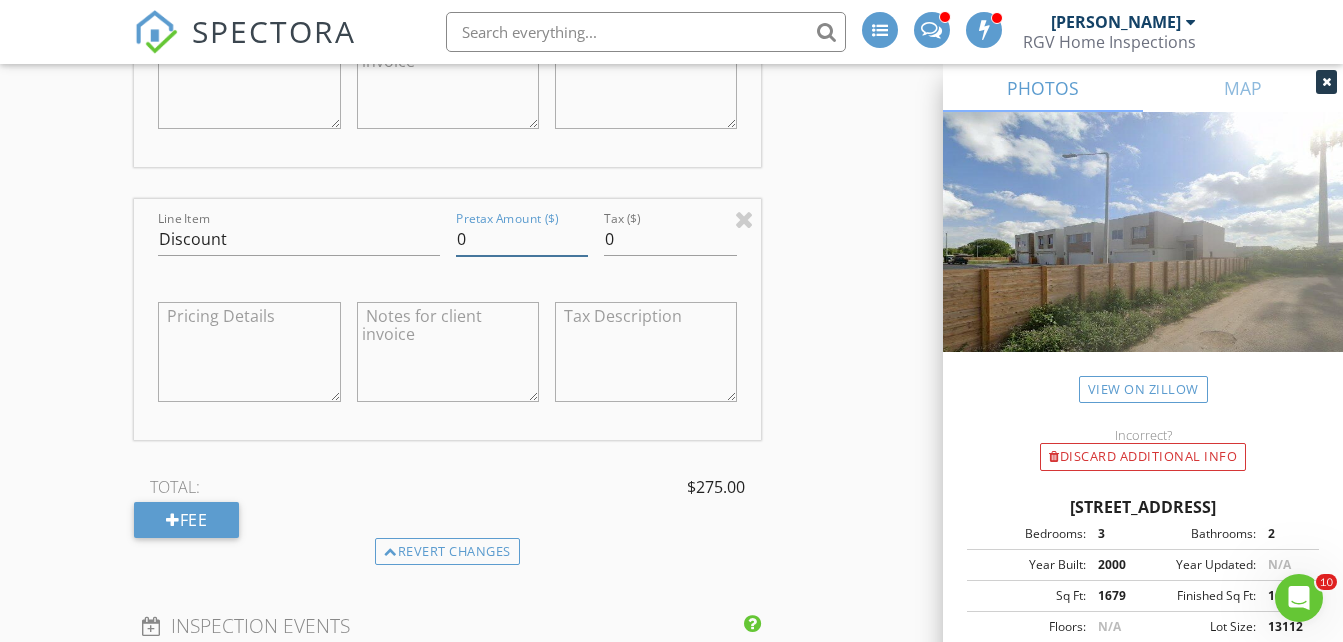 click on "0" at bounding box center [522, 239] 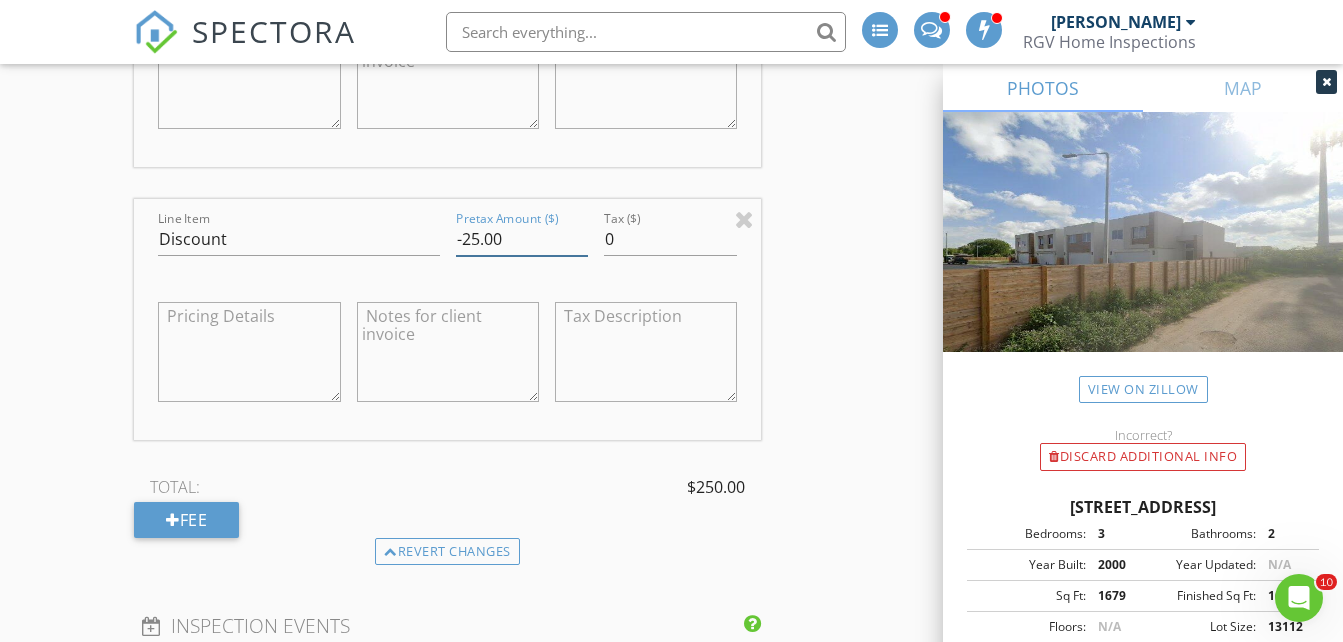 type on "-25.00" 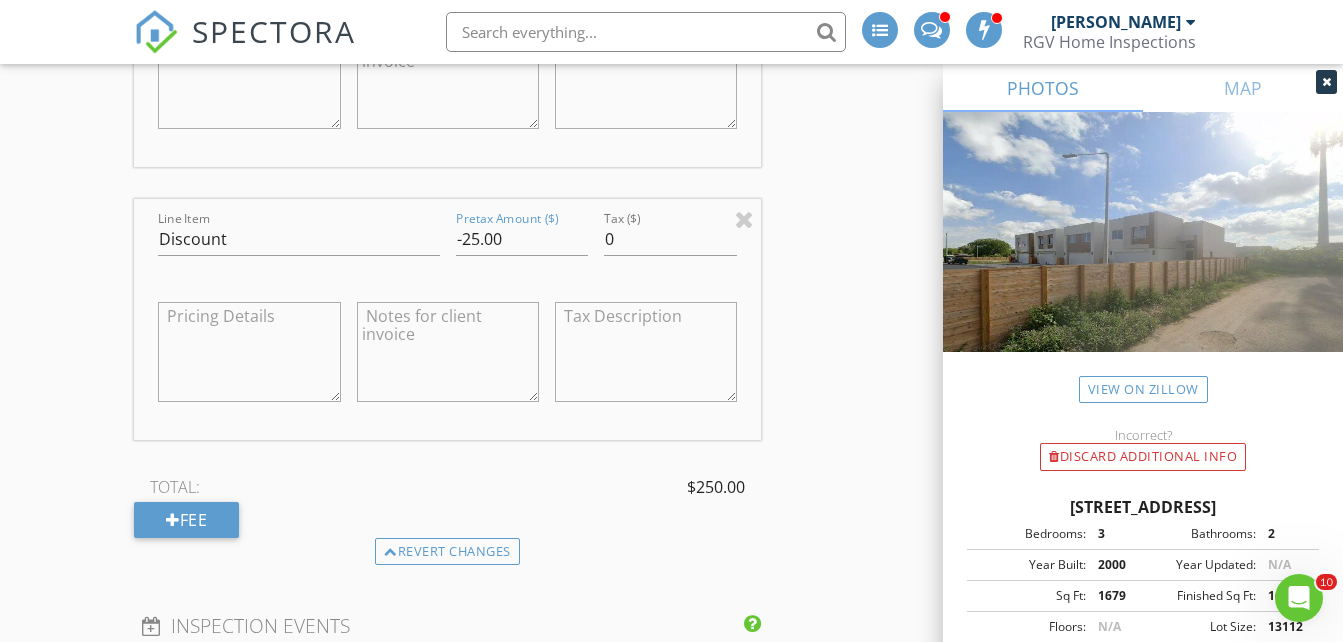 click on "INSPECTOR(S)
check_box_outline_blank   Donnie Quintanilla     check_box   Fernando Valbuena   PRIMARY   check_box   Nick De Santos     Fernando Valbuena,  Nick De Santos arrow_drop_down   check_box_outline_blank Fernando Valbuena specifically requested check_box_outline_blank Nick De Santos specifically requested
Date/Time
07/11/2025 3:45 PM   Does Not Repeat arrow_drop_down
Location
Address Search       Address 1218 N Lincoln Ave   Unit   City San Juan   State TX   Zip 78589   Hidalgo Hidalgo     Square Feet 1500   Year Built 2025   Foundation arrow_drop_down     Fernando Valbuena     0.0 miles     (a few seconds)         Nick De Santos     0.0 miles     (a few seconds)
client
check_box Enable Client CC email for this inspection   Client Search     check_box_outline_blank Client is a Company/Organization     First Name Laura T   Last Name Gutierrez   Email" at bounding box center [671, 398] 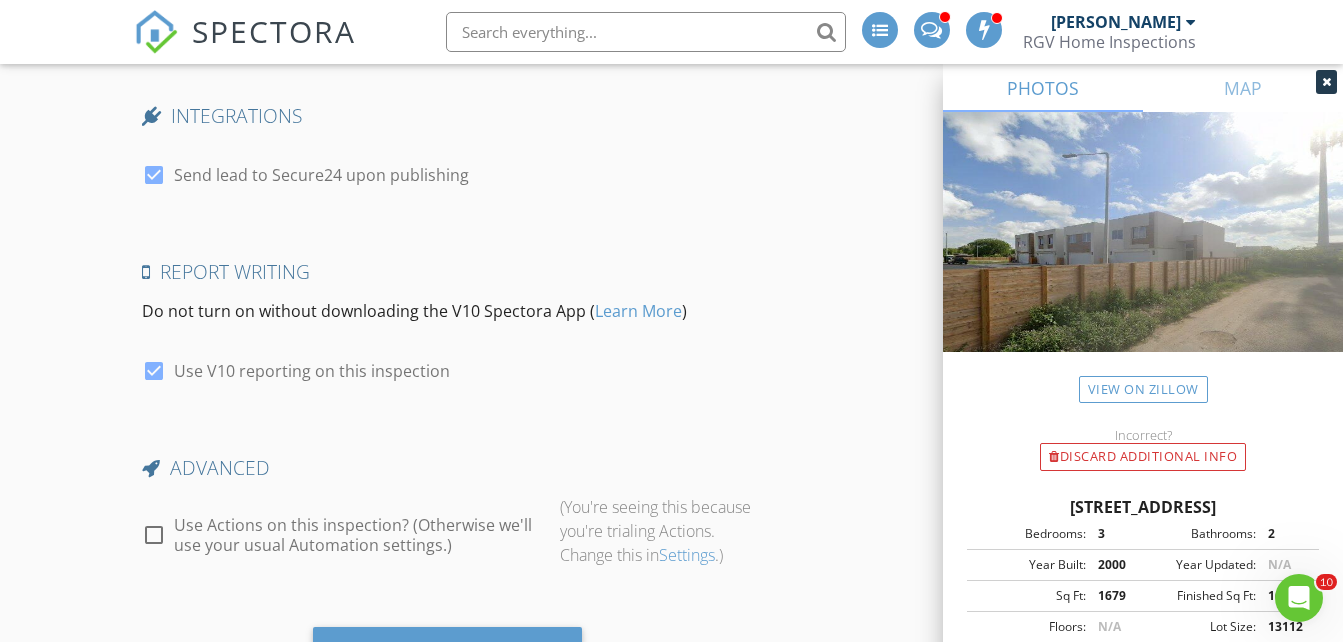 scroll, scrollTop: 3979, scrollLeft: 0, axis: vertical 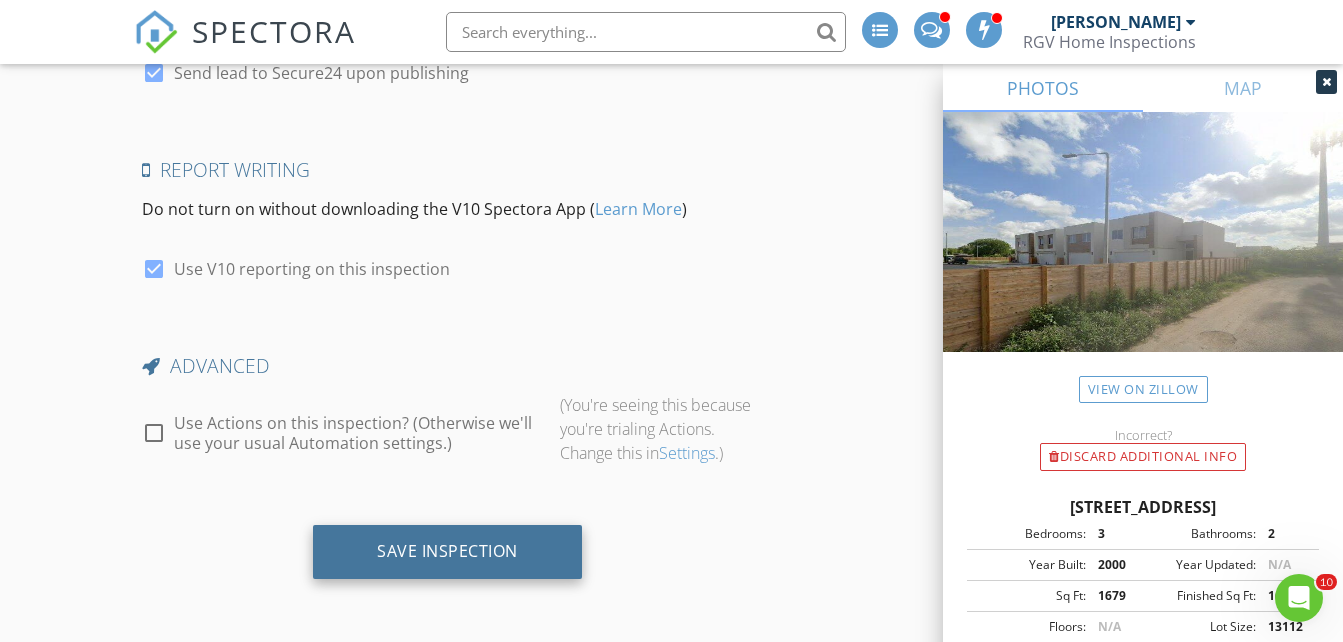 click on "Save Inspection" at bounding box center (447, 551) 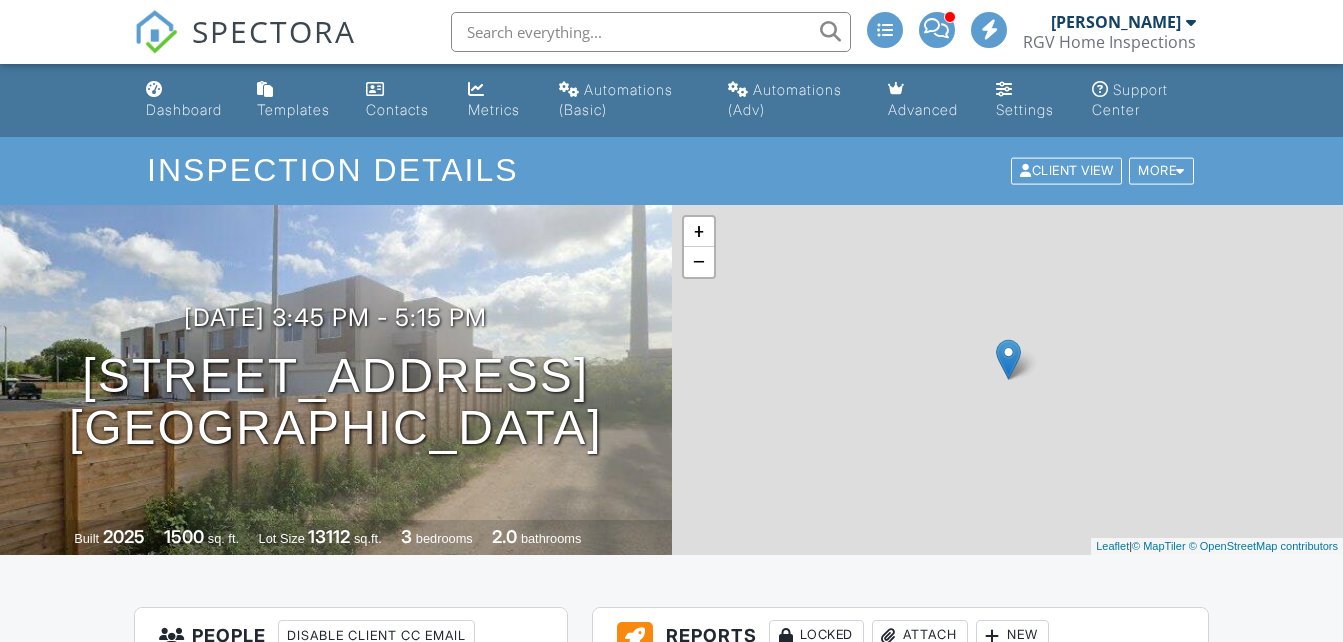 scroll, scrollTop: 0, scrollLeft: 0, axis: both 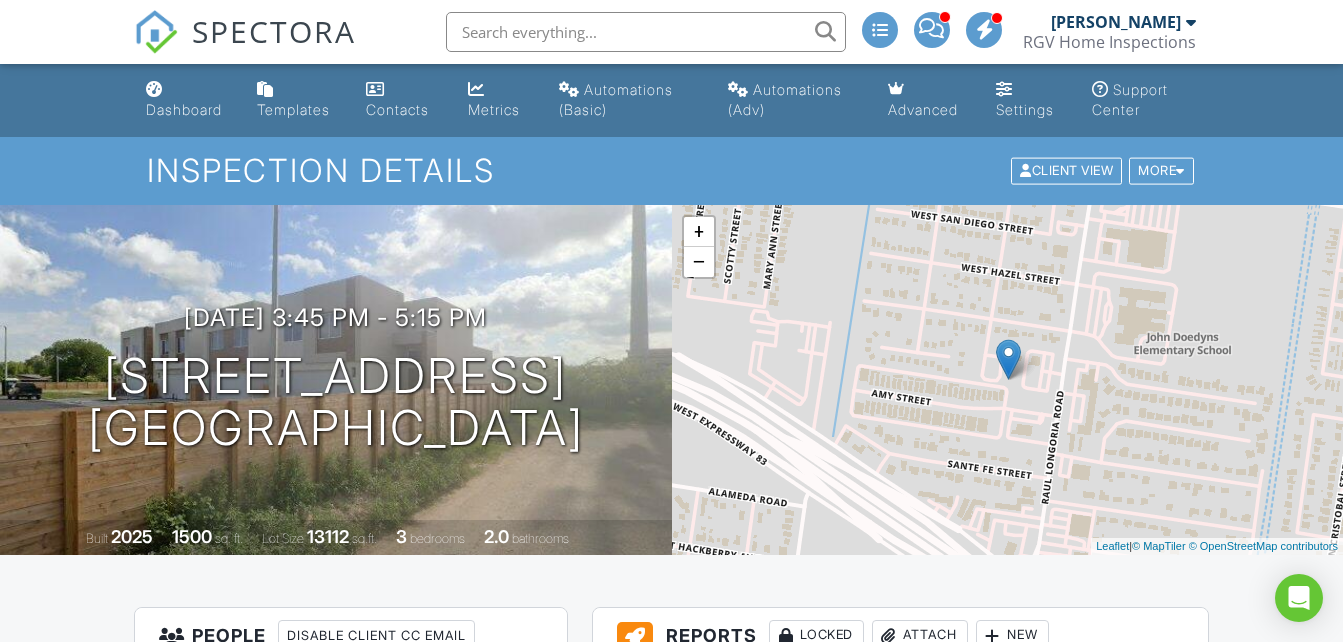 click on "SPECTORA" at bounding box center (274, 31) 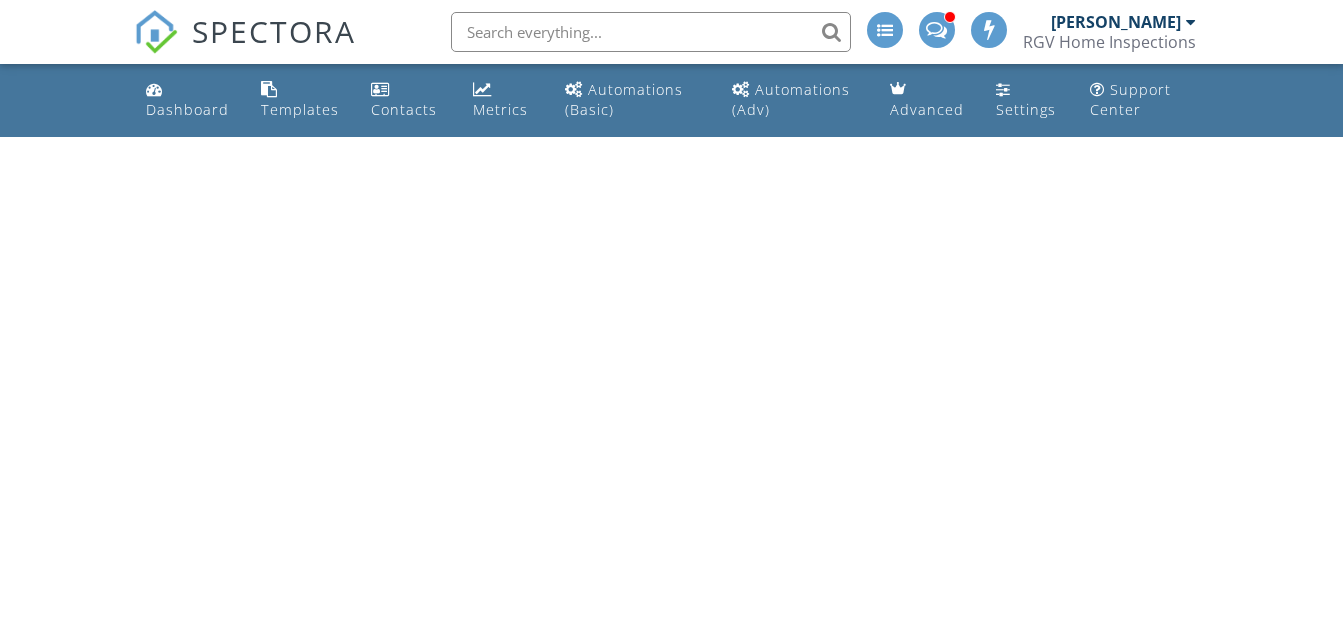 scroll, scrollTop: 0, scrollLeft: 0, axis: both 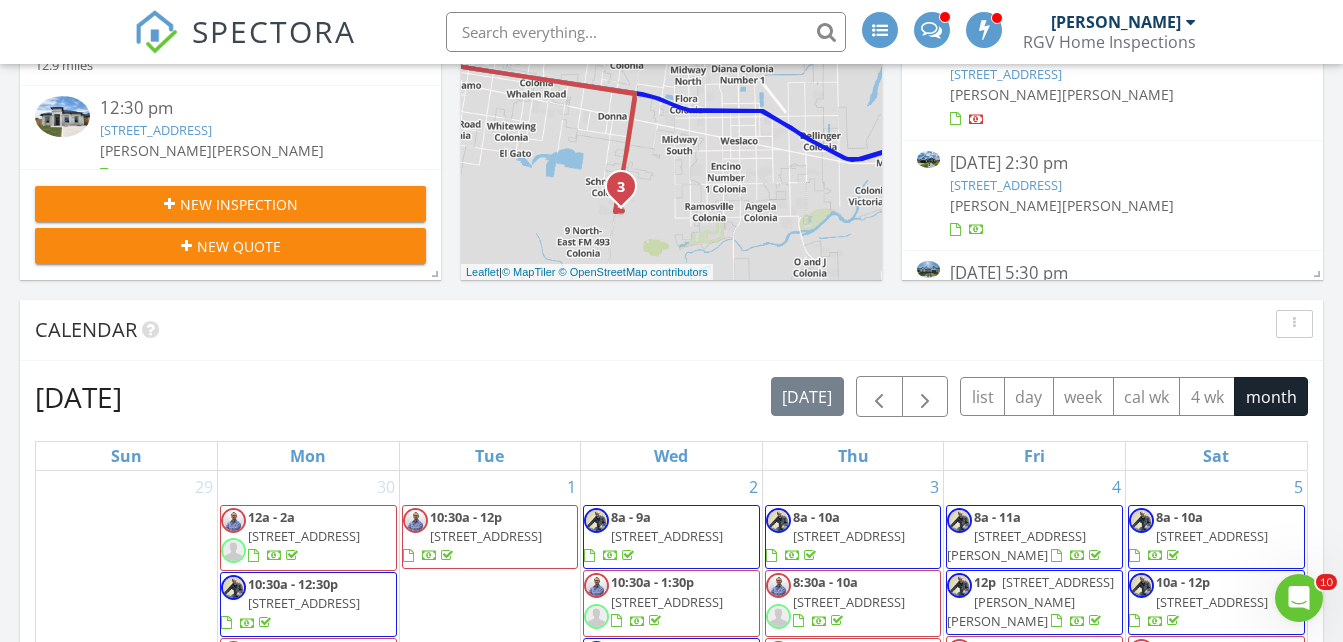 click on "New Inspection" at bounding box center [239, 204] 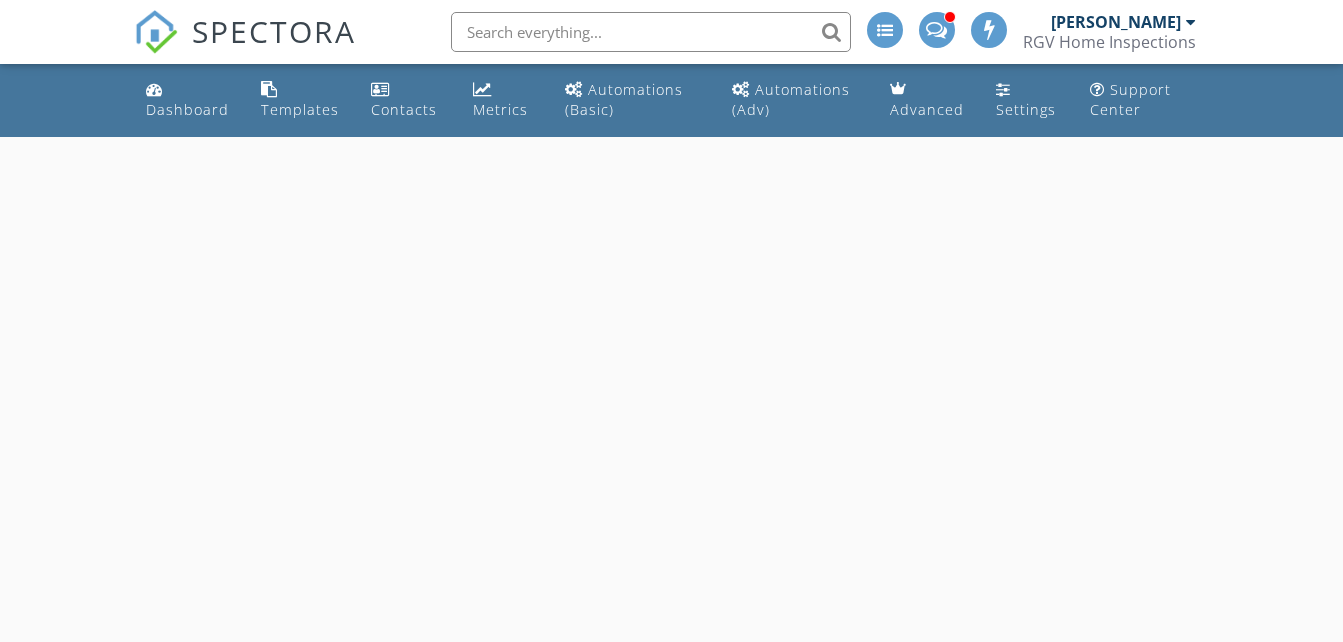 scroll, scrollTop: 0, scrollLeft: 0, axis: both 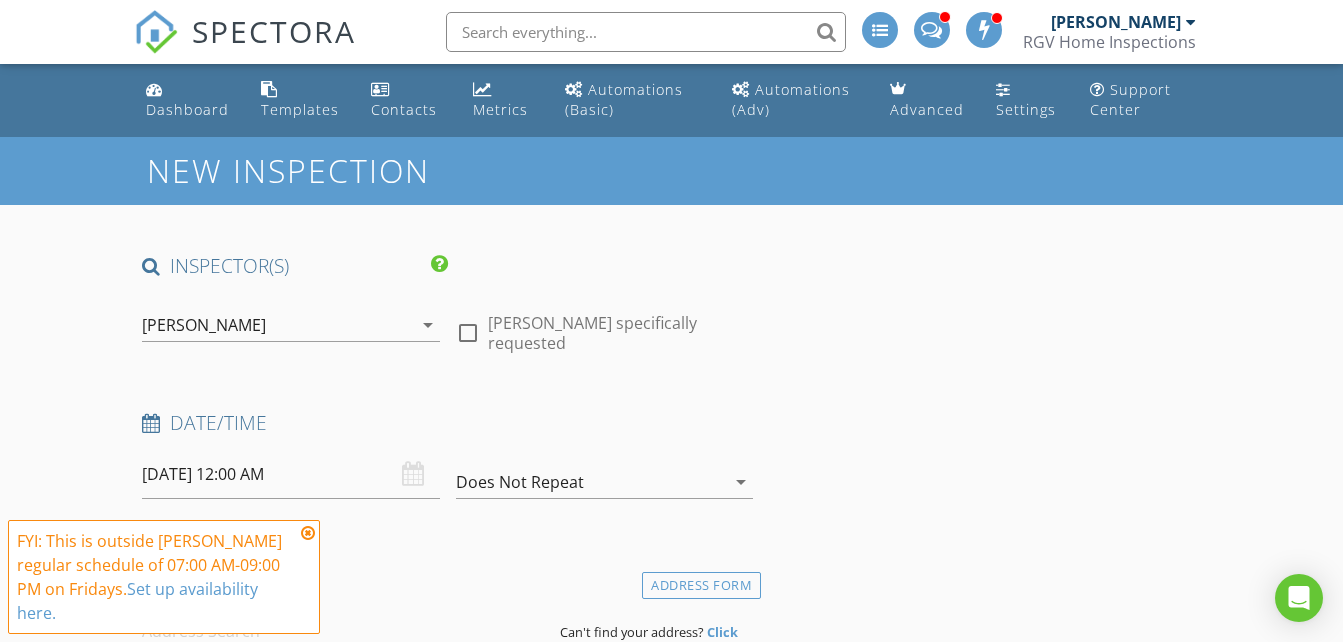 click on "[PERSON_NAME]" at bounding box center (276, 325) 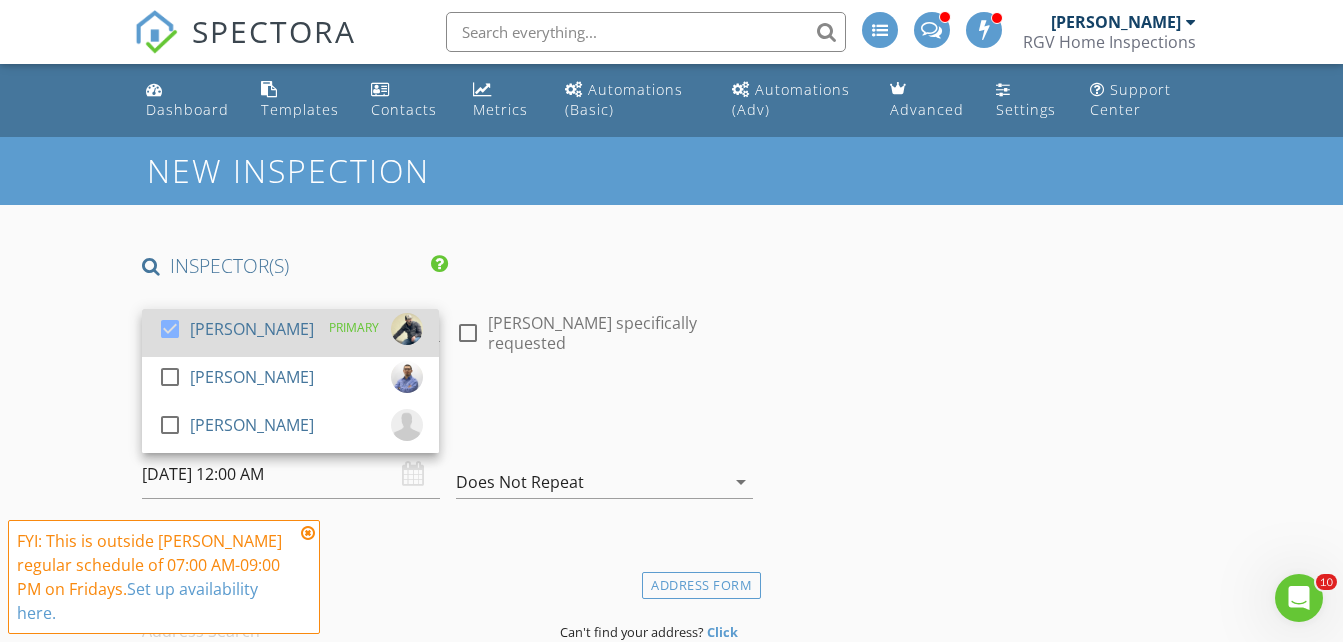 scroll, scrollTop: 0, scrollLeft: 0, axis: both 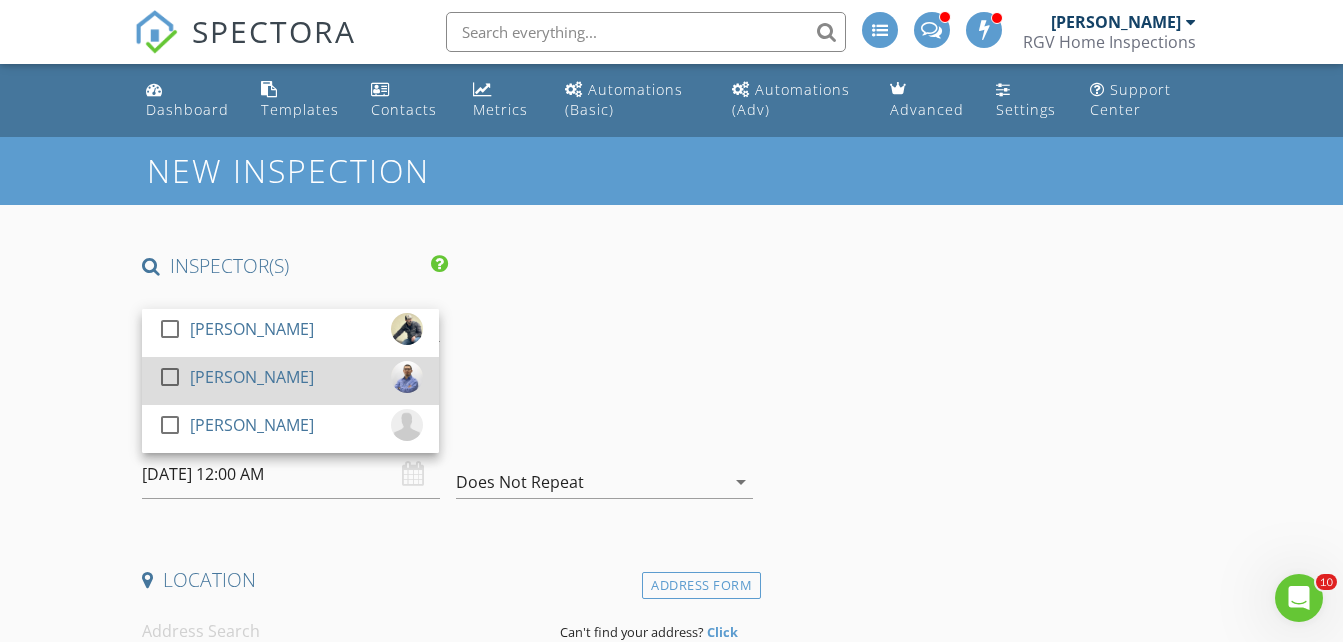 click on "[PERSON_NAME]" at bounding box center (252, 377) 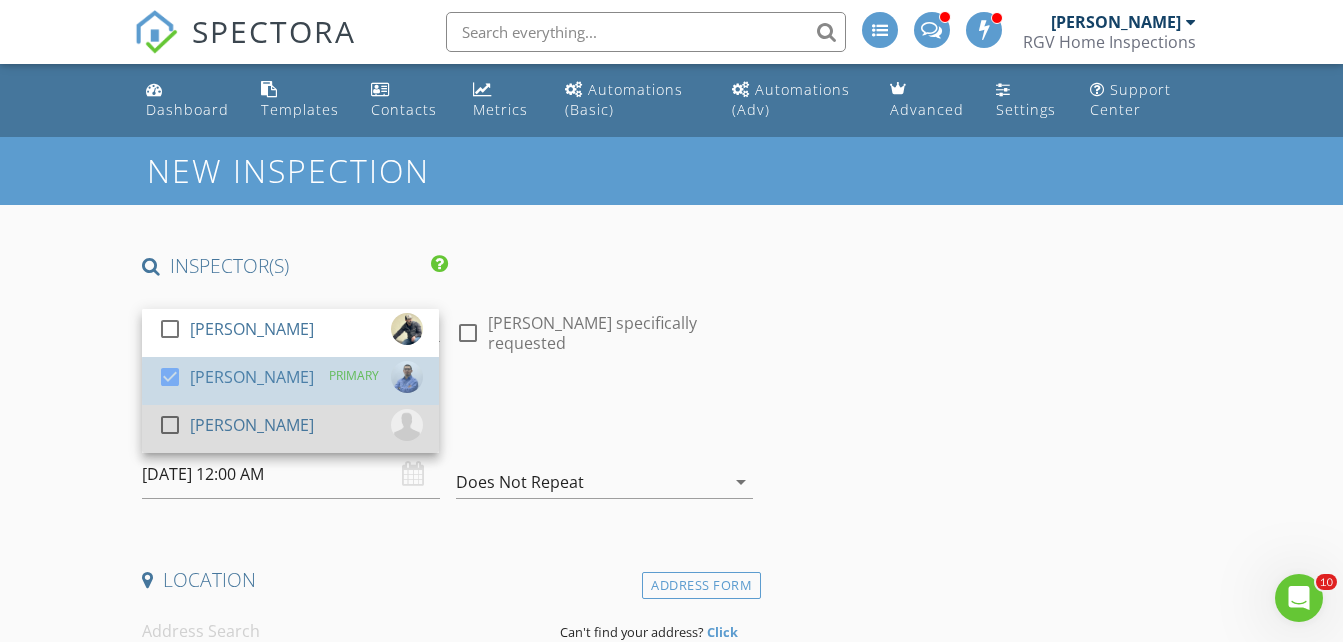 click on "check_box_outline_blank   Nick De Santos" at bounding box center (290, 429) 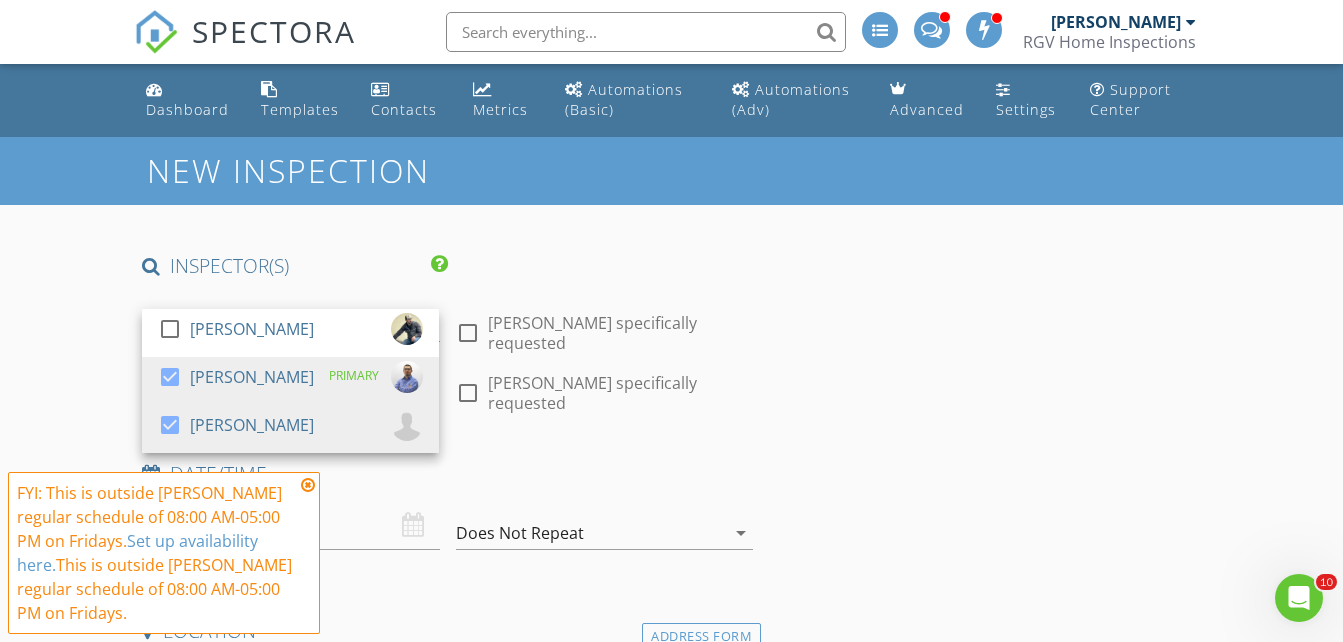 click on "New Inspection
INSPECTOR(S)
check_box_outline_blank   Donnie Quintanilla     check_box   Fernando Valbuena   PRIMARY   check_box   Nick De Santos     Fernando Valbuena,  Nick De Santos arrow_drop_down   check_box_outline_blank Fernando Valbuena specifically requested check_box_outline_blank Nick De Santos specifically requested
Date/Time
07/11/2025 12:00 AM   Does Not Repeat arrow_drop_down
Location
Address Form       Can't find your address?   Click here.
client
check_box Enable Client CC email for this inspection   Client Search     check_box_outline_blank Client is a Company/Organization     First Name   Last Name   Email   CC Email   Phone         Tags         Notes   Private Notes
ADD ADDITIONAL client
SERVICES
check_box_outline_blank   Residential Inspection" at bounding box center [671, 1904] 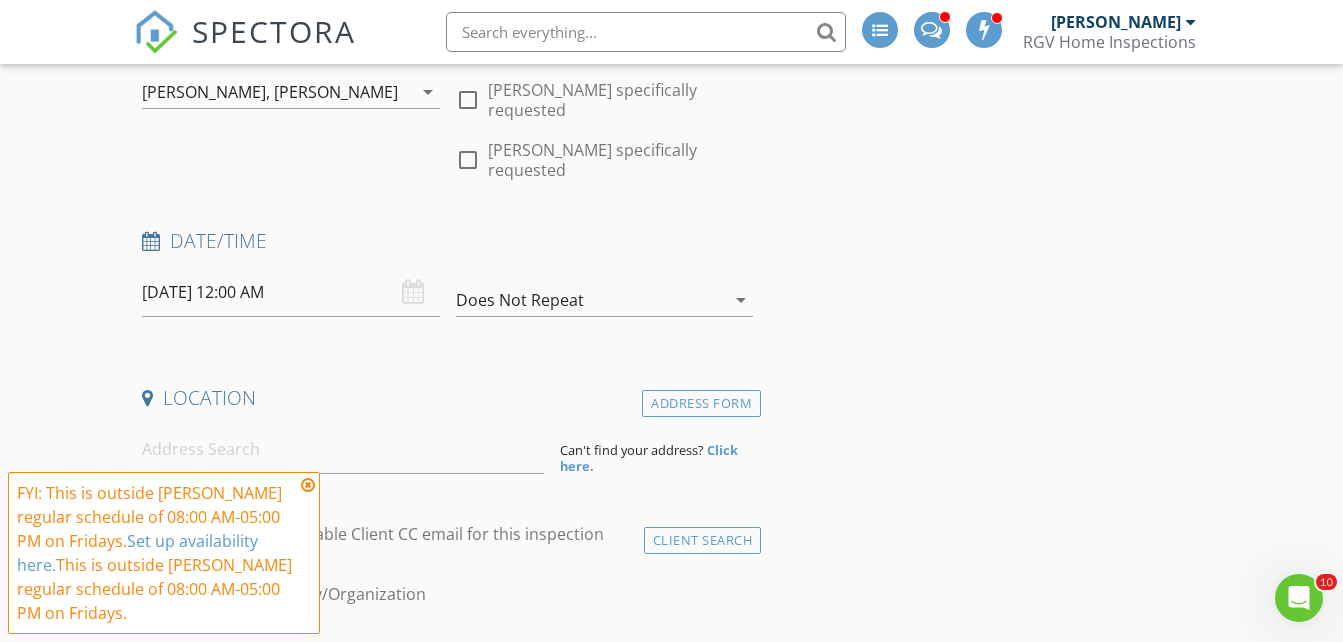 scroll, scrollTop: 300, scrollLeft: 0, axis: vertical 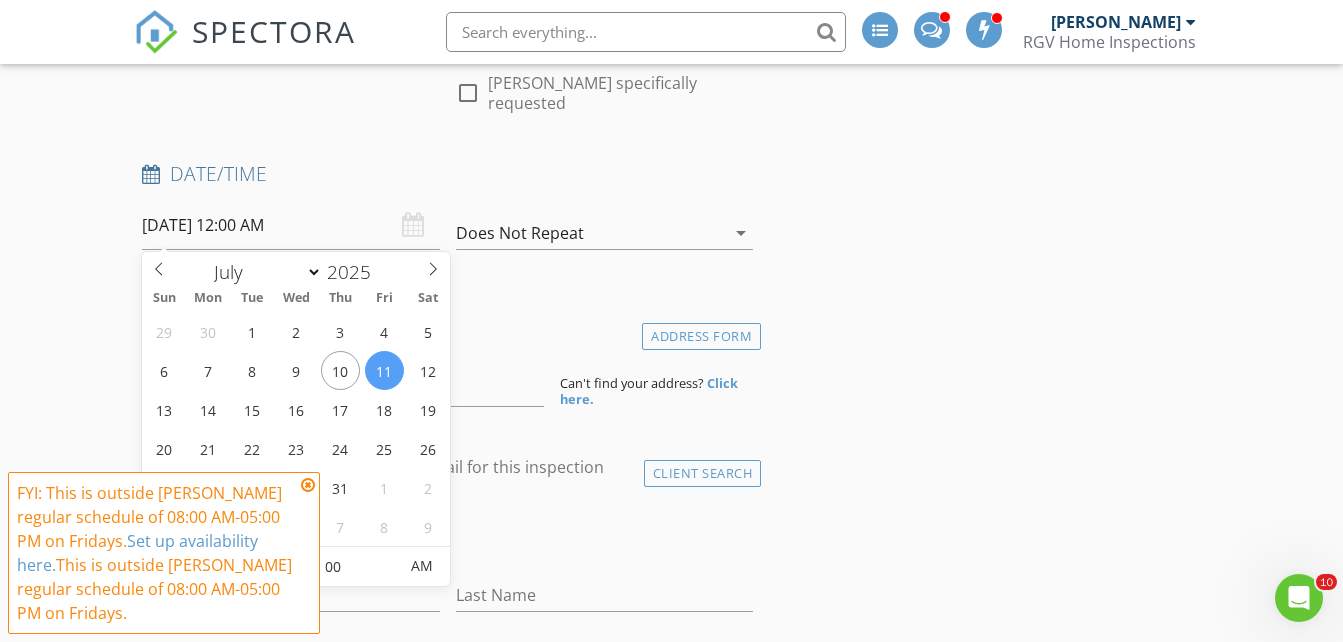 click on "07/11/2025 12:00 AM" at bounding box center (290, 225) 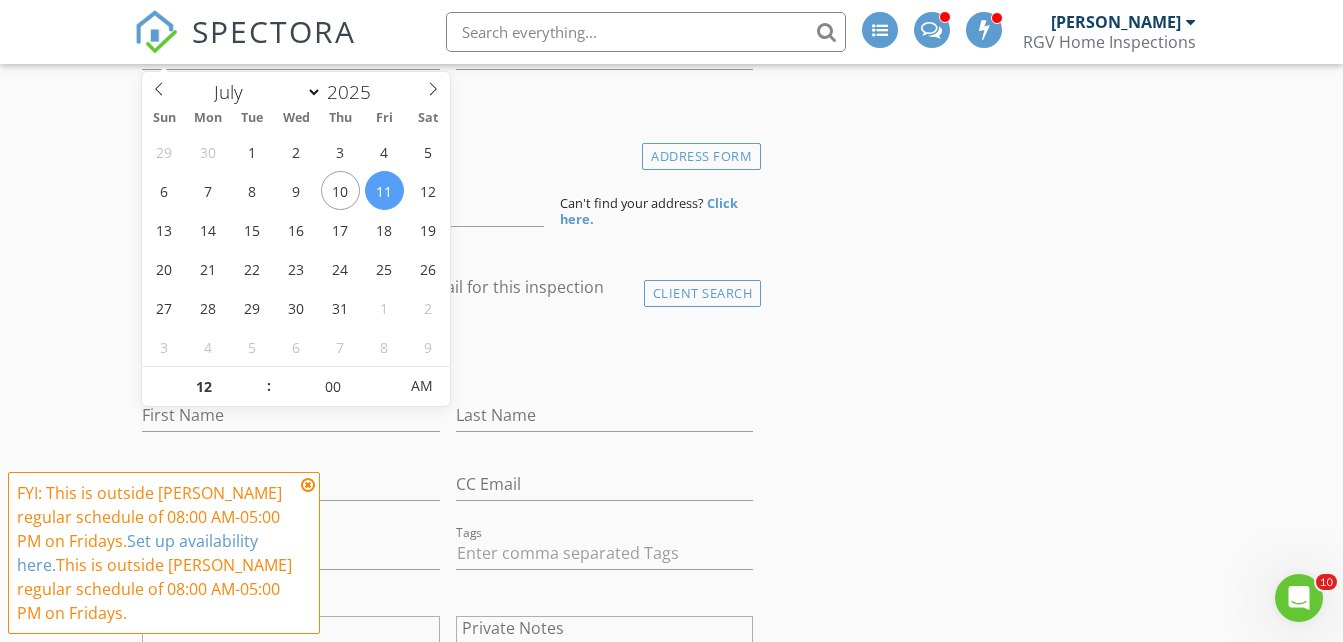 scroll, scrollTop: 500, scrollLeft: 0, axis: vertical 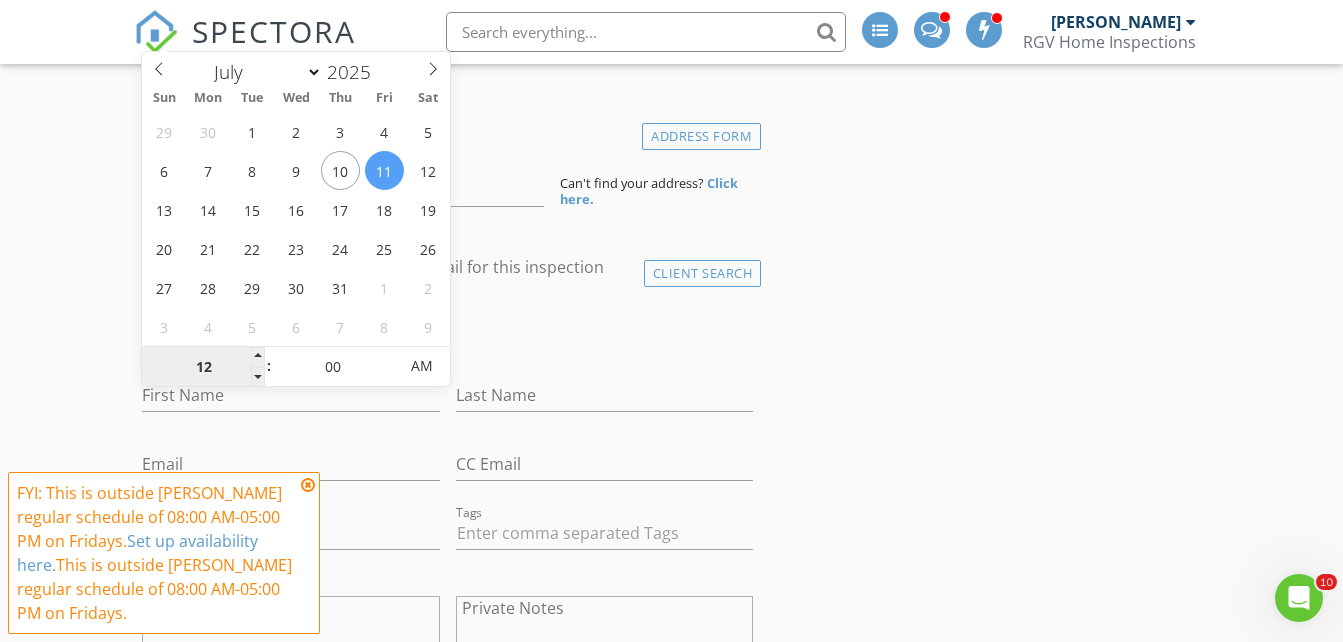 click on "12" at bounding box center (203, 367) 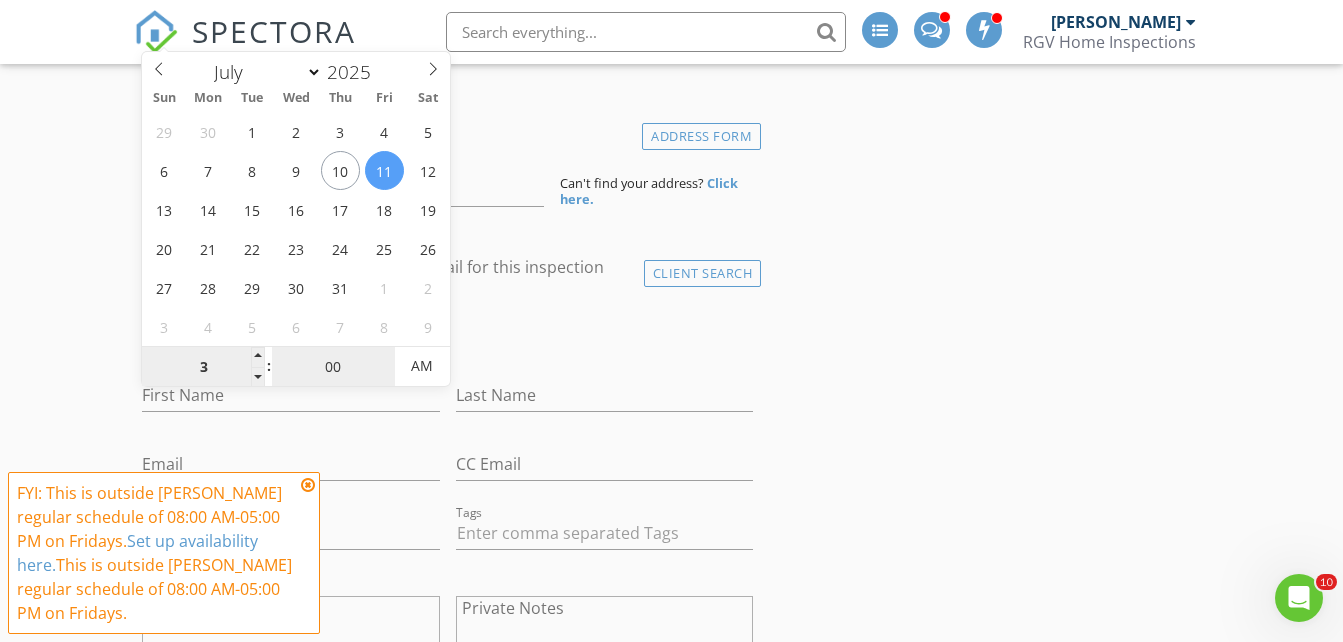 type on "03" 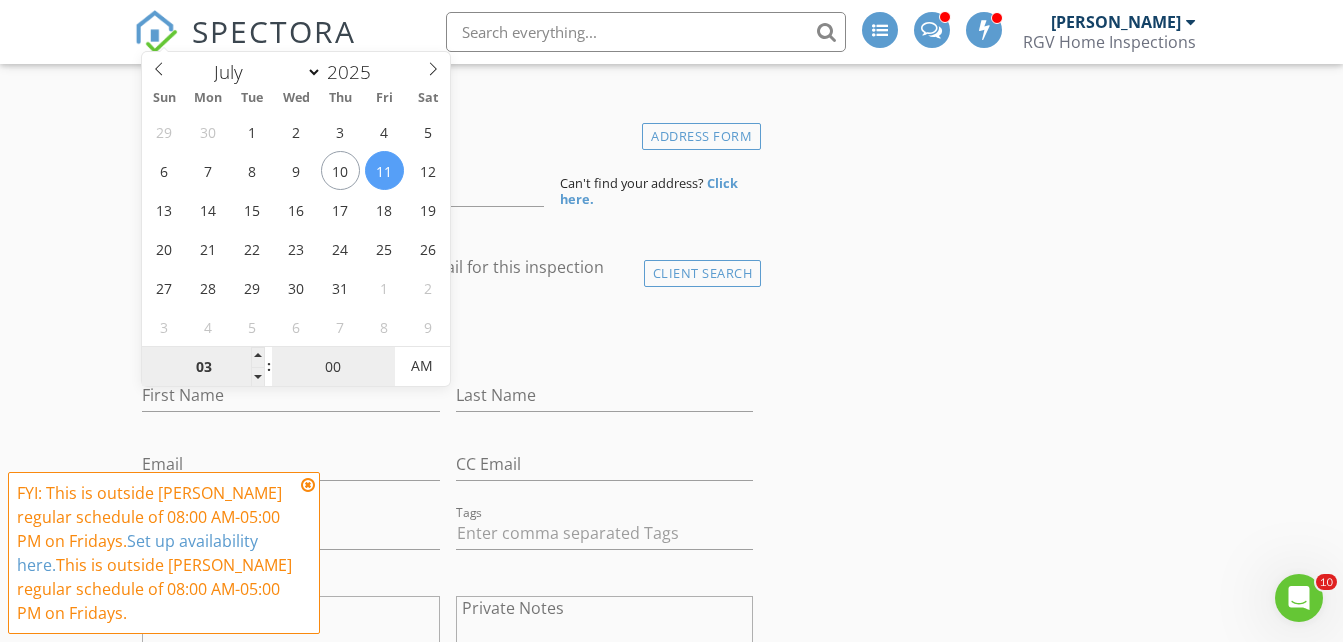 type on "07/11/2025 3:00 AM" 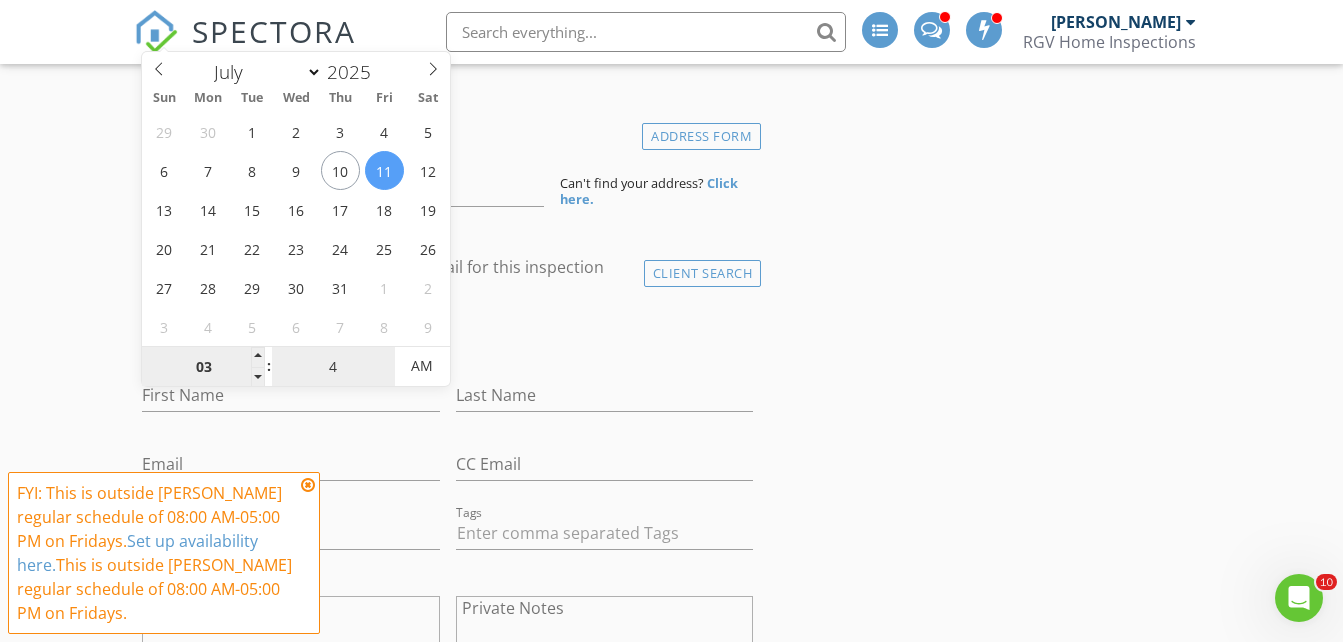 type on "45" 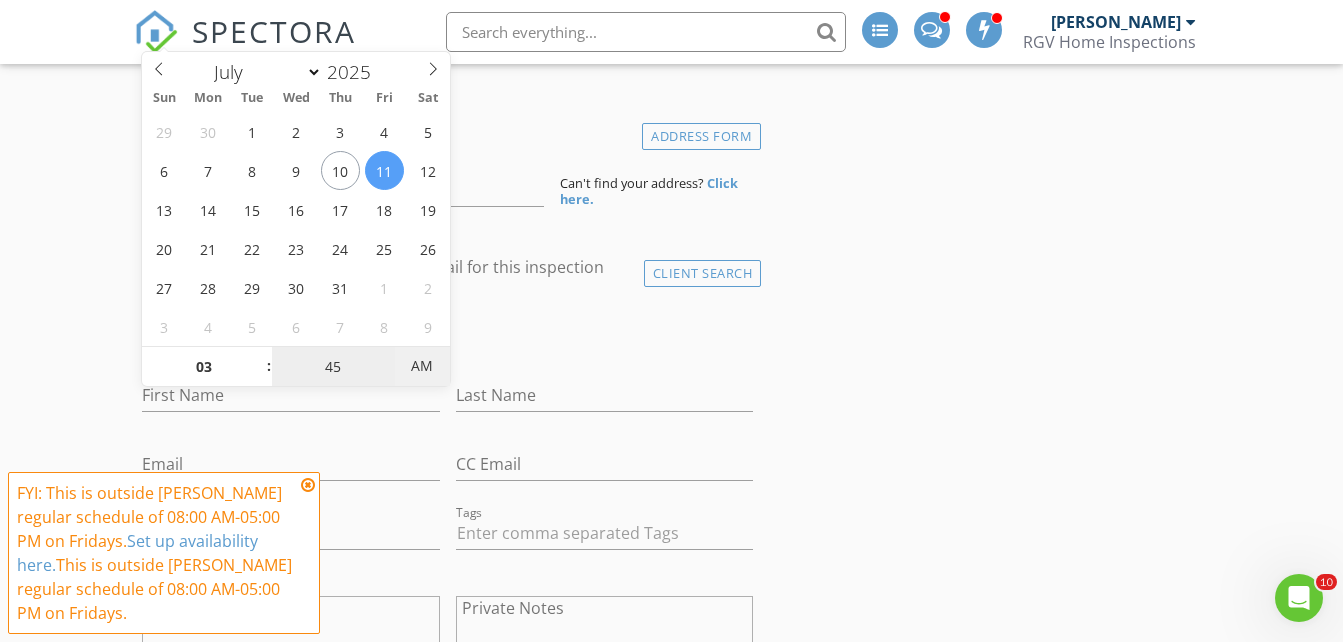 type on "07/11/2025 3:45 PM" 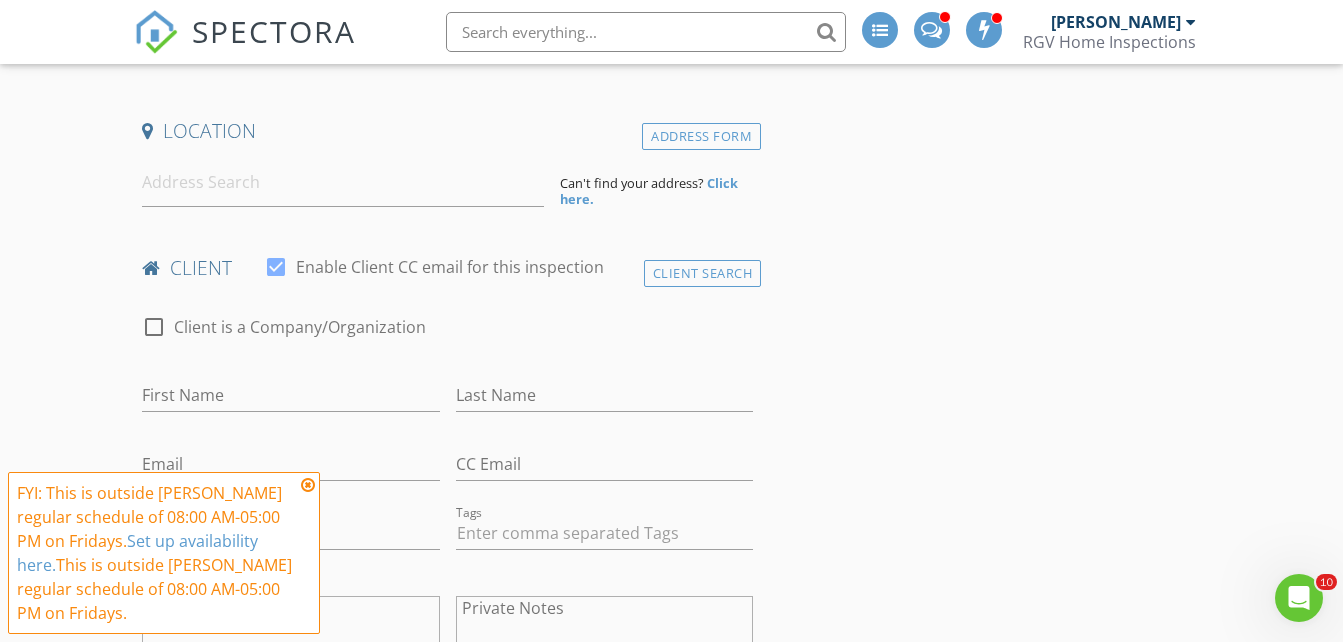 click on "New Inspection
INSPECTOR(S)
check_box_outline_blank   Donnie Quintanilla     check_box   Fernando Valbuena   PRIMARY   check_box   Nick De Santos     Fernando Valbuena,  Nick De Santos arrow_drop_down   check_box_outline_blank Fernando Valbuena specifically requested check_box_outline_blank Nick De Santos specifically requested
Date/Time
07/11/2025 3:45 PM   Does Not Repeat arrow_drop_down
Location
Address Form       Can't find your address?   Click here.
client
check_box Enable Client CC email for this inspection   Client Search     check_box_outline_blank Client is a Company/Organization     First Name   Last Name   Email   CC Email   Phone         Tags         Notes   Private Notes
ADD ADDITIONAL client
SERVICES
check_box_outline_blank   Residential Inspection" at bounding box center (671, 1404) 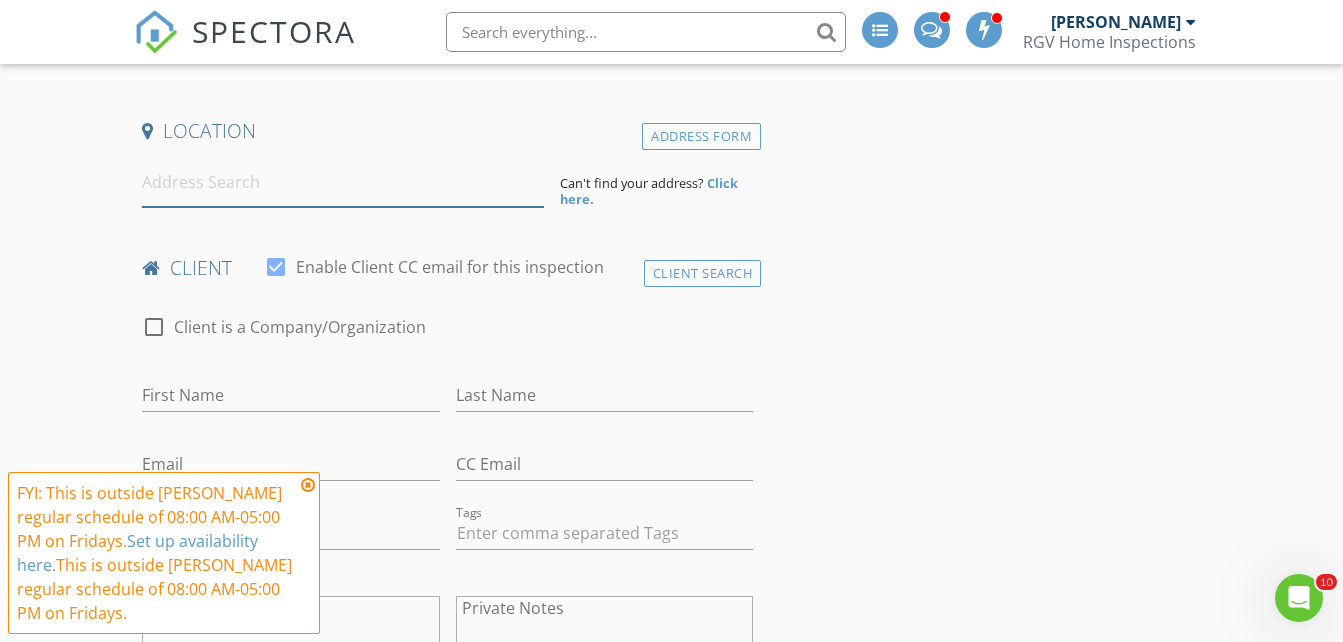 click at bounding box center [343, 182] 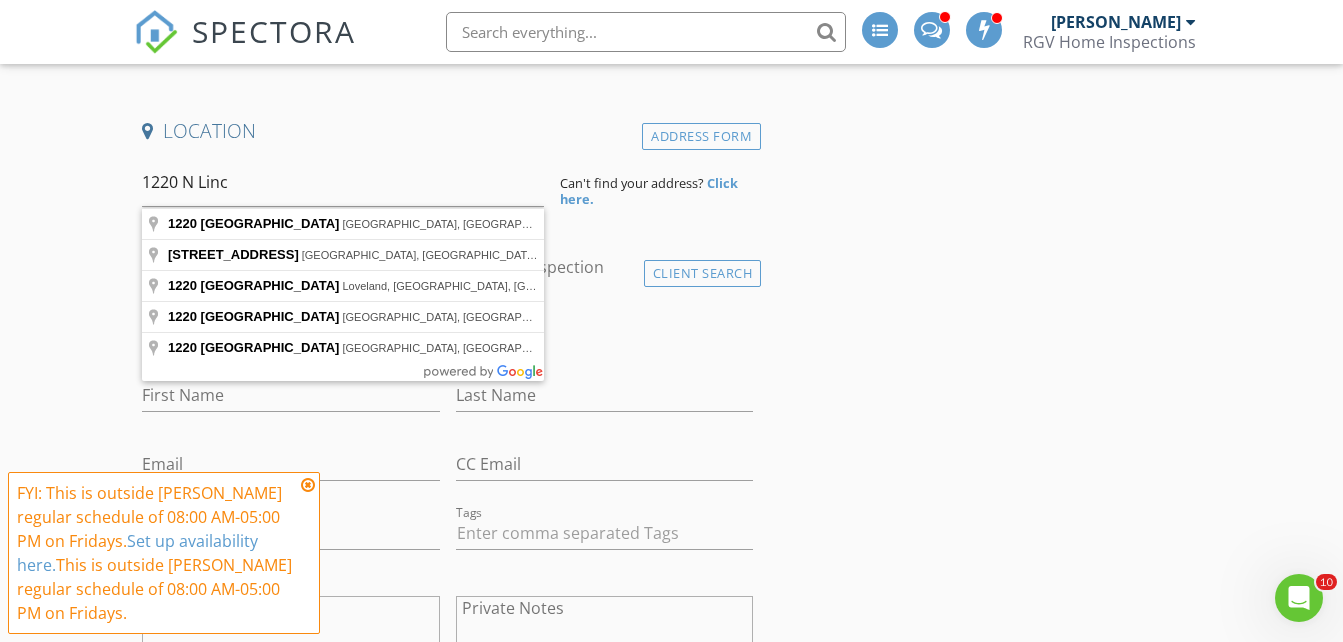 type on "1220 North Lincoln Avenue, San Juan, TX, USA" 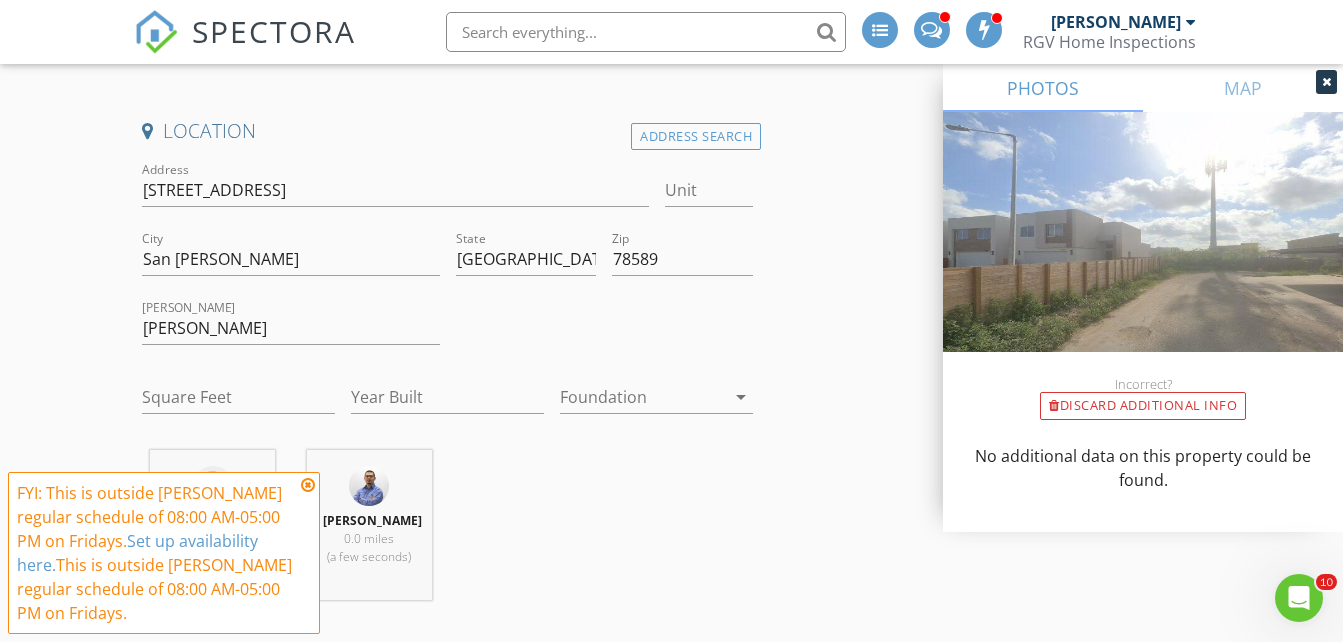 click at bounding box center [308, 485] 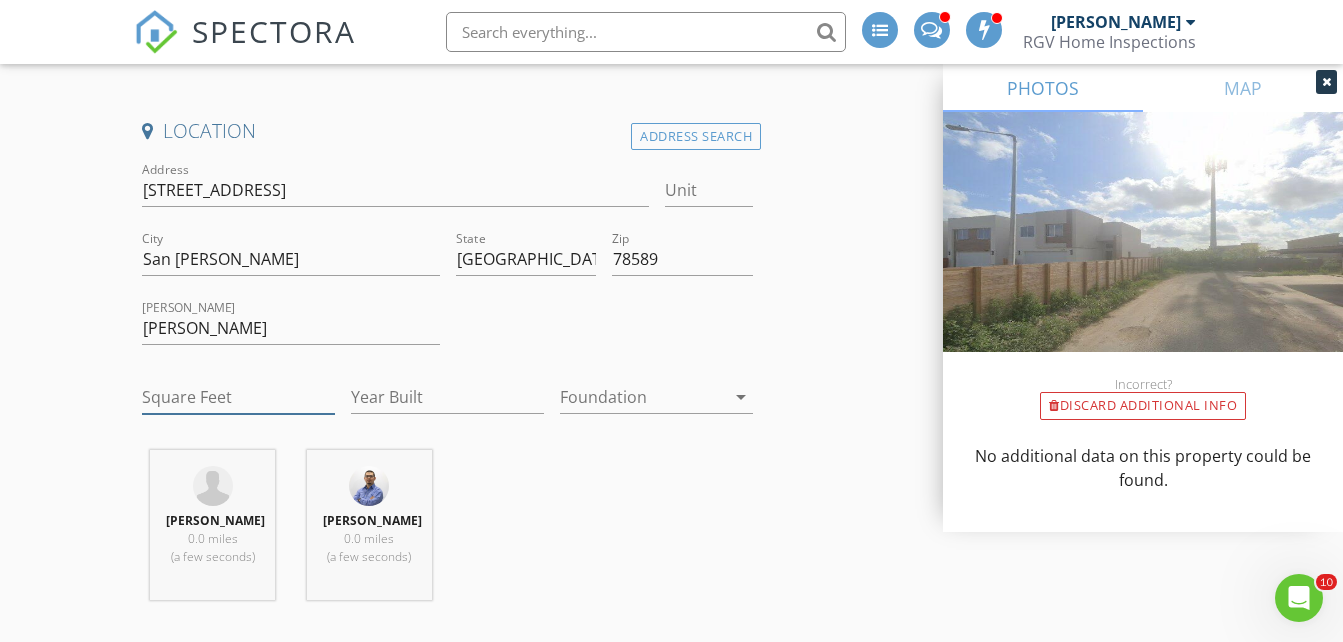 click on "Square Feet" at bounding box center [238, 397] 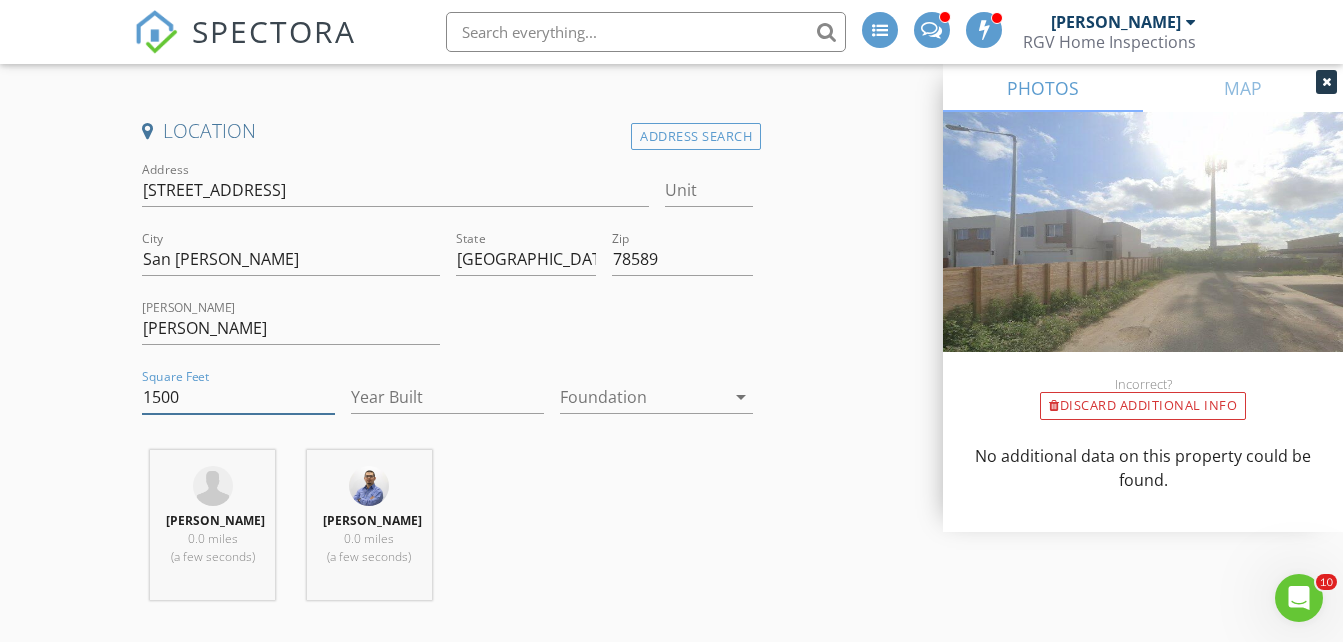 type on "1500" 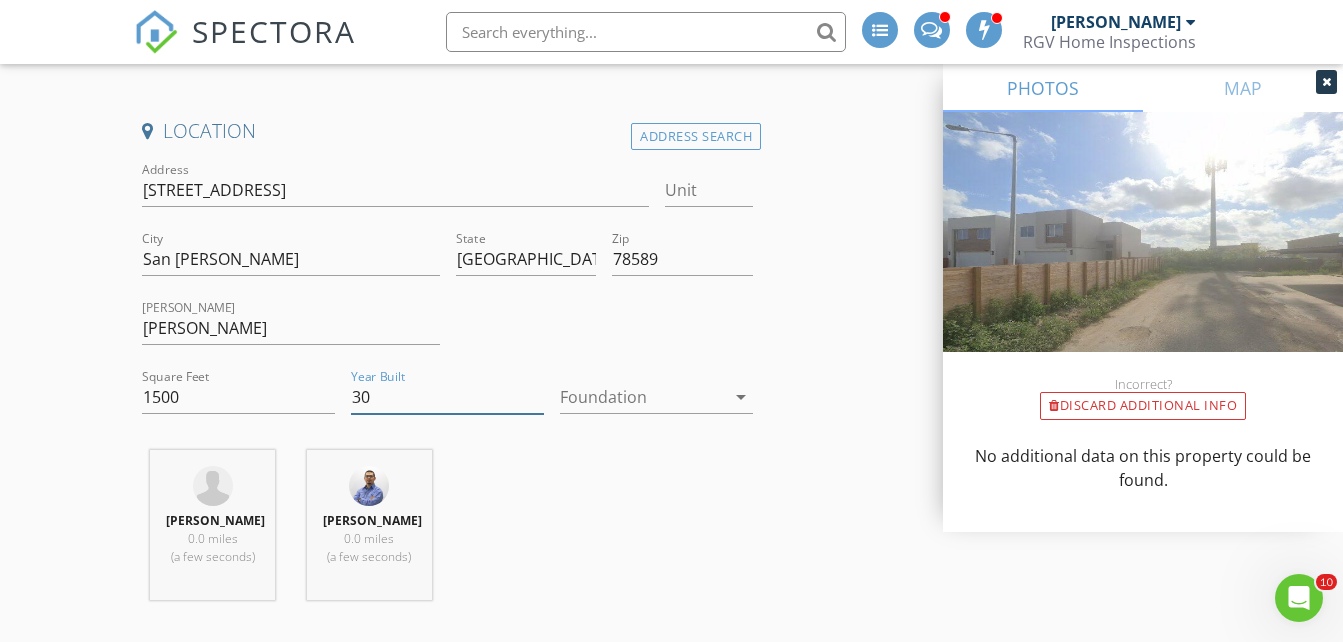 type on "3" 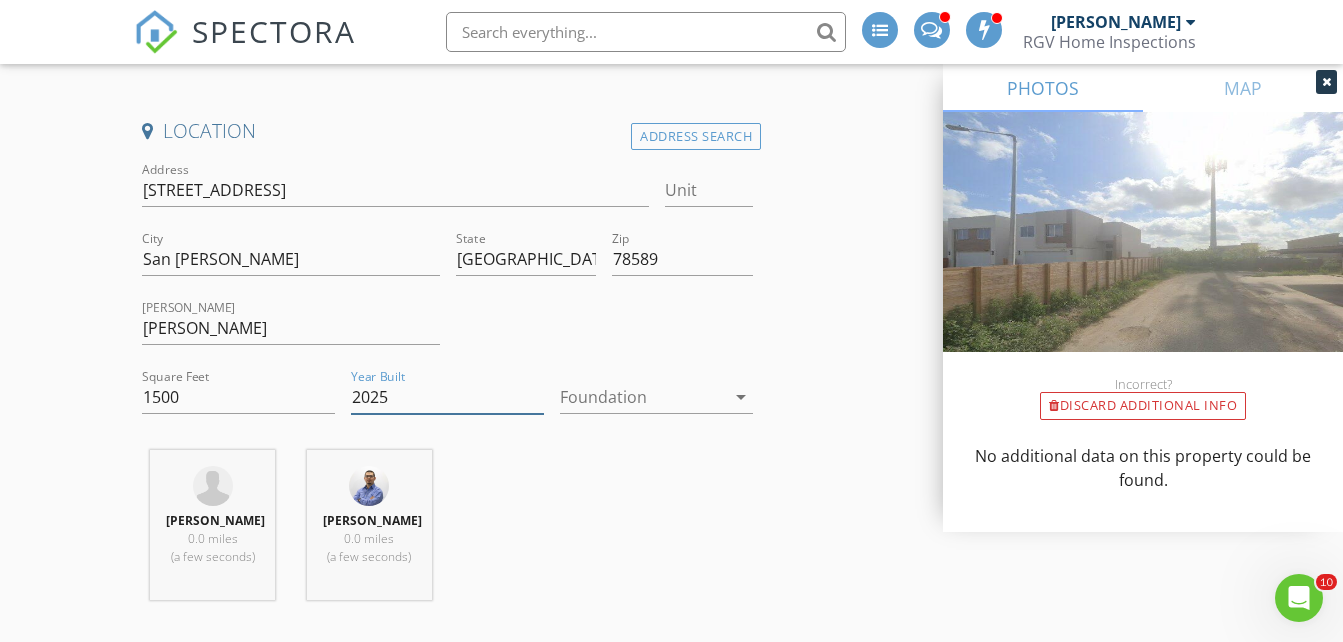 type on "2025" 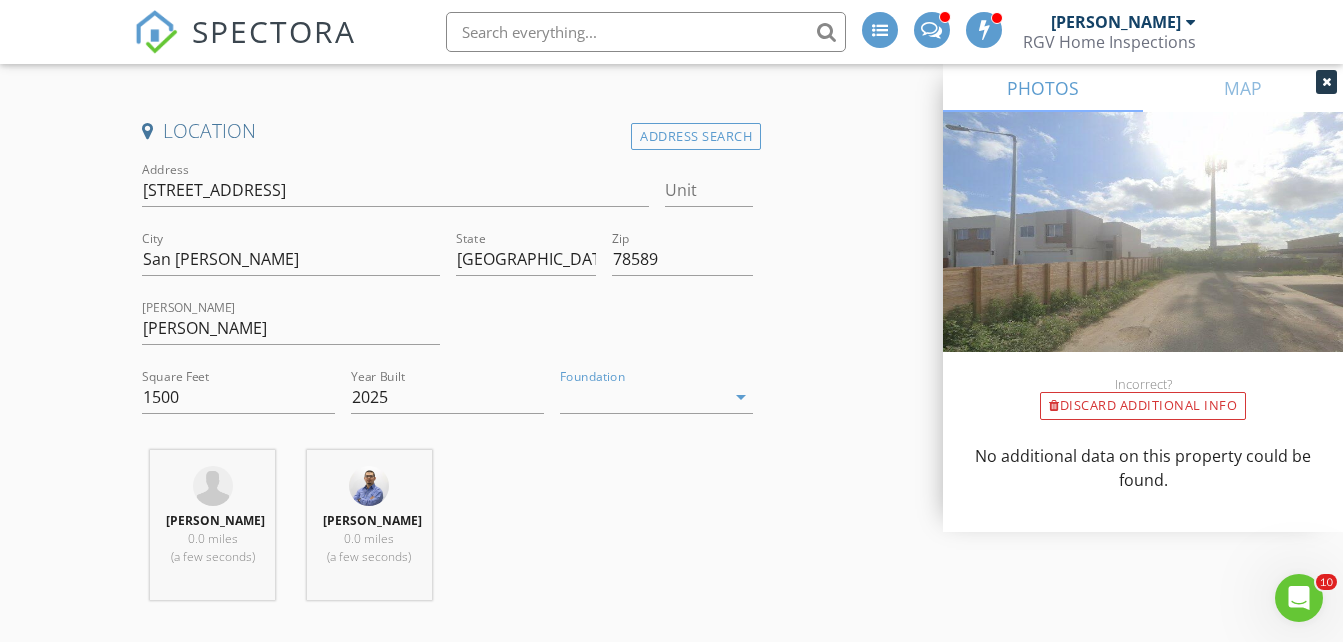 click on "New Inspection
INSPECTOR(S)
check_box_outline_blank   Donnie Quintanilla     check_box   Fernando Valbuena   PRIMARY   check_box   Nick De Santos     Fernando Valbuena,  Nick De Santos arrow_drop_down   check_box_outline_blank Fernando Valbuena specifically requested check_box_outline_blank Nick De Santos specifically requested
Date/Time
07/11/2025 3:45 PM   Does Not Repeat arrow_drop_down
Location
Address Search       Address 1220 N Lincoln Ave   Unit   City San Juan   State TX   Zip 78589   Hidalgo Hidalgo     Square Feet 1500   Year Built 2025   Foundation arrow_drop_down     Nick De Santos     0.0 miles     (a few seconds)         Fernando Valbuena     0.0 miles     (a few seconds)
client
check_box Enable Client CC email for this inspection   Client Search     check_box_outline_blank Client is a Company/Organization     First Name   Last Name" at bounding box center (671, 1609) 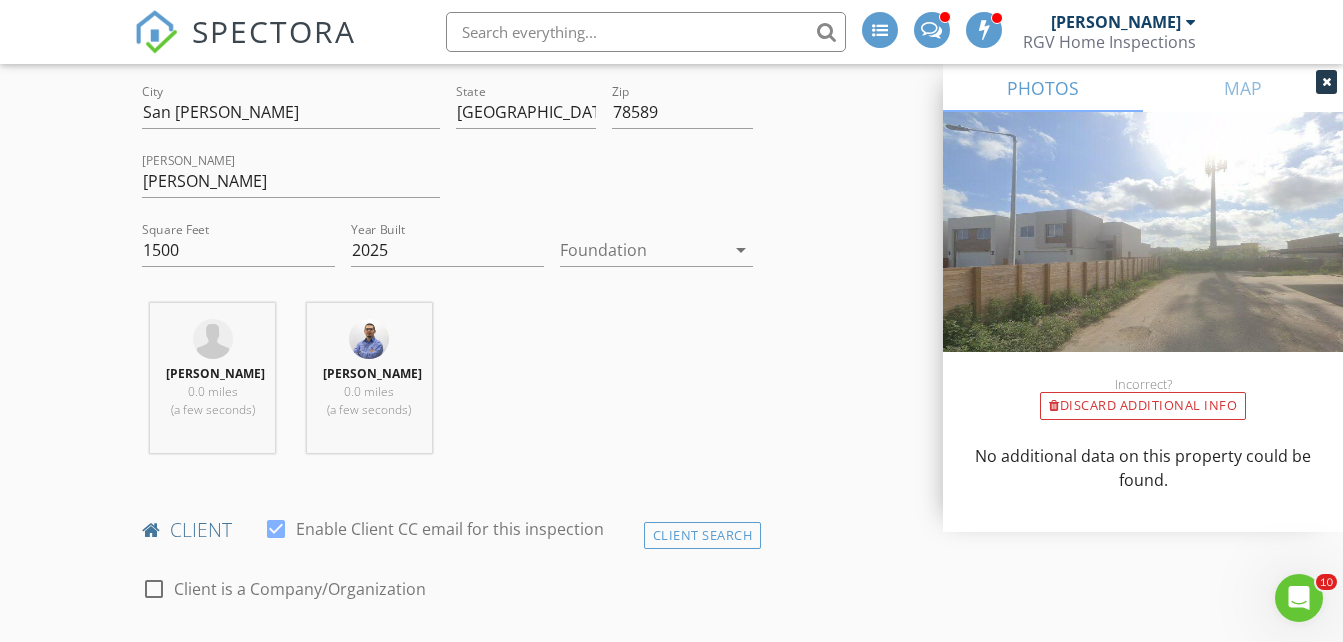 scroll, scrollTop: 900, scrollLeft: 0, axis: vertical 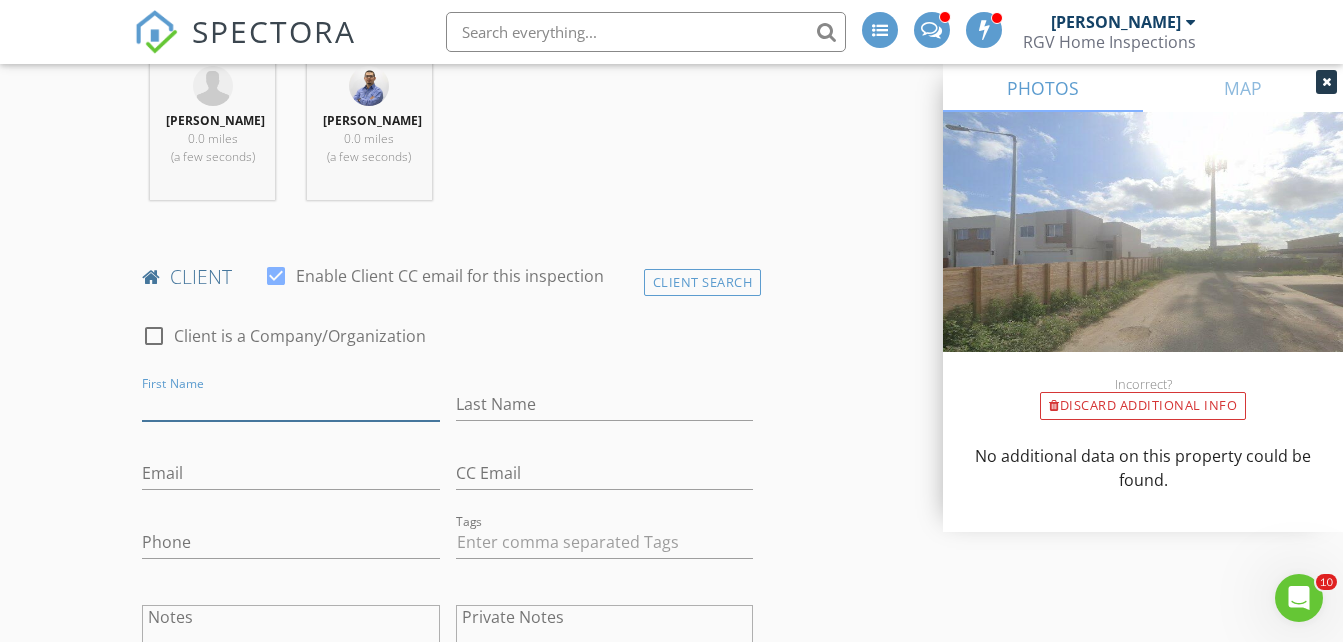 click on "First Name" at bounding box center (290, 404) 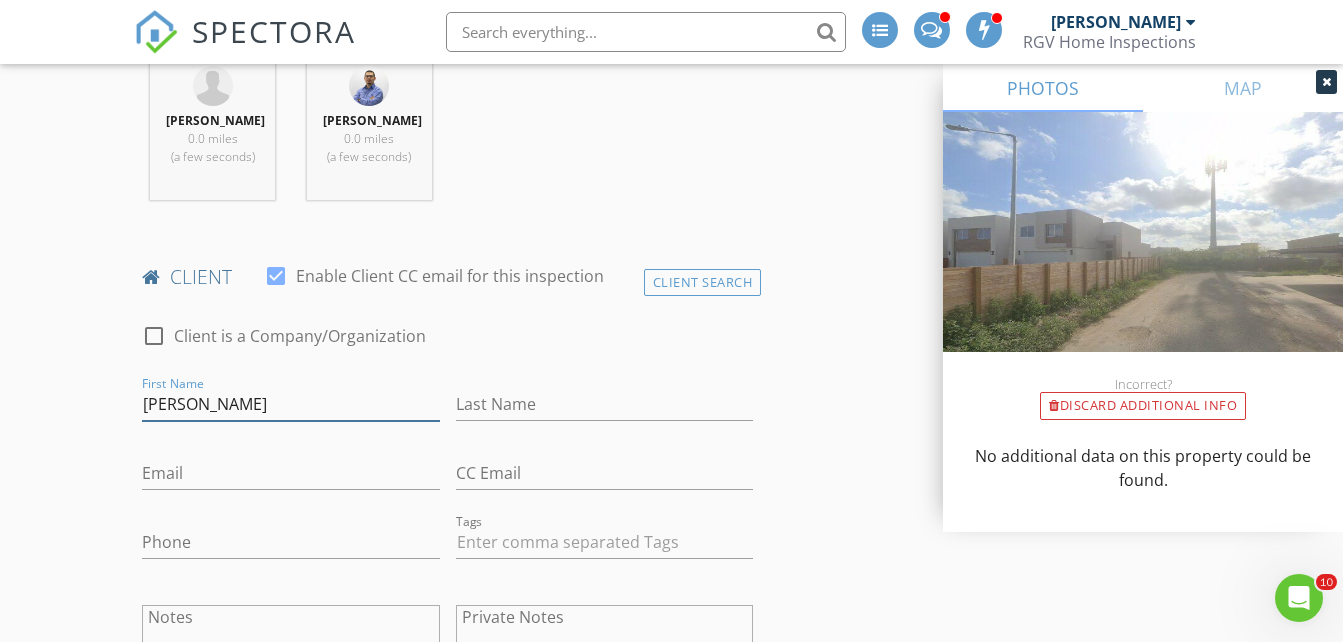 type on "[PERSON_NAME]" 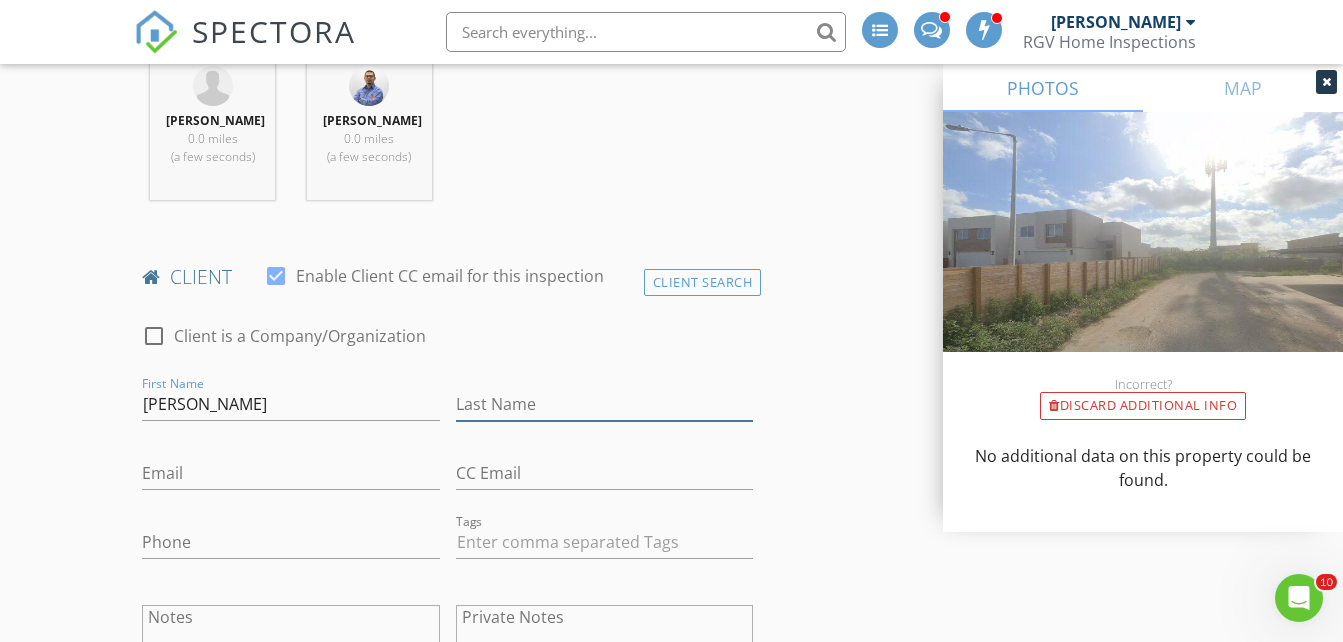 type on "[PERSON_NAME]" 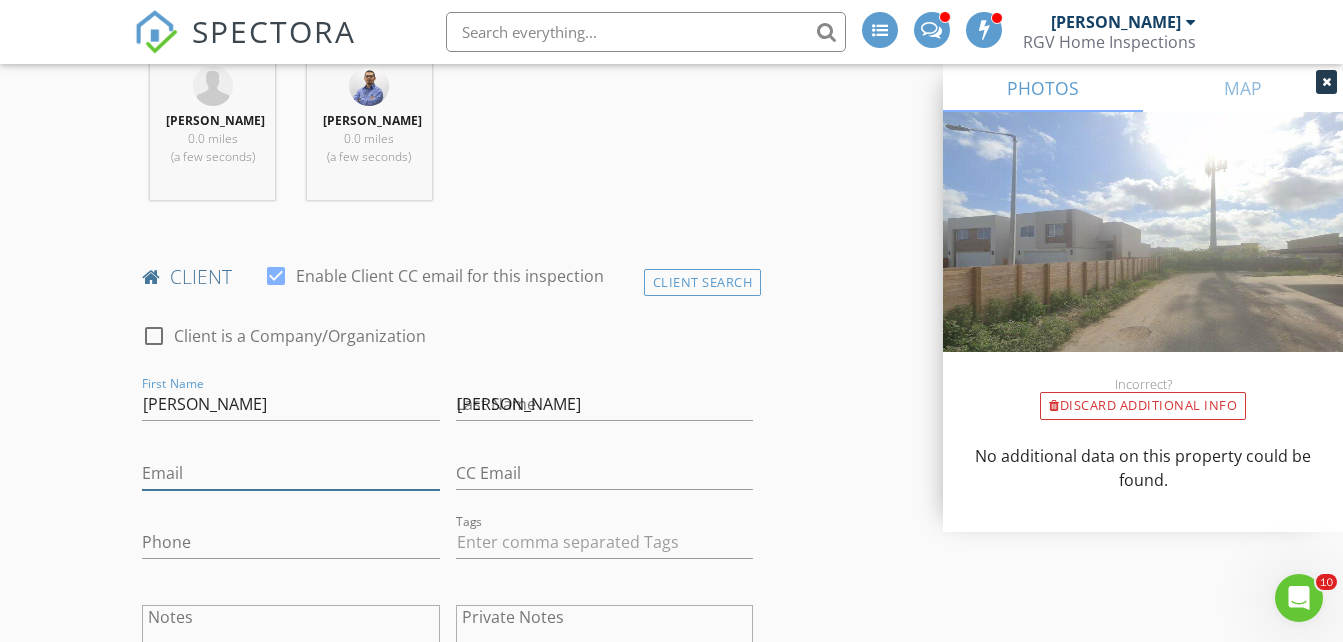 type on "hmginvestmentsllc@gmail.com" 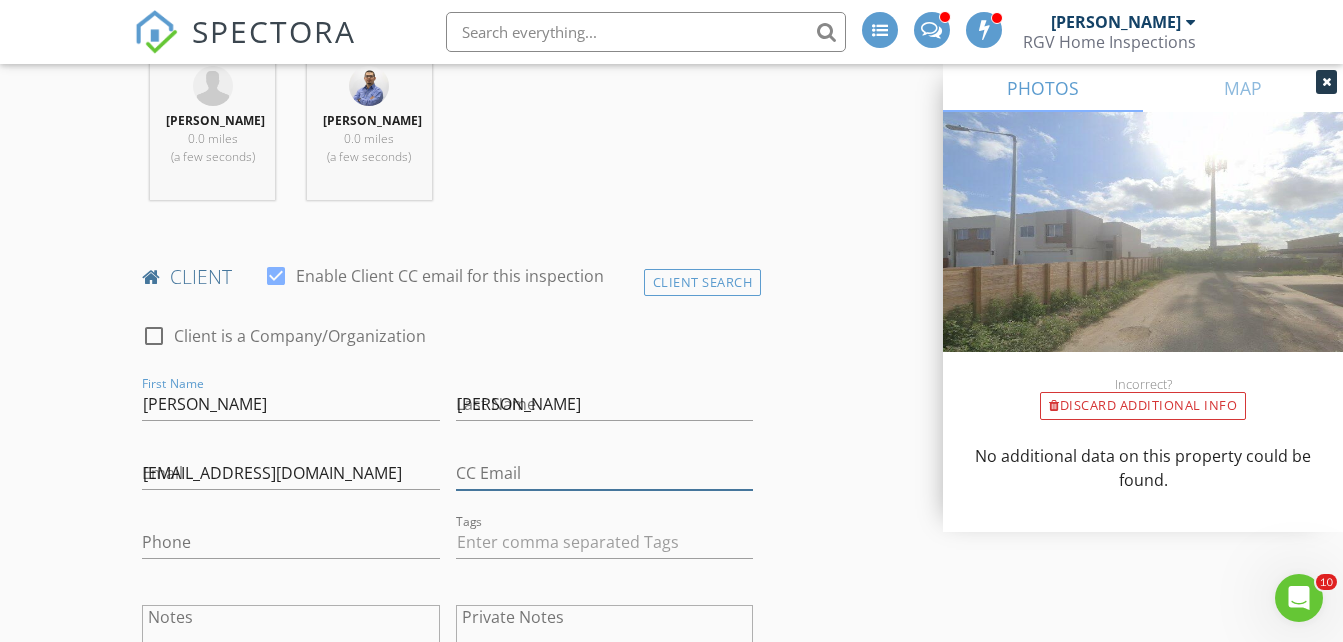 type on "hmginvestmentsllc@gmail.com" 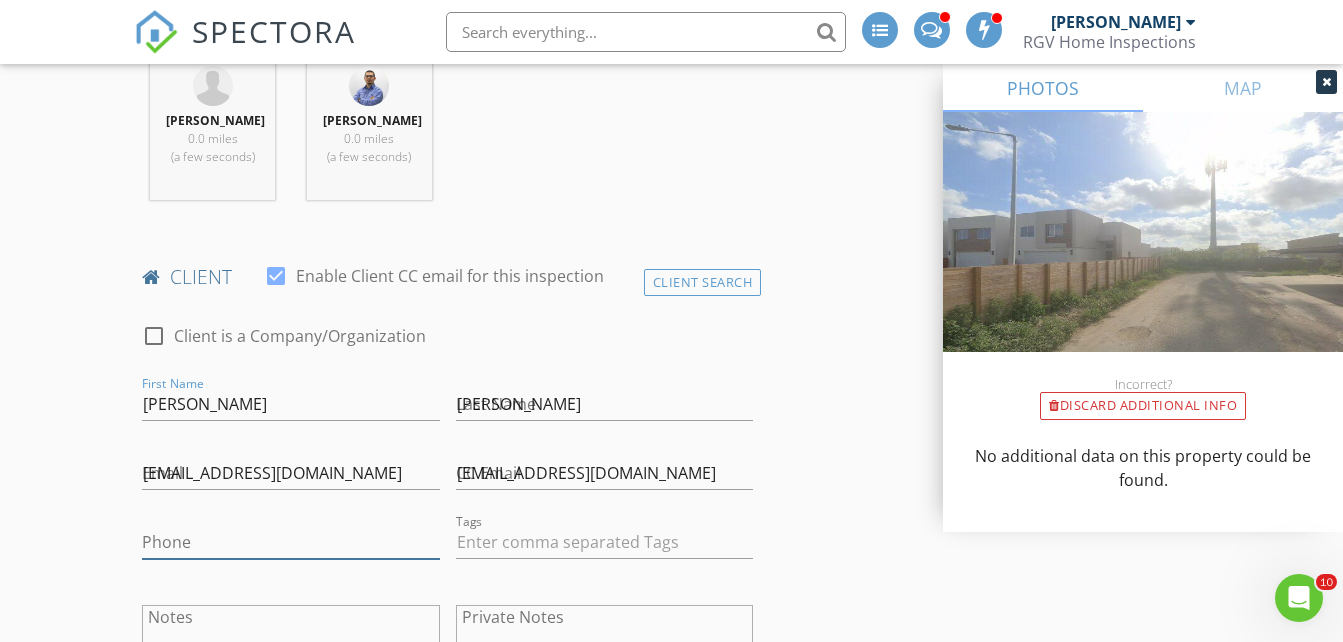 type on "956-533-3764" 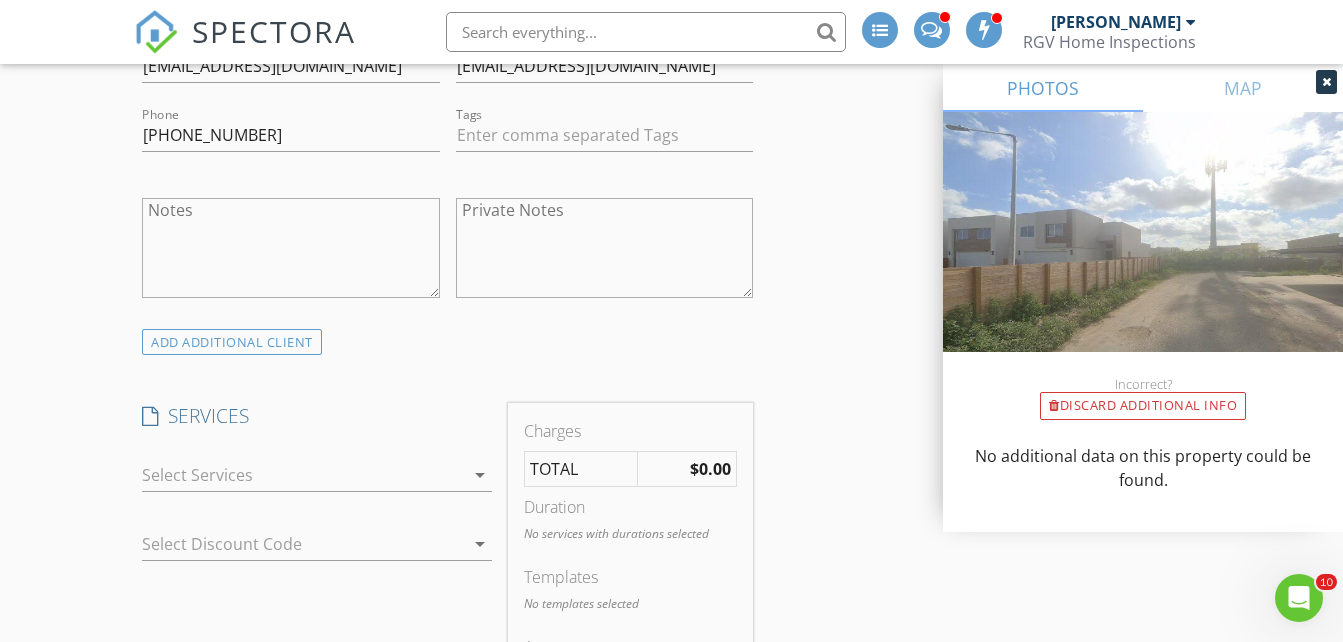 scroll, scrollTop: 1402, scrollLeft: 0, axis: vertical 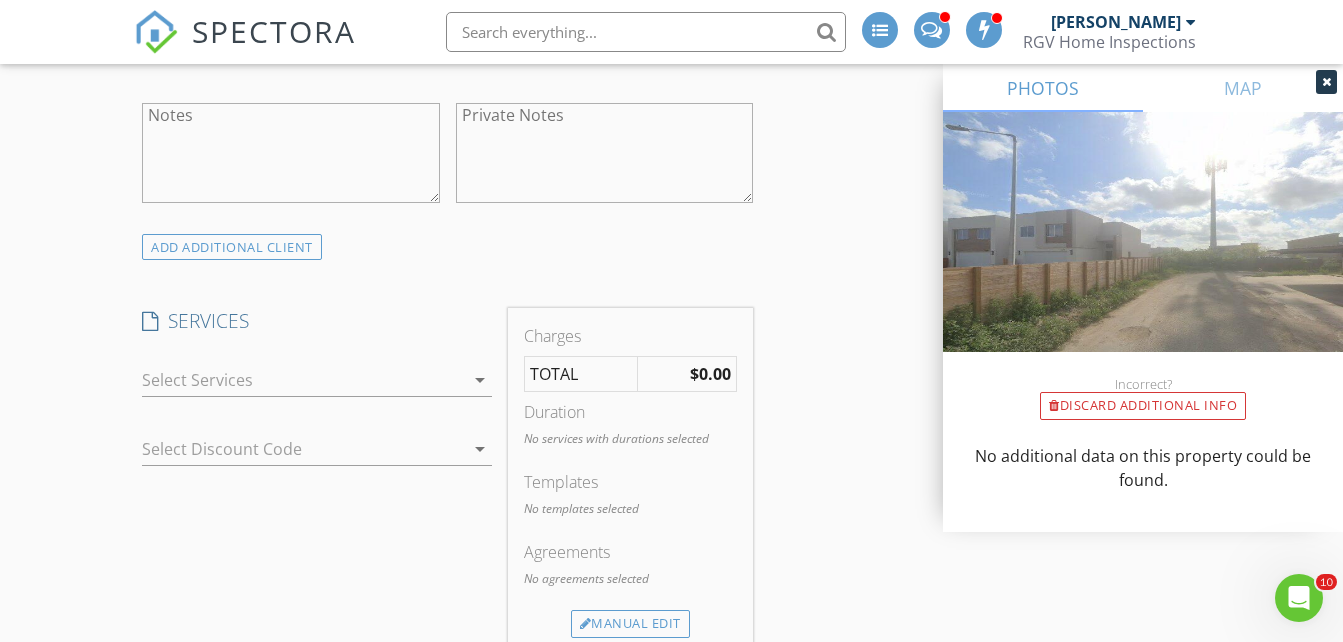 drag, startPoint x: 199, startPoint y: 398, endPoint x: 216, endPoint y: 398, distance: 17 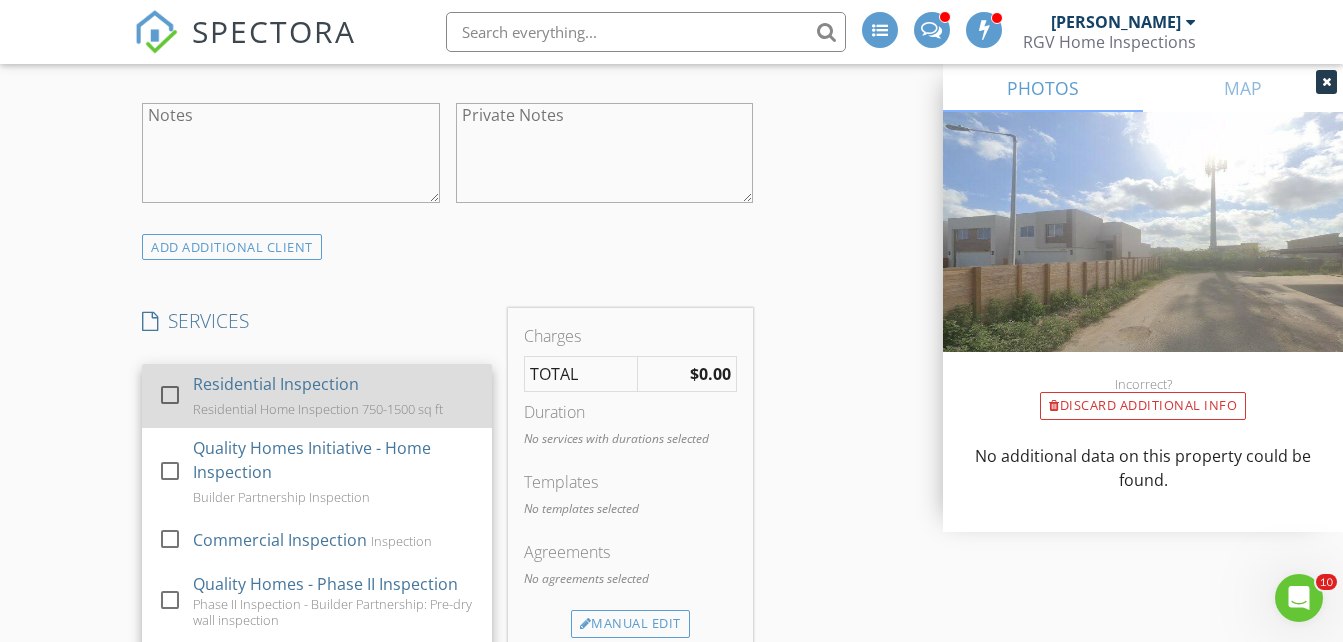 click on "Residential Inspection" at bounding box center [276, 384] 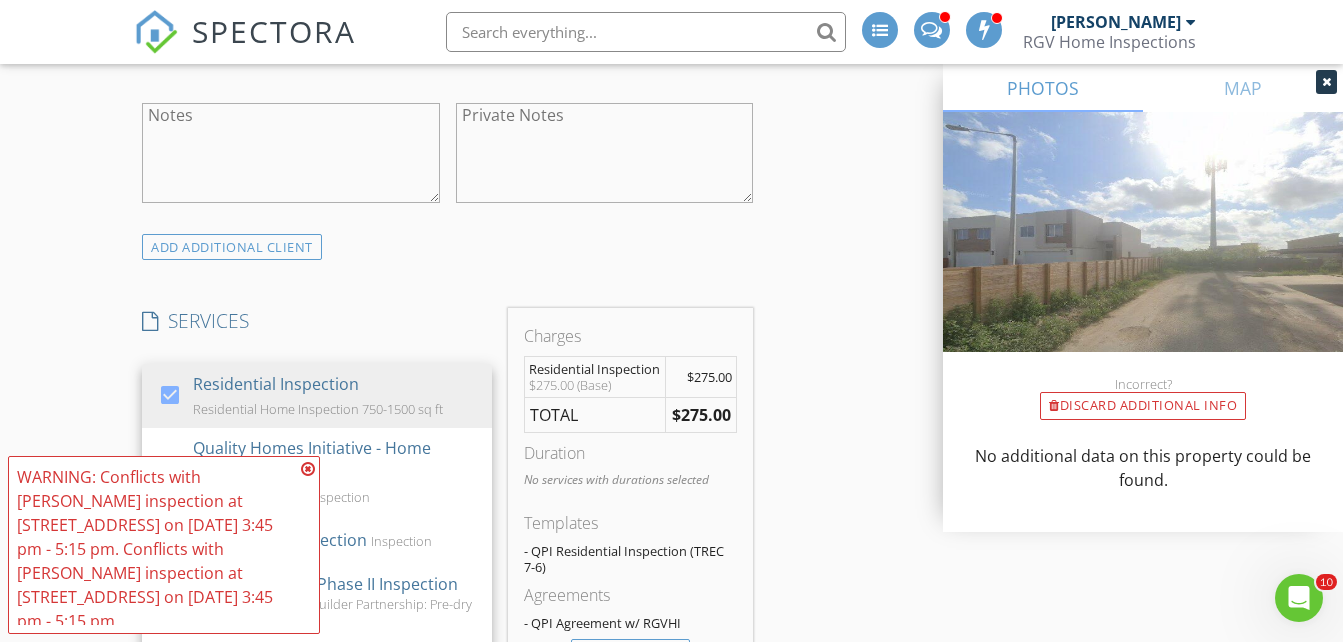 click on "INSPECTOR(S)
check_box_outline_blank   Donnie Quintanilla     check_box   Fernando Valbuena   PRIMARY   check_box   Nick De Santos     Fernando Valbuena,  Nick De Santos arrow_drop_down   check_box_outline_blank Fernando Valbuena specifically requested check_box_outline_blank Nick De Santos specifically requested
Date/Time
07/11/2025 3:45 PM   Does Not Repeat arrow_drop_down
Location
Address Search       Address 1220 N Lincoln Ave   Unit   City San Juan   State TX   Zip 78589   Hidalgo Hidalgo     Square Feet 1500   Year Built 2025   Foundation arrow_drop_down     Nick De Santos     0.0 miles     (a few seconds)         Fernando Valbuena     0.0 miles     (a few seconds)
client
check_box Enable Client CC email for this inspection   Client Search     check_box_outline_blank Client is a Company/Organization     First Name Laura T   Last Name Gutierrez   Email" at bounding box center (671, 756) 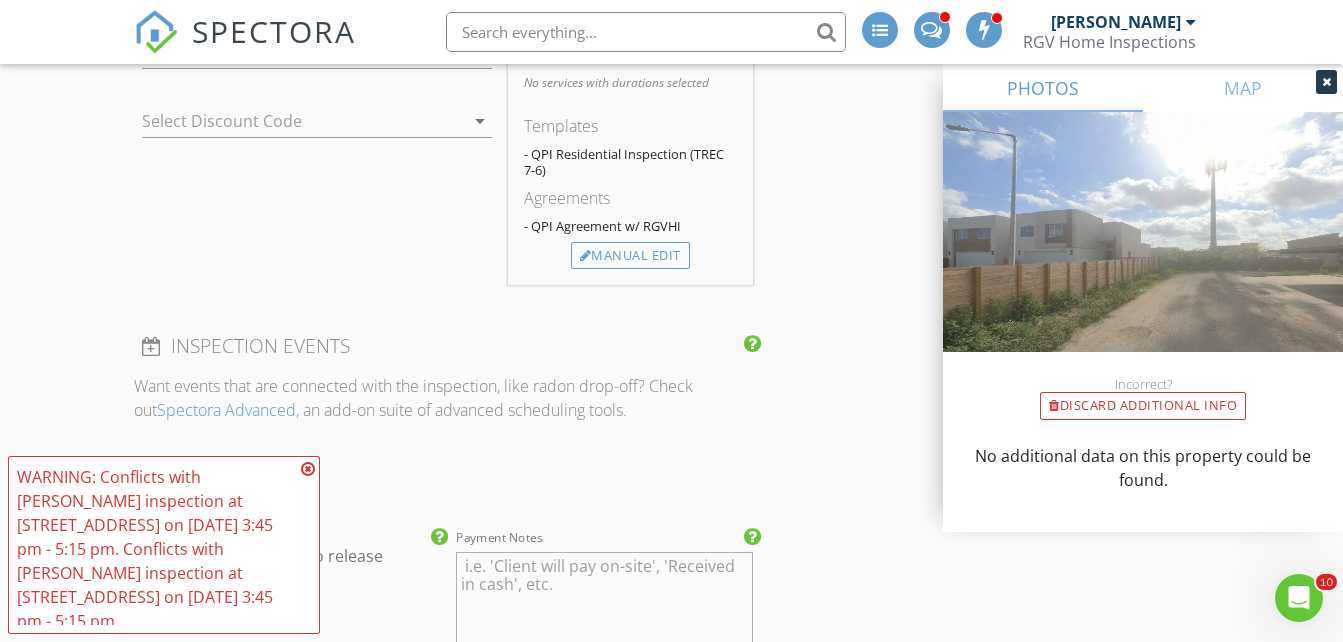 scroll, scrollTop: 1802, scrollLeft: 0, axis: vertical 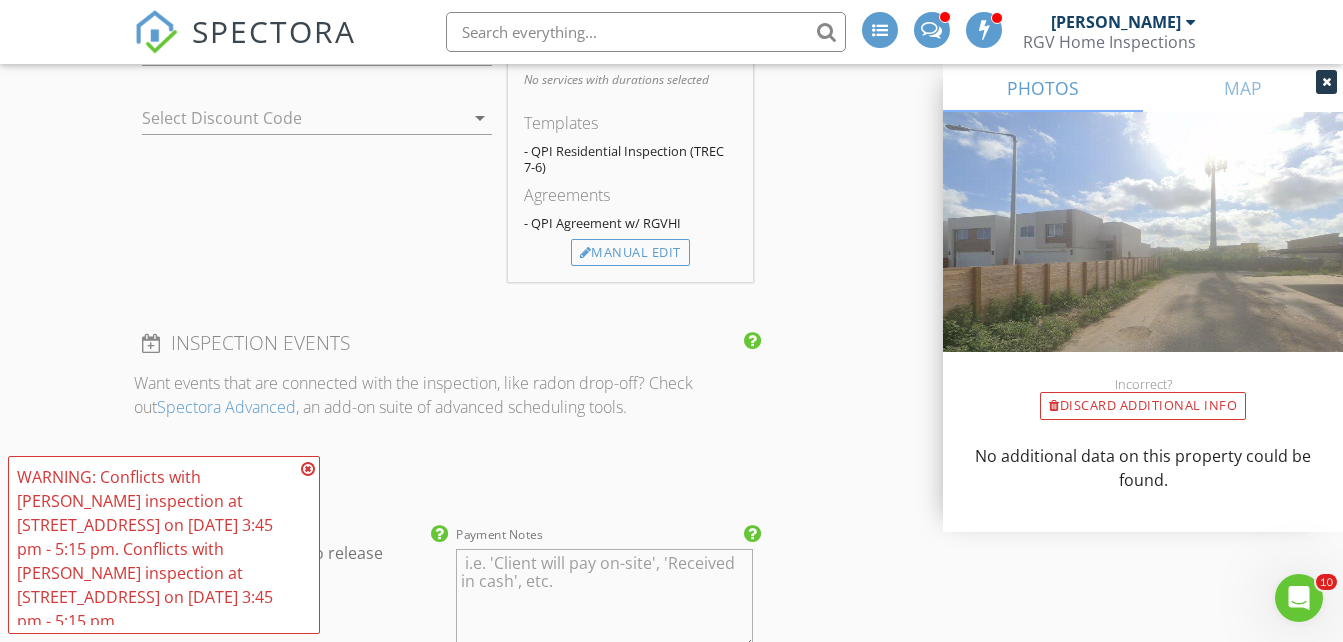 click on "Charges    Residential Inspection
$275.00 (Base)
$275.00    TOTAL   $275.00    Duration    No services with durations selected      Templates
- QPI Residential Inspection (TREC 7-6)
Agreements
- QPI Agreement w/ RGVHI
Manual Edit" at bounding box center (630, 95) 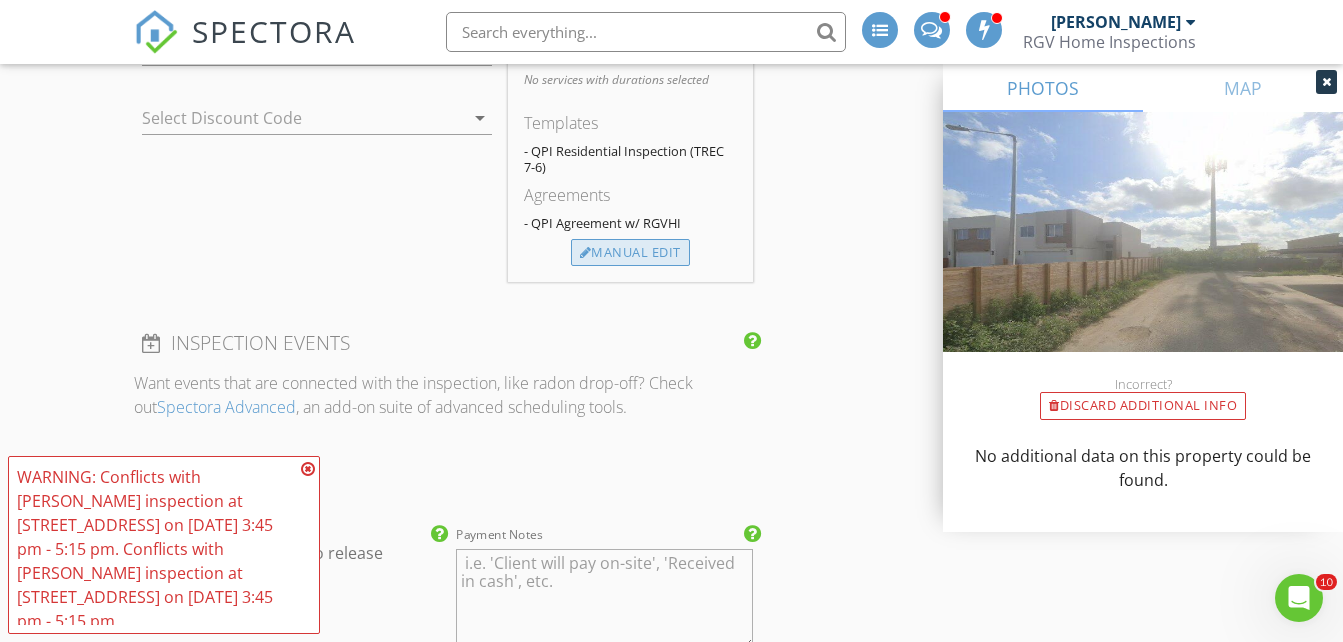 click on "Manual Edit" at bounding box center [630, 253] 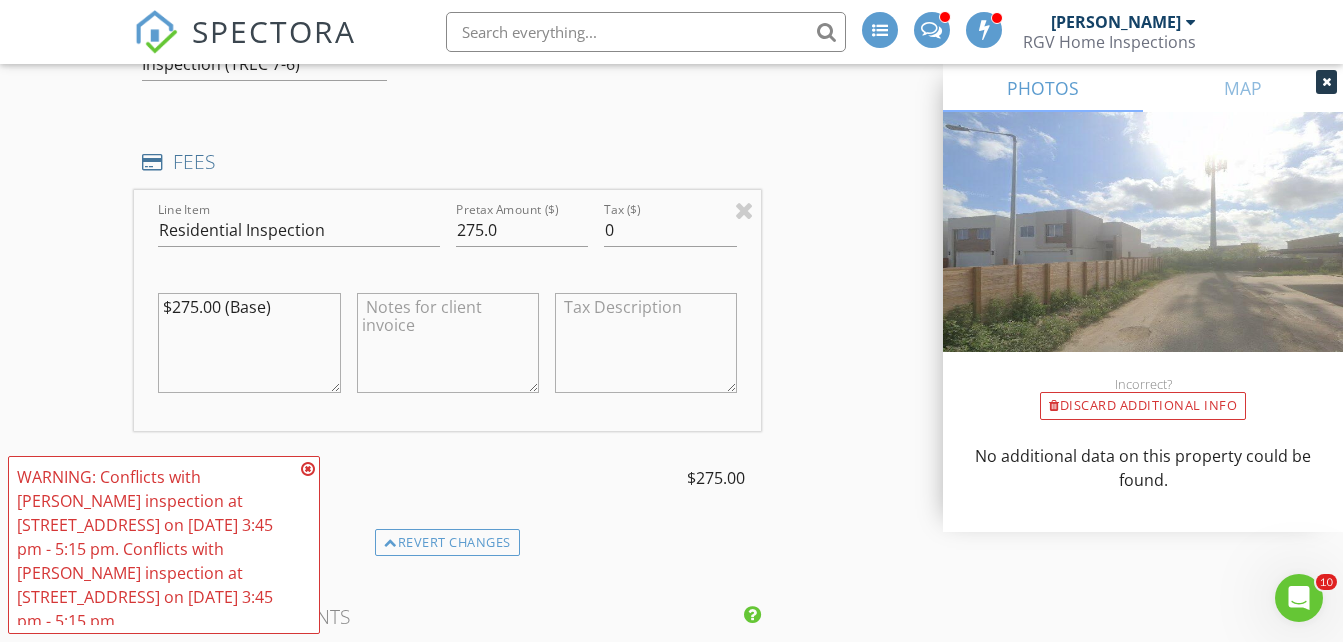 scroll, scrollTop: 1602, scrollLeft: 0, axis: vertical 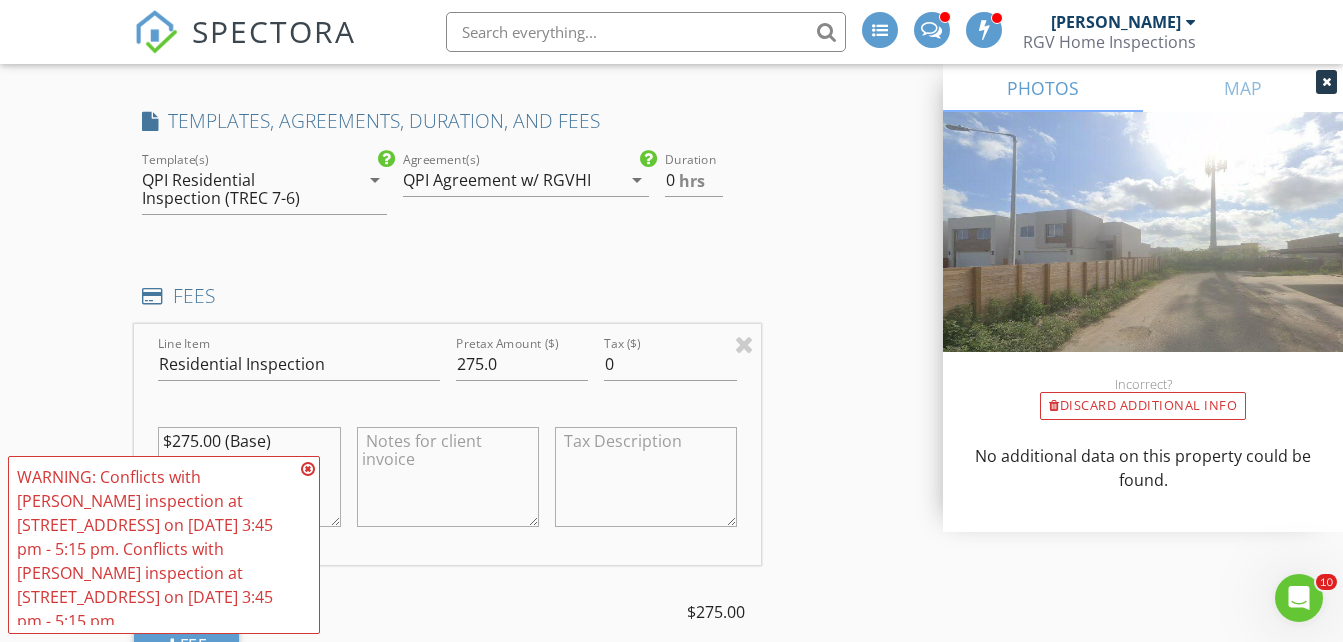 click on "QPI Residential Inspection (TREC 7-6)" at bounding box center (239, 189) 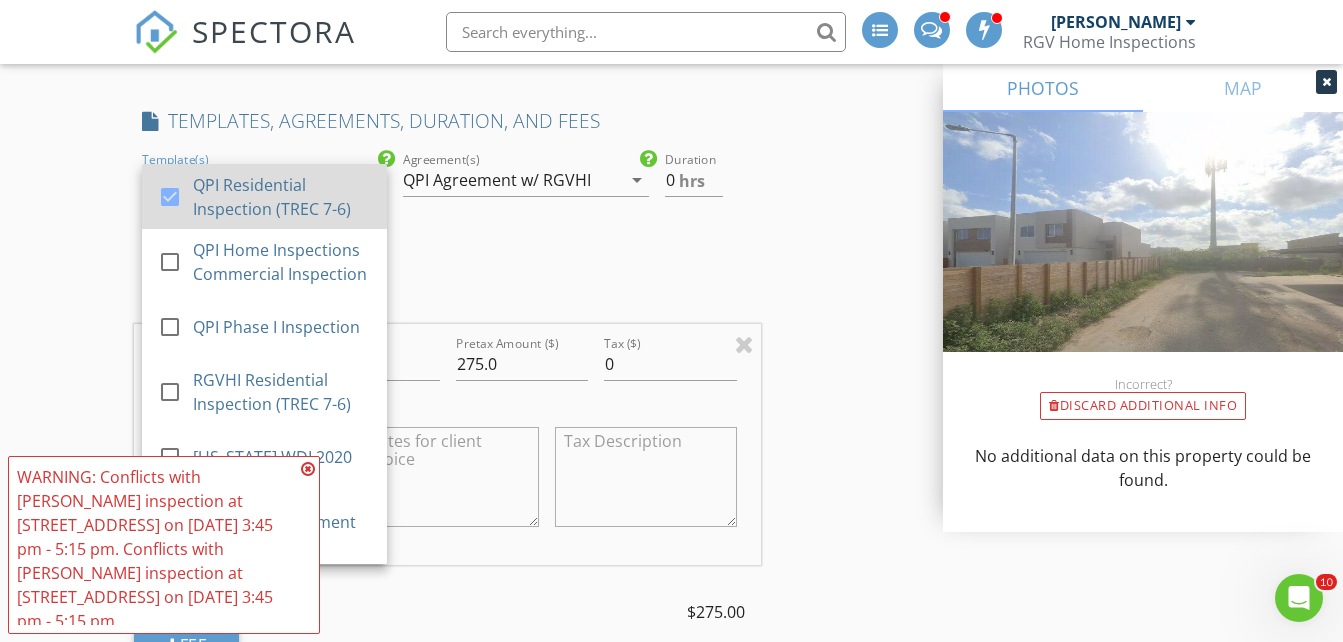 click on "QPI Residential Inspection (TREC 7-6)" at bounding box center [283, 197] 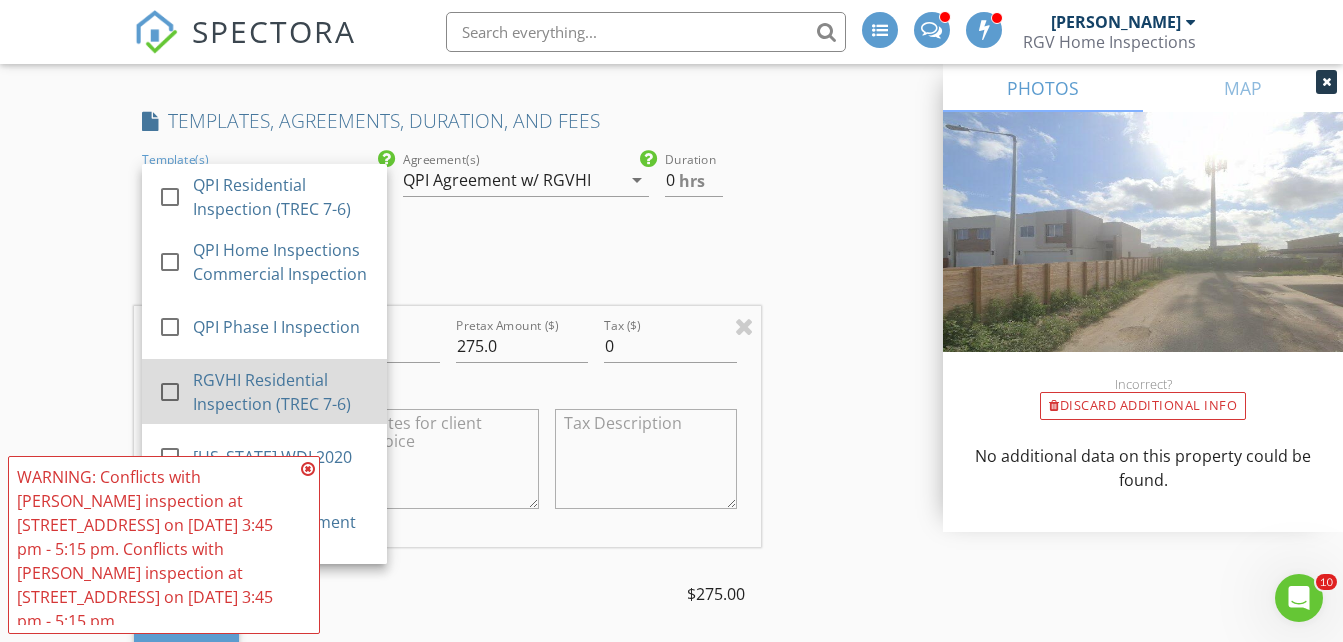 click on "RGVHI Residential Inspection (TREC 7-6)" at bounding box center (283, 392) 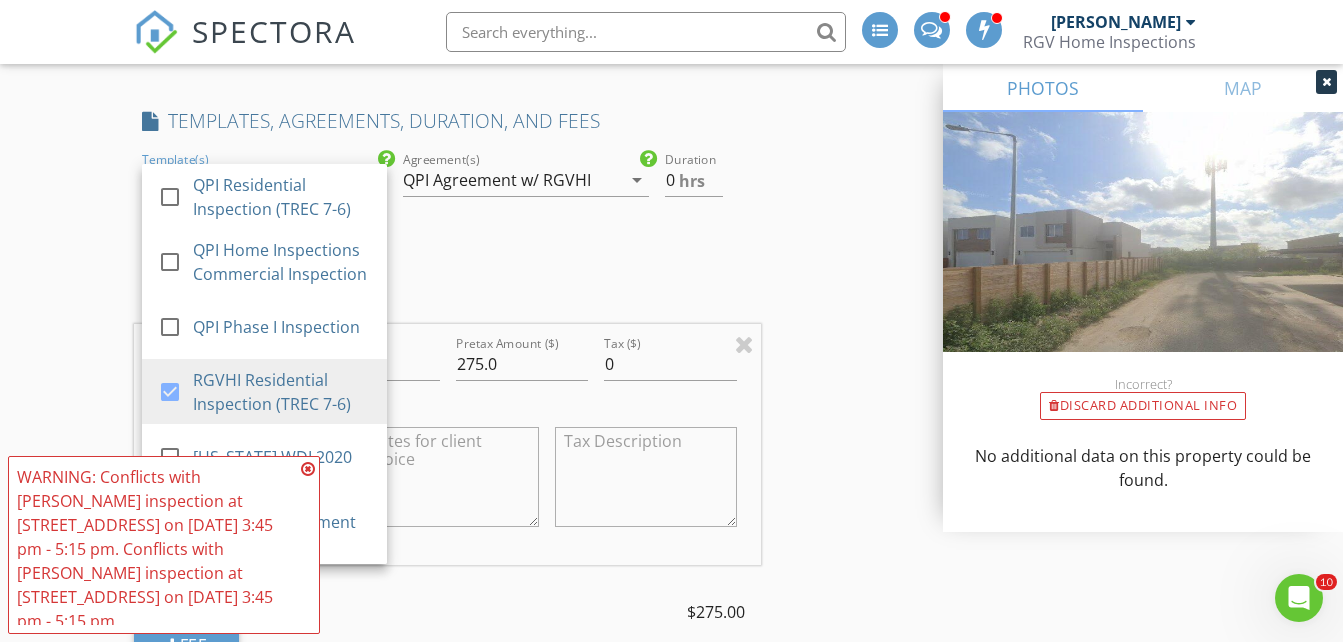 click on "QPI Agreement w/ RGVHI" at bounding box center (511, 180) 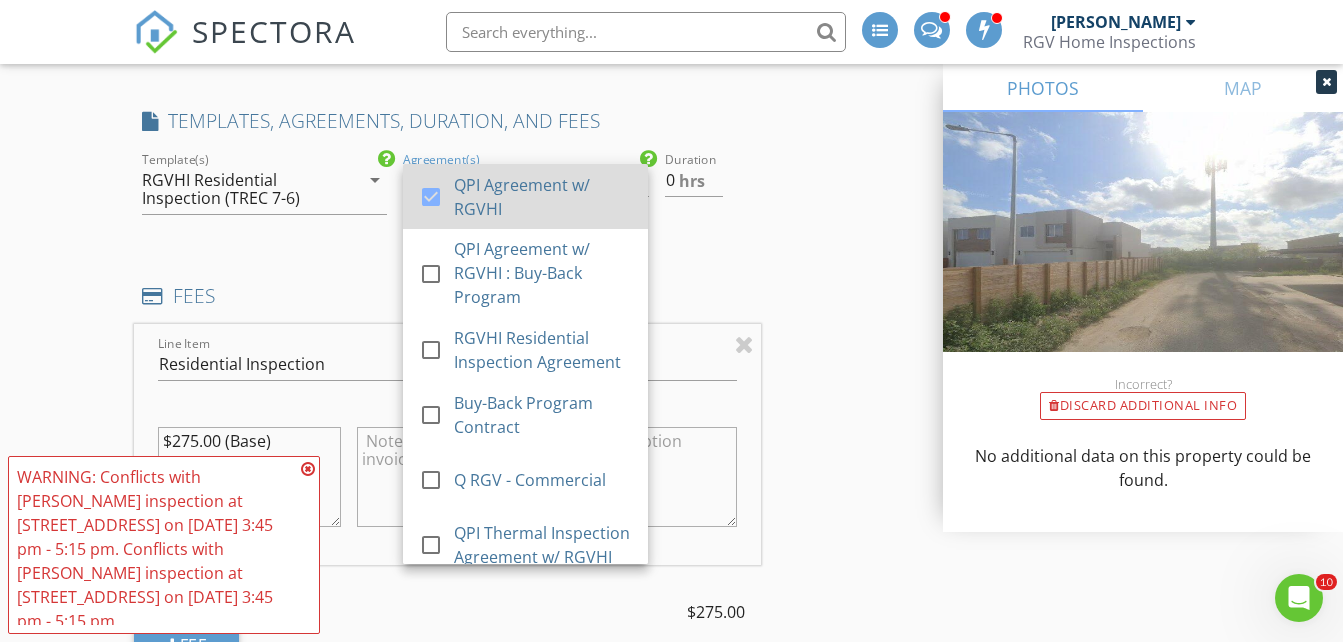 click on "QPI Agreement w/ RGVHI" at bounding box center [544, 197] 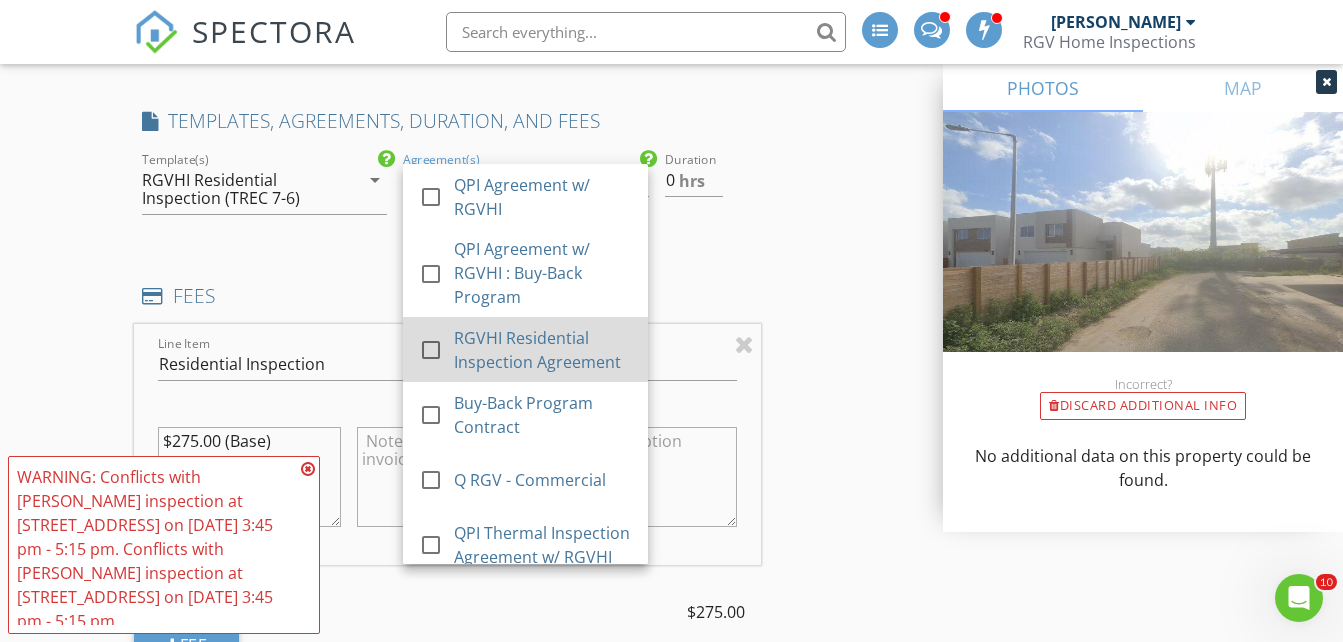 click on "RGVHI Residential Inspection Agreement" at bounding box center (544, 350) 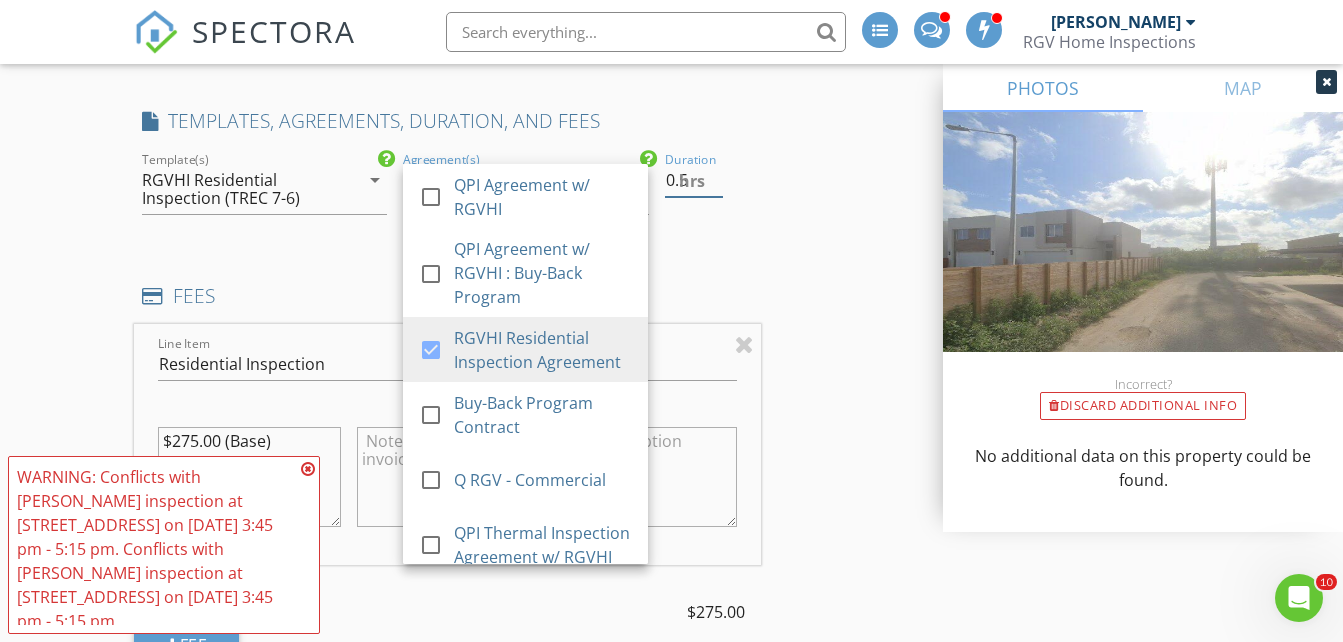 click on "0.5" at bounding box center [694, 180] 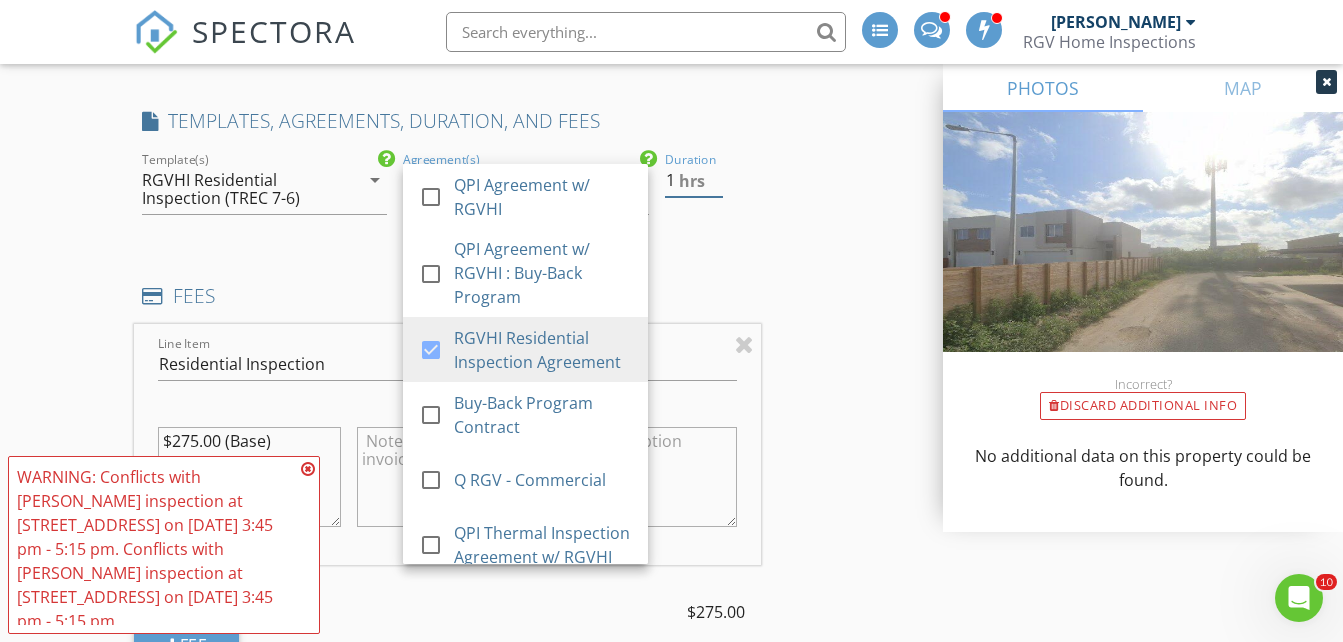 click on "1" at bounding box center (694, 180) 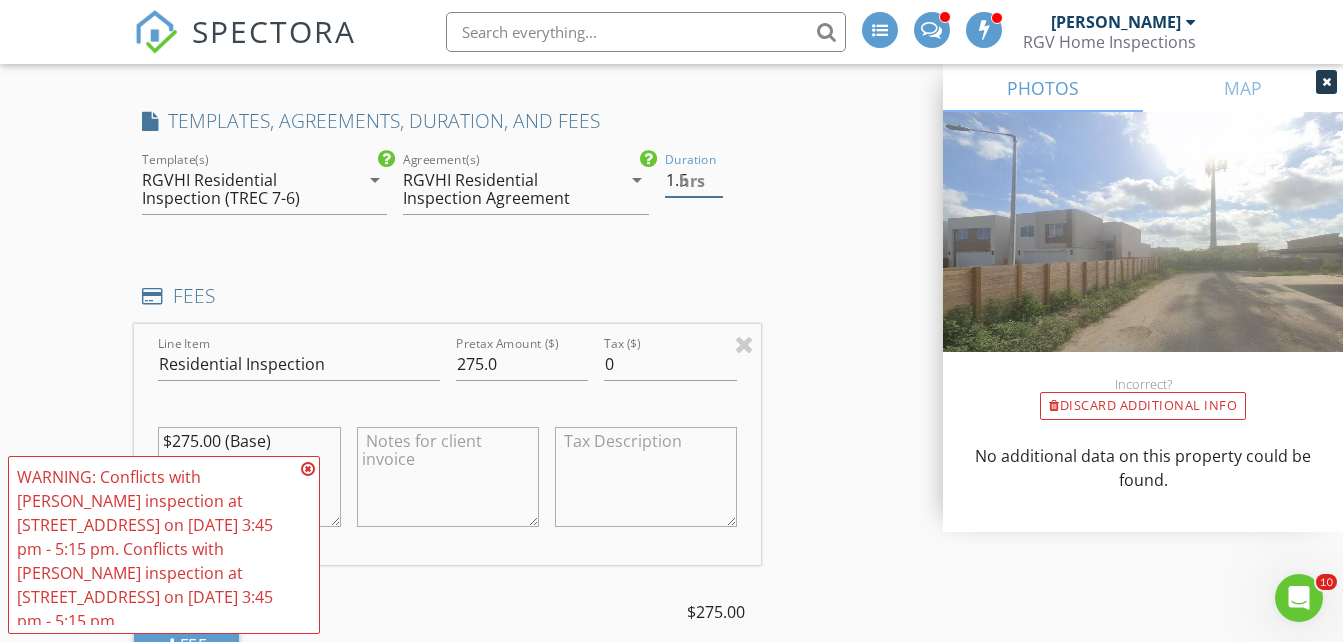 type on "1.5" 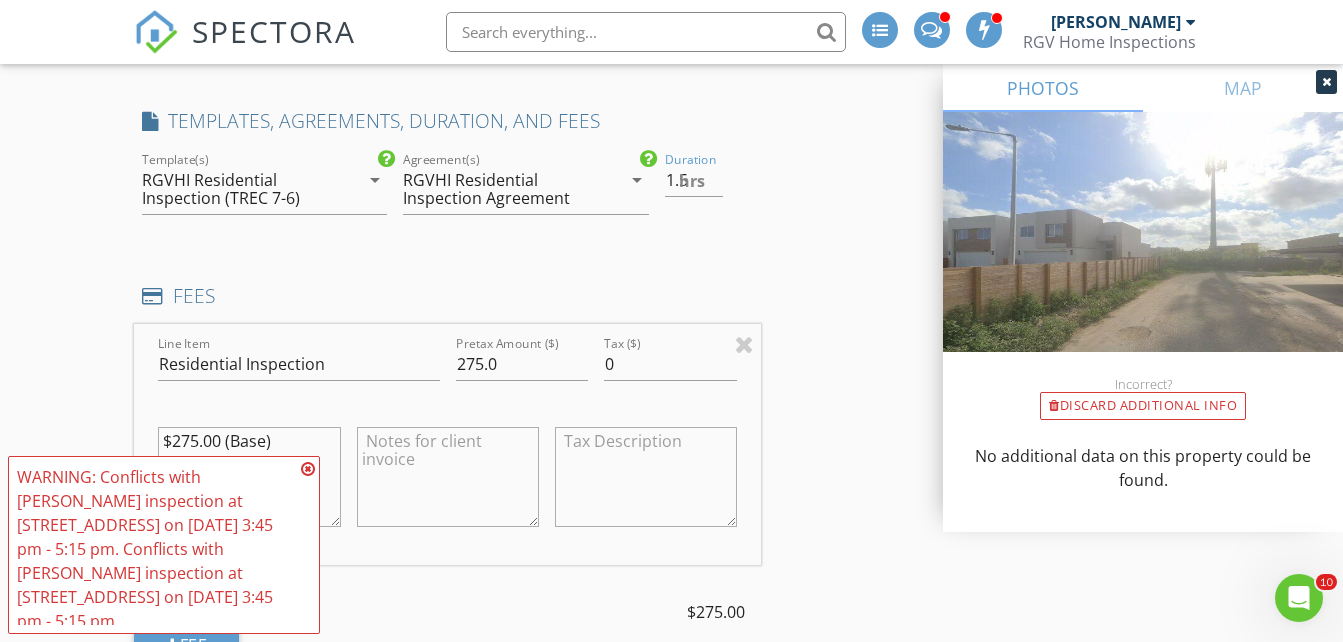 click on "INSPECTOR(S)
check_box_outline_blank   Donnie Quintanilla     check_box   Fernando Valbuena   PRIMARY   check_box   Nick De Santos     Fernando Valbuena,  Nick De Santos arrow_drop_down   check_box_outline_blank Fernando Valbuena specifically requested check_box_outline_blank Nick De Santos specifically requested
Date/Time
07/11/2025 3:45 PM   Does Not Repeat arrow_drop_down
Location
Address Search       Address 1220 N Lincoln Ave   Unit   City San Juan   State TX   Zip 78589   Hidalgo Hidalgo     Square Feet 1500   Year Built 2025   Foundation arrow_drop_down     Nick De Santos     0.0 miles     (a few seconds)         Fernando Valbuena     0.0 miles     (a few seconds)
client
check_box Enable Client CC email for this inspection   Client Search     check_box_outline_blank Client is a Company/Organization     First Name Laura T   Last Name Gutierrez   Email" at bounding box center (671, 660) 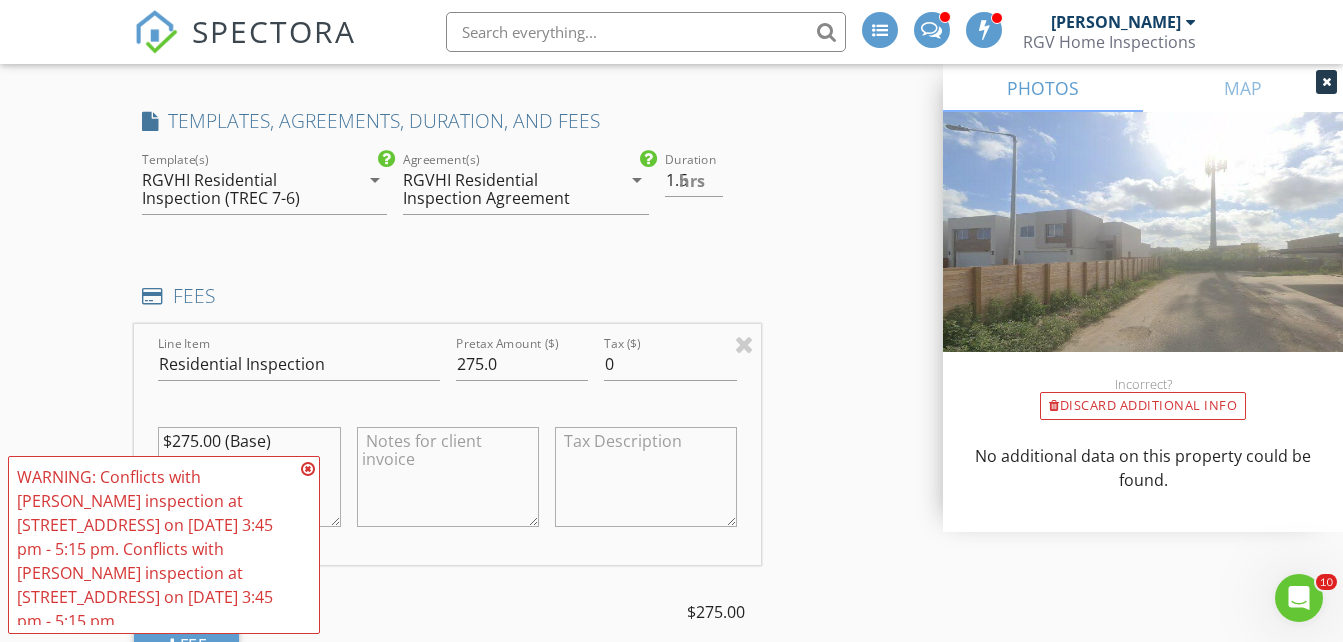 click at bounding box center [308, 469] 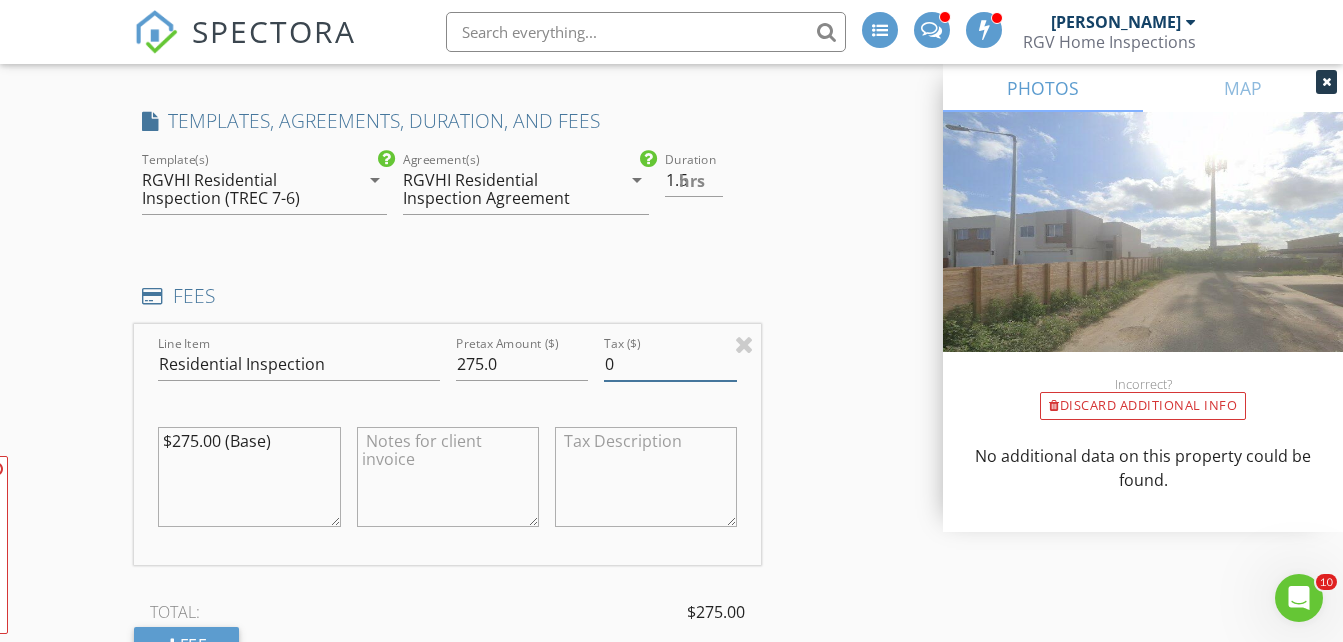 click on "INSPECTOR(S)
check_box_outline_blank   Donnie Quintanilla     check_box   Fernando Valbuena   PRIMARY   check_box   Nick De Santos     Fernando Valbuena,  Nick De Santos arrow_drop_down   check_box_outline_blank Fernando Valbuena specifically requested check_box_outline_blank Nick De Santos specifically requested
Date/Time
07/11/2025 3:45 PM   Does Not Repeat arrow_drop_down
Location
Address Search       Address 1220 N Lincoln Ave   Unit   City San Juan   State TX   Zip 78589   Hidalgo Hidalgo     Square Feet 1500   Year Built 2025   Foundation arrow_drop_down     Nick De Santos     0.0 miles     (a few seconds)         Fernando Valbuena     0.0 miles     (a few seconds)
client
check_box Enable Client CC email for this inspection   Client Search     check_box_outline_blank Client is a Company/Organization     First Name Laura T   Last Name Gutierrez   Email" at bounding box center [671, 660] 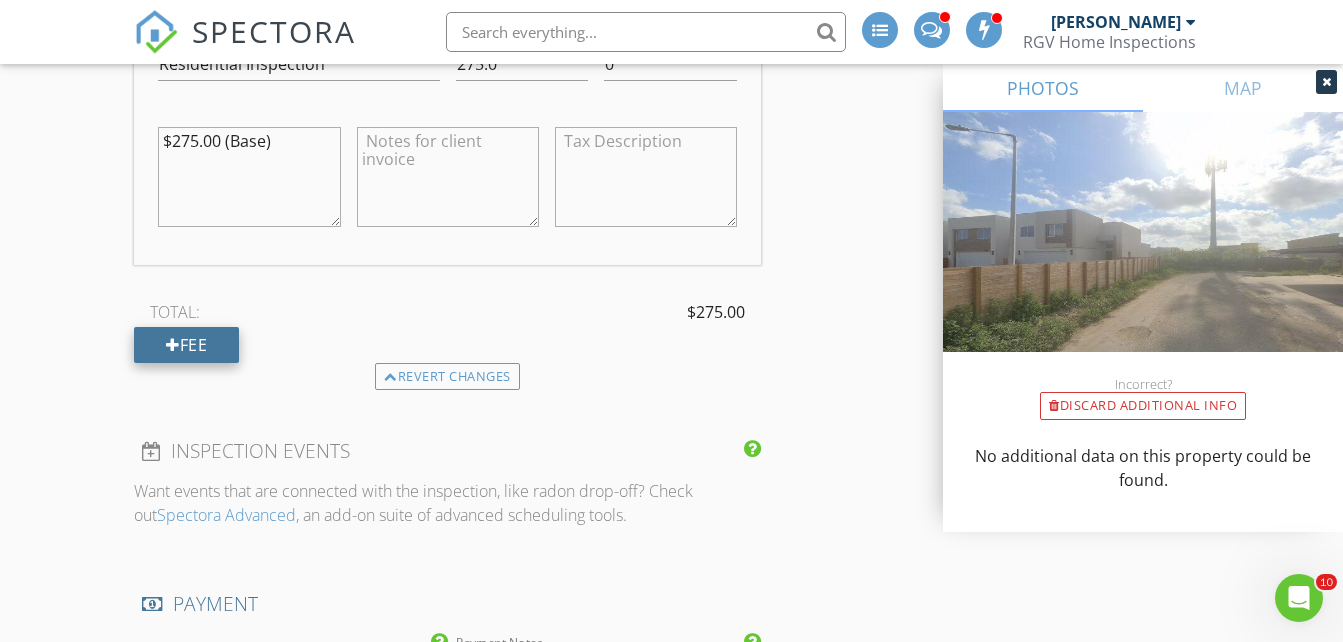 click at bounding box center [173, 345] 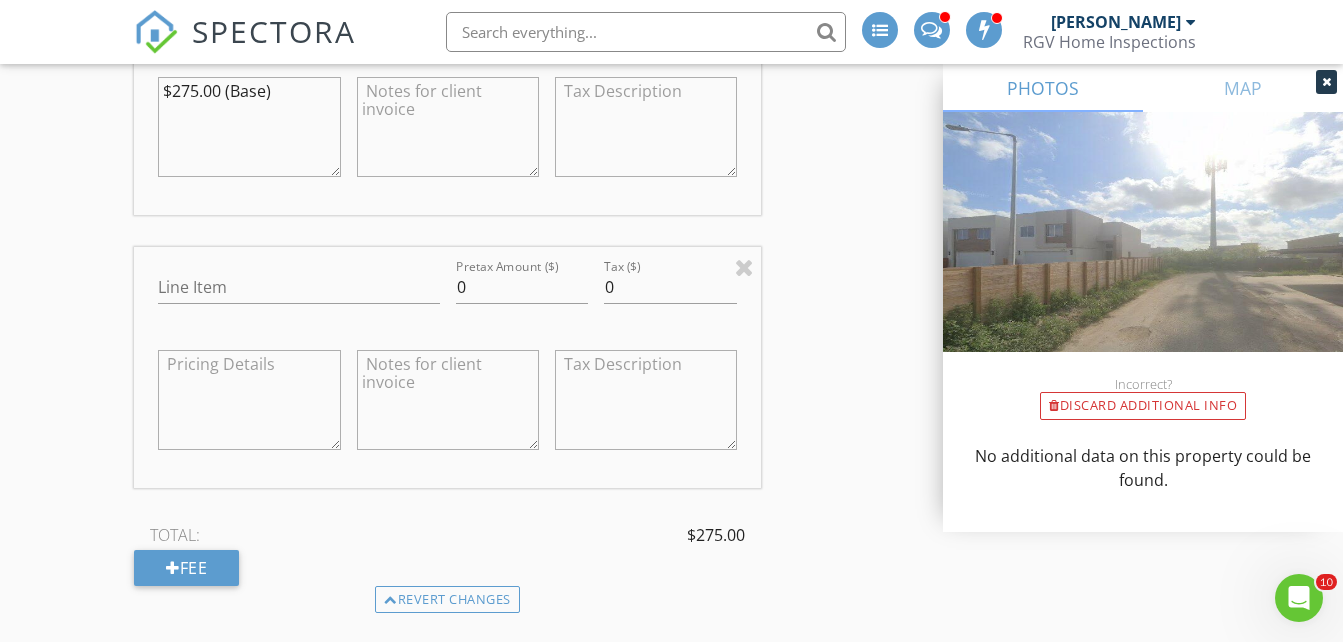 scroll, scrollTop: 2002, scrollLeft: 0, axis: vertical 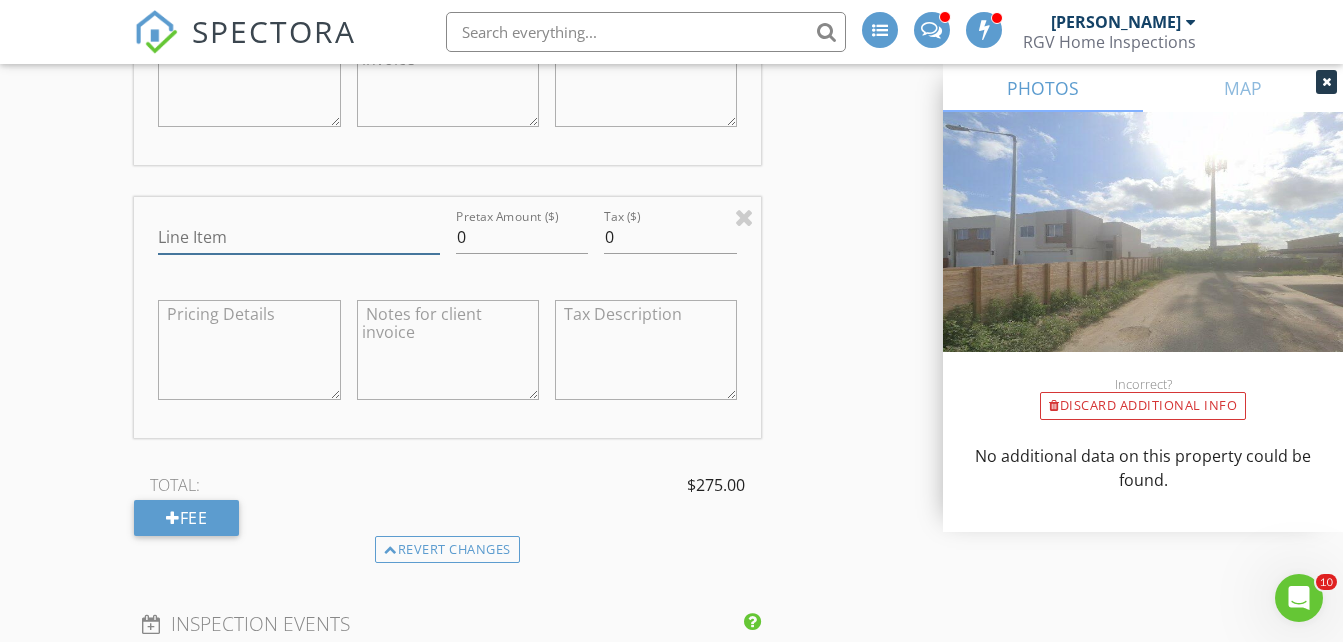 click on "Line Item" at bounding box center (298, 237) 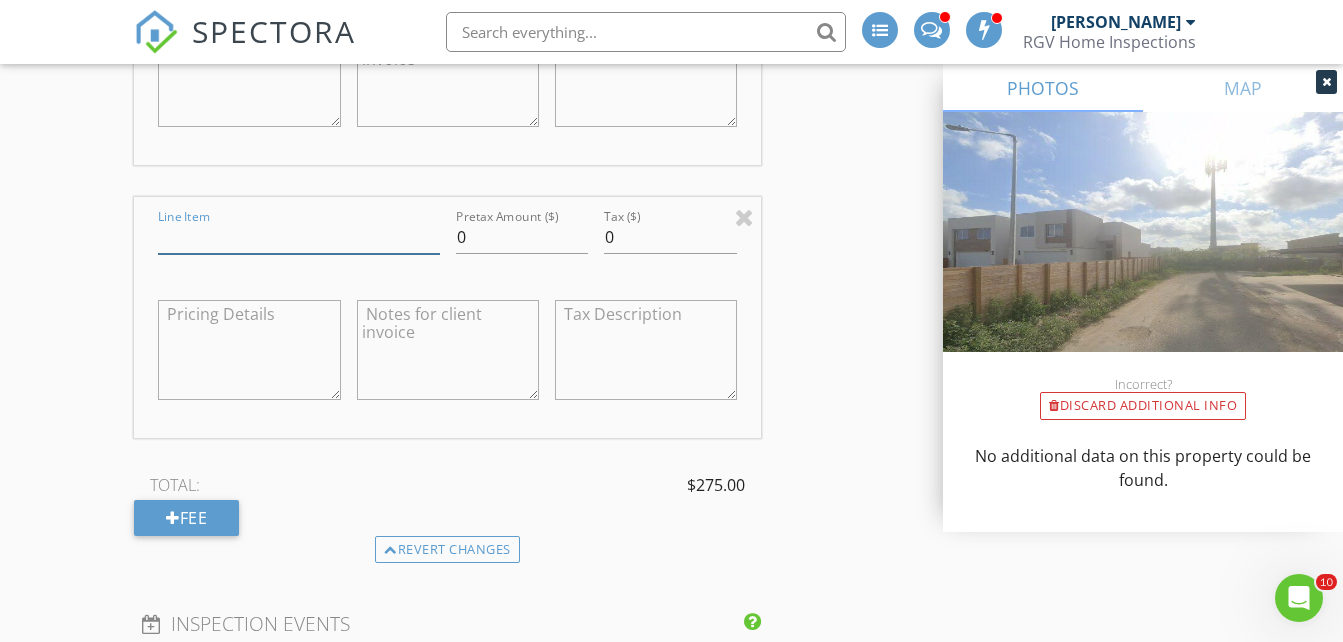 type on "Discount" 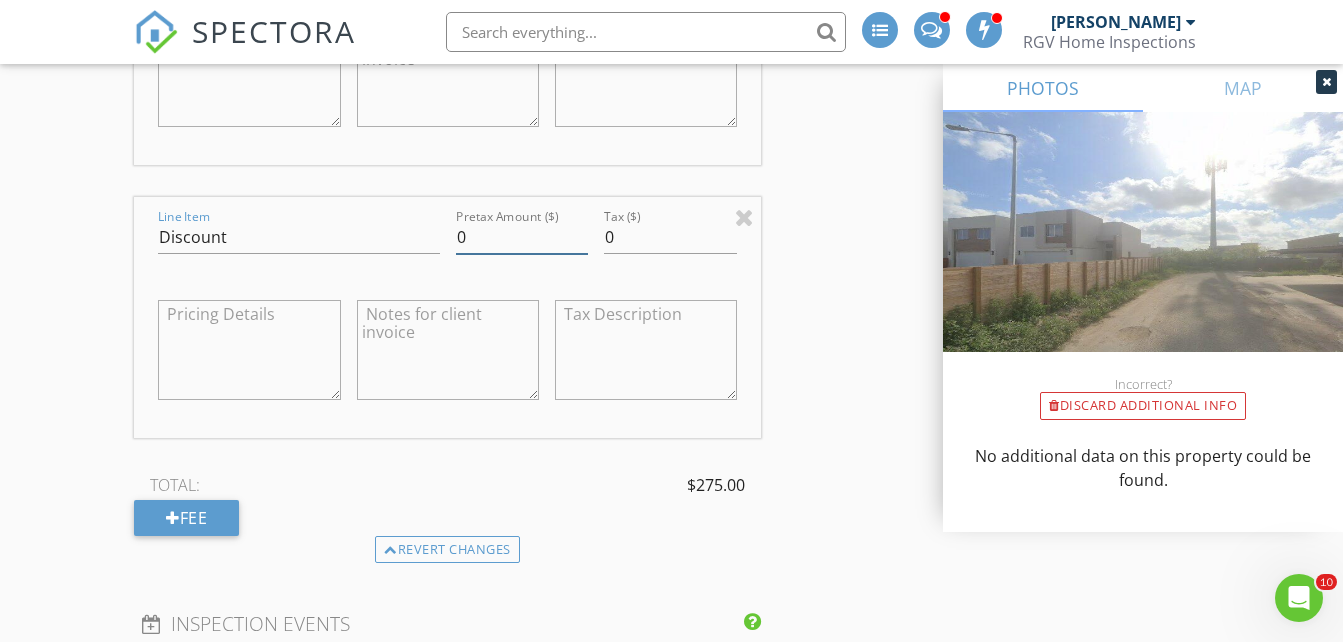 click on "0" at bounding box center (522, 237) 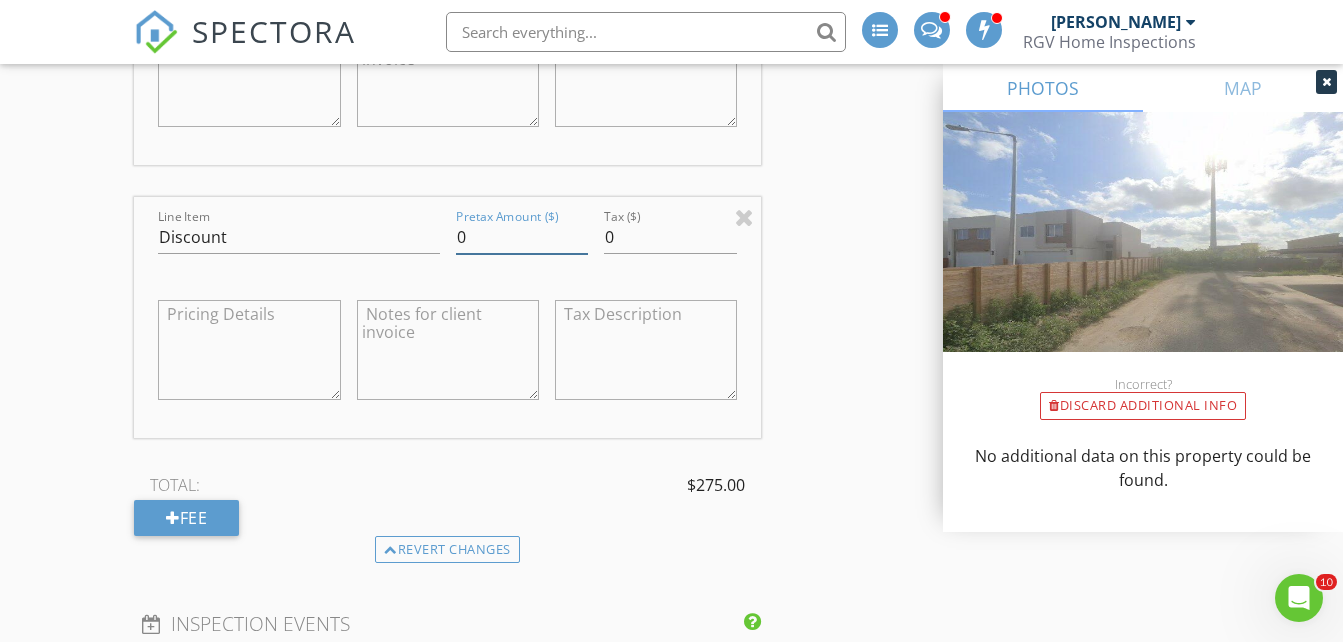 click on "0" at bounding box center [522, 237] 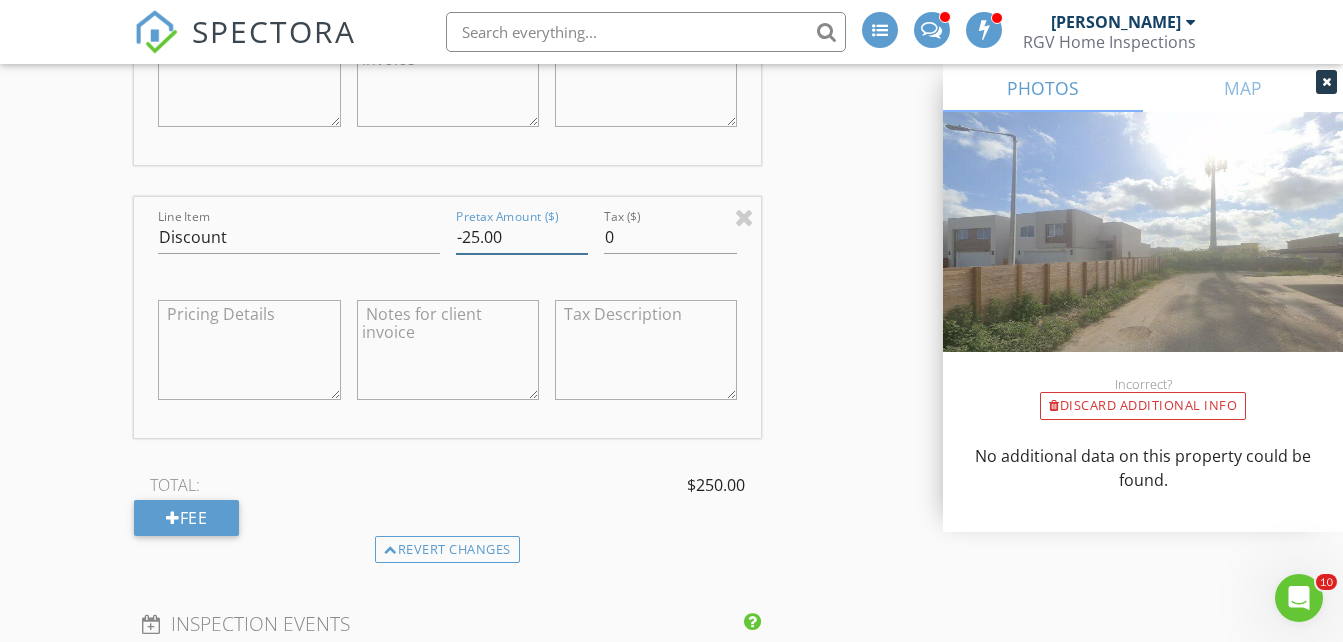 type on "-25.00" 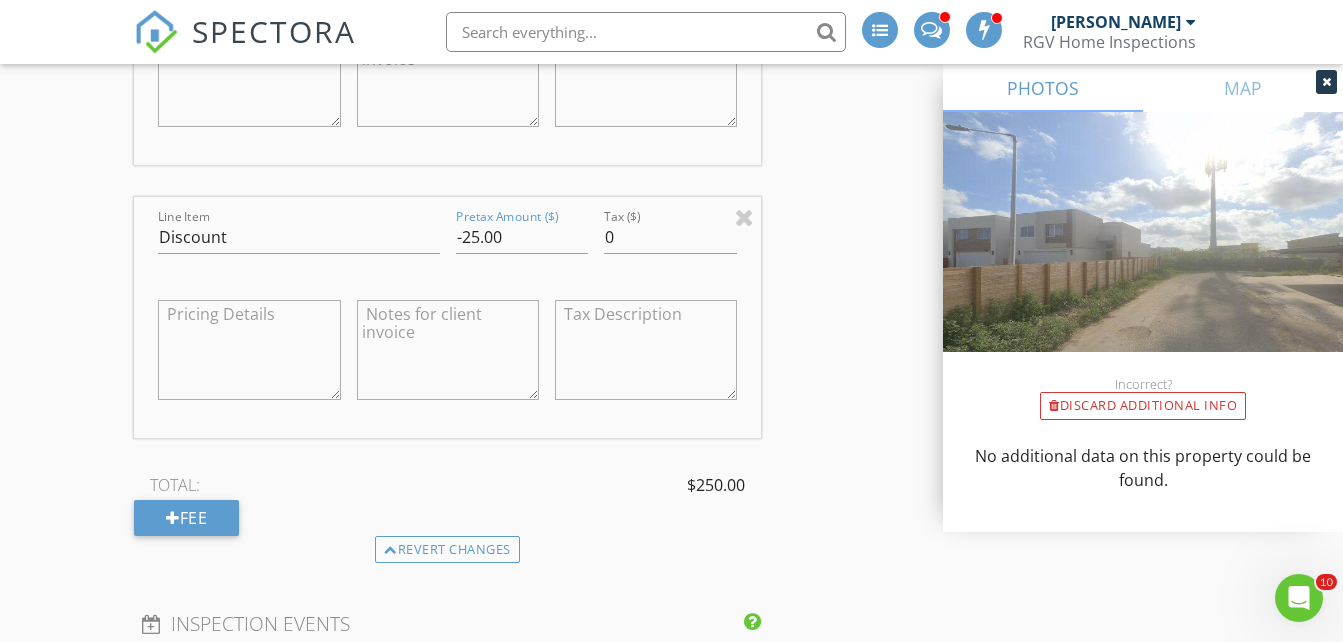 click on "INSPECTOR(S)
check_box_outline_blank   Donnie Quintanilla     check_box   Fernando Valbuena   PRIMARY   check_box   Nick De Santos     Fernando Valbuena,  Nick De Santos arrow_drop_down   check_box_outline_blank Fernando Valbuena specifically requested check_box_outline_blank Nick De Santos specifically requested
Date/Time
07/11/2025 3:45 PM   Does Not Repeat arrow_drop_down
Location
Address Search       Address 1220 N Lincoln Ave   Unit   City San Juan   State TX   Zip 78589   Hidalgo Hidalgo     Square Feet 1500   Year Built 2025   Foundation arrow_drop_down     Nick De Santos     0.0 miles     (a few seconds)         Fernando Valbuena     0.0 miles     (a few seconds)
client
check_box Enable Client CC email for this inspection   Client Search     check_box_outline_blank Client is a Company/Organization     First Name Laura T   Last Name Gutierrez   Email" at bounding box center (671, 396) 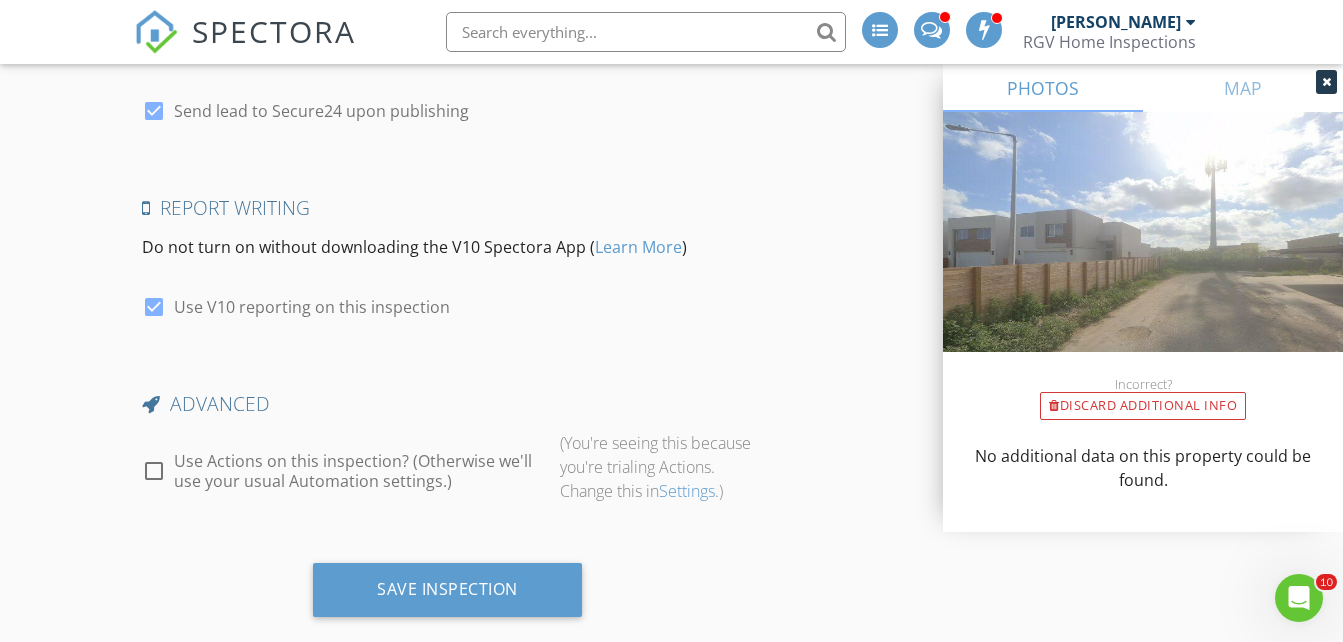 scroll, scrollTop: 3979, scrollLeft: 0, axis: vertical 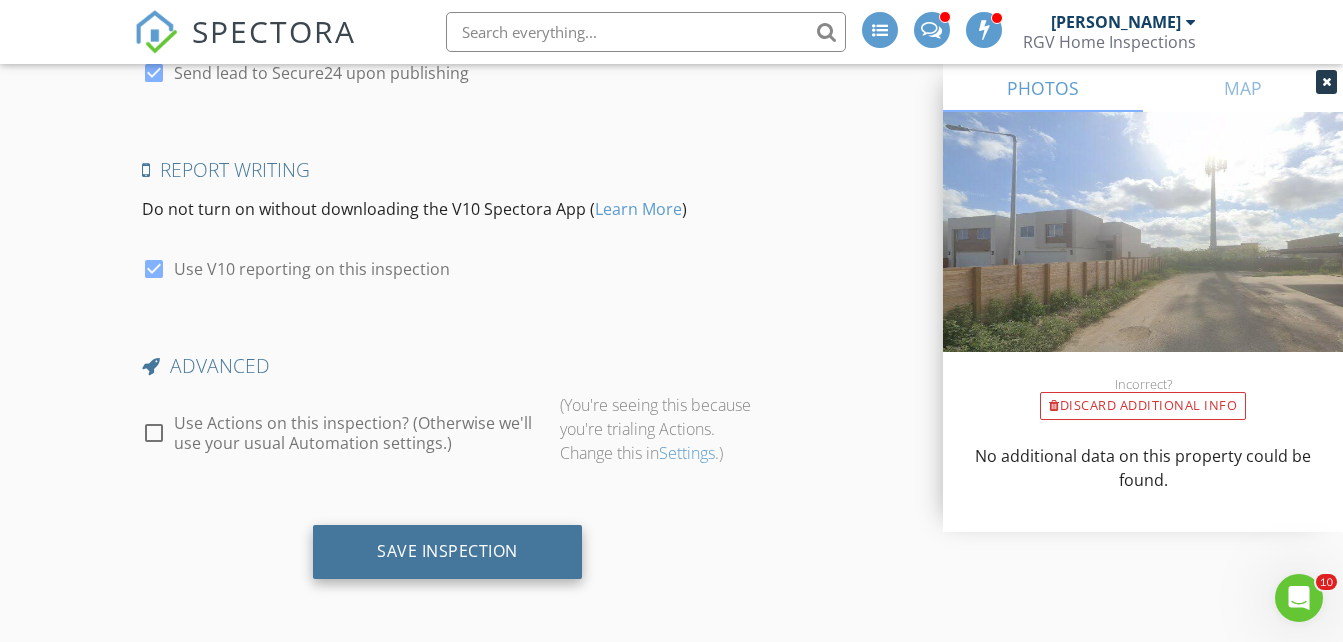 click on "Save Inspection" at bounding box center (447, 552) 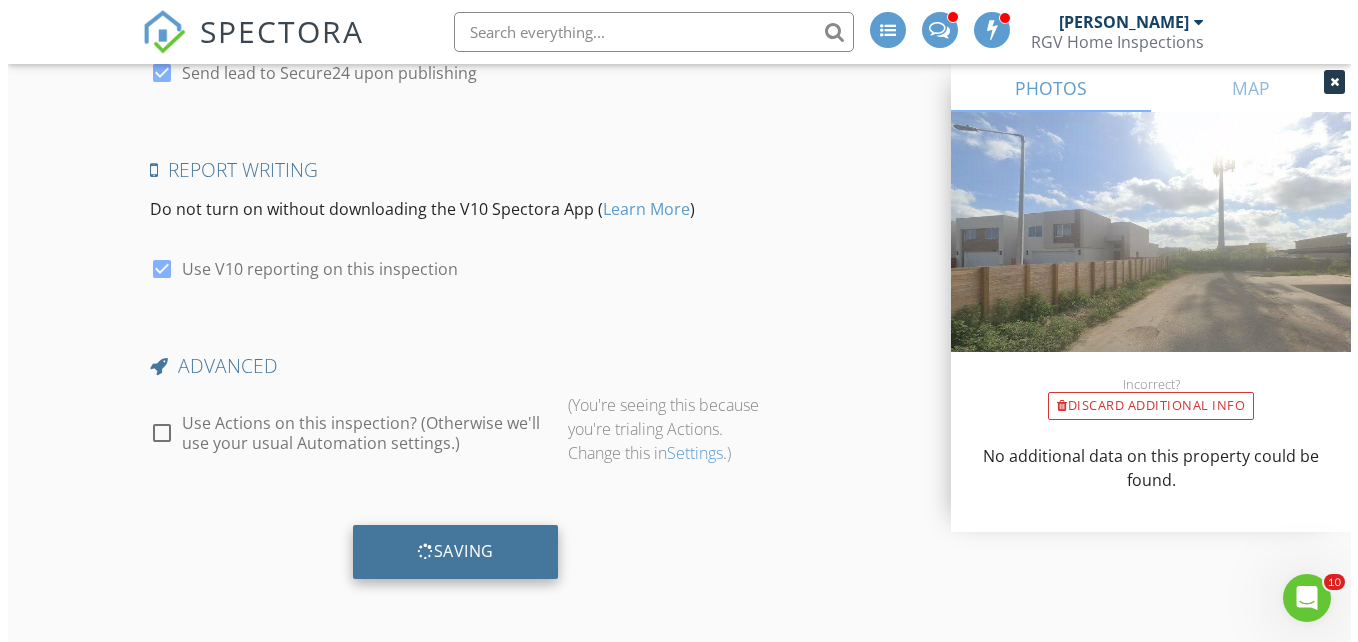 scroll, scrollTop: 3967, scrollLeft: 0, axis: vertical 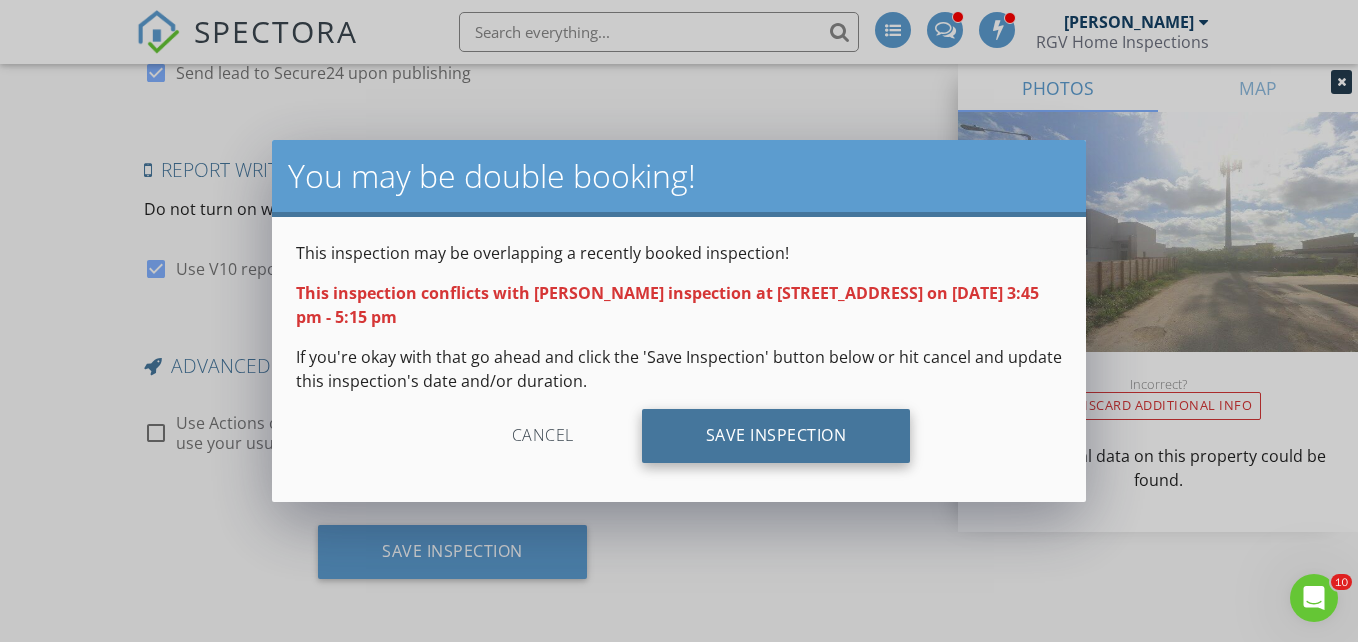 click on "Save Inspection" at bounding box center (776, 436) 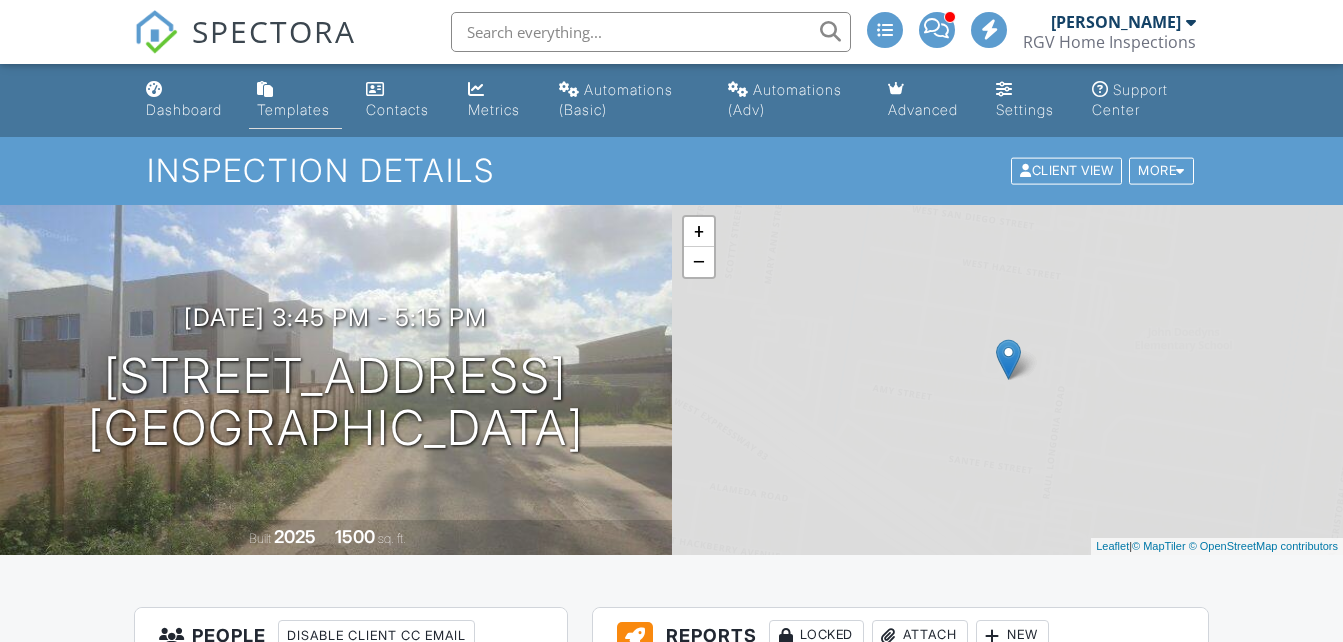 scroll, scrollTop: 0, scrollLeft: 0, axis: both 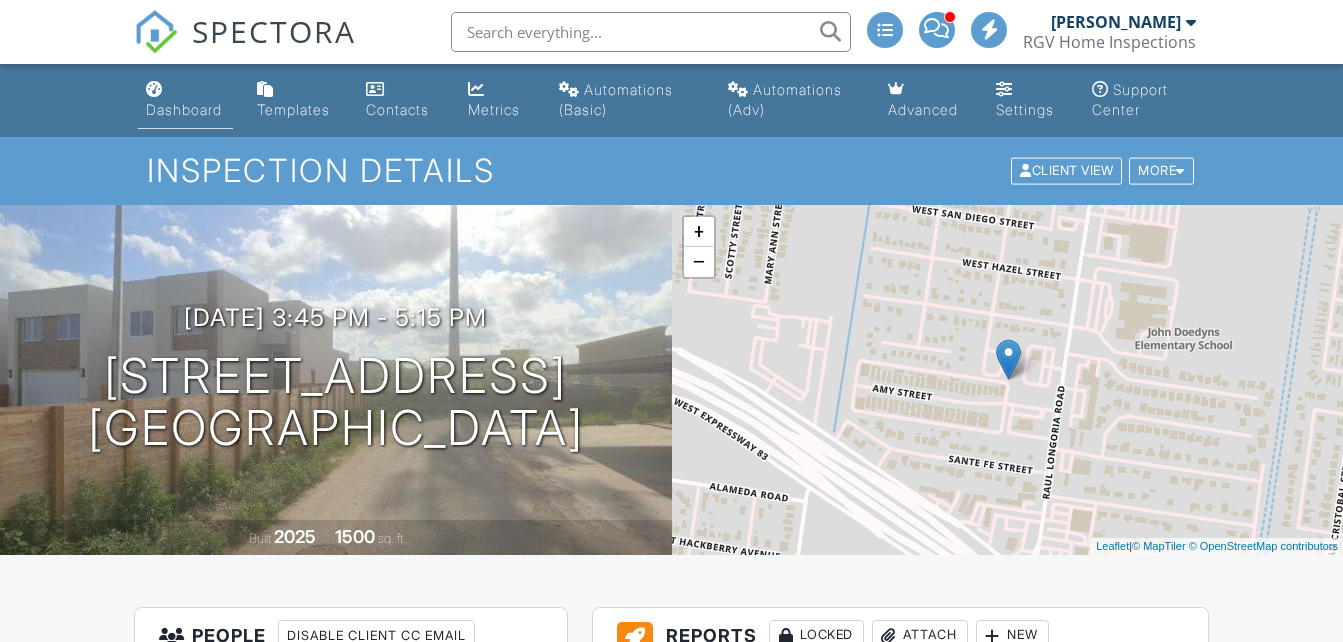 click on "Dashboard" at bounding box center [185, 100] 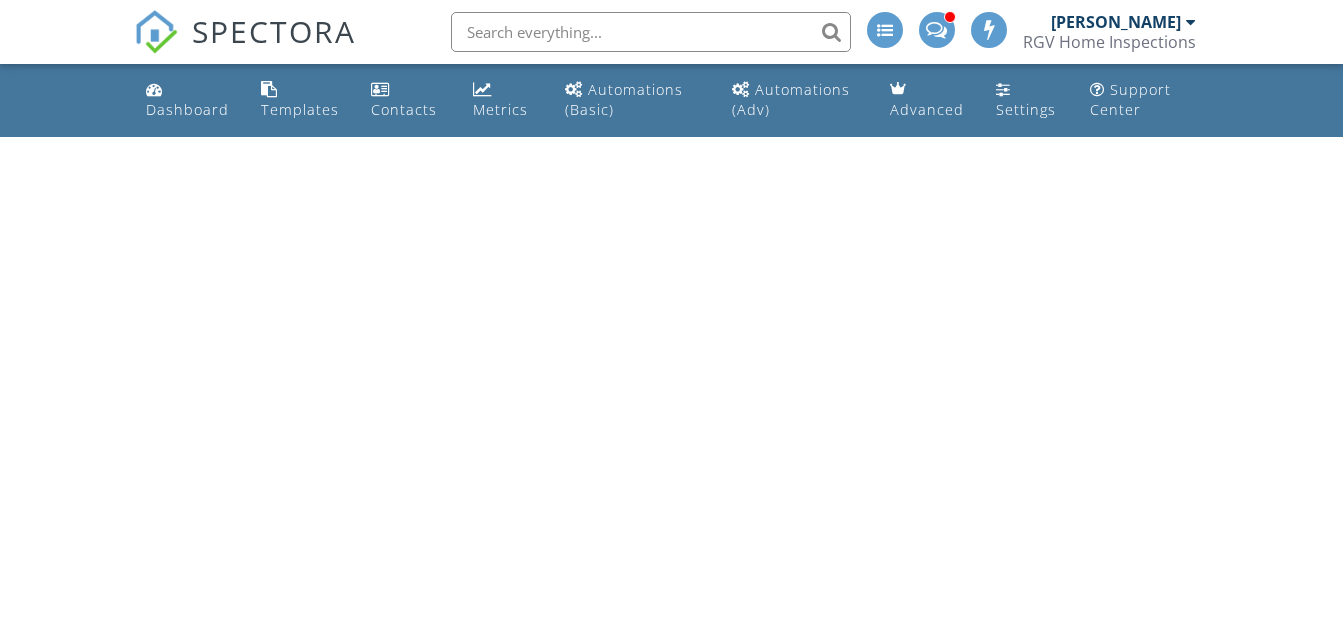 scroll, scrollTop: 0, scrollLeft: 0, axis: both 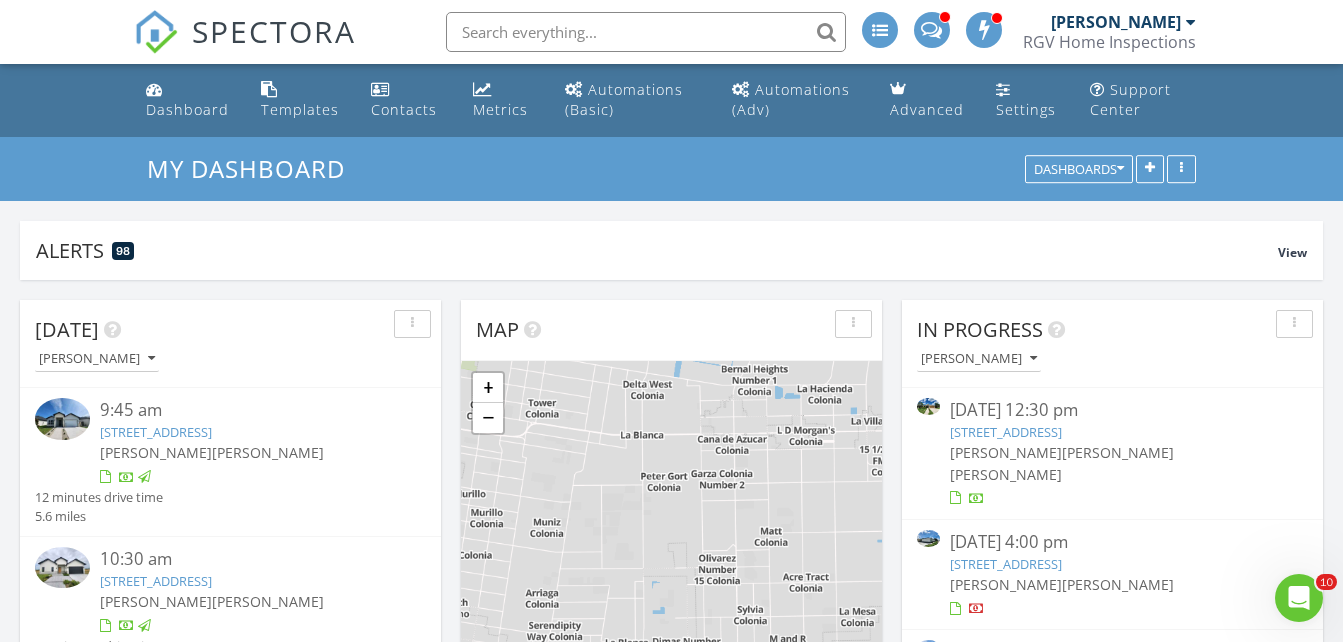 click on "SPECTORA" at bounding box center [274, 31] 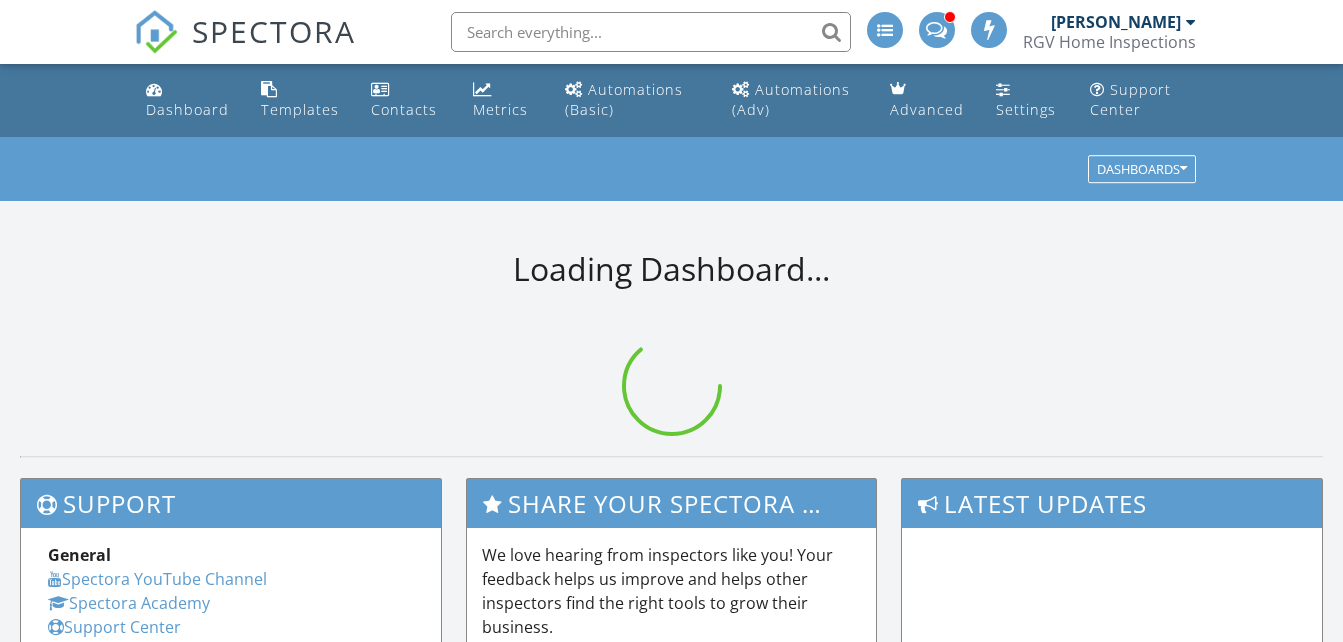 scroll, scrollTop: 0, scrollLeft: 0, axis: both 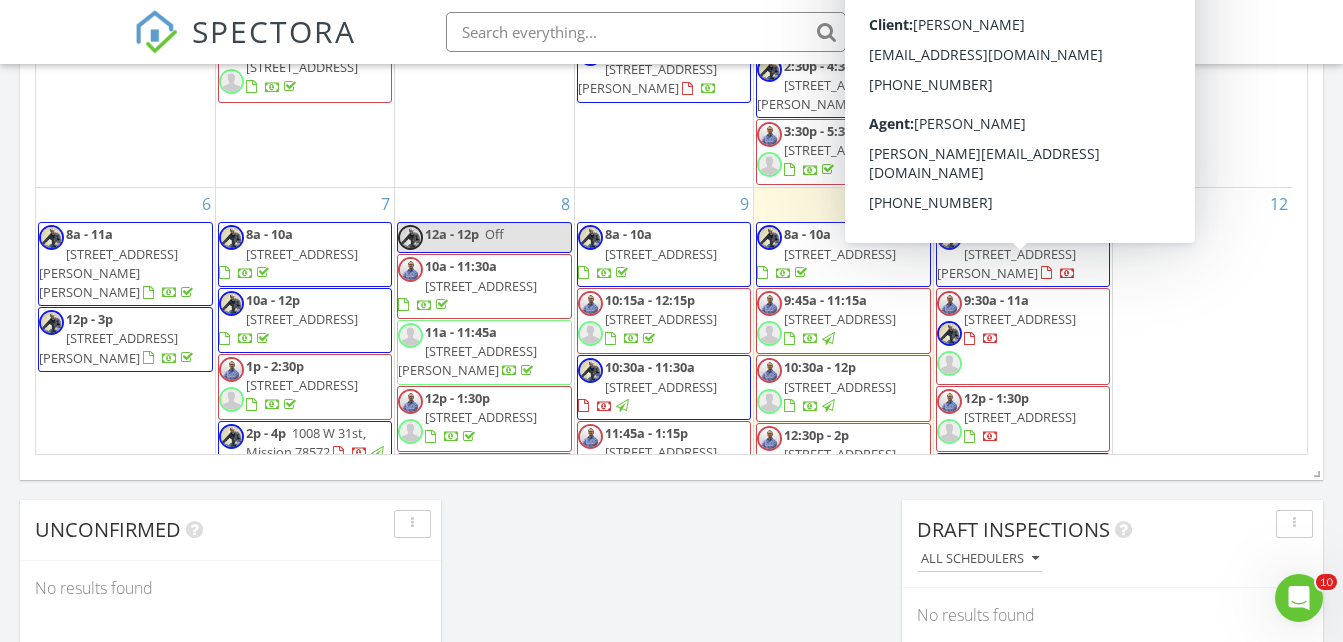 click on "[STREET_ADDRESS]" at bounding box center [1020, 319] 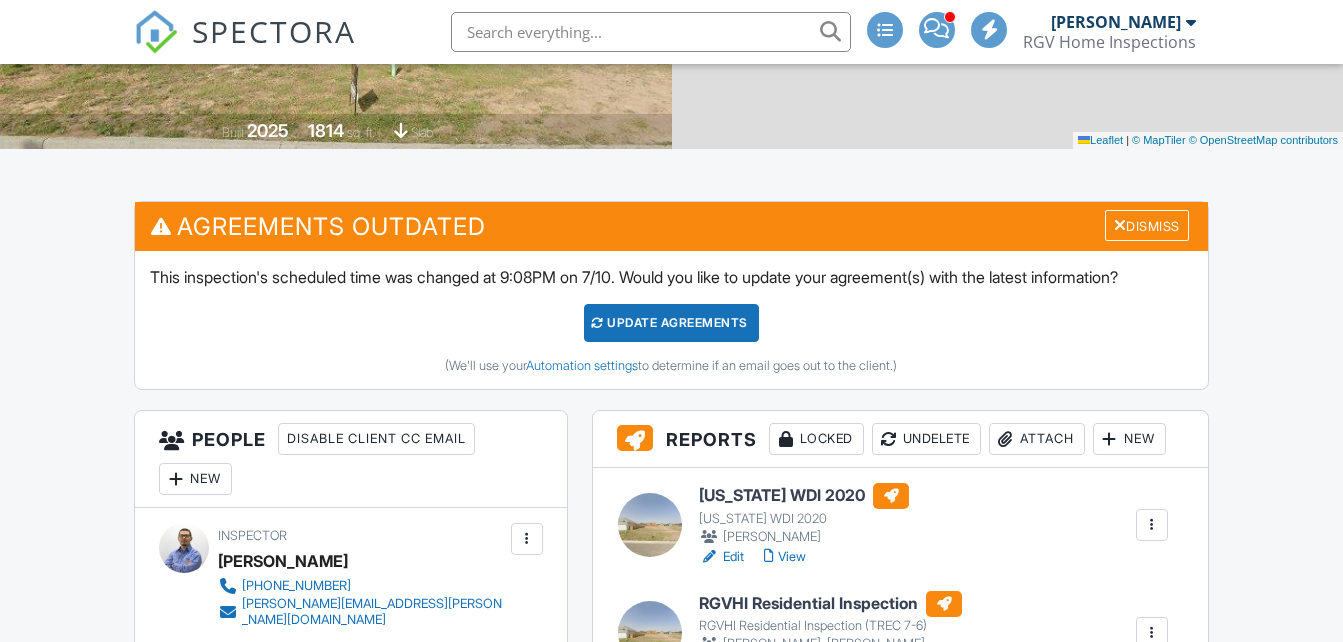 scroll, scrollTop: 0, scrollLeft: 0, axis: both 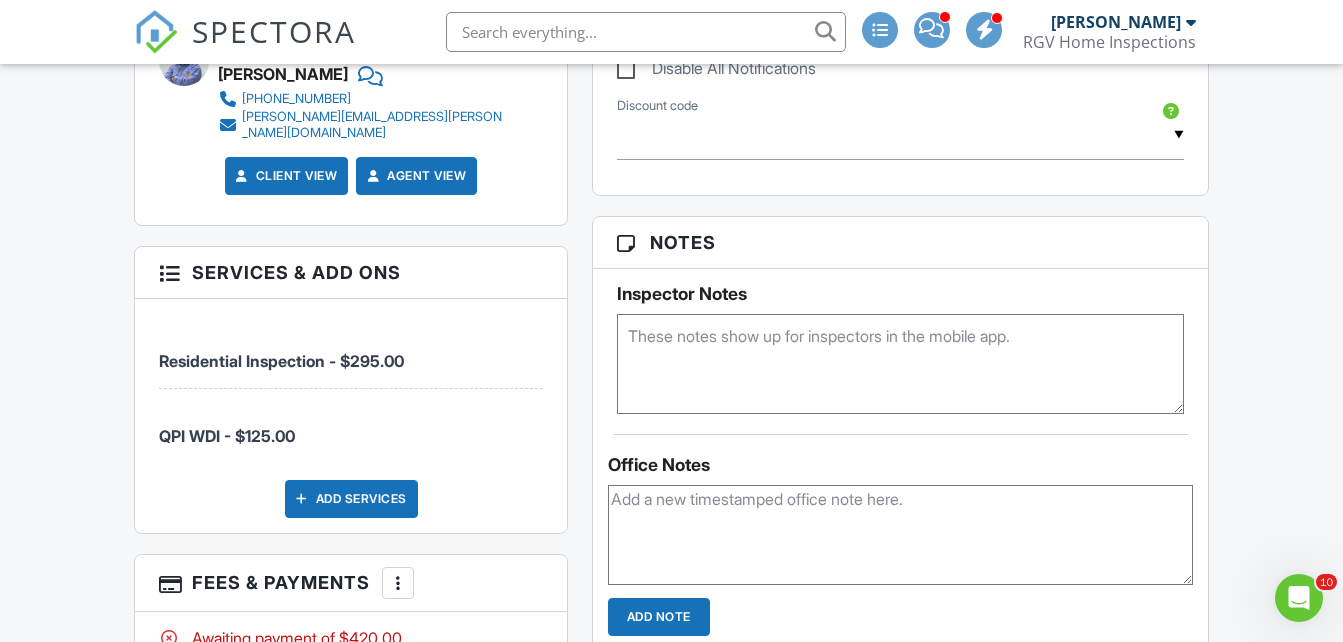 click at bounding box center [900, 364] 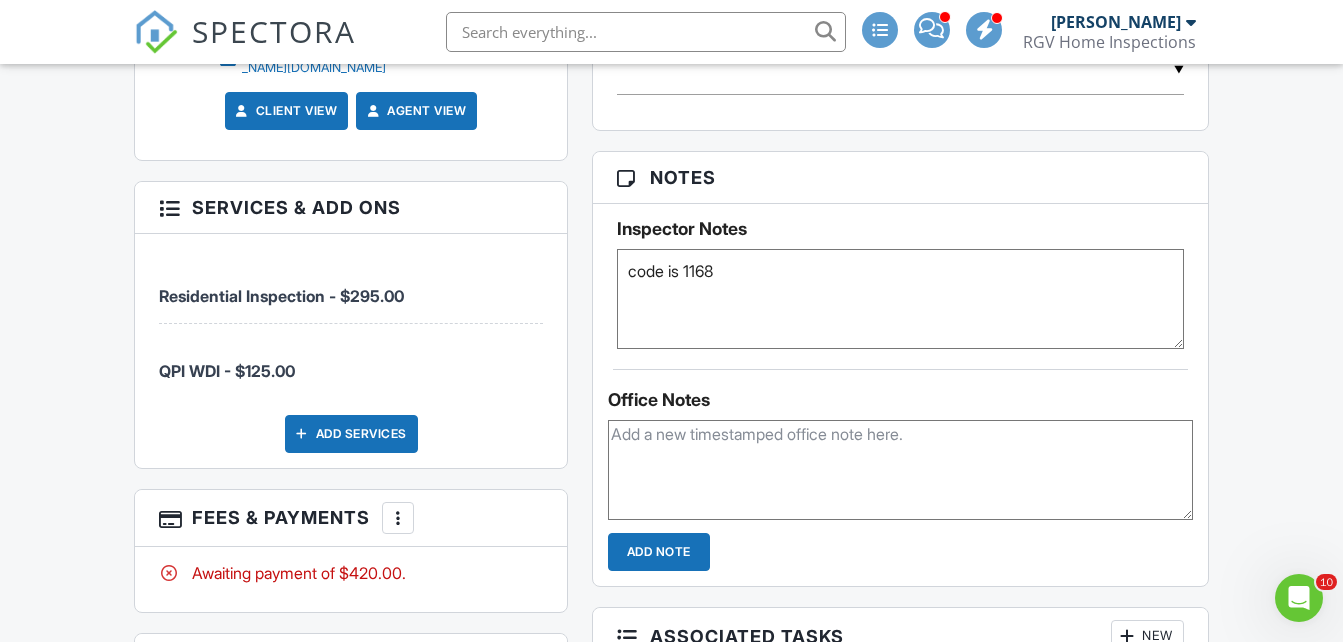 scroll, scrollTop: 1600, scrollLeft: 0, axis: vertical 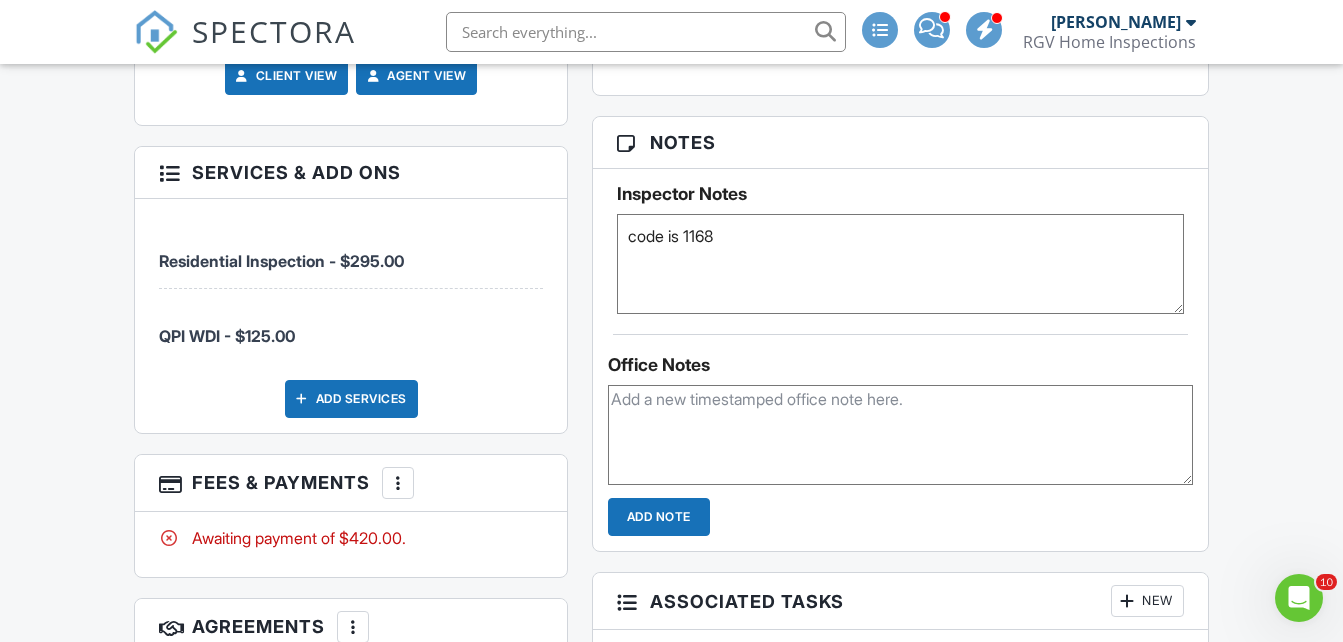 type on "code is 1168" 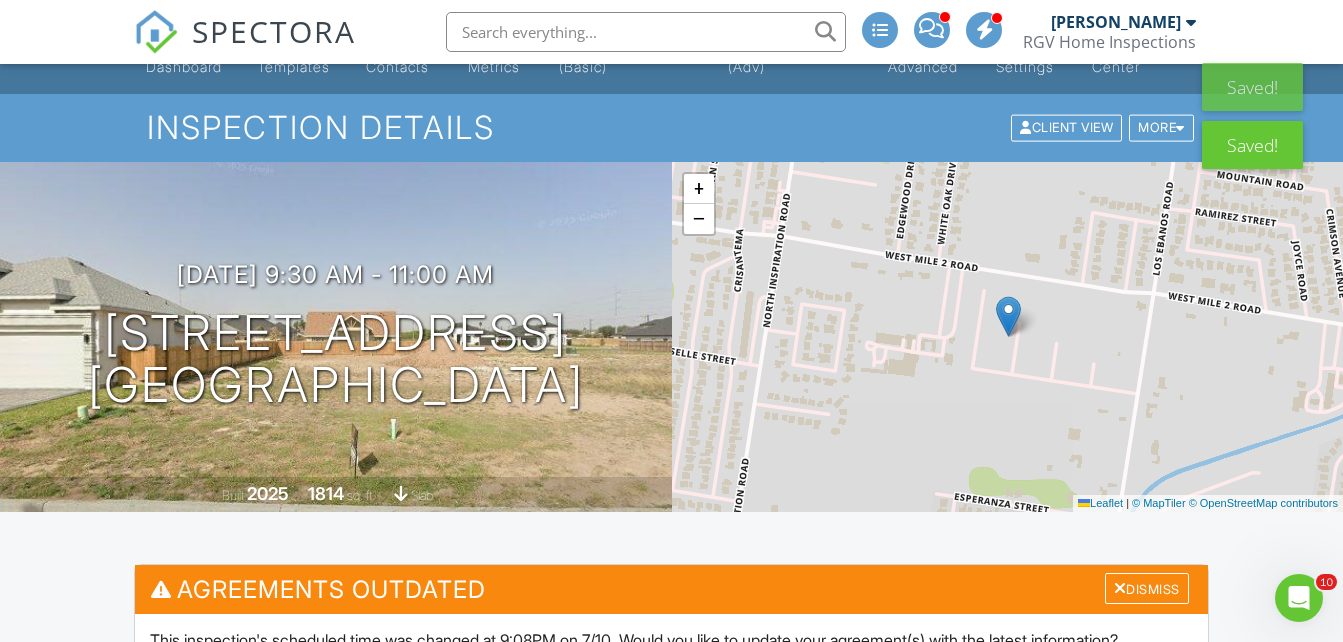 scroll, scrollTop: 0, scrollLeft: 0, axis: both 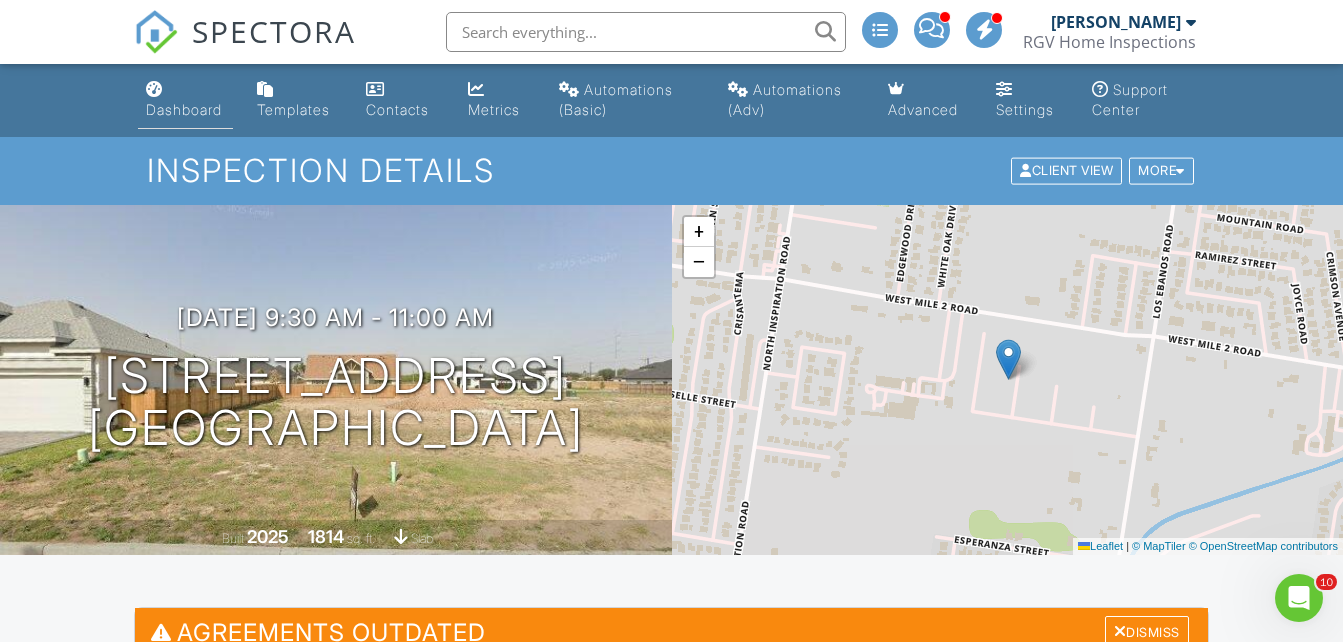 click on "Dashboard" at bounding box center [185, 100] 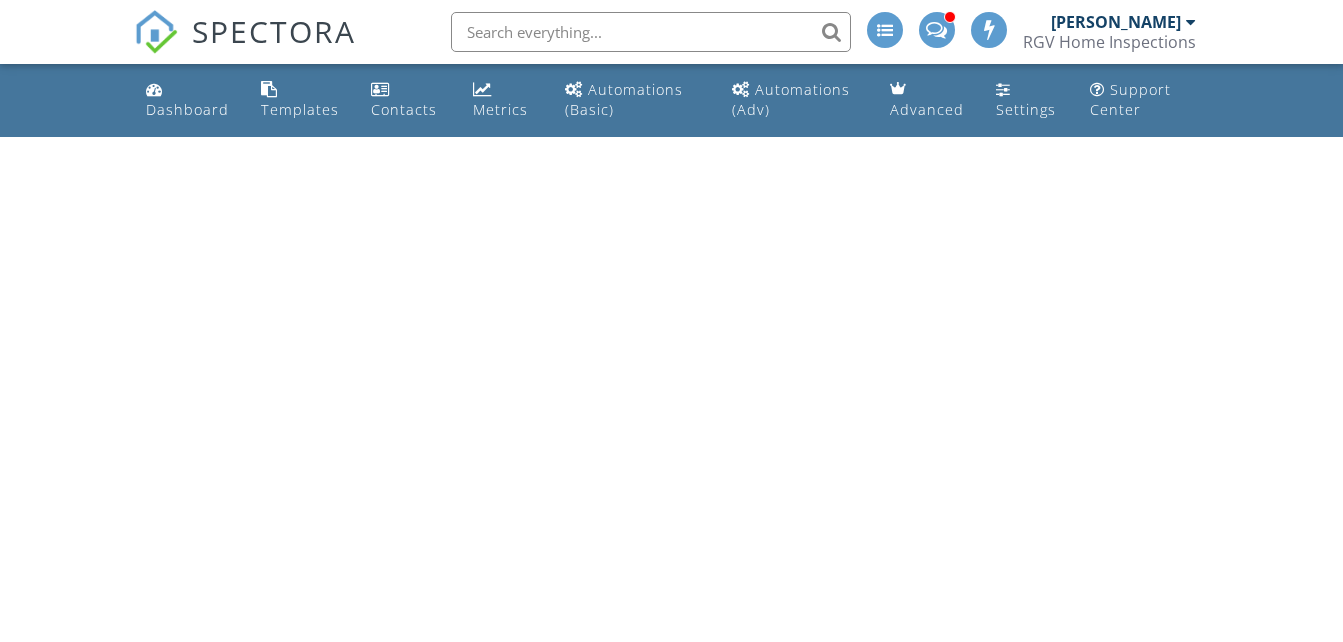 scroll, scrollTop: 0, scrollLeft: 0, axis: both 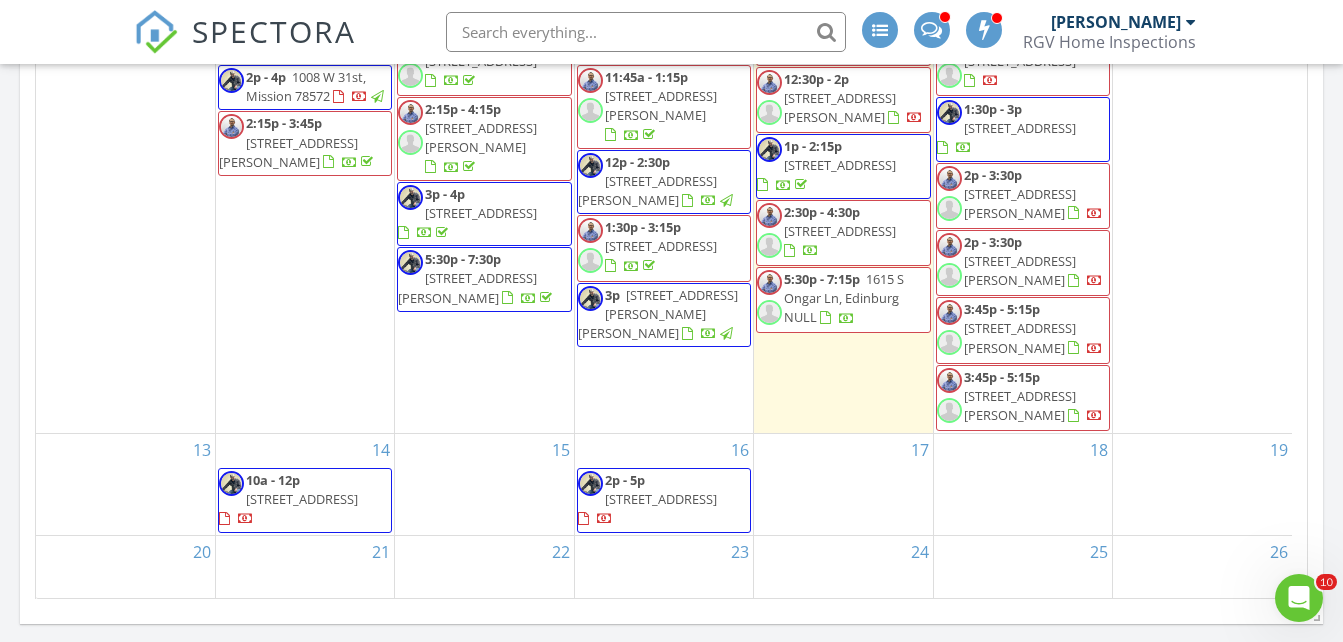 click on "14
10a - 12p
[STREET_ADDRESS]" at bounding box center [305, 484] 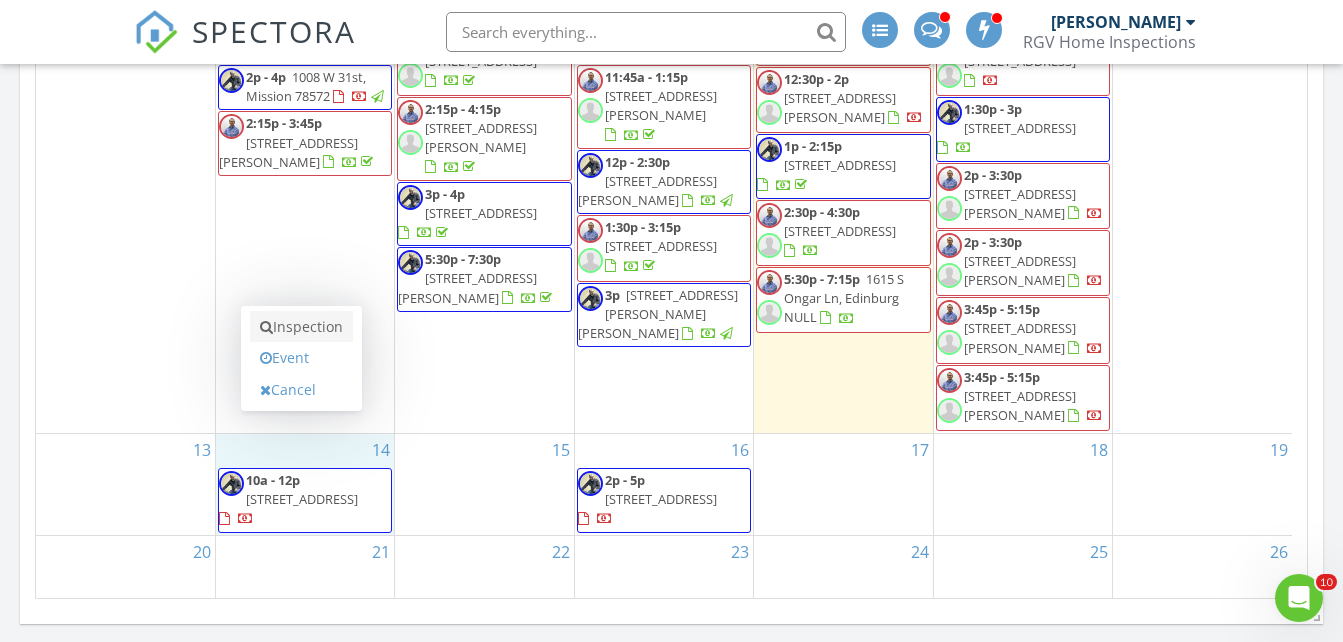 click on "Inspection" at bounding box center (301, 327) 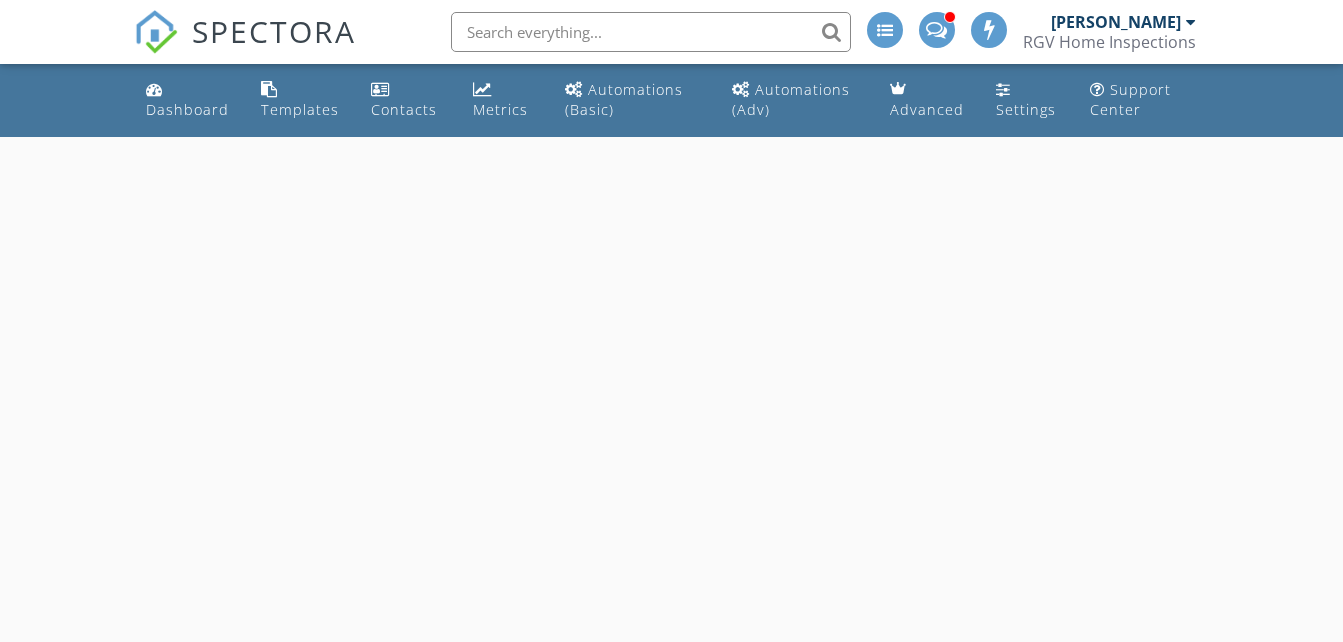 scroll, scrollTop: 0, scrollLeft: 0, axis: both 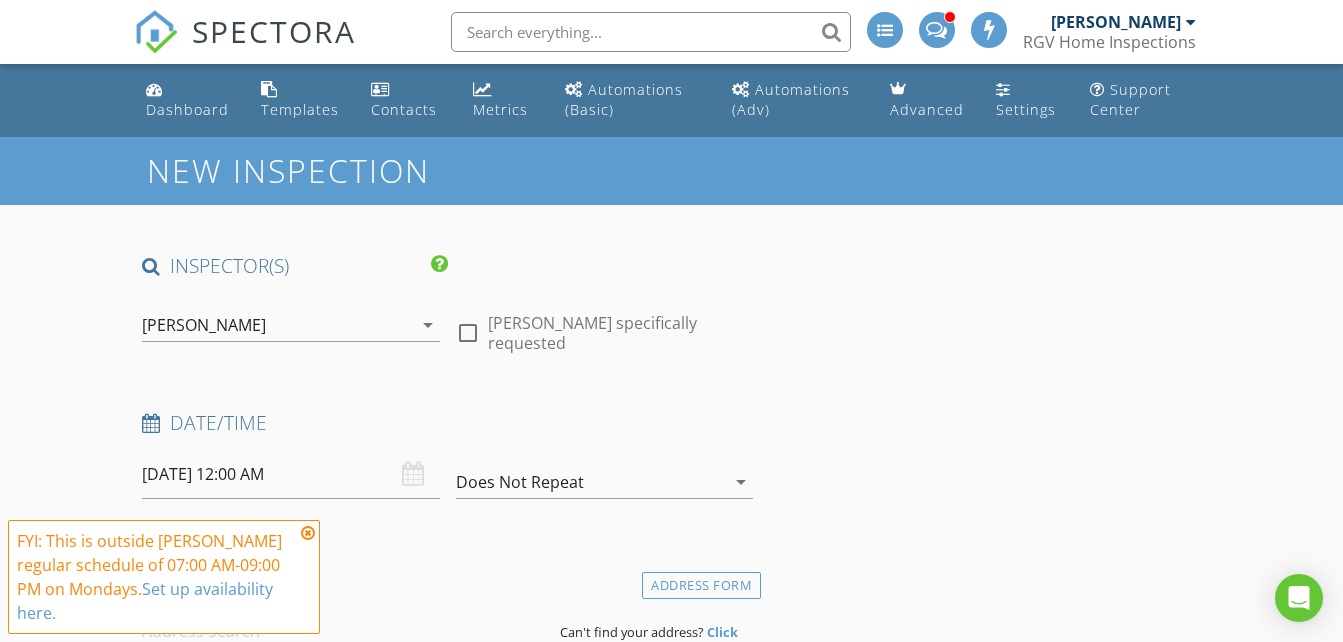 click on "[PERSON_NAME]" at bounding box center (204, 325) 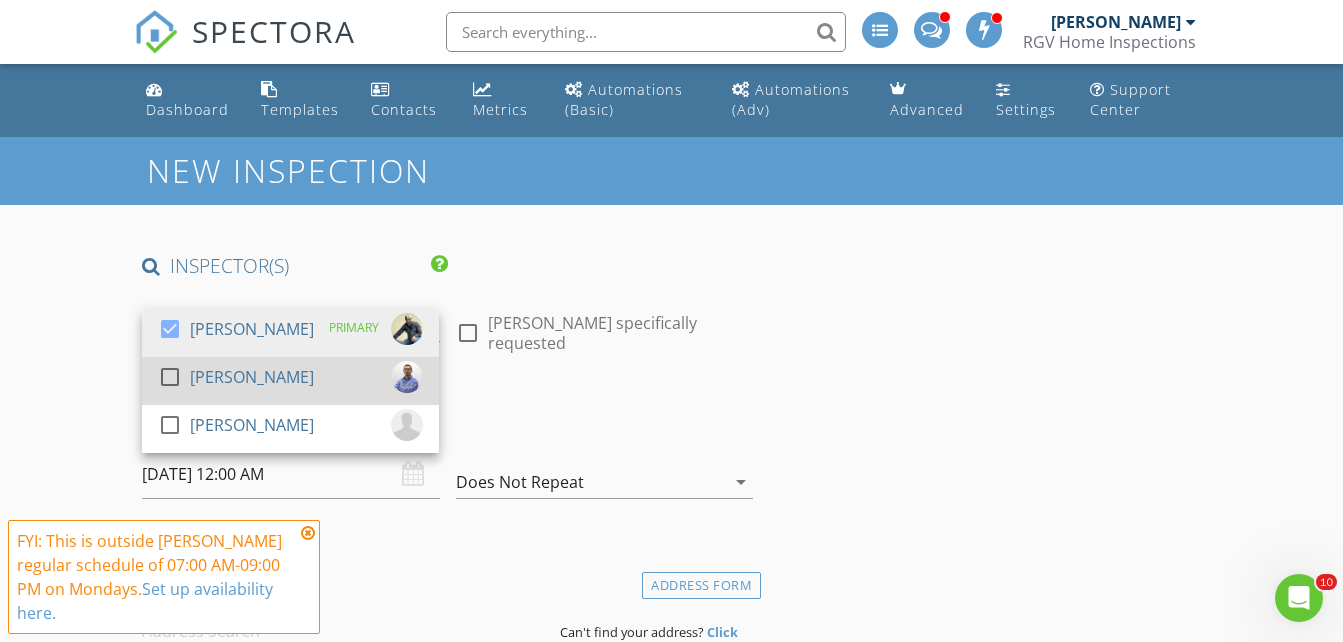 scroll, scrollTop: 0, scrollLeft: 0, axis: both 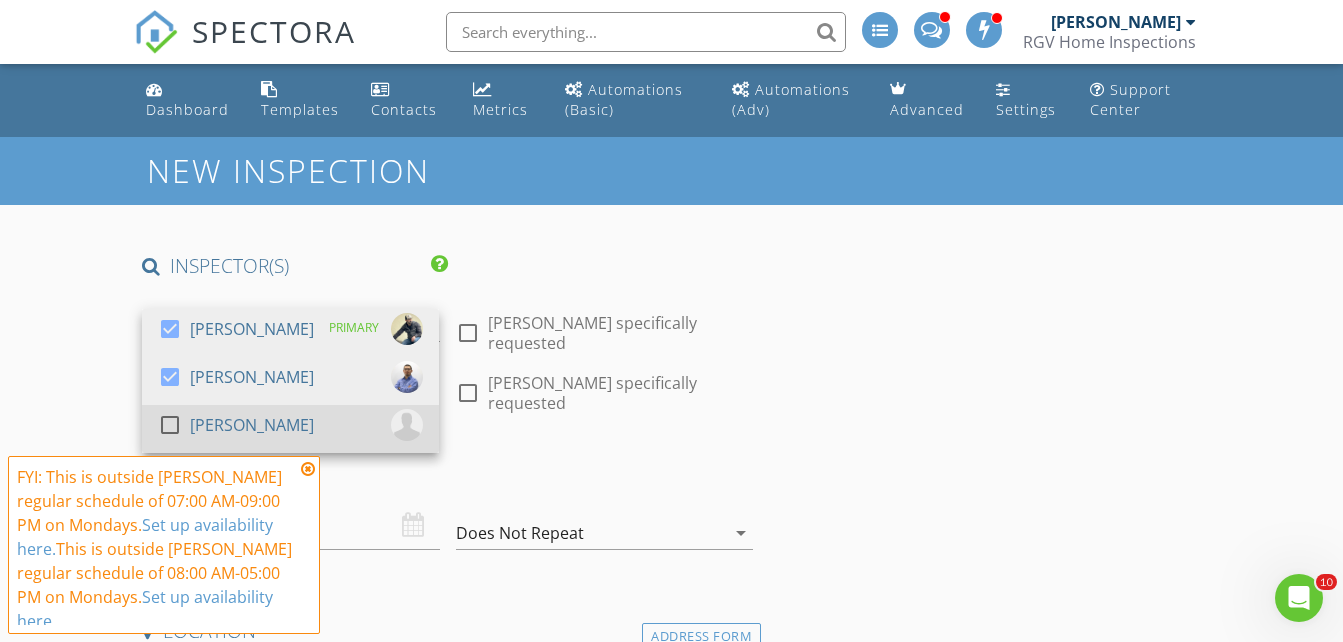 click on "[PERSON_NAME]" at bounding box center [252, 425] 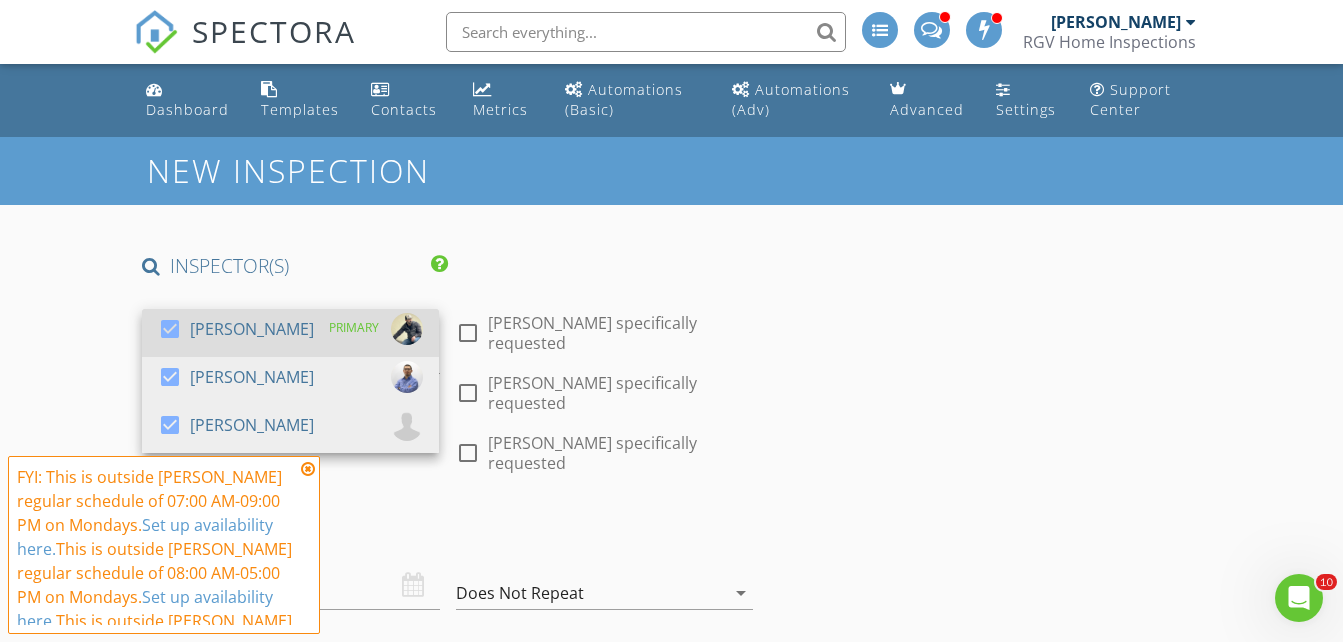 click on "[PERSON_NAME]" at bounding box center (252, 329) 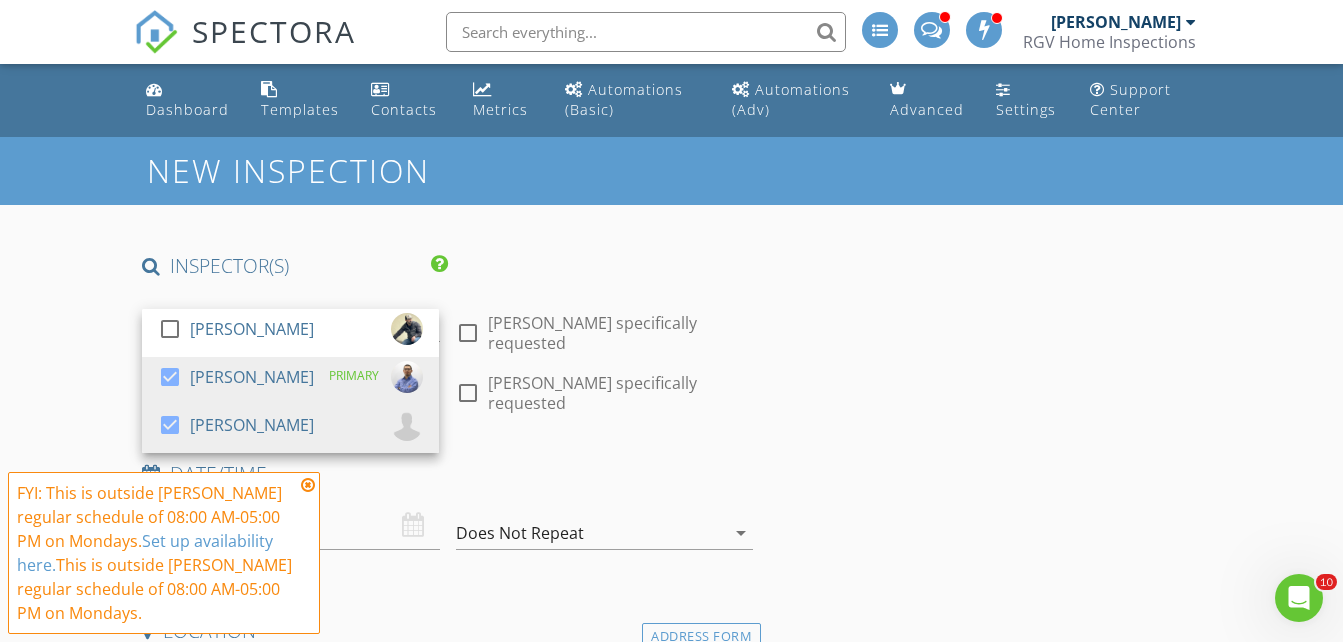 click on "New Inspection
INSPECTOR(S)
check_box_outline_blank   Donnie Quintanilla     check_box   Fernando Valbuena   PRIMARY   check_box   Nick De Santos     Fernando Valbuena,  Nick De Santos arrow_drop_down   check_box_outline_blank Fernando Valbuena specifically requested check_box_outline_blank Nick De Santos specifically requested
Date/Time
07/14/2025 12:00 AM   Does Not Repeat arrow_drop_down
Location
Address Form       Can't find your address?   Click here.
client
check_box Enable Client CC email for this inspection   Client Search     check_box_outline_blank Client is a Company/Organization     First Name   Last Name   Email   CC Email   Phone         Tags         Notes   Private Notes
ADD ADDITIONAL client
SERVICES
check_box_outline_blank   Residential Inspection" at bounding box center [671, 1904] 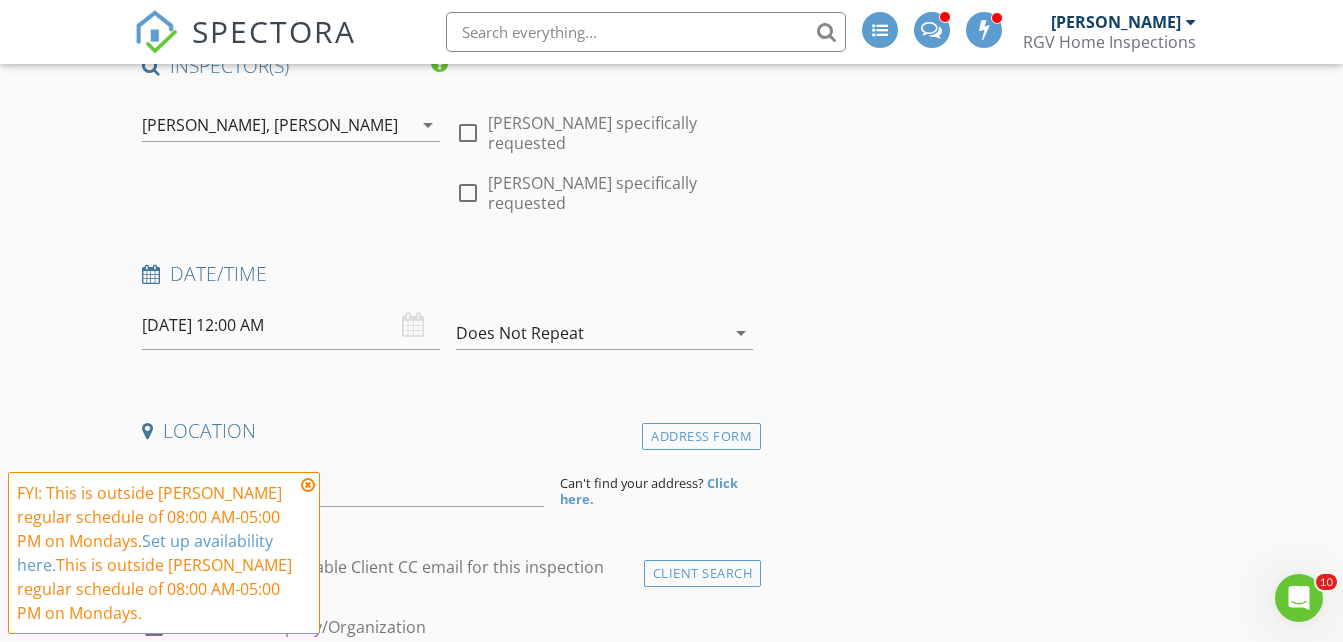 click on "07/14/2025 12:00 AM" at bounding box center [290, 325] 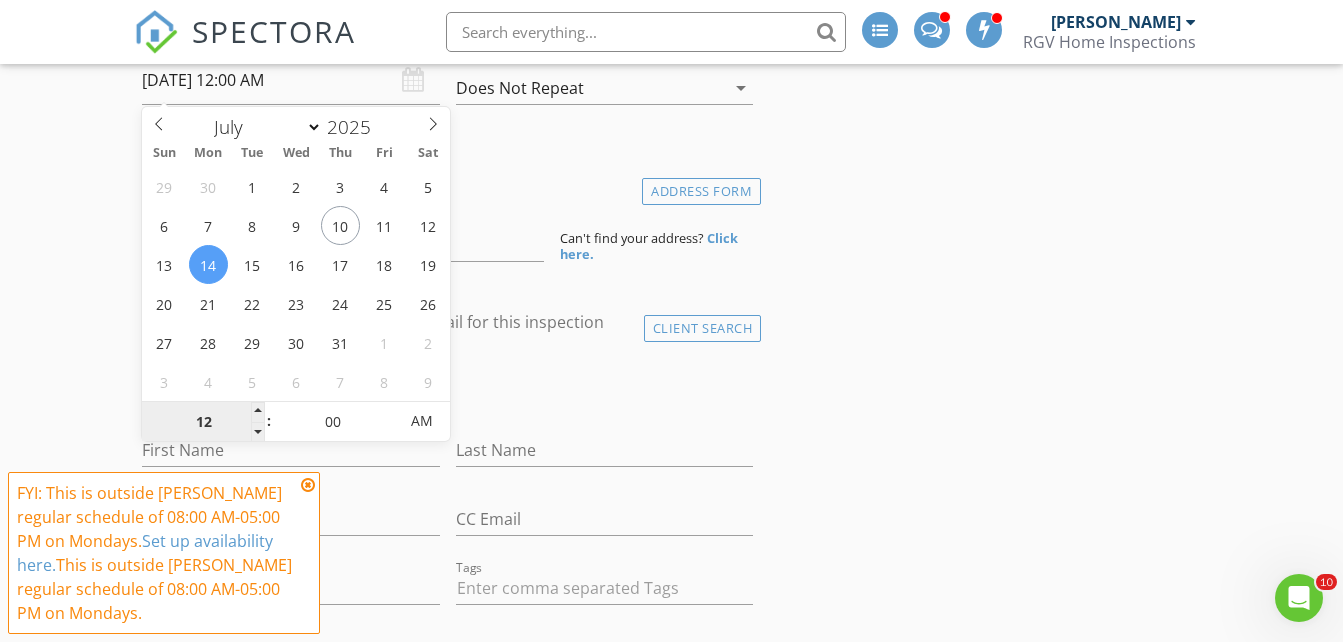 scroll, scrollTop: 500, scrollLeft: 0, axis: vertical 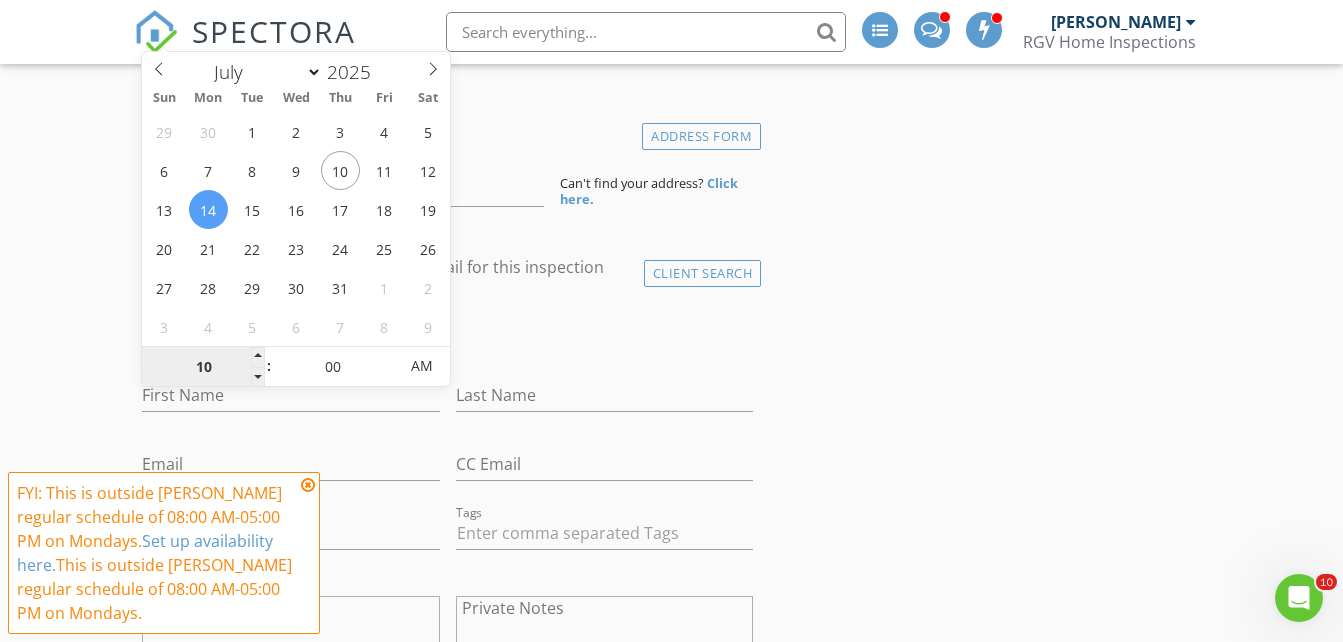 type on "10" 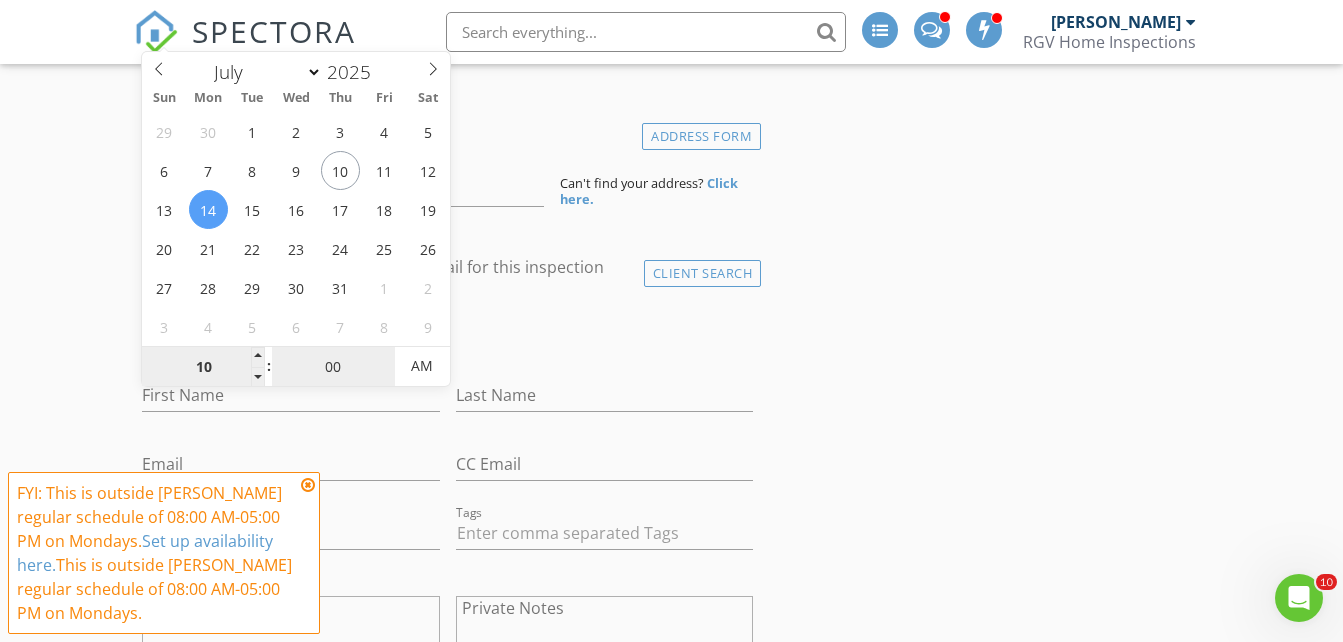 type on "07/14/2025 10:00 AM" 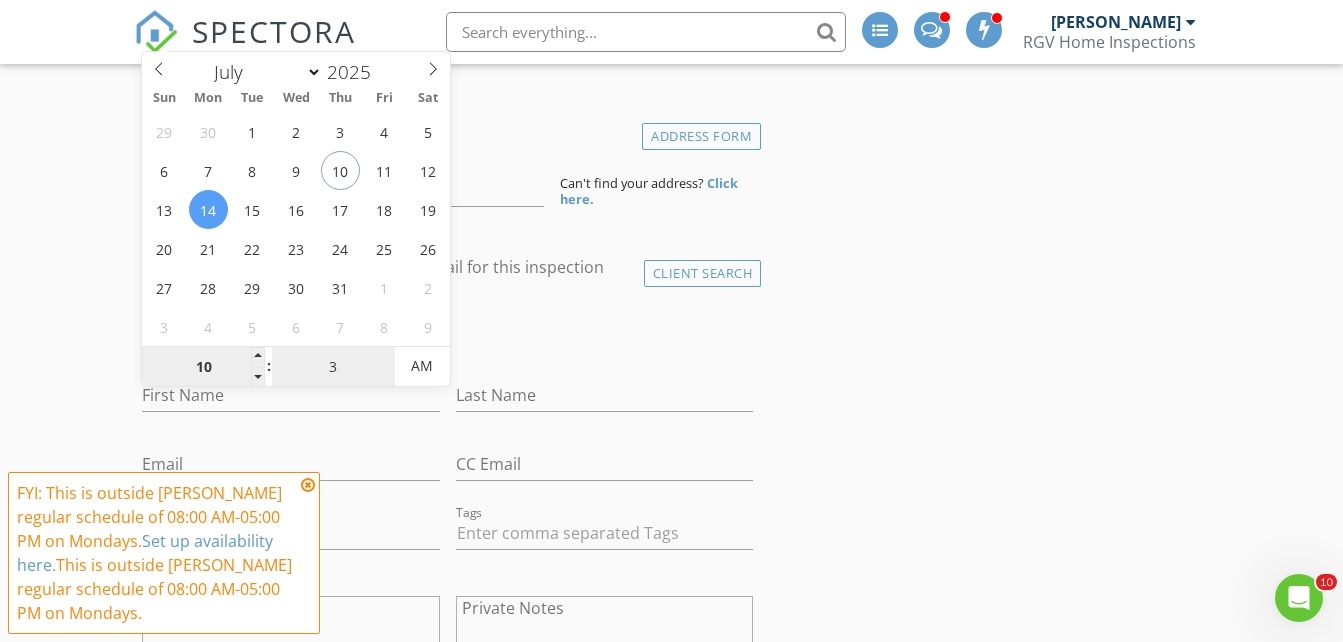 type on "30" 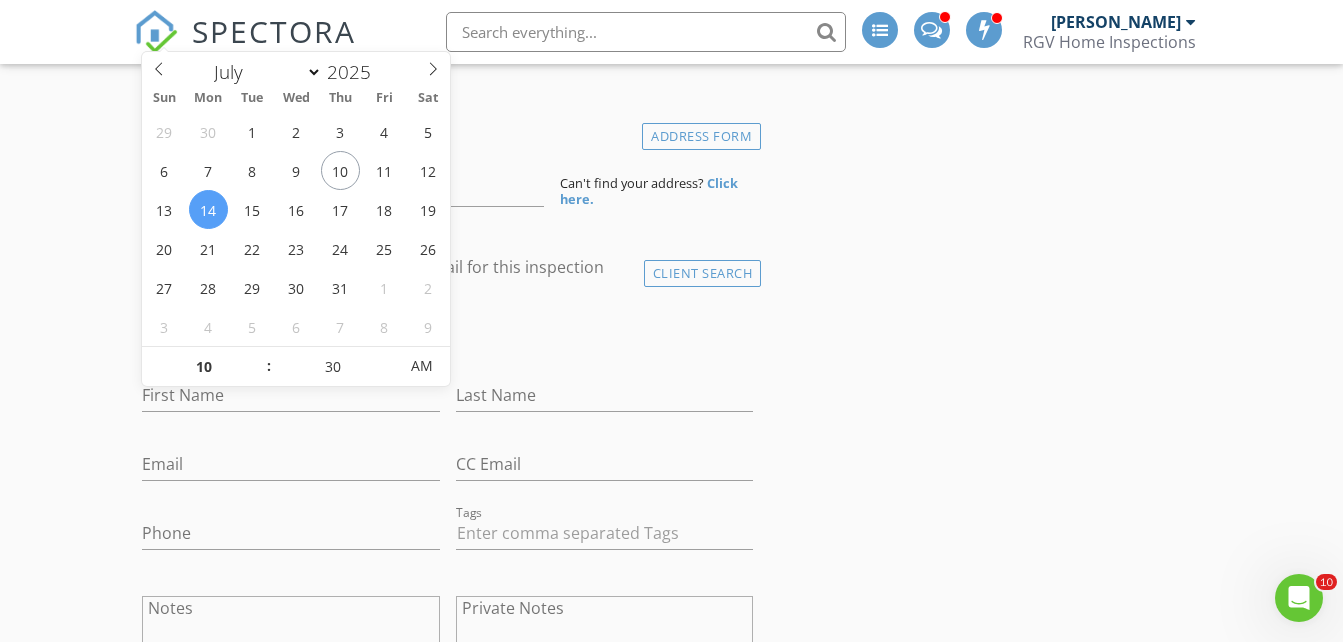 type on "07/14/2025 10:30 AM" 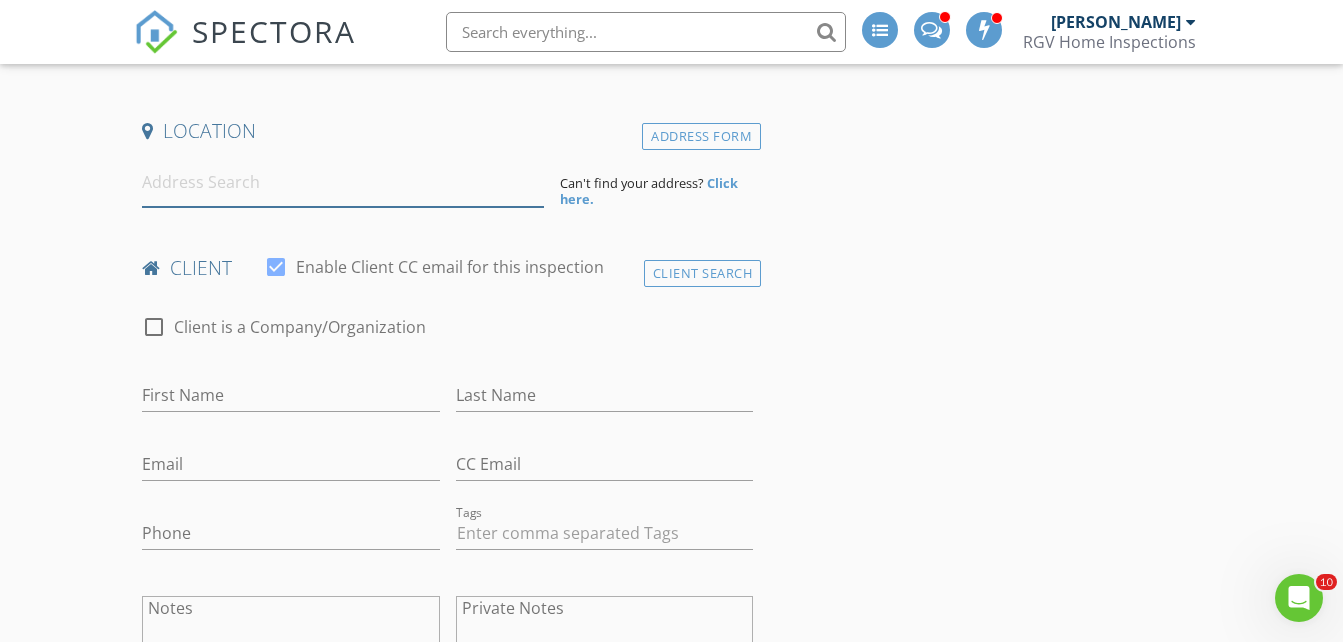 click at bounding box center [343, 182] 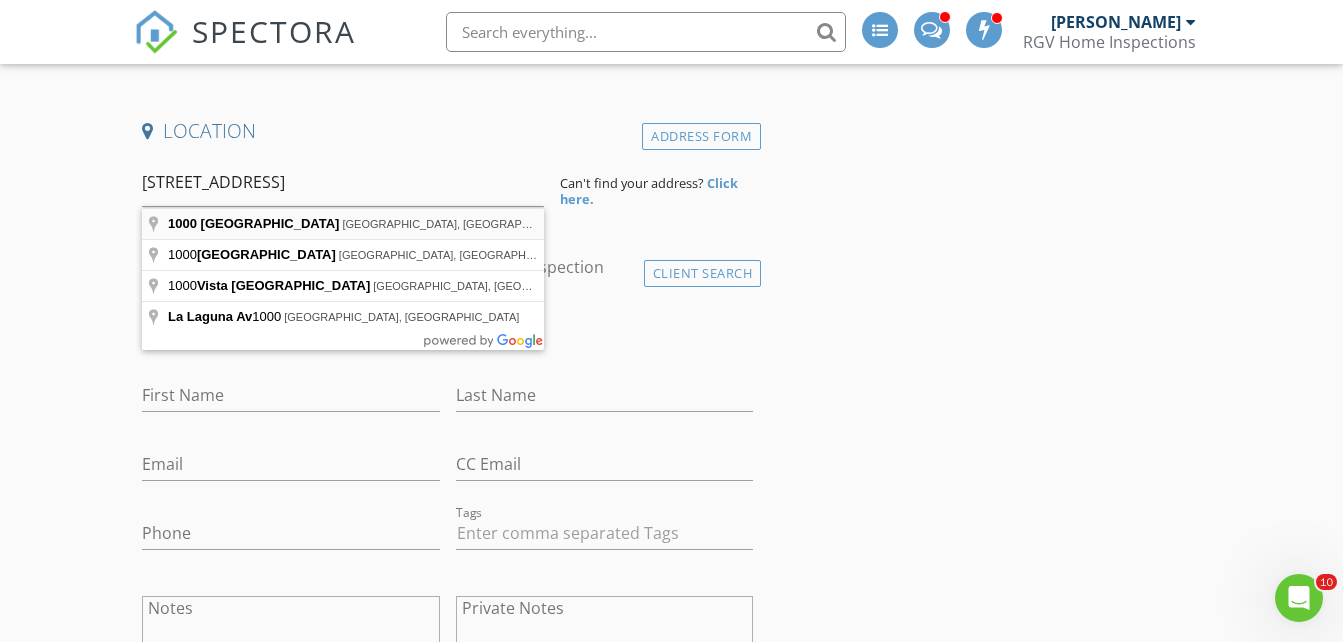 type on "1000 La Laguna Road, Mission, TX, USA" 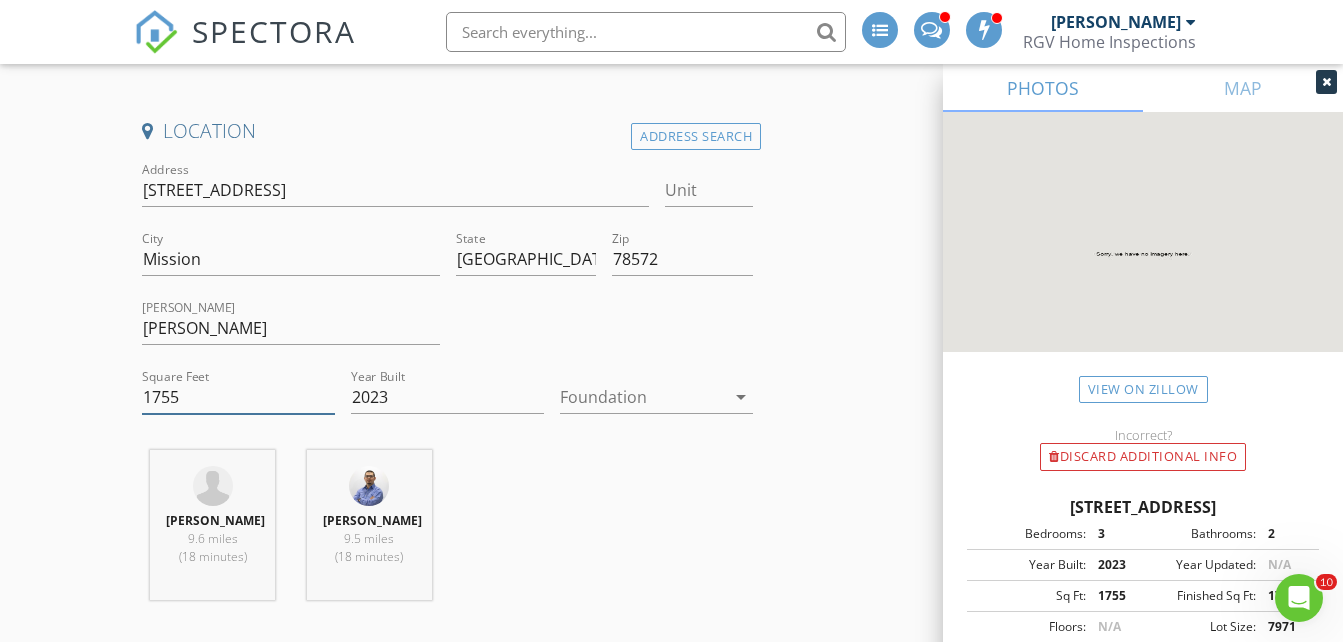 click on "1755" at bounding box center (238, 397) 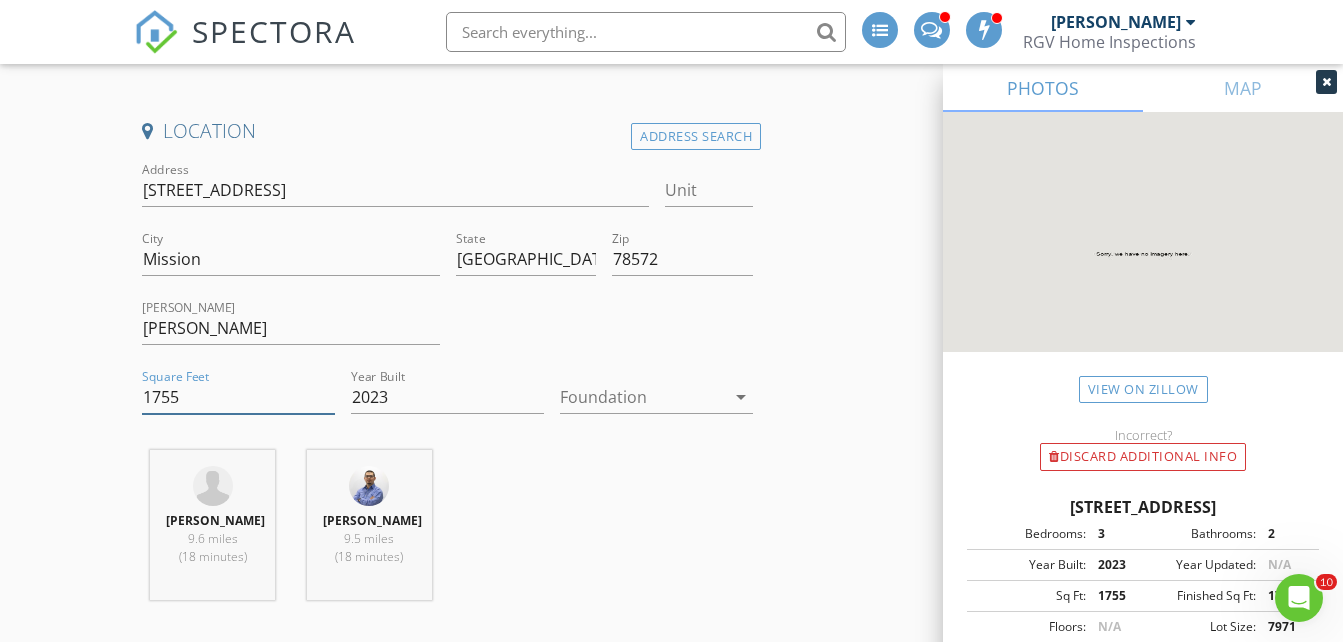 click on "1755" at bounding box center (238, 397) 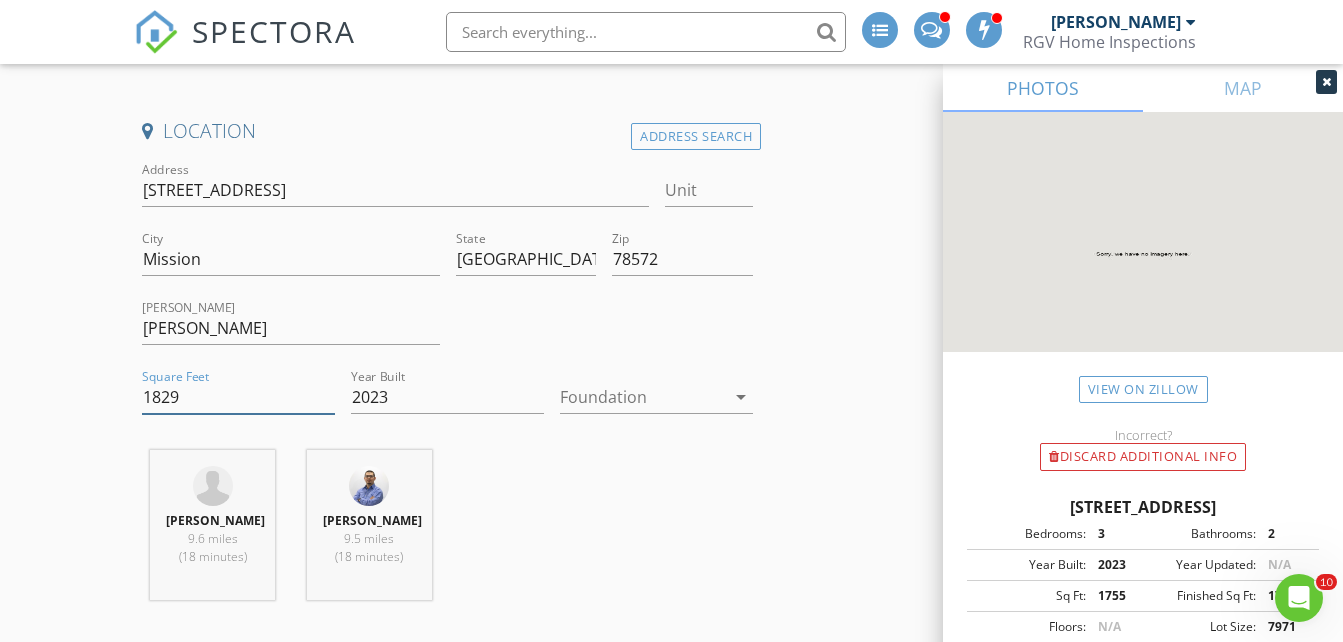 type on "1829" 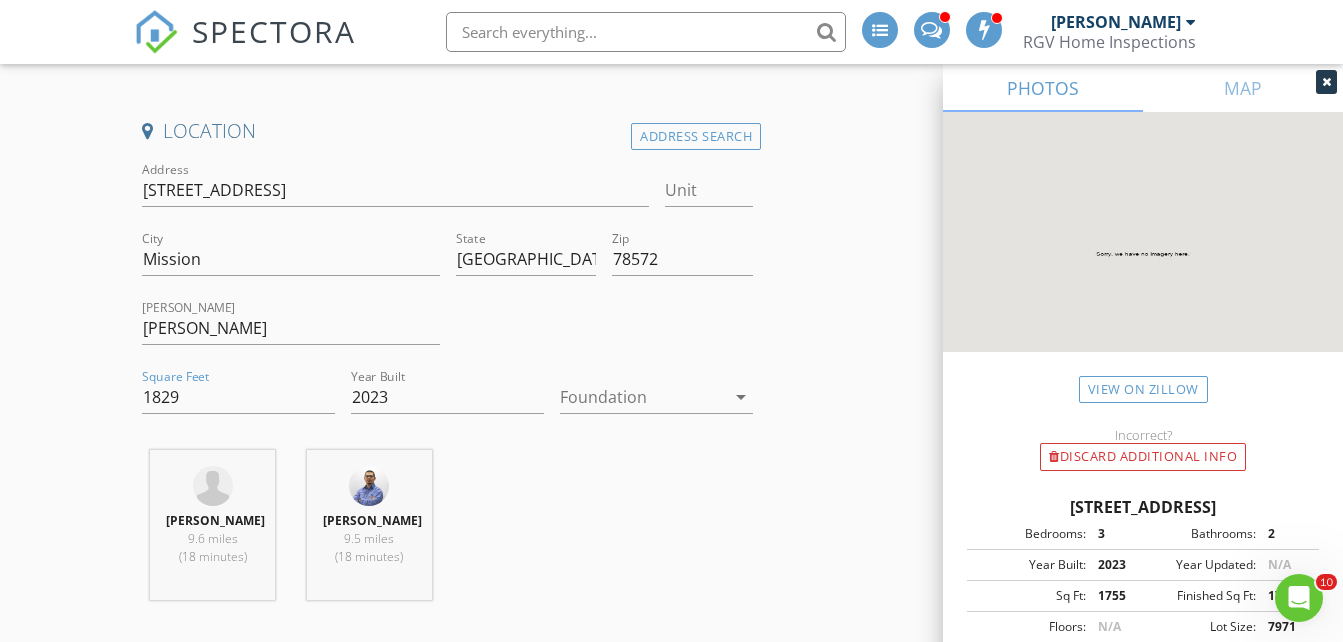 click on "Foundation arrow_drop_down" at bounding box center (656, 397) 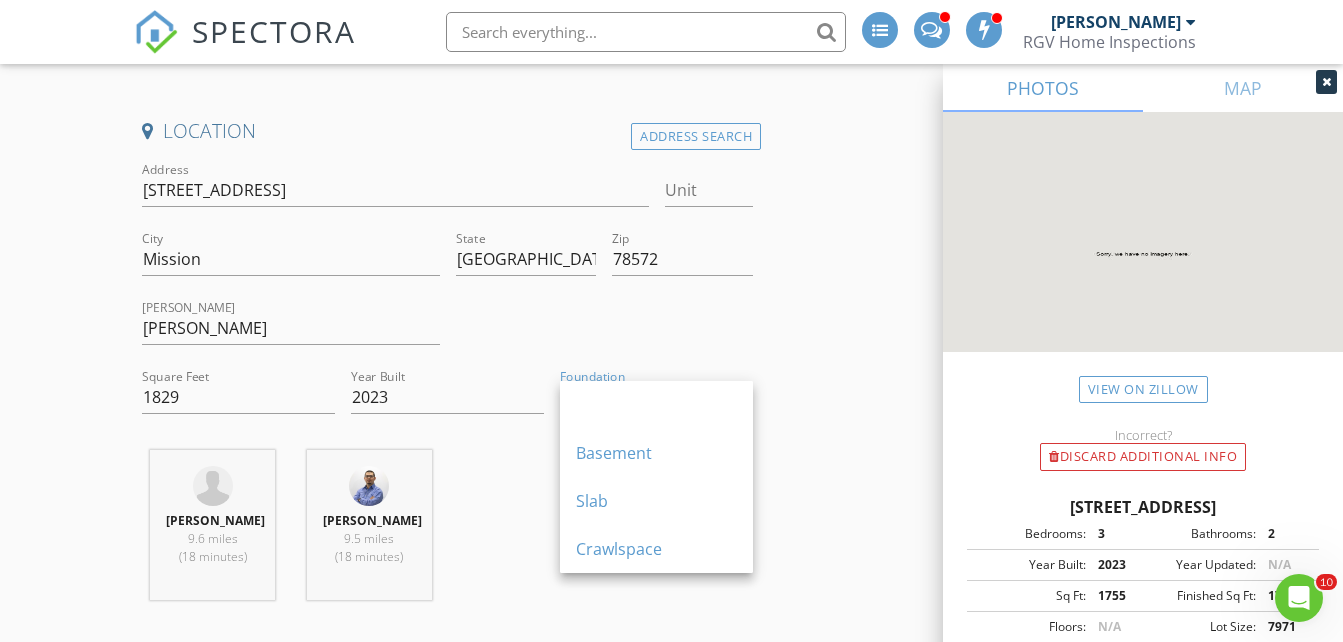click on "New Inspection
INSPECTOR(S)
check_box_outline_blank   Donnie Quintanilla     check_box   Fernando Valbuena   PRIMARY   check_box   Nick De Santos     Fernando Valbuena,  Nick De Santos arrow_drop_down   check_box_outline_blank Fernando Valbuena specifically requested check_box_outline_blank Nick De Santos specifically requested
Date/Time
07/14/2025 10:30 AM   Does Not Repeat arrow_drop_down
Location
Address Search       Address 1000 La Laguna Rd   Unit   City Mission   State TX   Zip 78572   Hidalgo Hidalgo     Square Feet 1829   Year Built 2023   Foundation arrow_drop_down     Nick De Santos     9.6 miles     (18 minutes)         Fernando Valbuena     9.5 miles     (18 minutes)
client
check_box Enable Client CC email for this inspection   Client Search     check_box_outline_blank Client is a Company/Organization     First Name   Last Name   Email" at bounding box center [671, 1609] 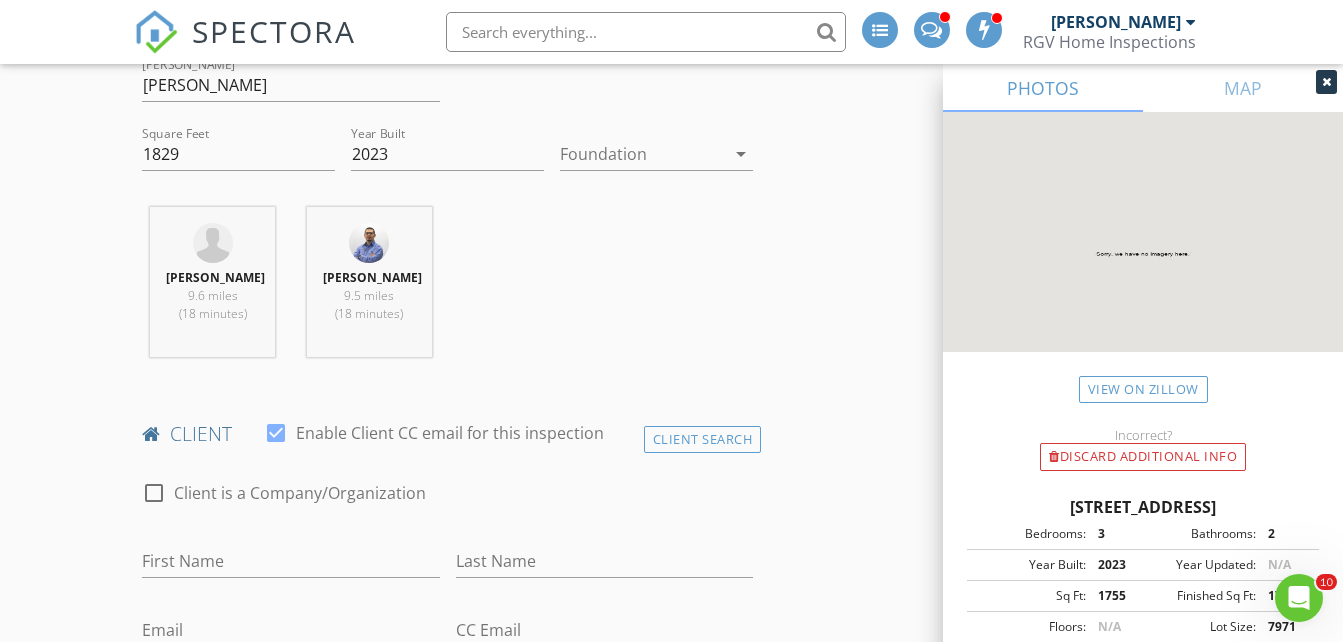 scroll, scrollTop: 900, scrollLeft: 0, axis: vertical 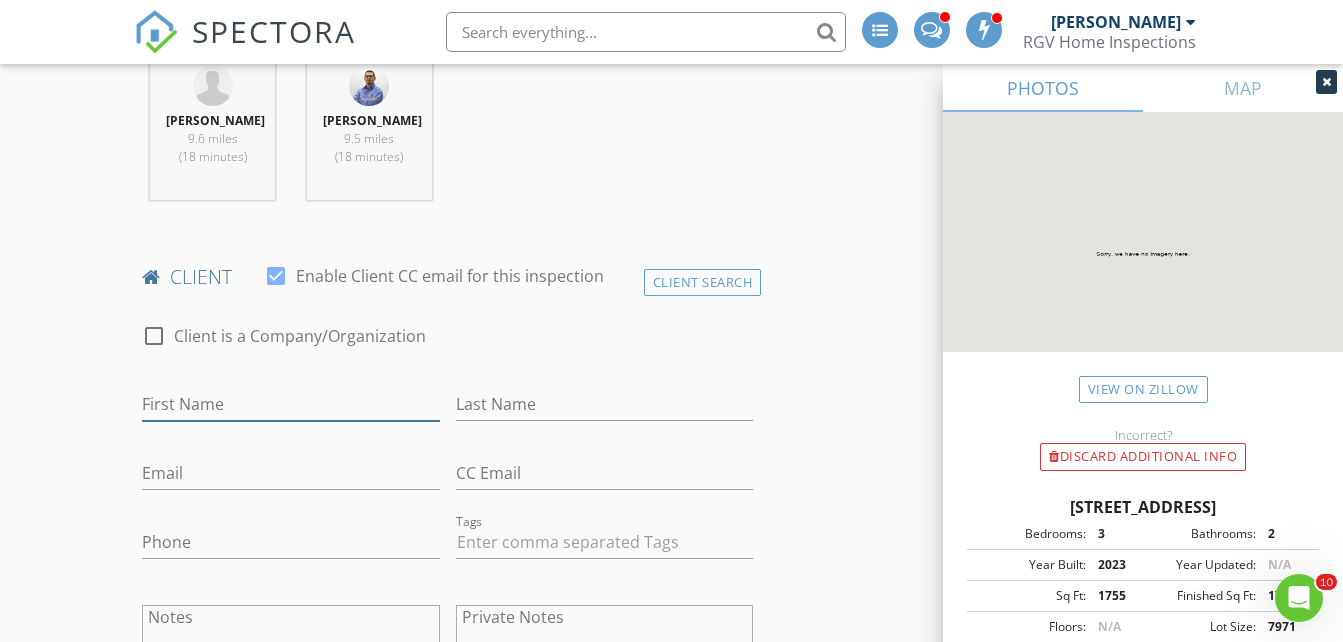 click on "First Name" at bounding box center [290, 404] 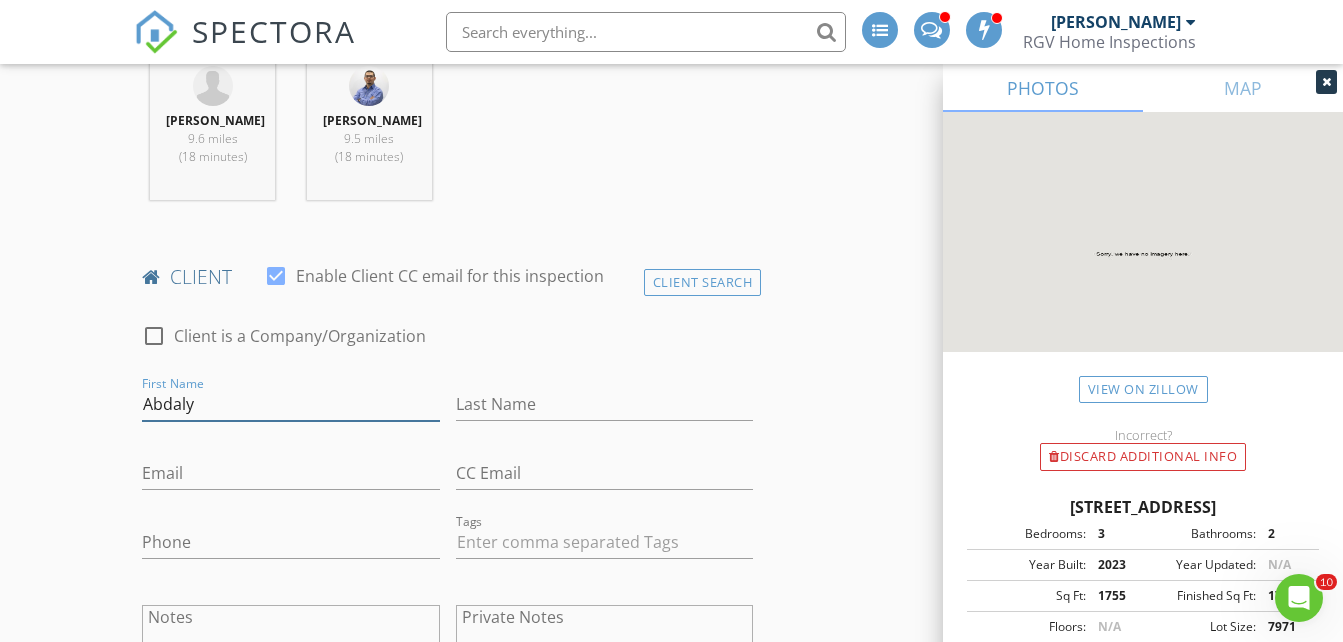 type on "Abdaly" 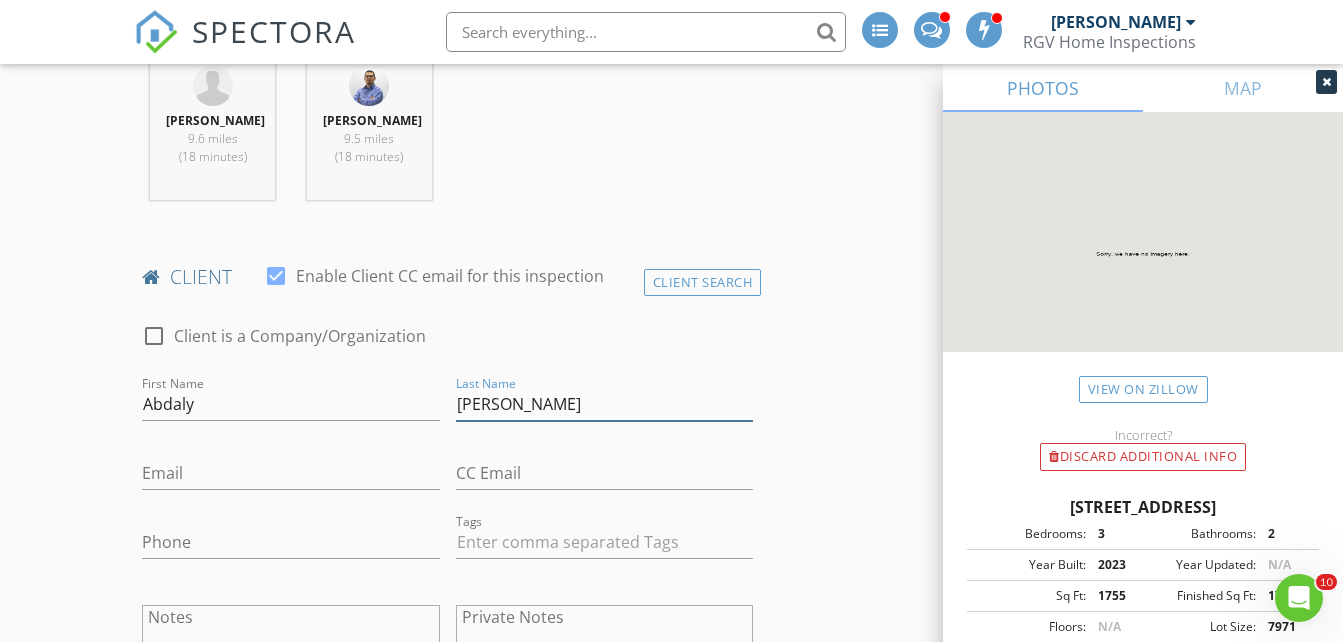 type on "Pruneda" 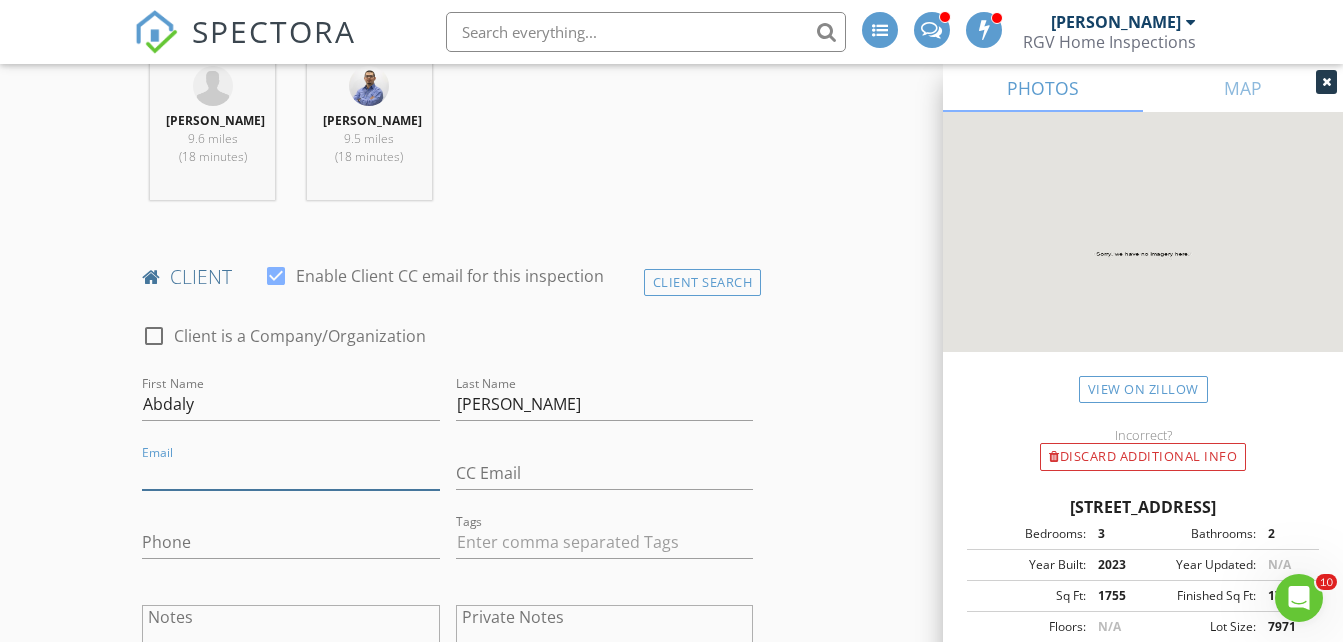 click on "Email" at bounding box center [290, 473] 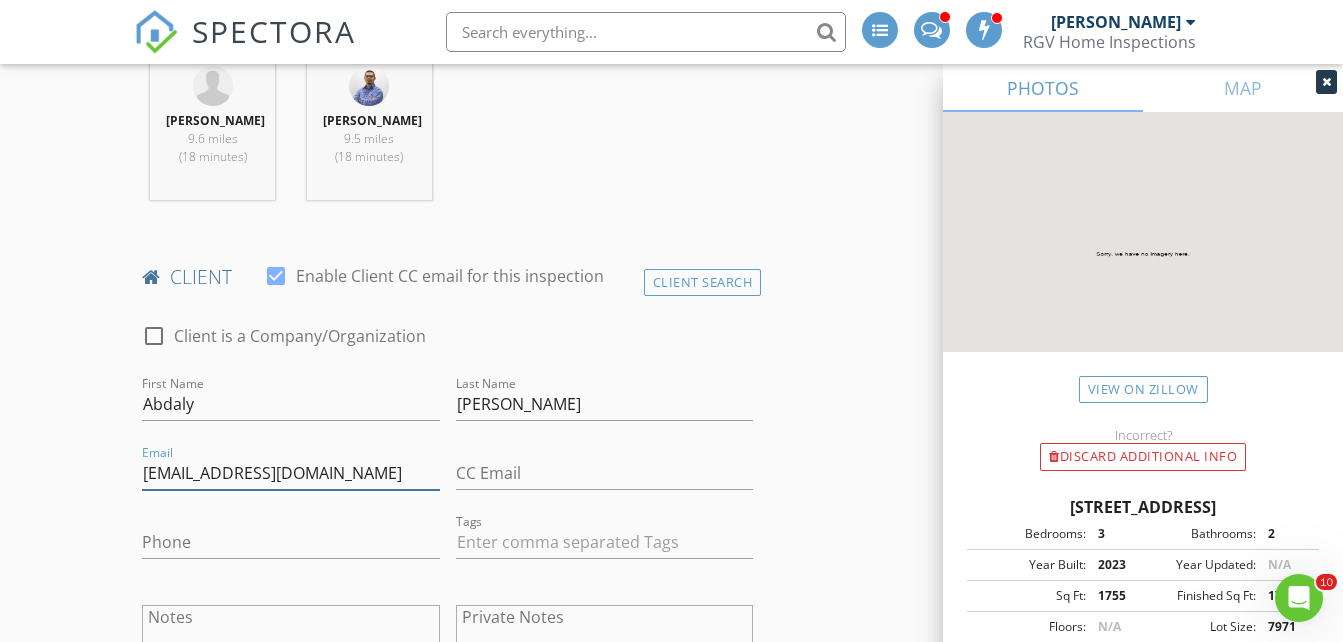 type on "abdaly12345@gmail.com" 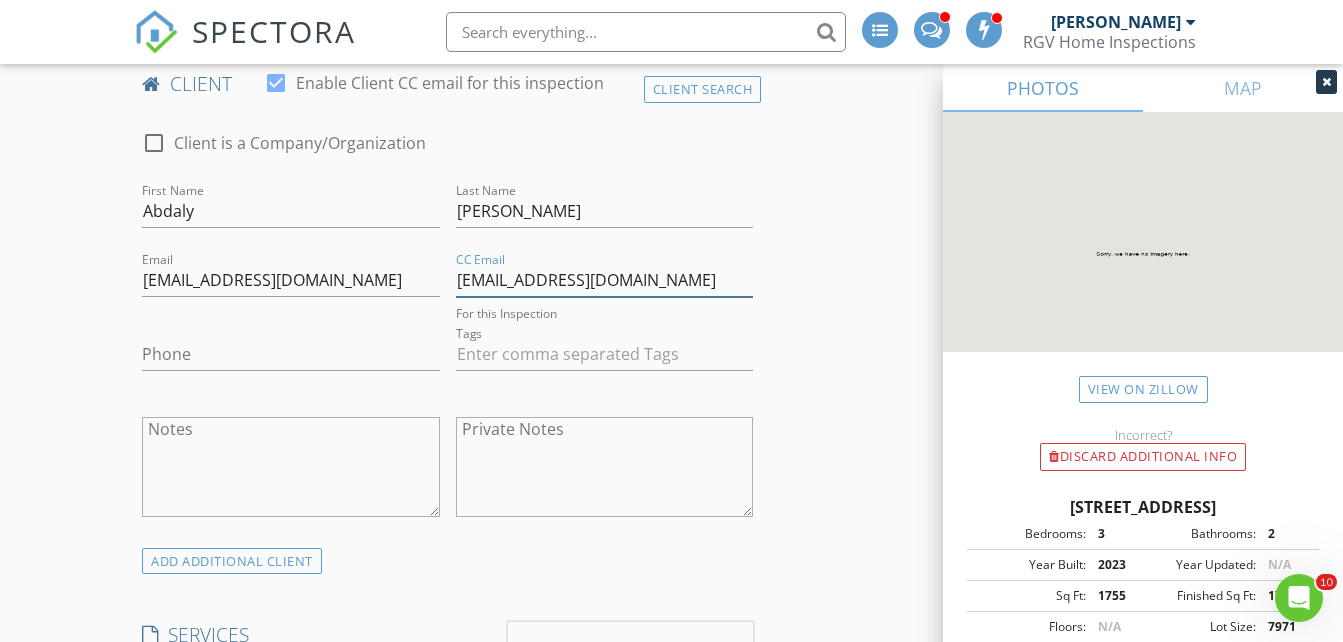 scroll, scrollTop: 1100, scrollLeft: 0, axis: vertical 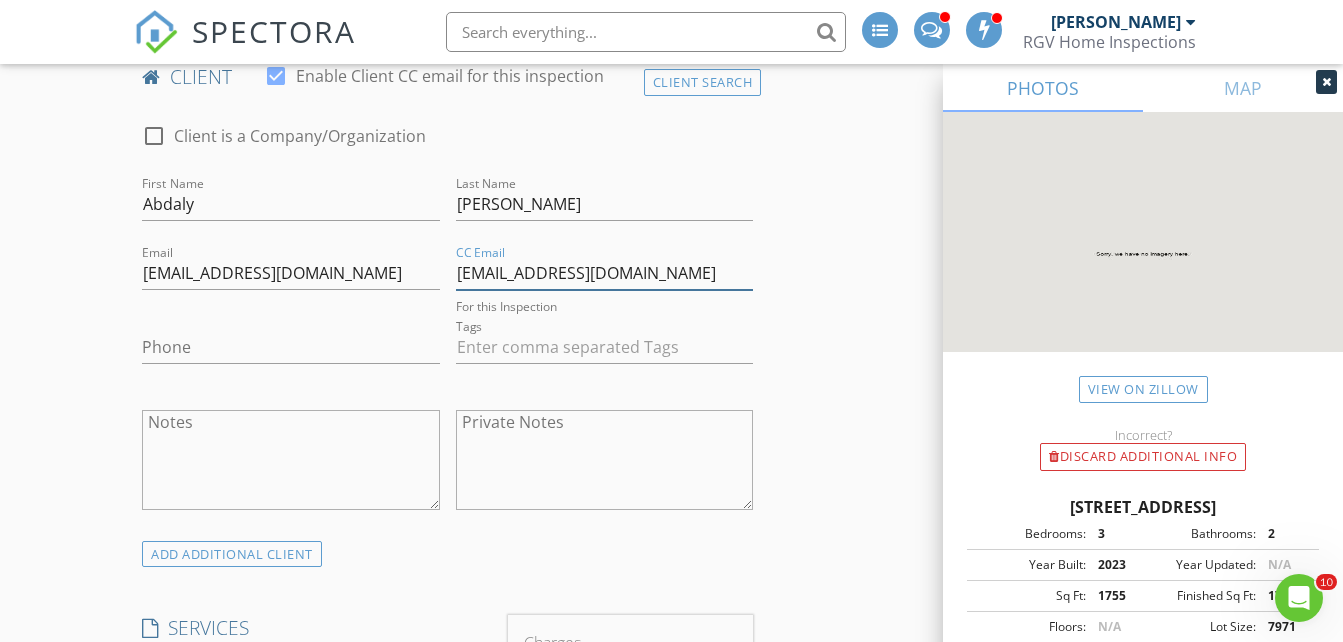 type on "f.trevino1321@gmail.com" 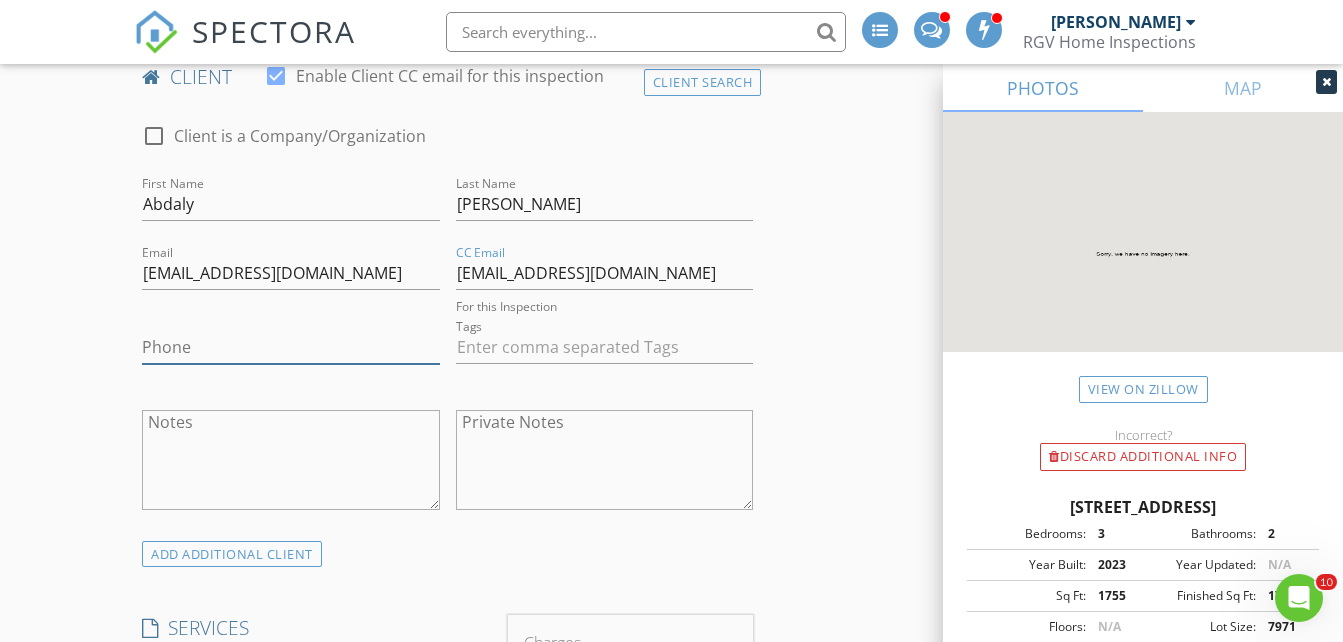 click on "Phone" at bounding box center [290, 347] 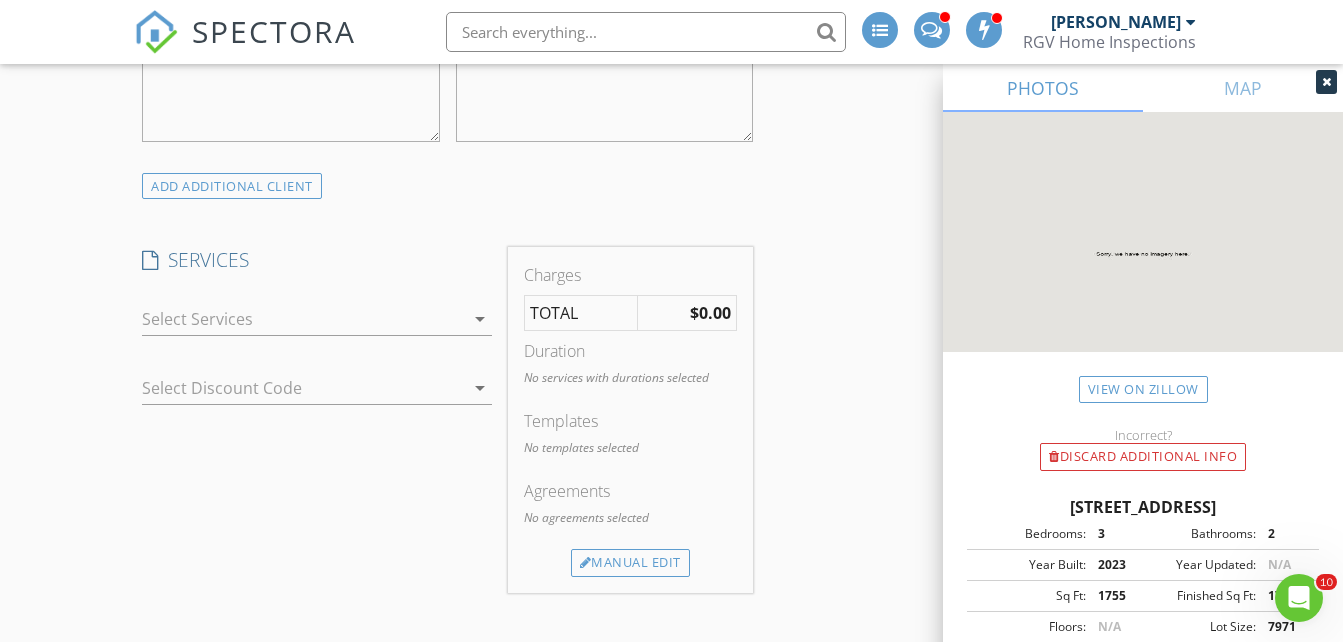 scroll, scrollTop: 1500, scrollLeft: 0, axis: vertical 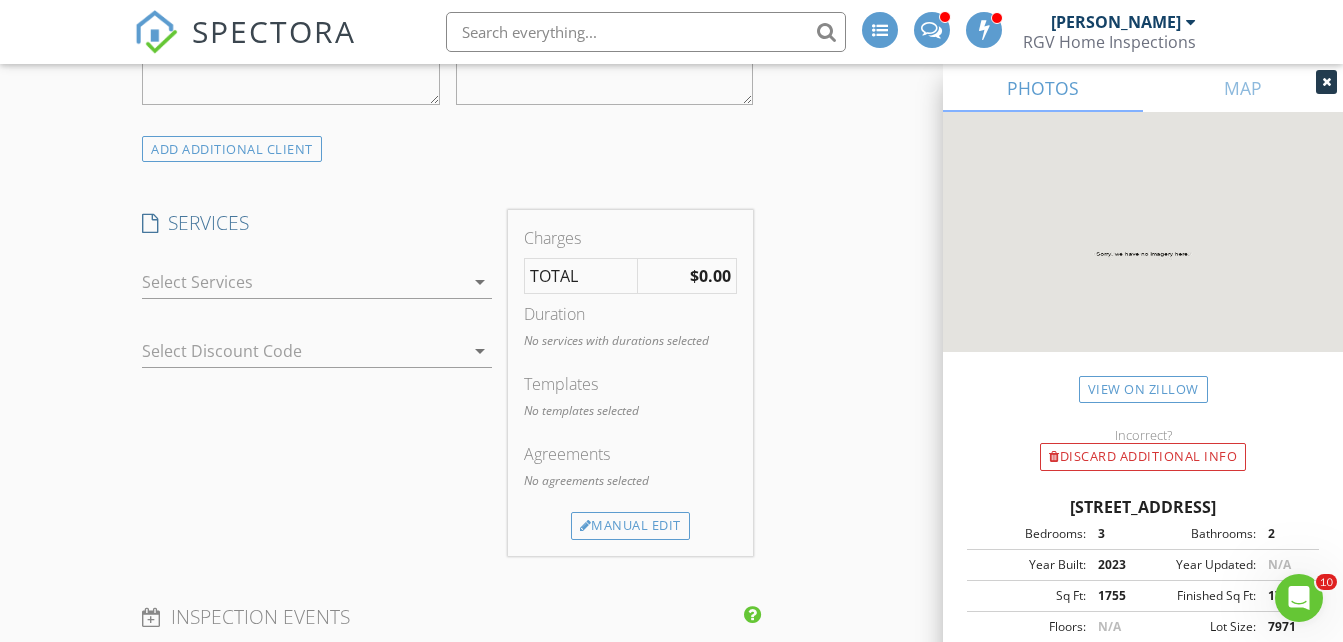 type on "956-391-5007" 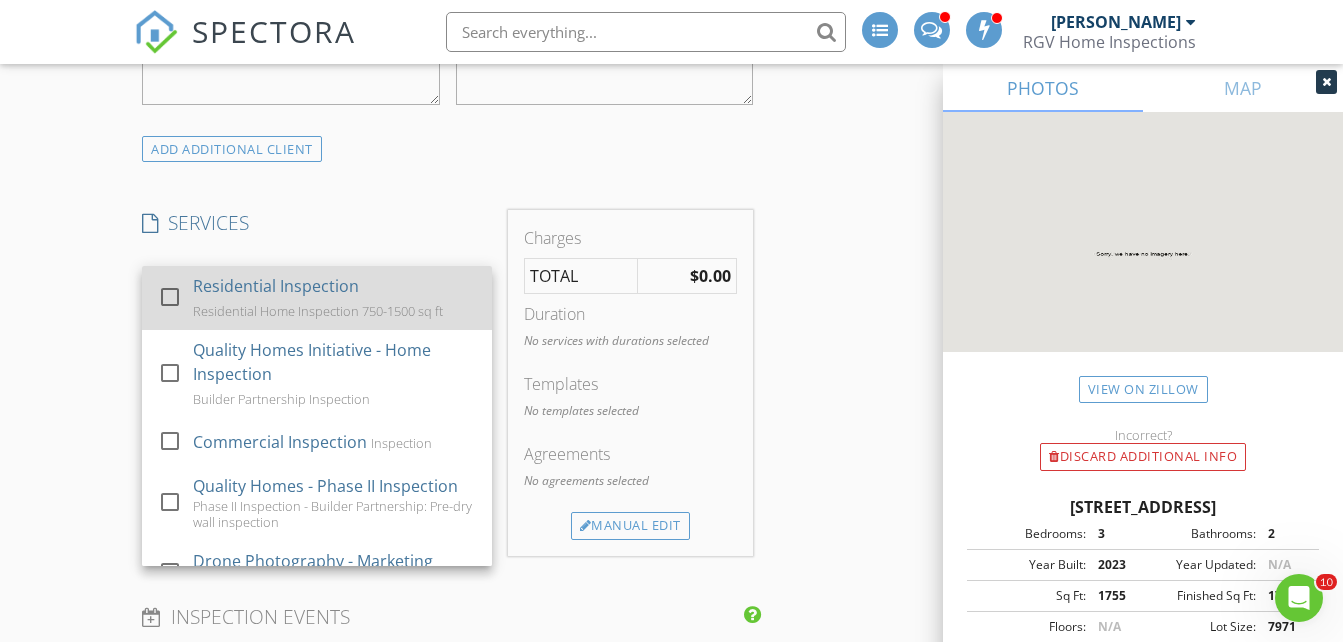 click on "Residential Inspection" at bounding box center [276, 286] 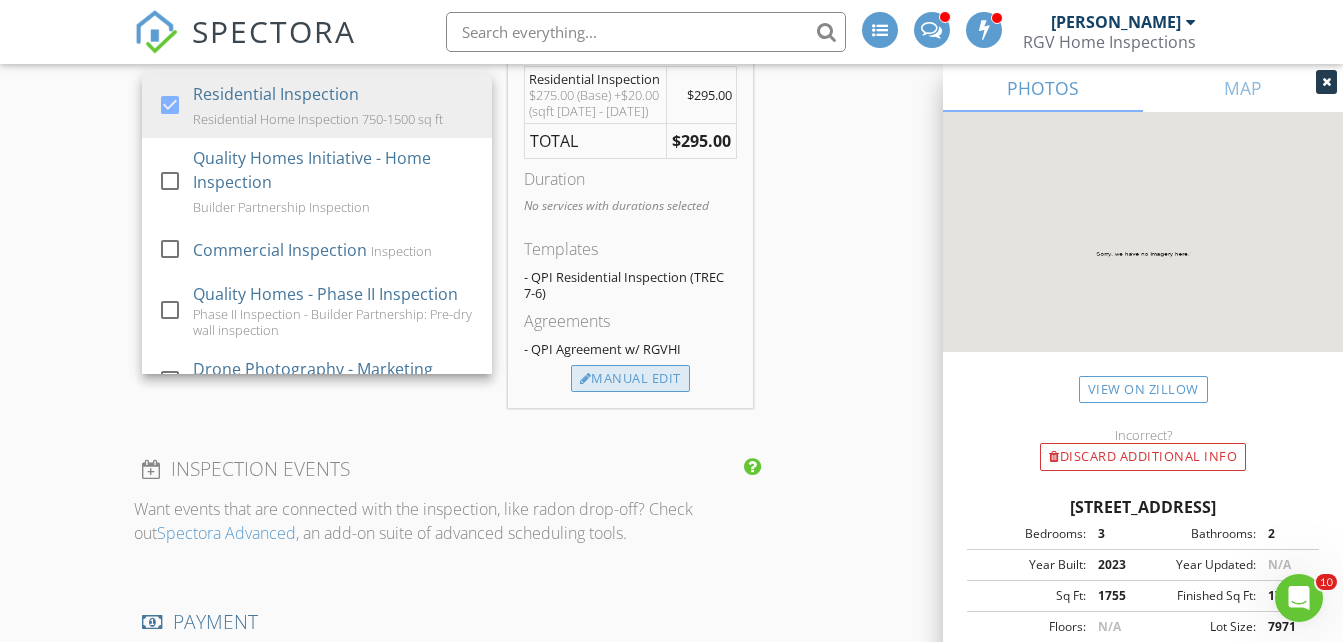 scroll, scrollTop: 1700, scrollLeft: 0, axis: vertical 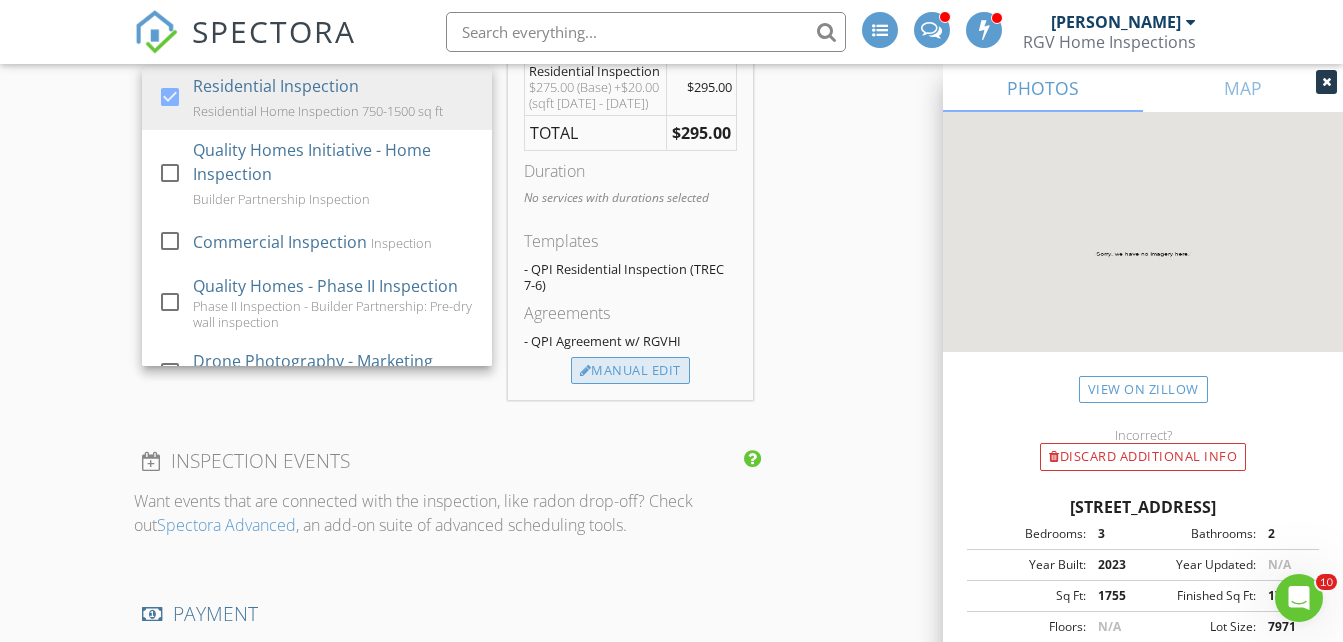 click on "Manual Edit" at bounding box center [630, 371] 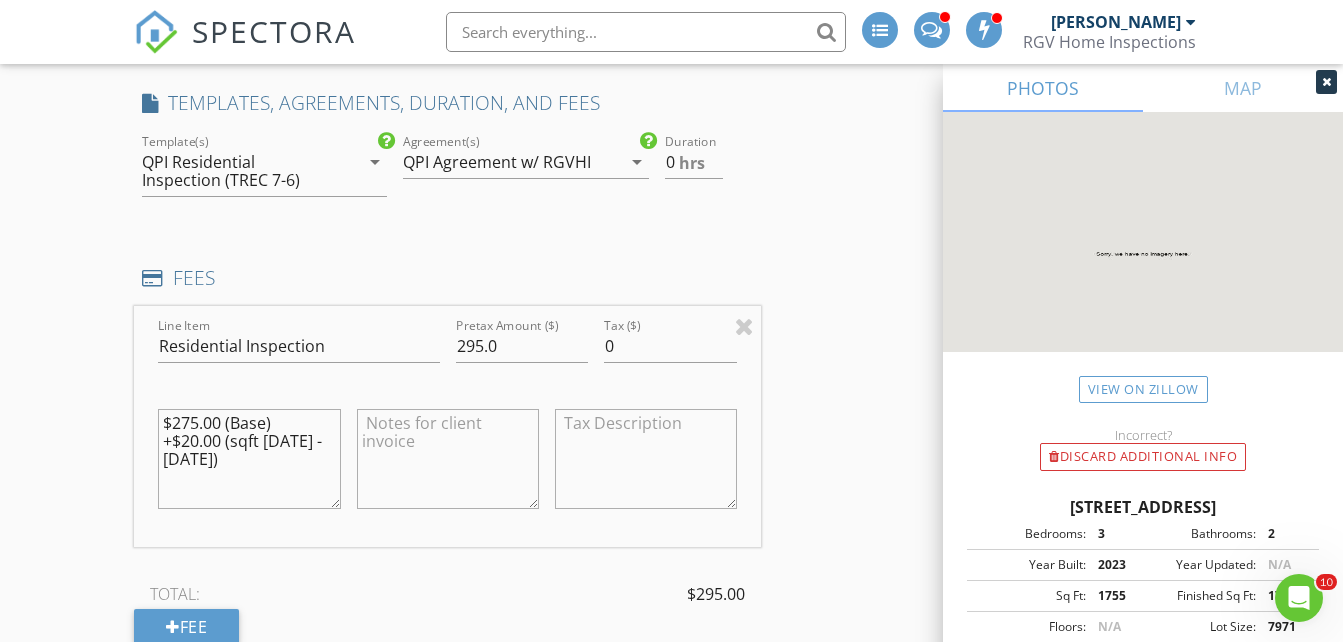 scroll, scrollTop: 1600, scrollLeft: 0, axis: vertical 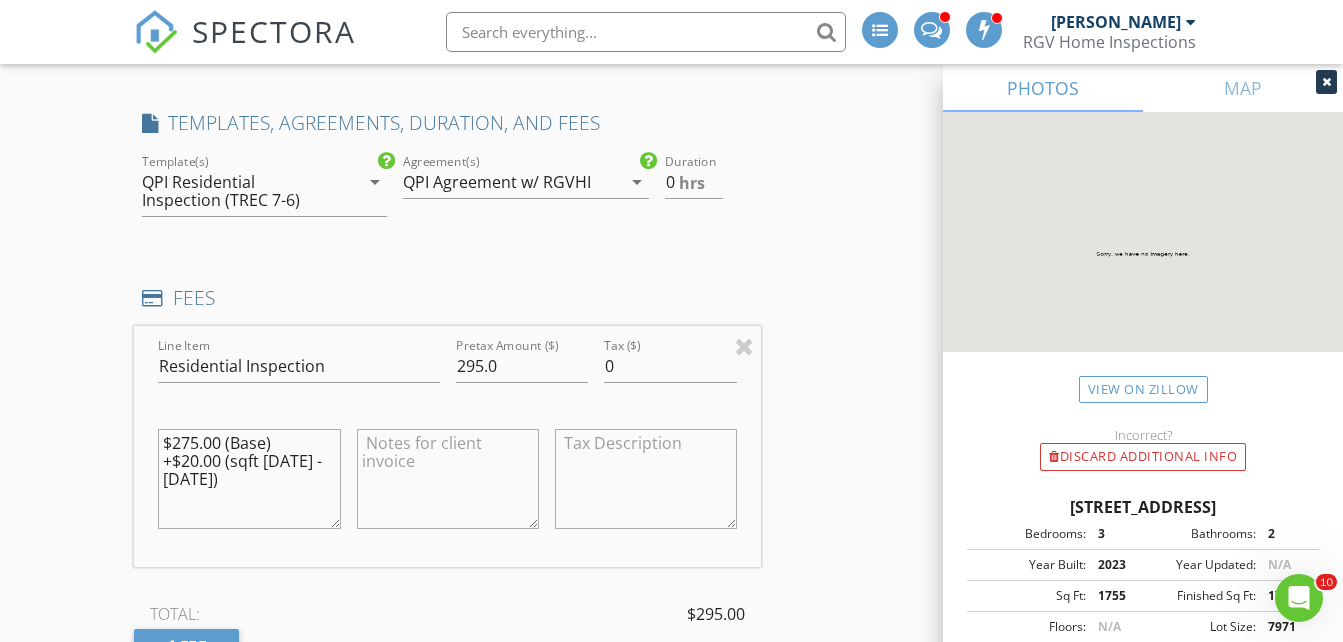 click on "QPI Residential Inspection (TREC 7-6)" at bounding box center [239, 191] 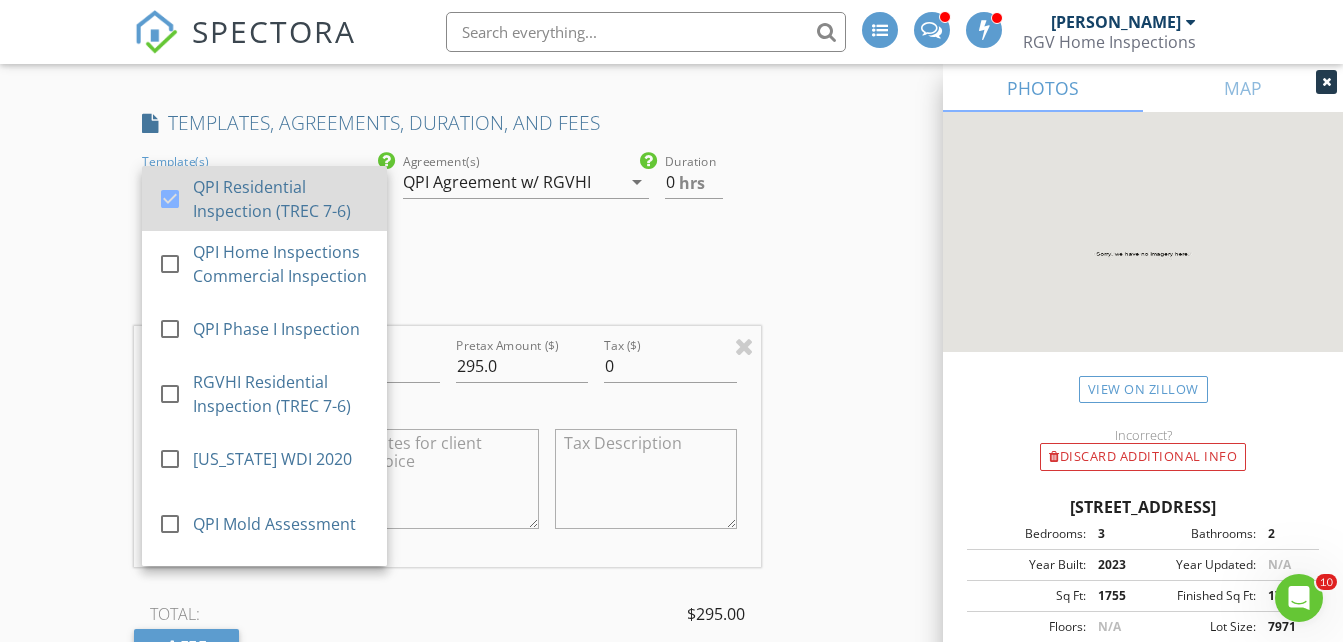 click on "QPI Residential Inspection (TREC 7-6)" at bounding box center (283, 199) 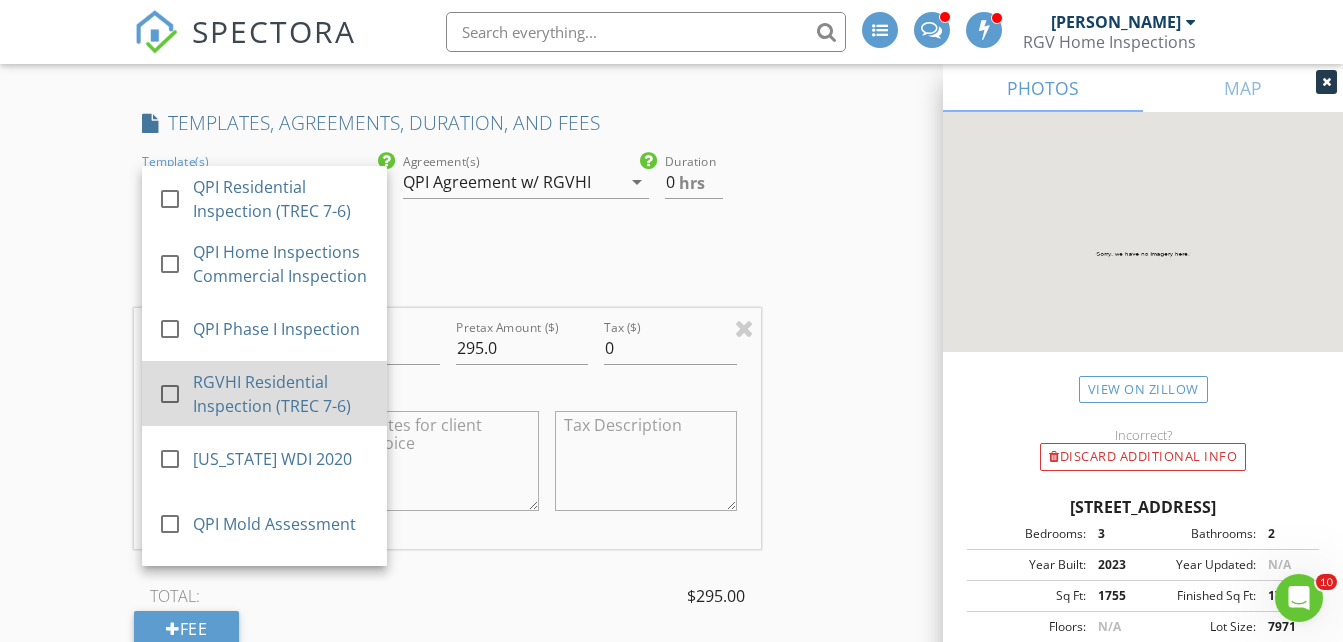 click on "RGVHI Residential Inspection (TREC 7-6)" at bounding box center (283, 394) 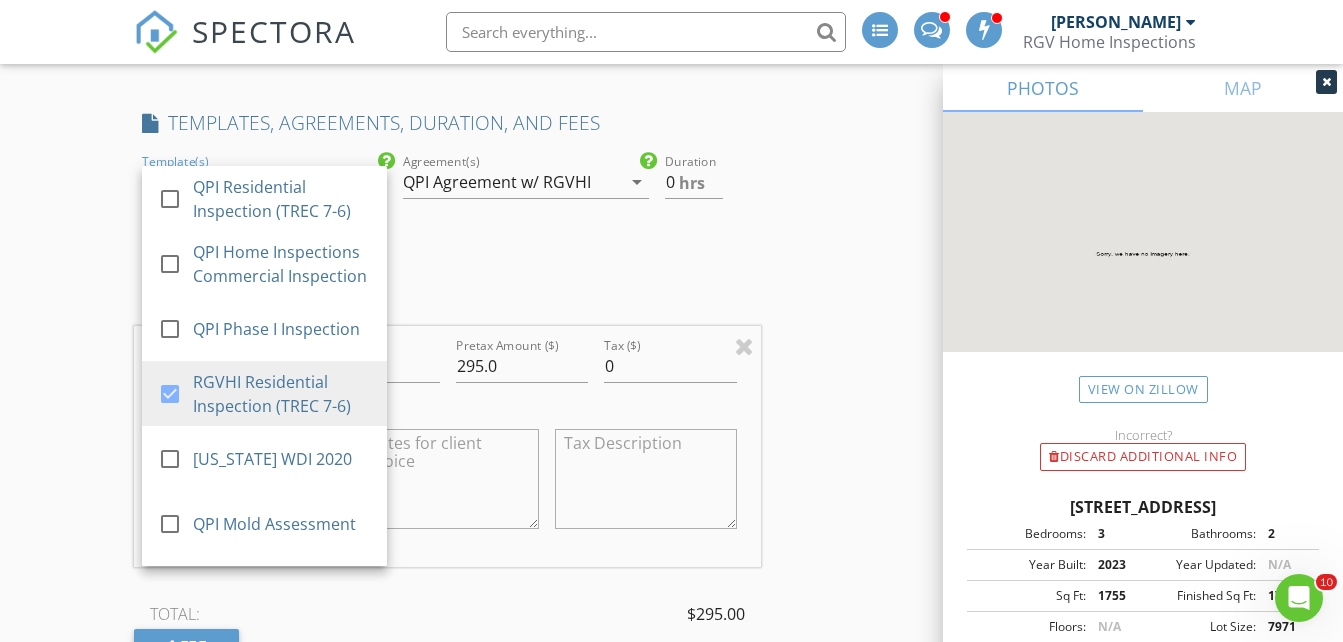 click on "QPI Agreement w/ RGVHI" at bounding box center (511, 182) 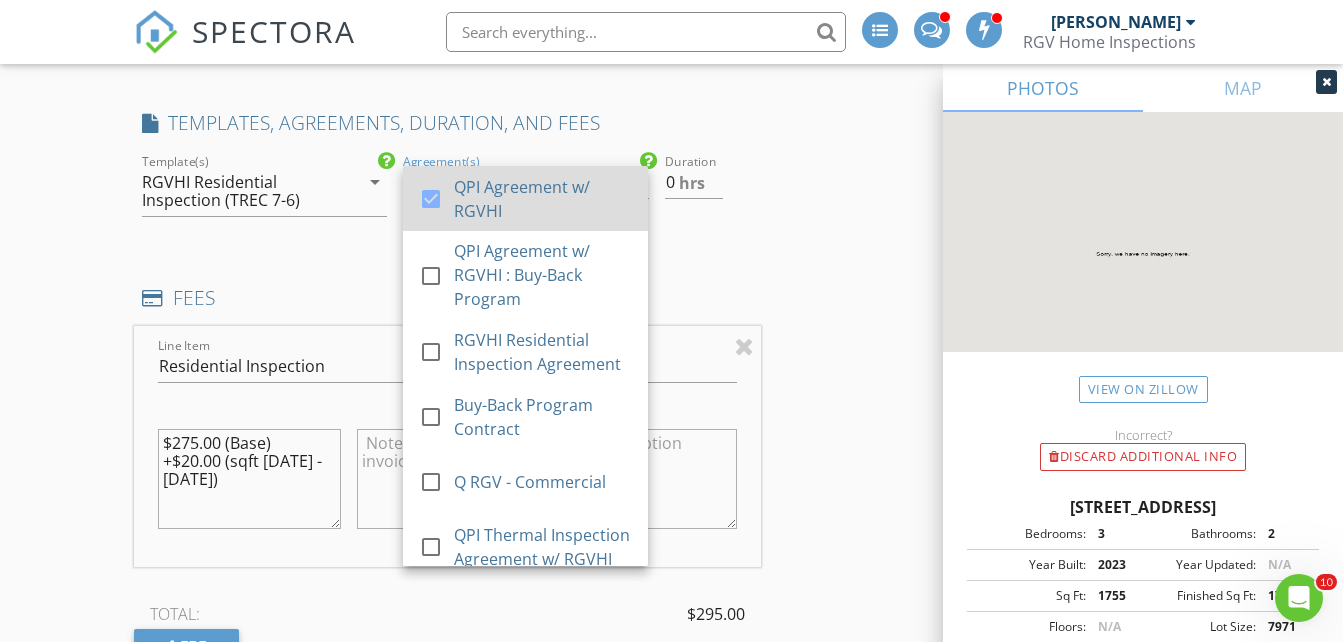 click on "QPI Agreement w/ RGVHI" at bounding box center (544, 199) 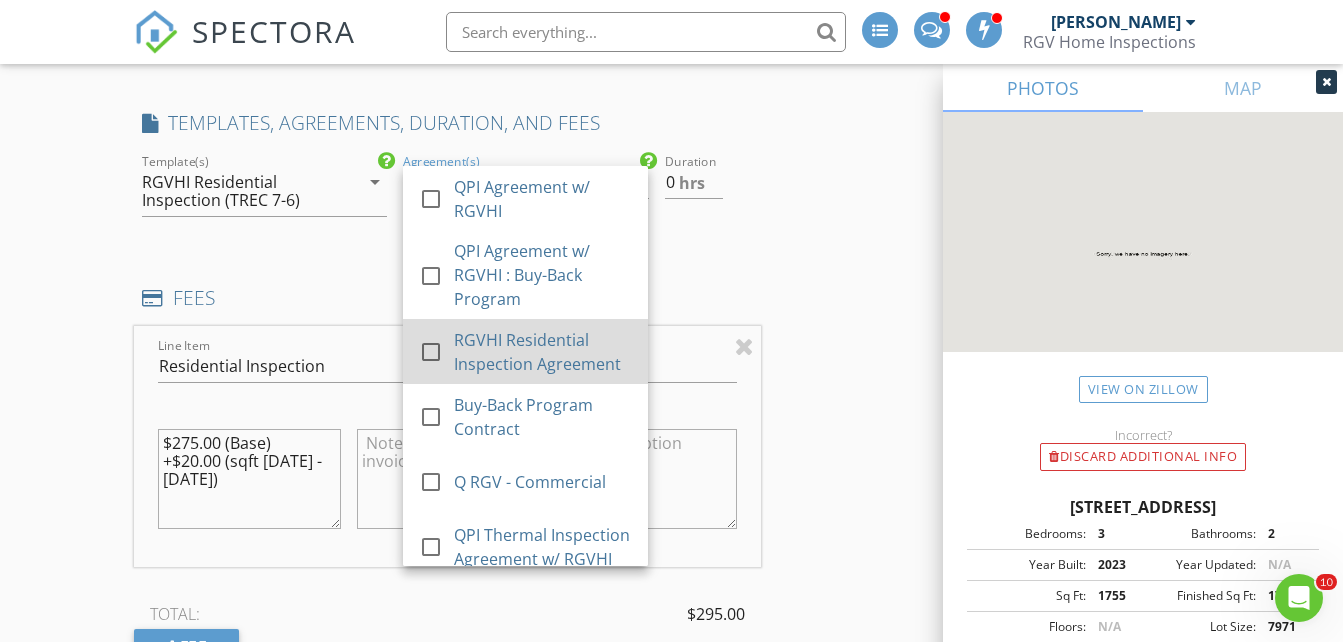click on "RGVHI Residential Inspection Agreement" at bounding box center (544, 352) 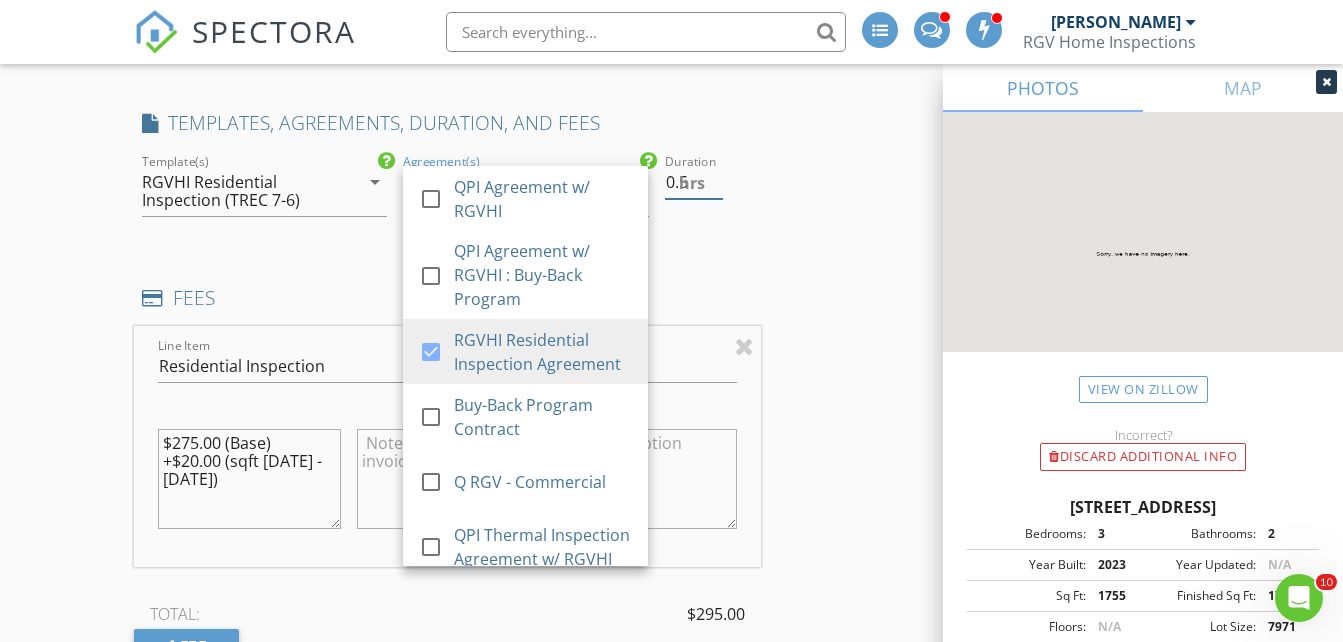 click on "0.5" at bounding box center (694, 182) 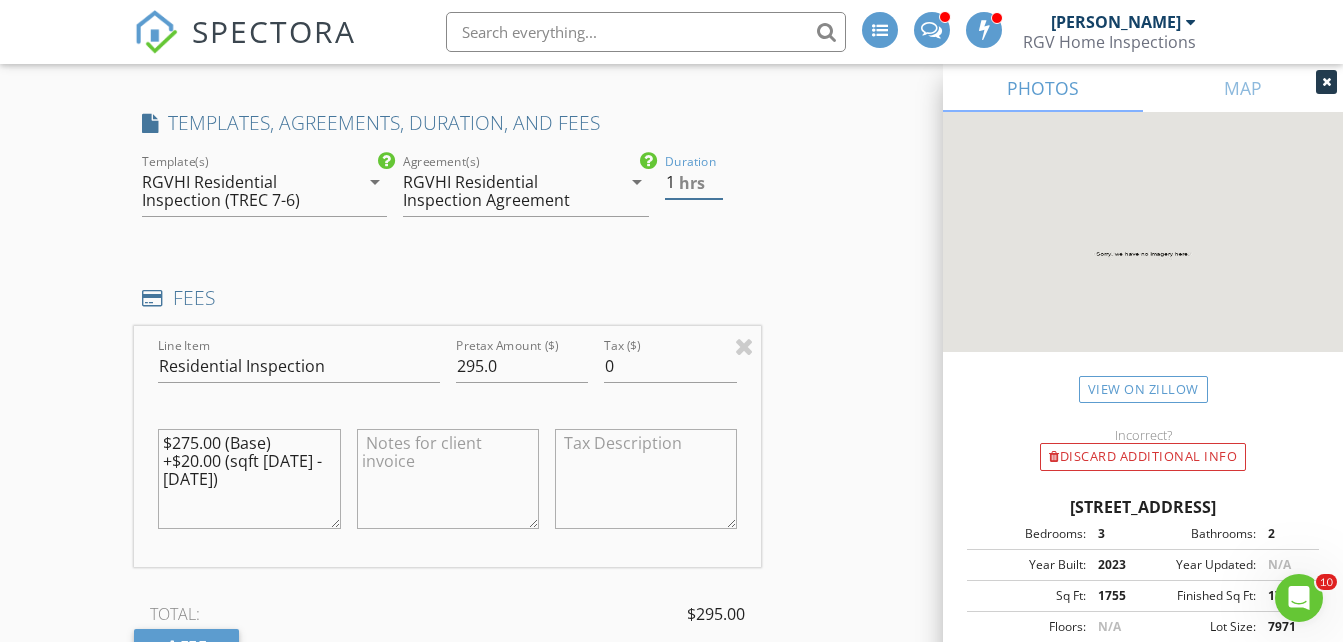click on "1" at bounding box center (694, 182) 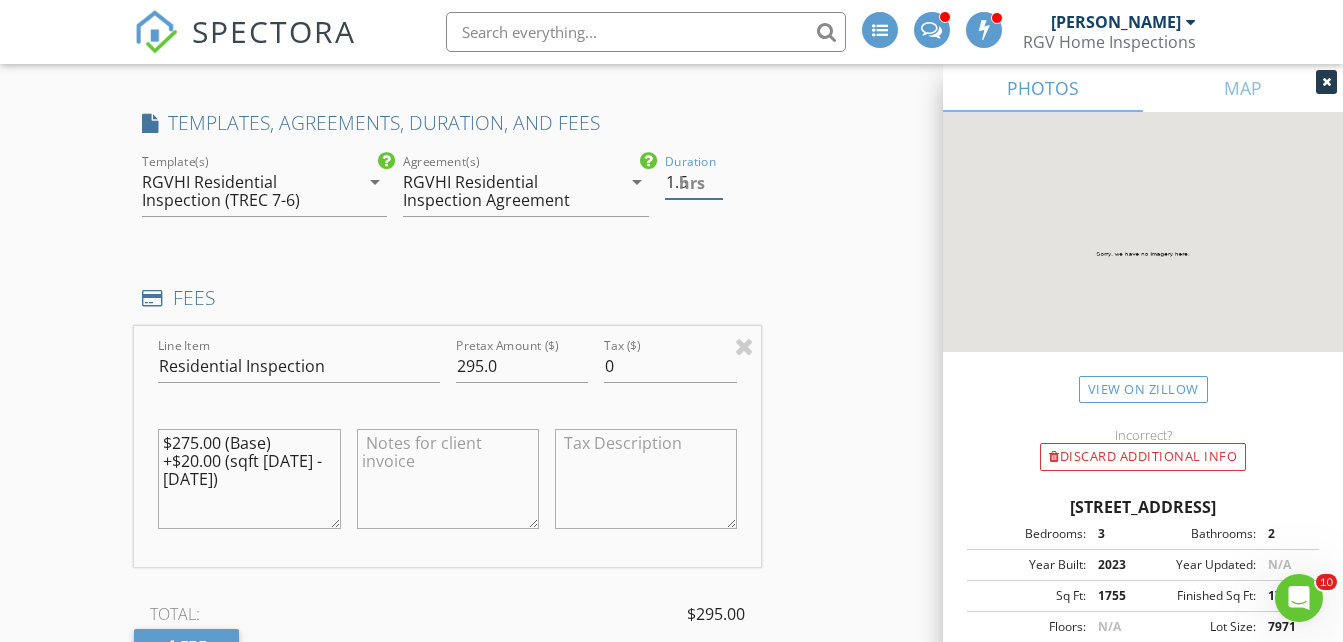 type on "1.5" 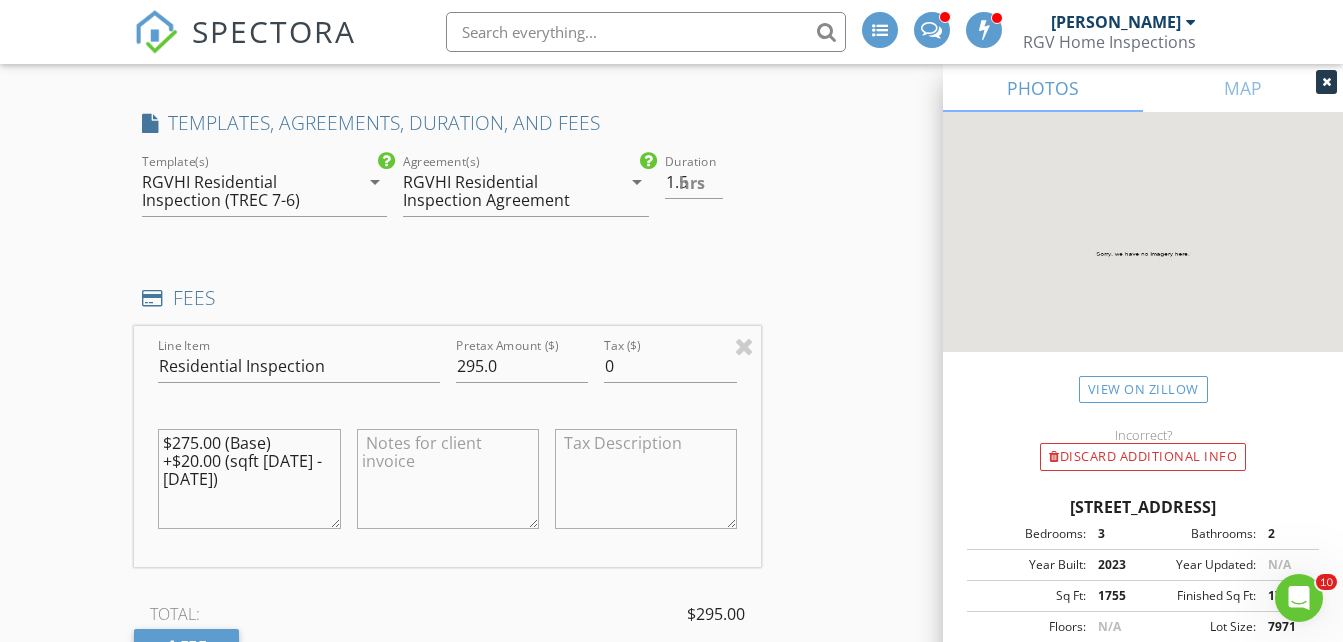 click on "INSPECTOR(S)
check_box_outline_blank   Donnie Quintanilla     check_box   Fernando Valbuena   PRIMARY   check_box   Nick De Santos     Fernando Valbuena,  Nick De Santos arrow_drop_down   check_box_outline_blank Fernando Valbuena specifically requested check_box_outline_blank Nick De Santos specifically requested
Date/Time
07/14/2025 10:30 AM   Does Not Repeat arrow_drop_down
Location
Address Search       Address 1000 La Laguna Rd   Unit   City Mission   State TX   Zip 78572   Hidalgo Hidalgo     Square Feet 1829   Year Built 2023   Foundation arrow_drop_down     Nick De Santos     9.6 miles     (18 minutes)         Fernando Valbuena     9.5 miles     (18 minutes)
client
check_box Enable Client CC email for this inspection   Client Search     check_box_outline_blank Client is a Company/Organization     First Name Abdaly   Last Name Pruneda   Email   CC Email" at bounding box center [671, 662] 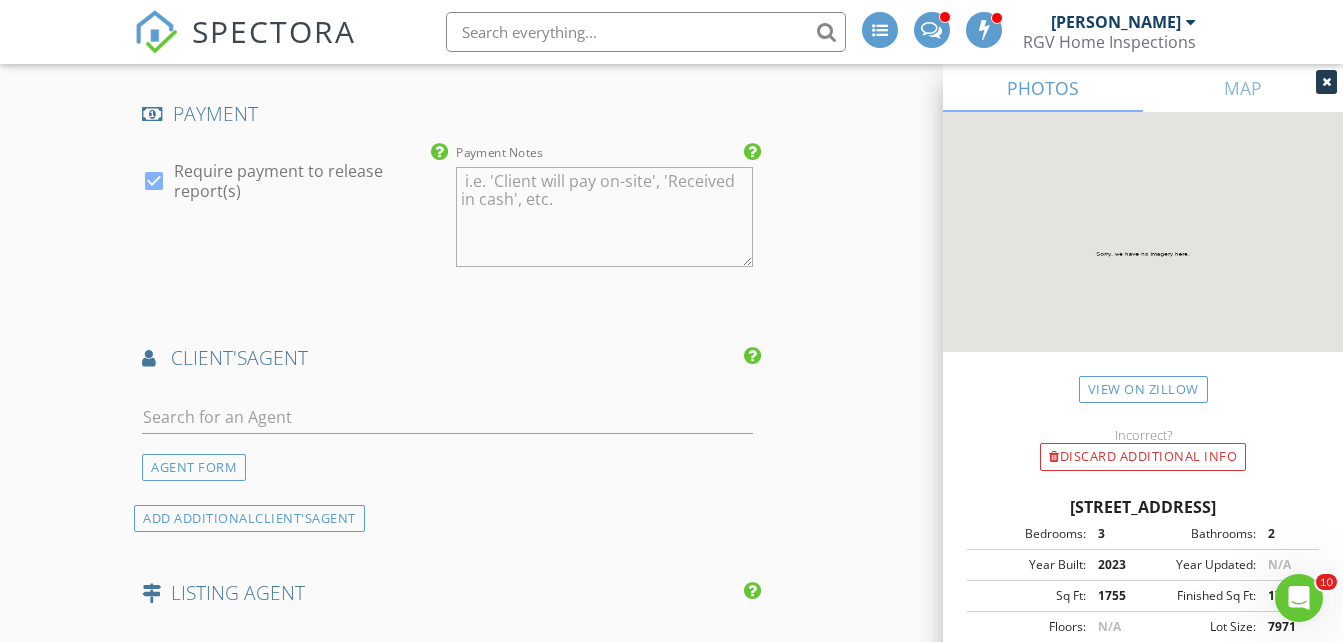 scroll, scrollTop: 2400, scrollLeft: 0, axis: vertical 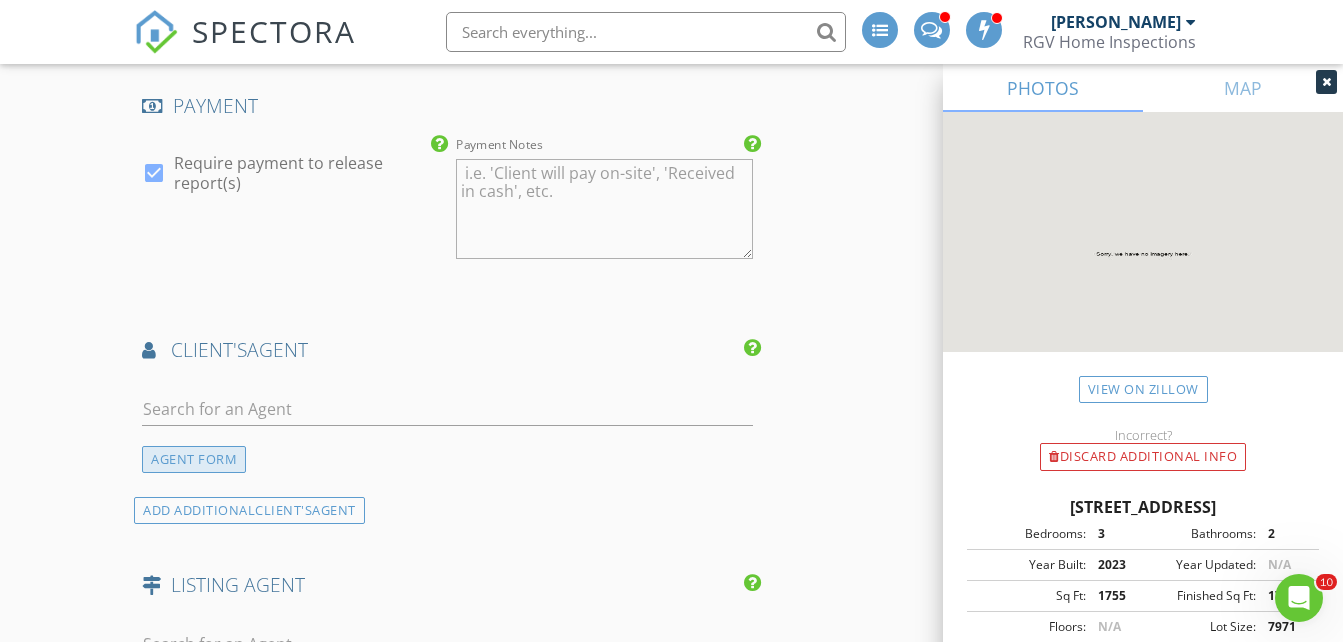 click on "AGENT FORM" at bounding box center (194, 459) 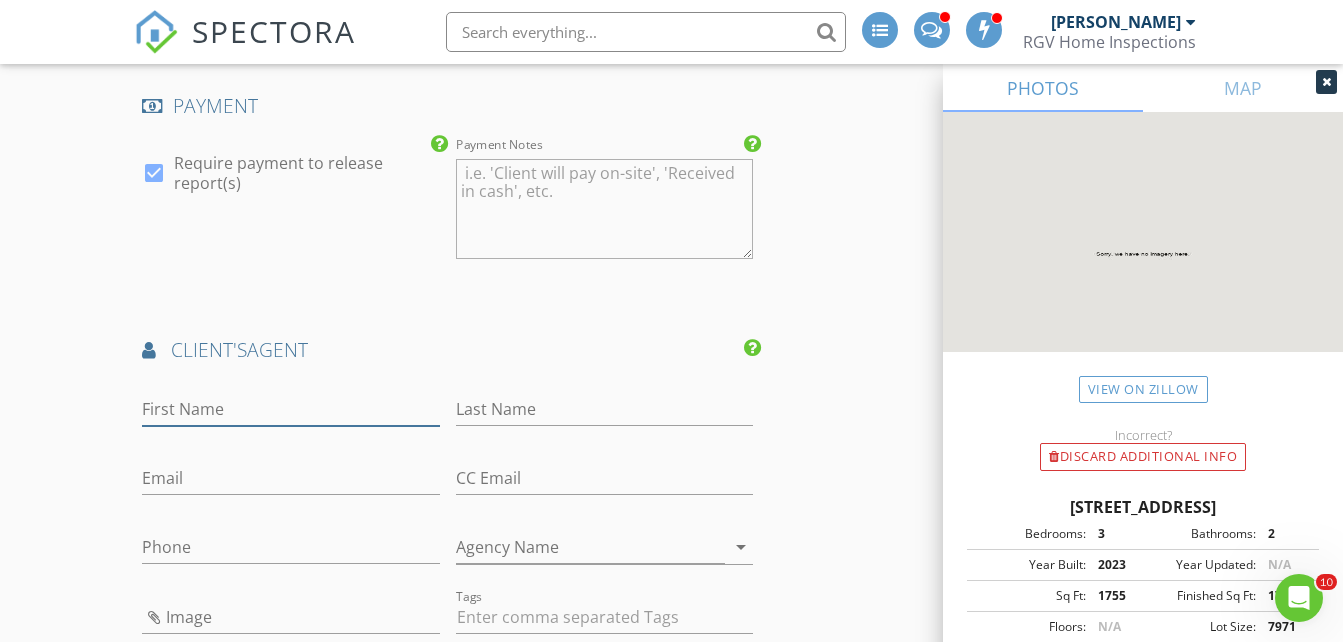 click on "First Name" at bounding box center [290, 409] 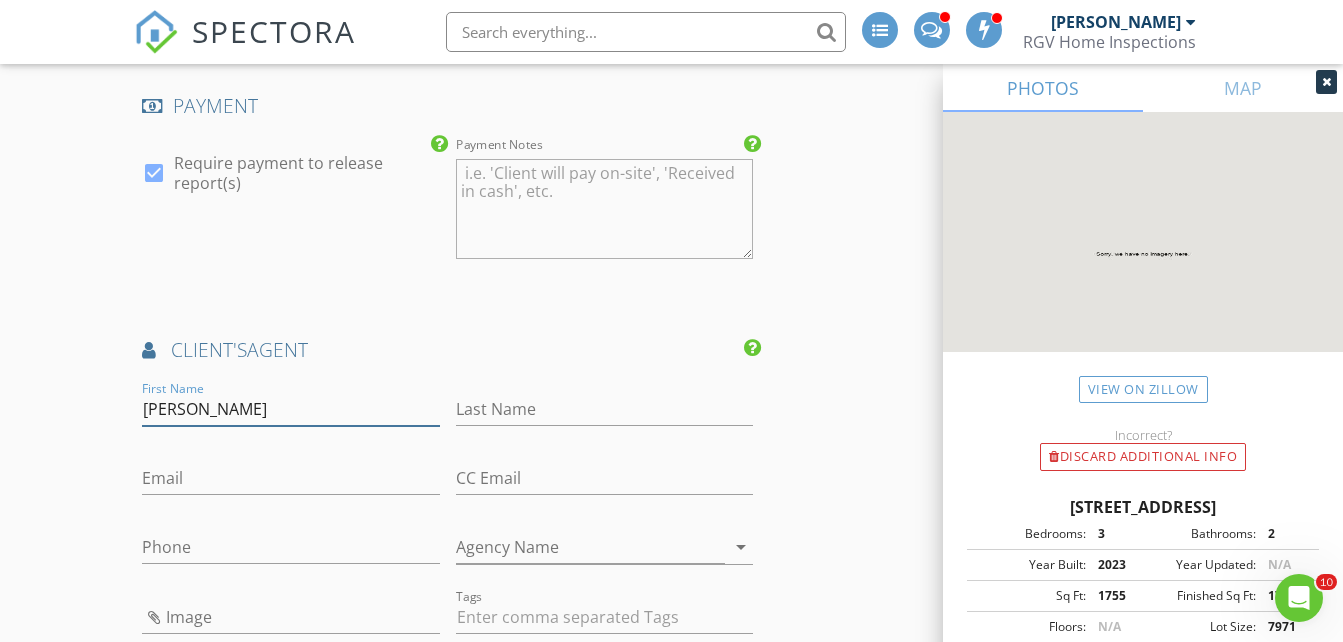 type on "Mia I" 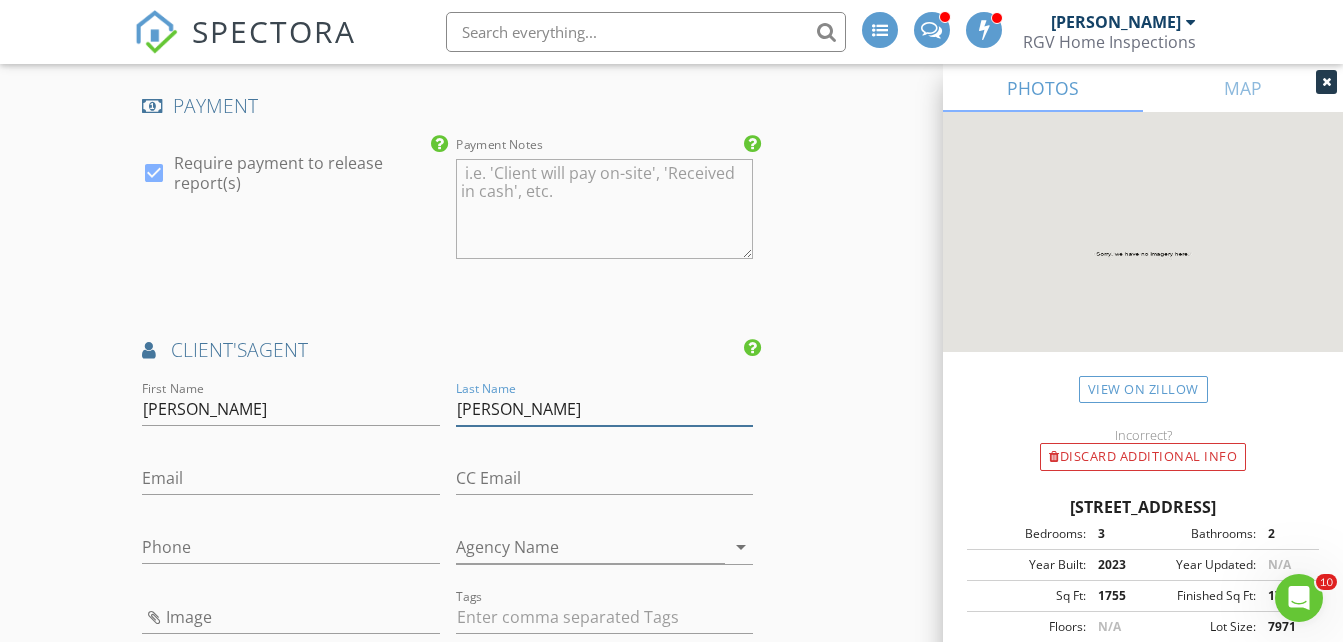 type on "Aguilar" 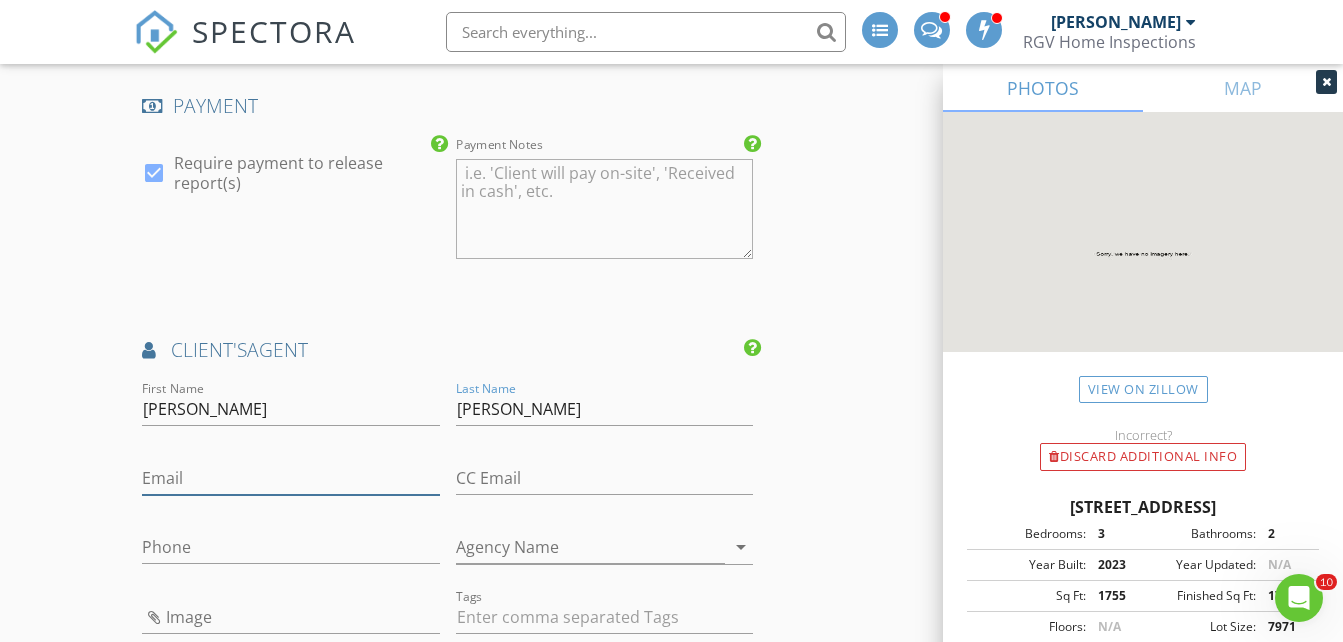 click on "Email" at bounding box center (290, 478) 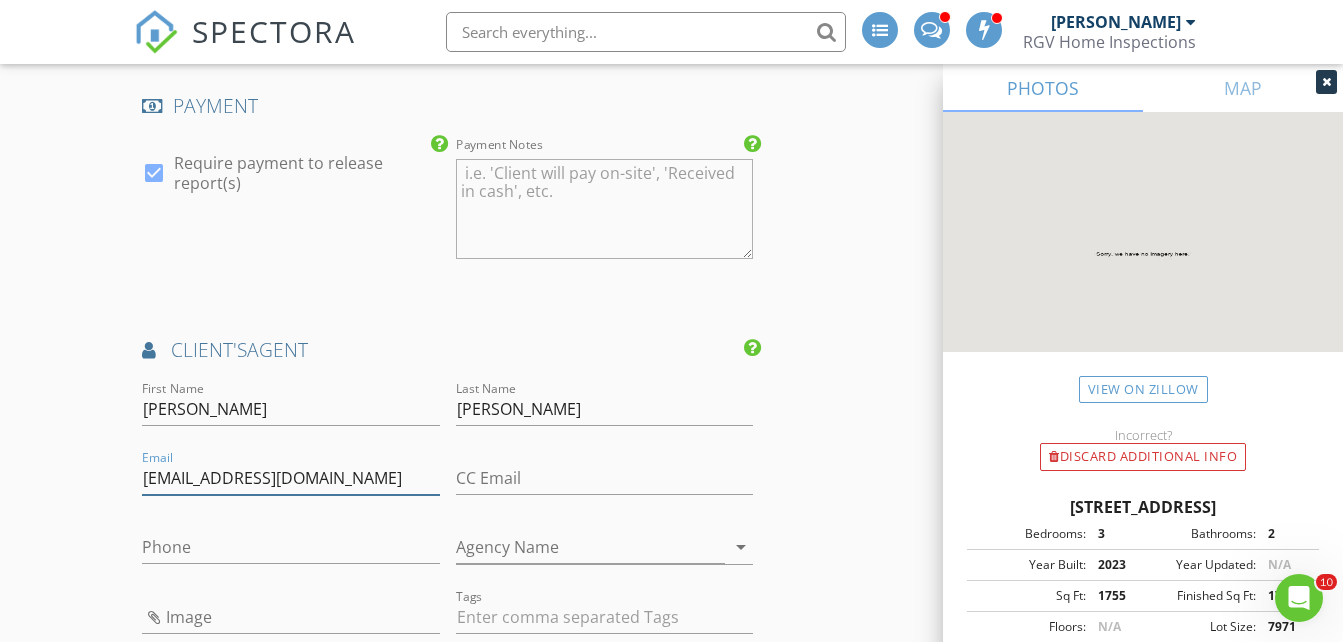 type on "miaisabelaguilar5@gmail.com" 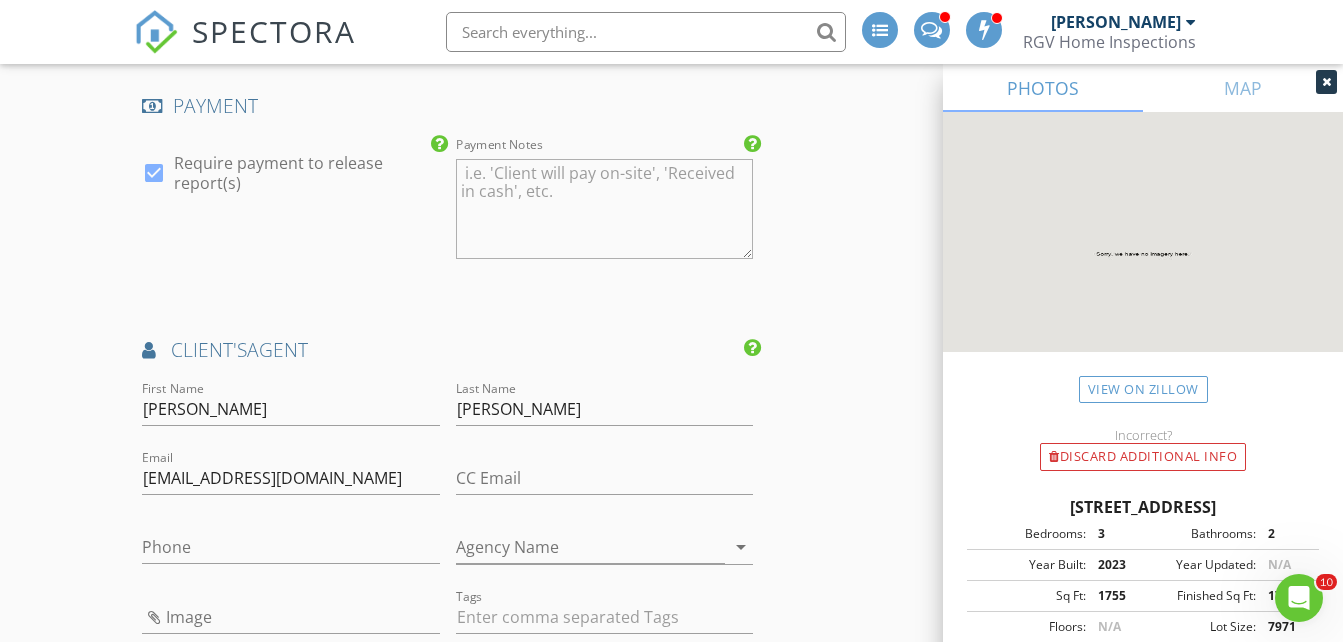 click on "Agency Name arrow_drop_down" at bounding box center (604, 558) 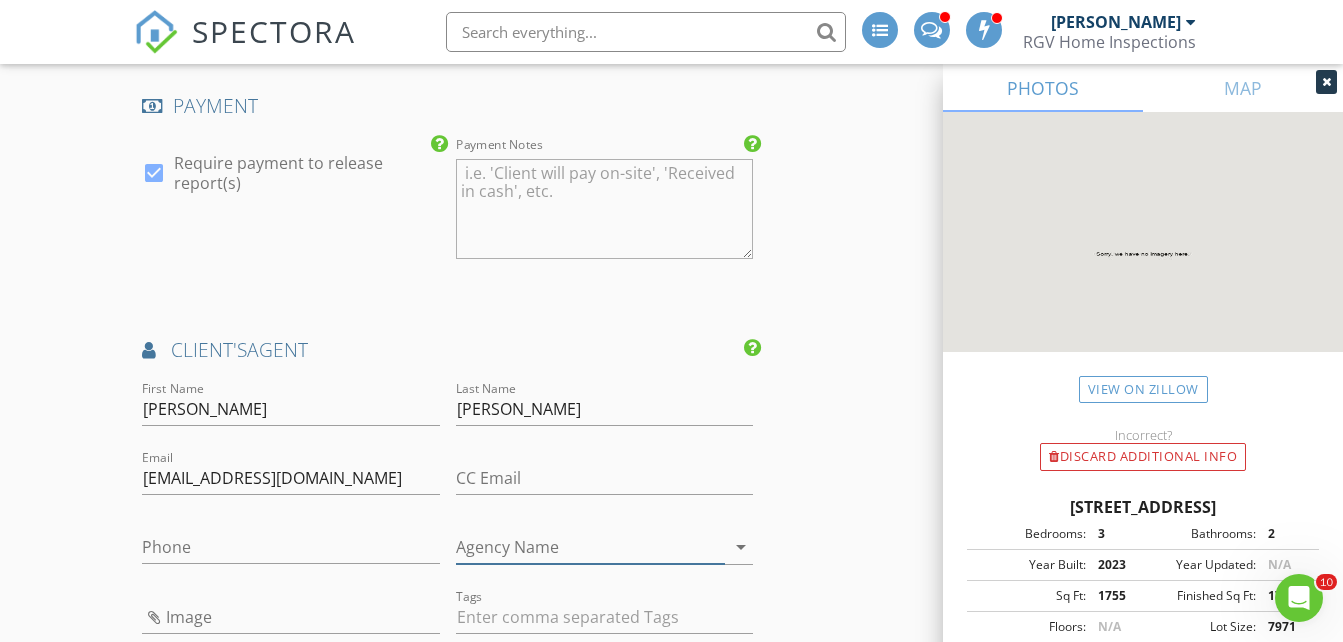 click on "Agency Name" at bounding box center (590, 547) 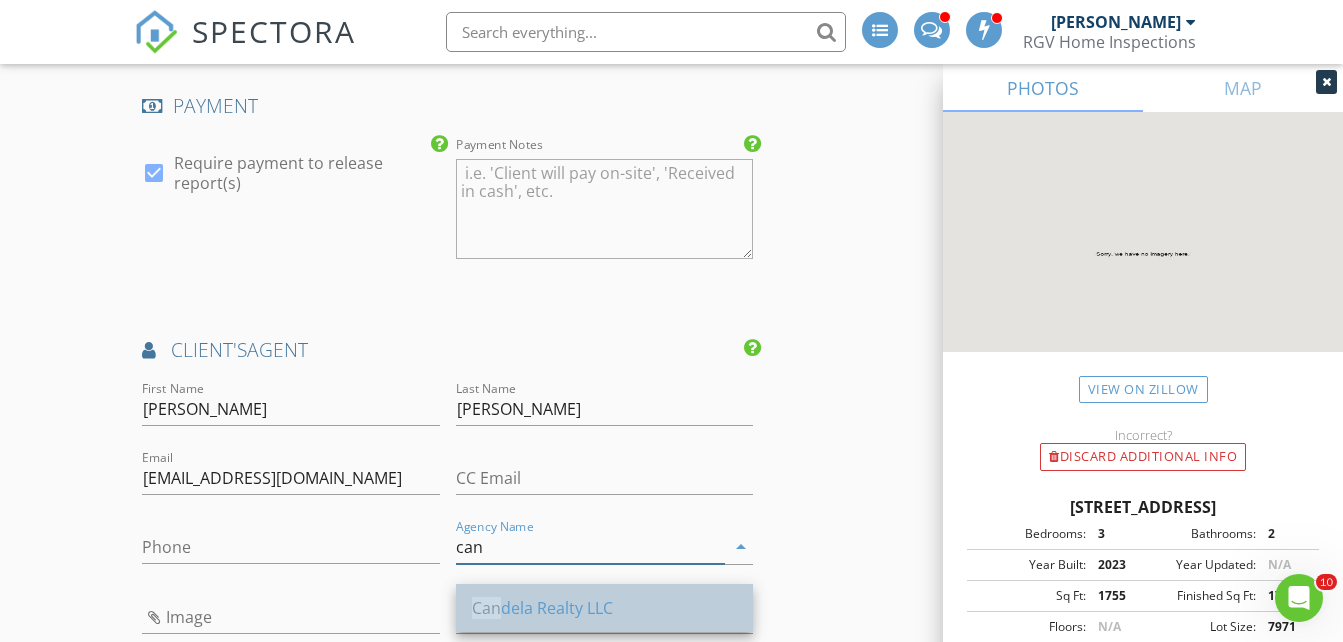 click on "Can dela Realty LLC" at bounding box center [604, 608] 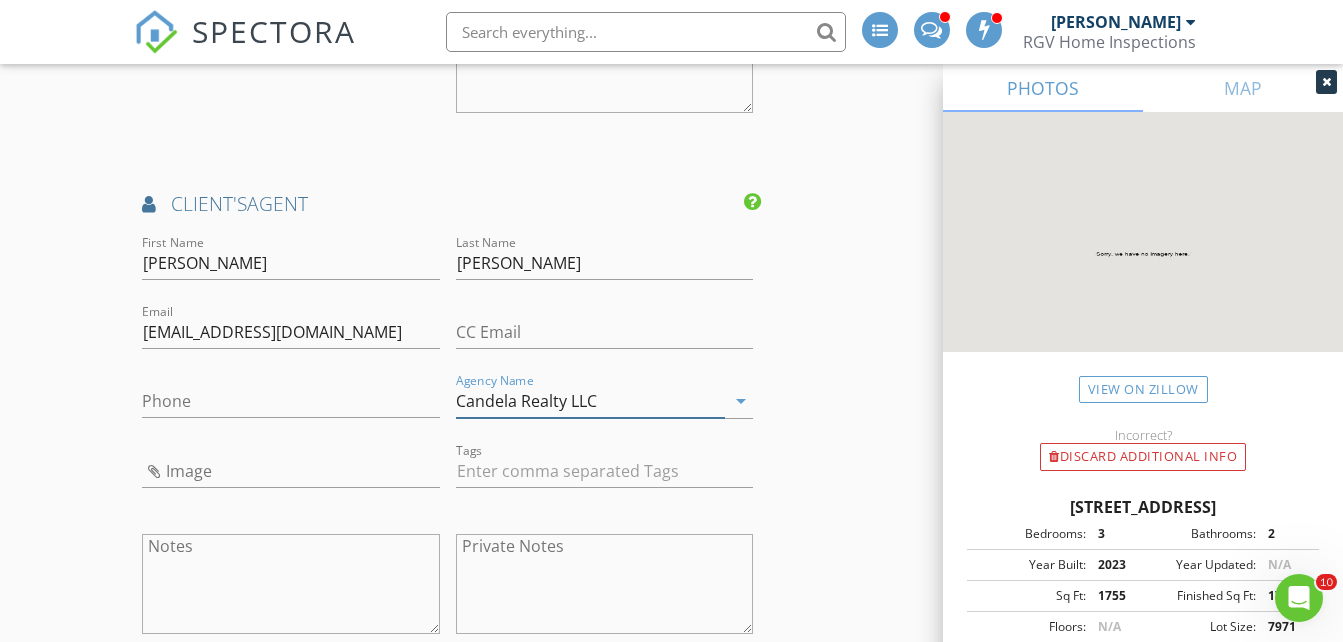 scroll, scrollTop: 2600, scrollLeft: 0, axis: vertical 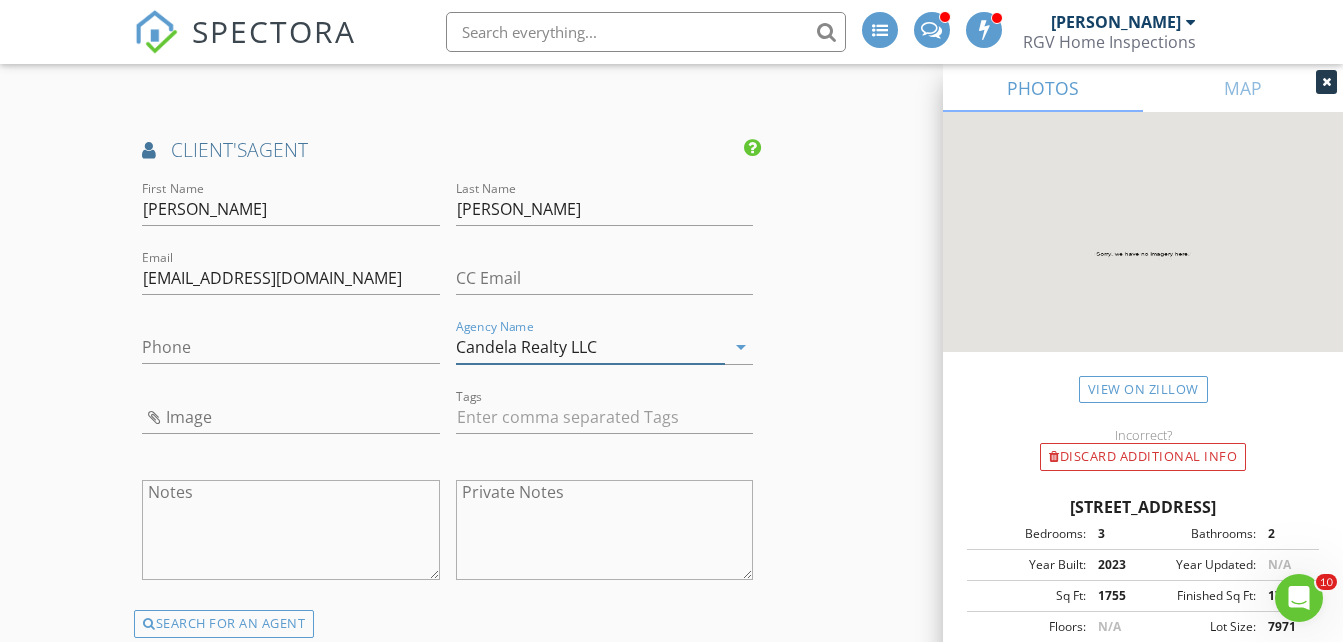 type on "Candela Realty LLC" 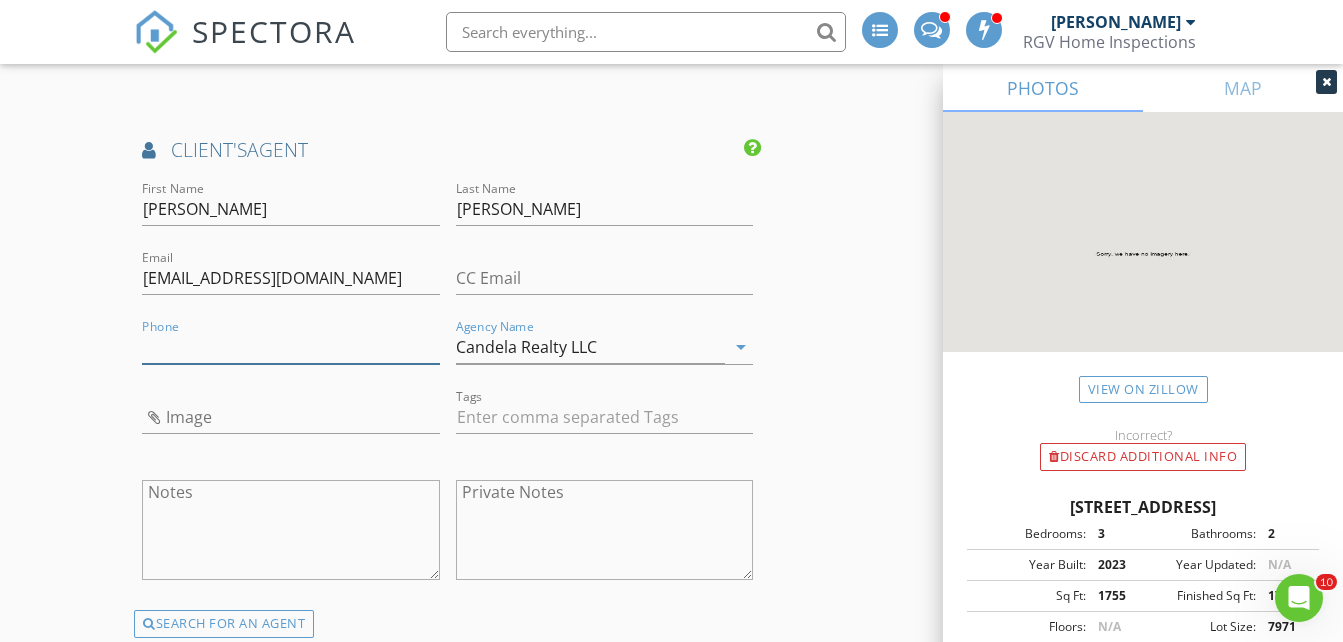 click on "Phone" at bounding box center [290, 347] 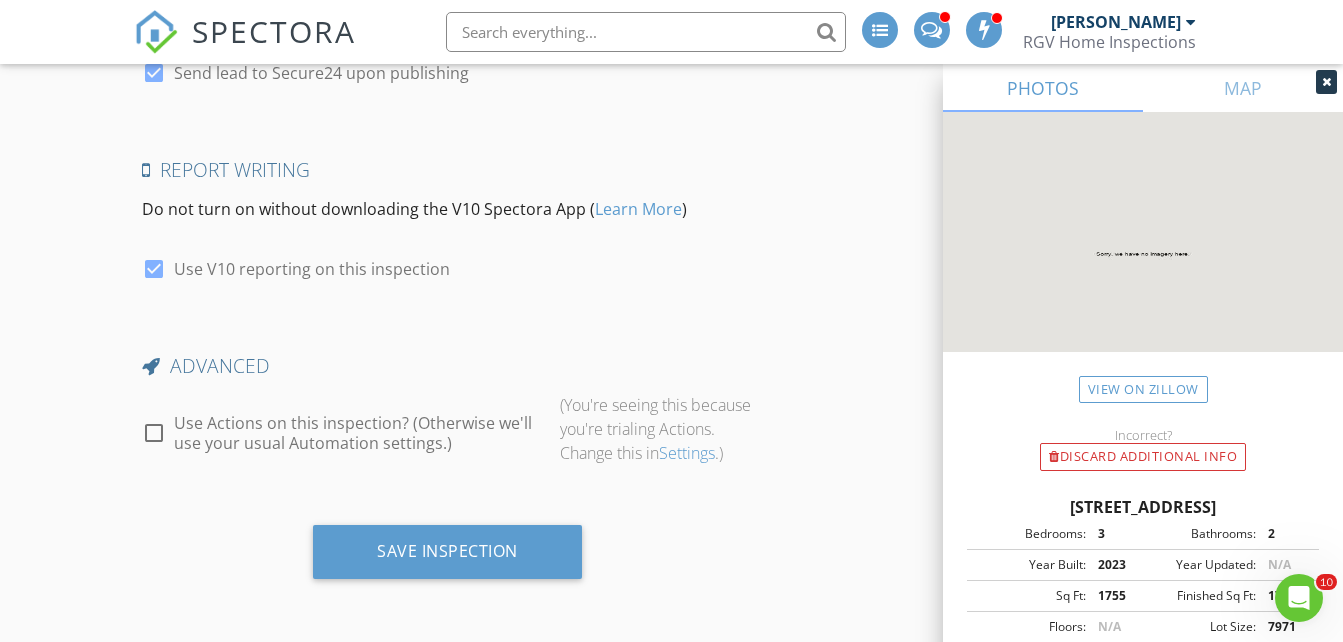 scroll, scrollTop: 4071, scrollLeft: 0, axis: vertical 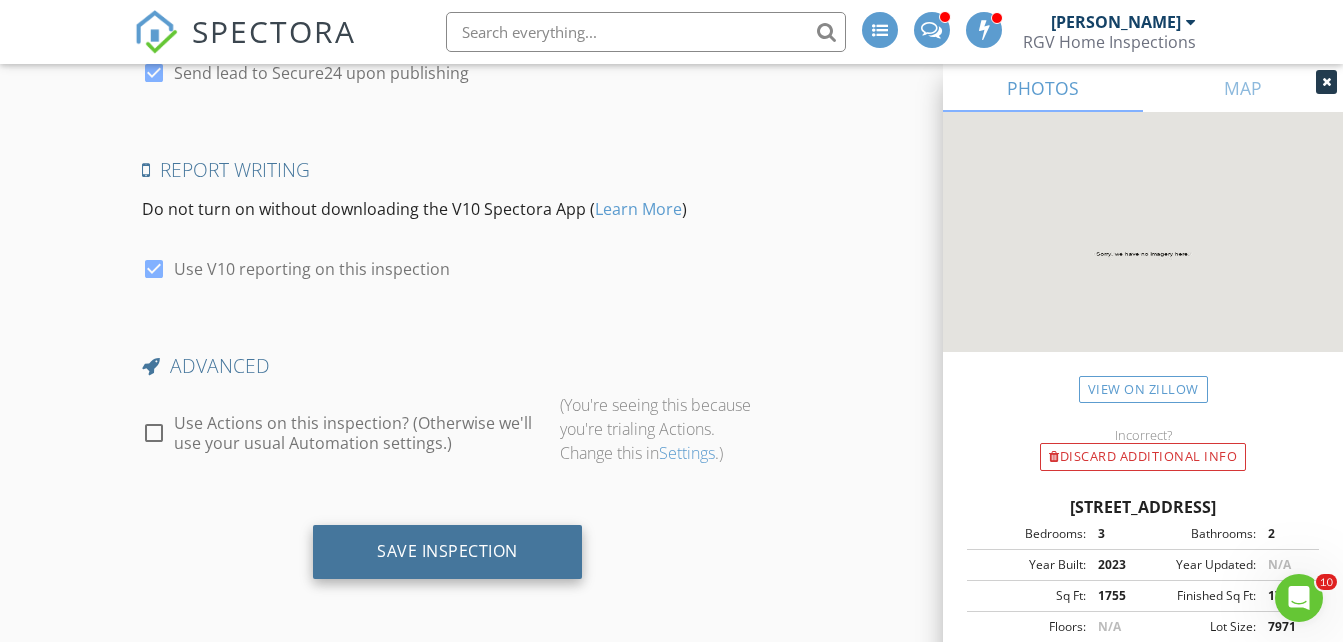 type on "956-360-0294" 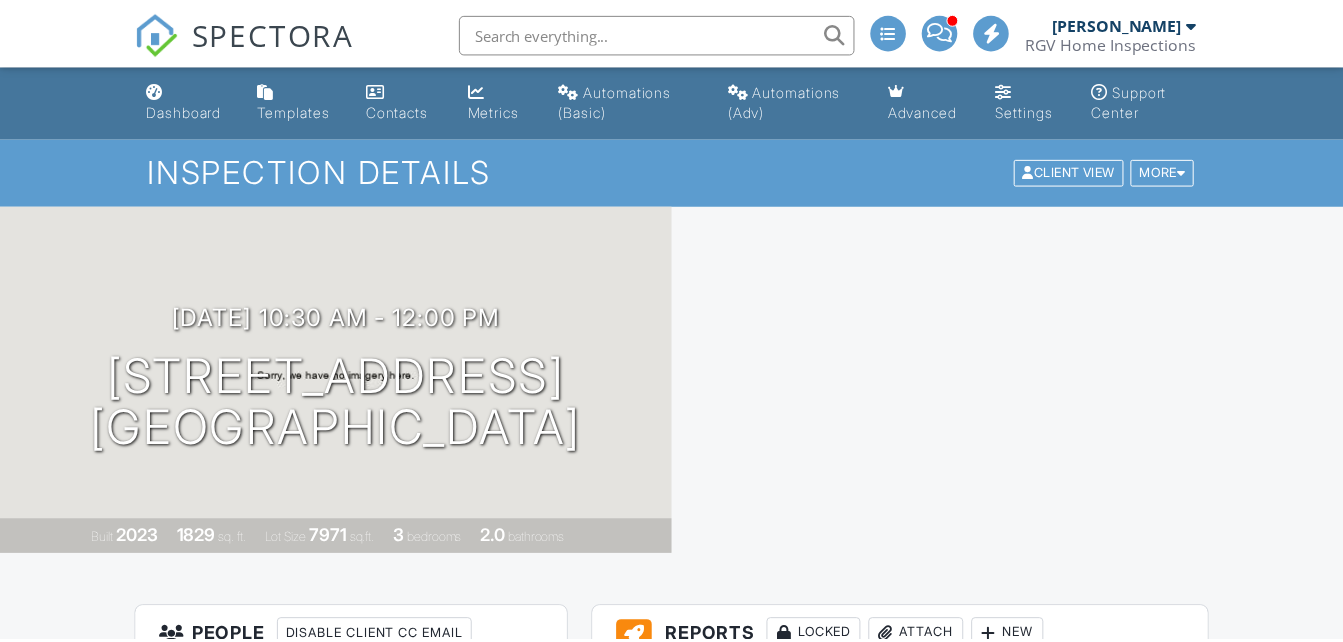 scroll, scrollTop: 0, scrollLeft: 0, axis: both 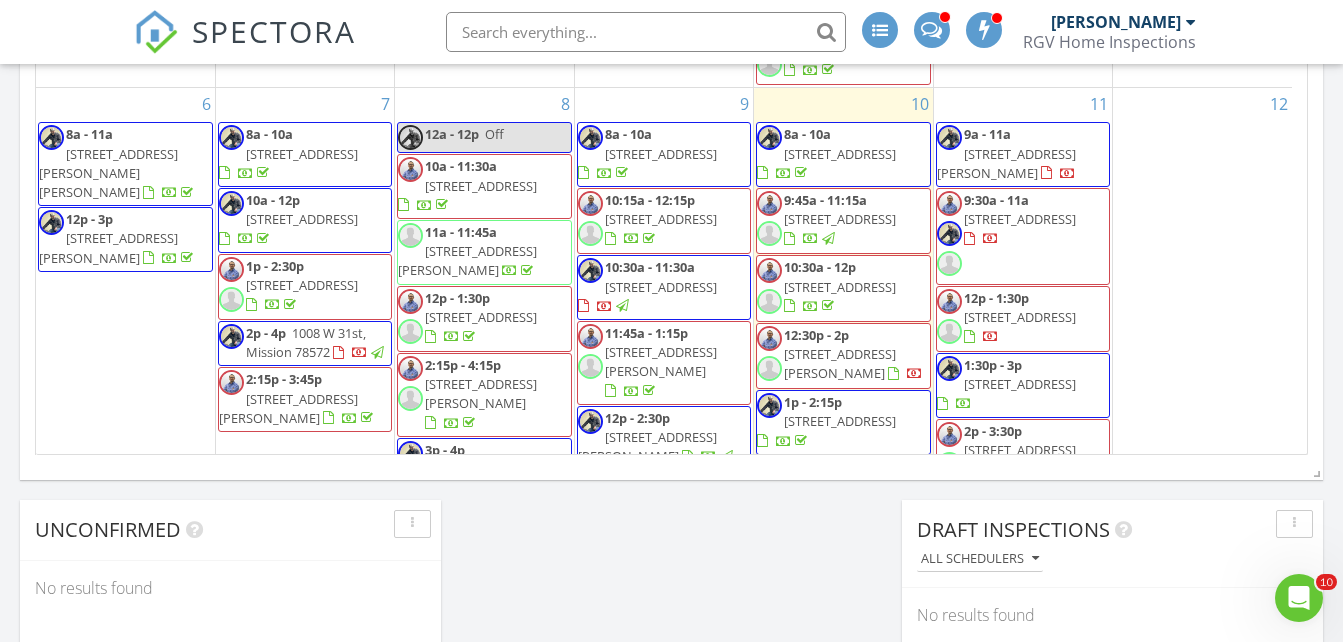 click on "[STREET_ADDRESS][PERSON_NAME]" at bounding box center [840, 363] 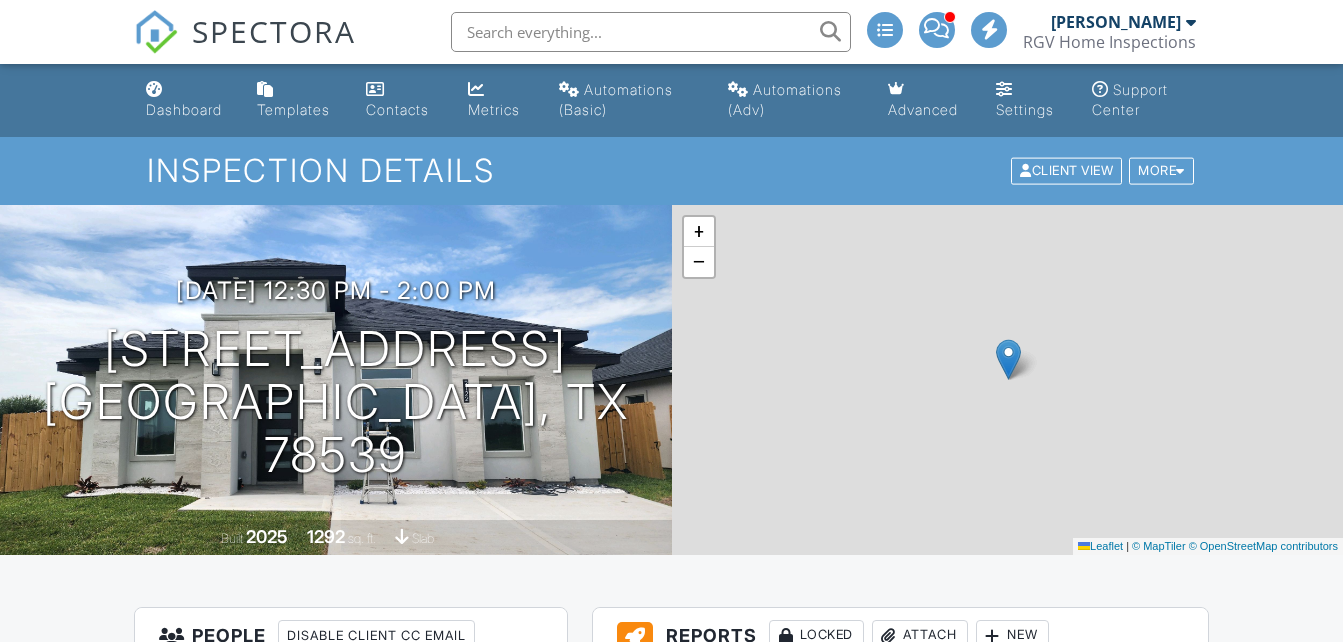 scroll, scrollTop: 0, scrollLeft: 0, axis: both 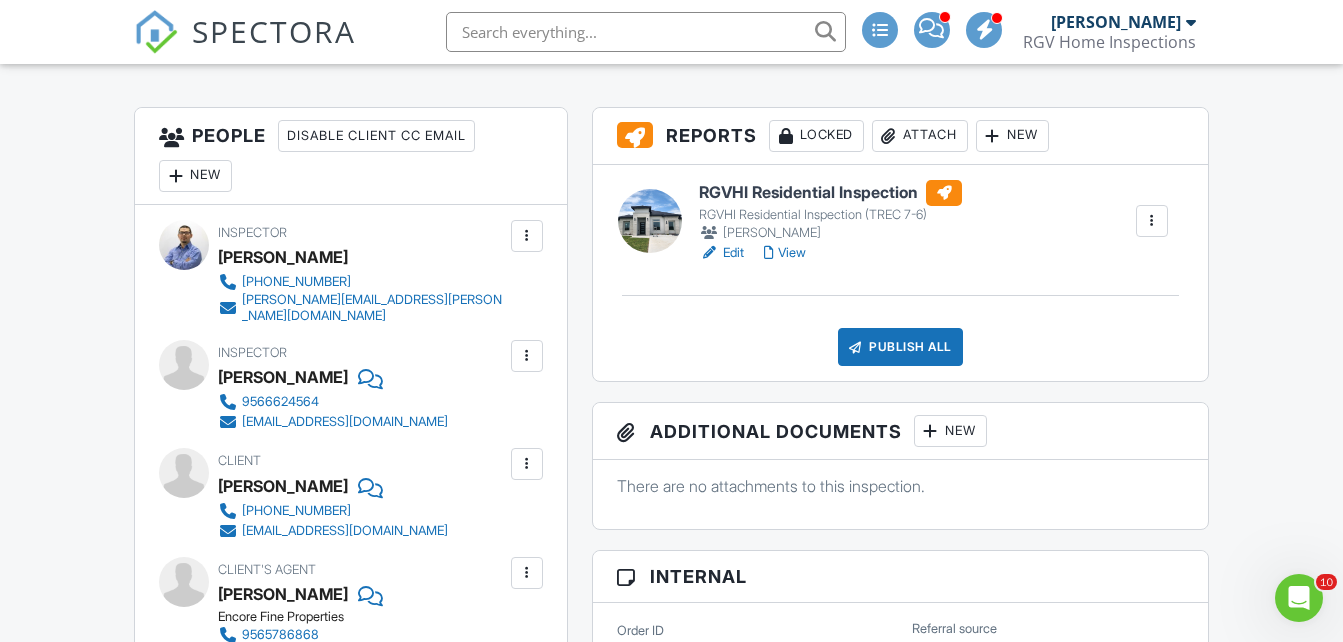 click on "Edit" at bounding box center (721, 253) 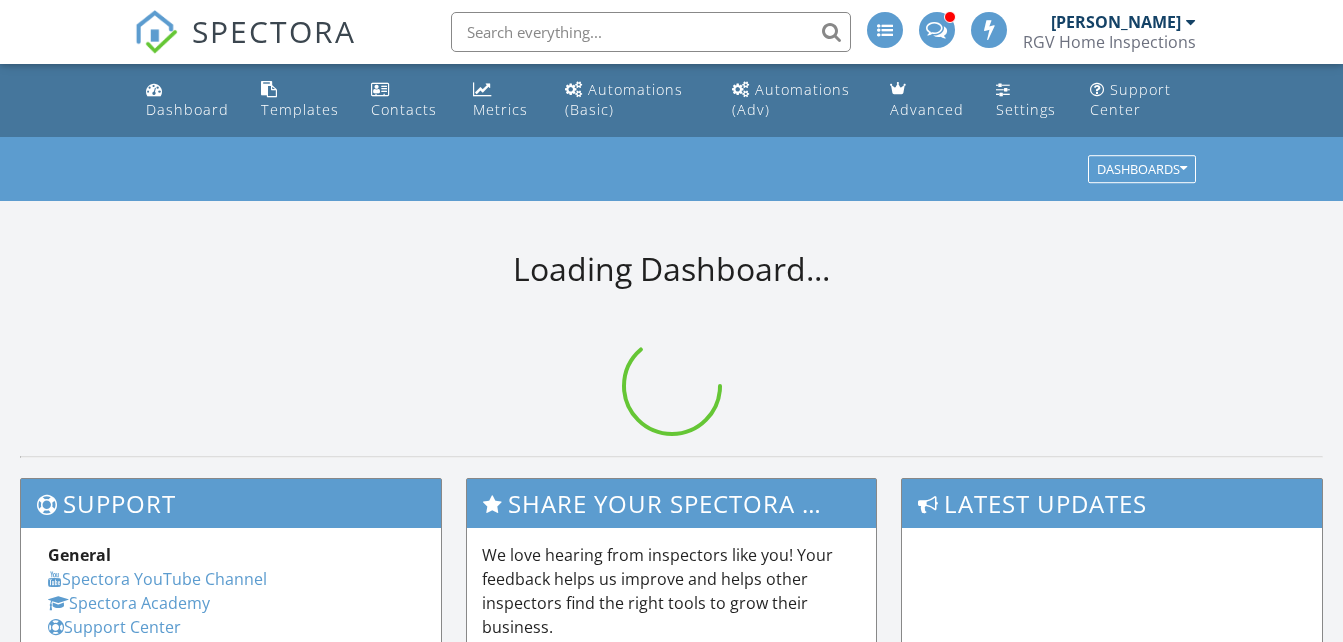 scroll, scrollTop: 0, scrollLeft: 0, axis: both 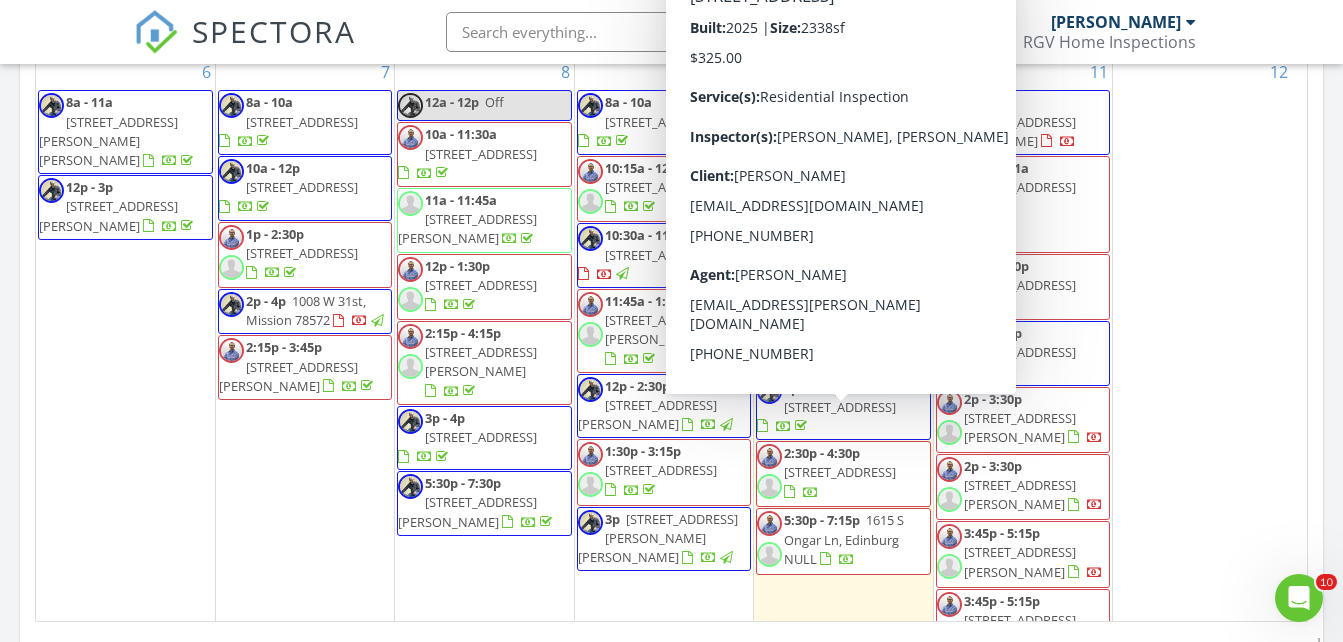 click on "9905 N 24th St, McAllen 78504" at bounding box center [840, 472] 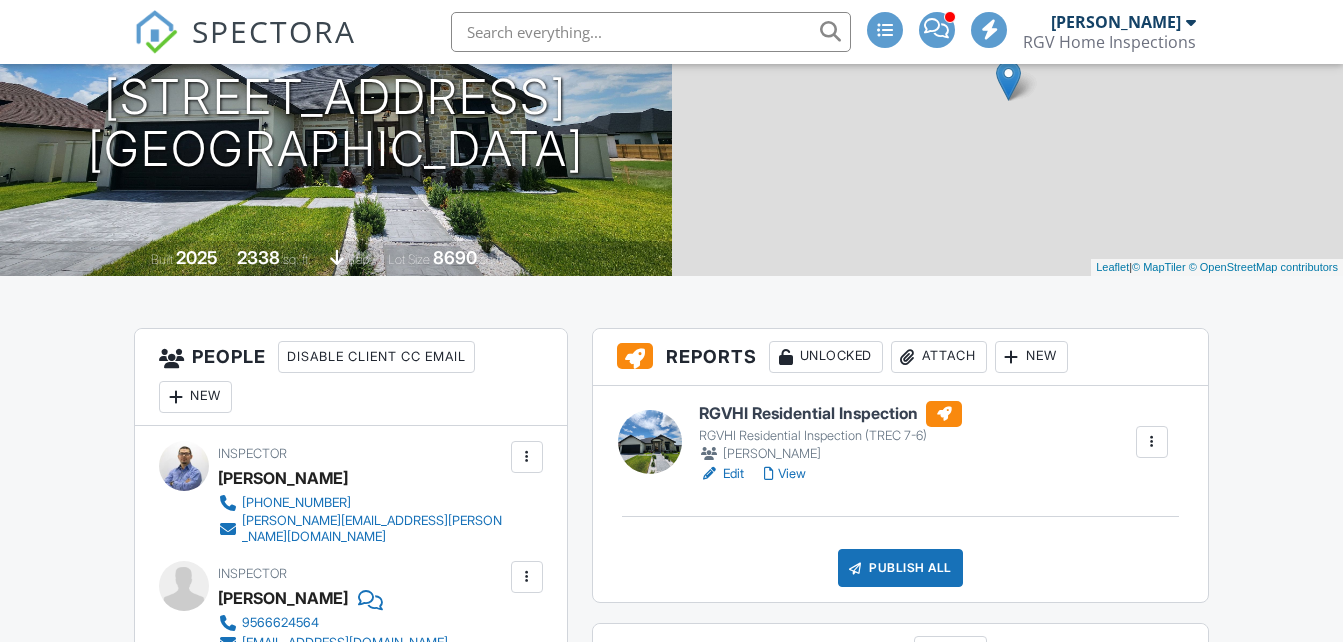 scroll, scrollTop: 400, scrollLeft: 0, axis: vertical 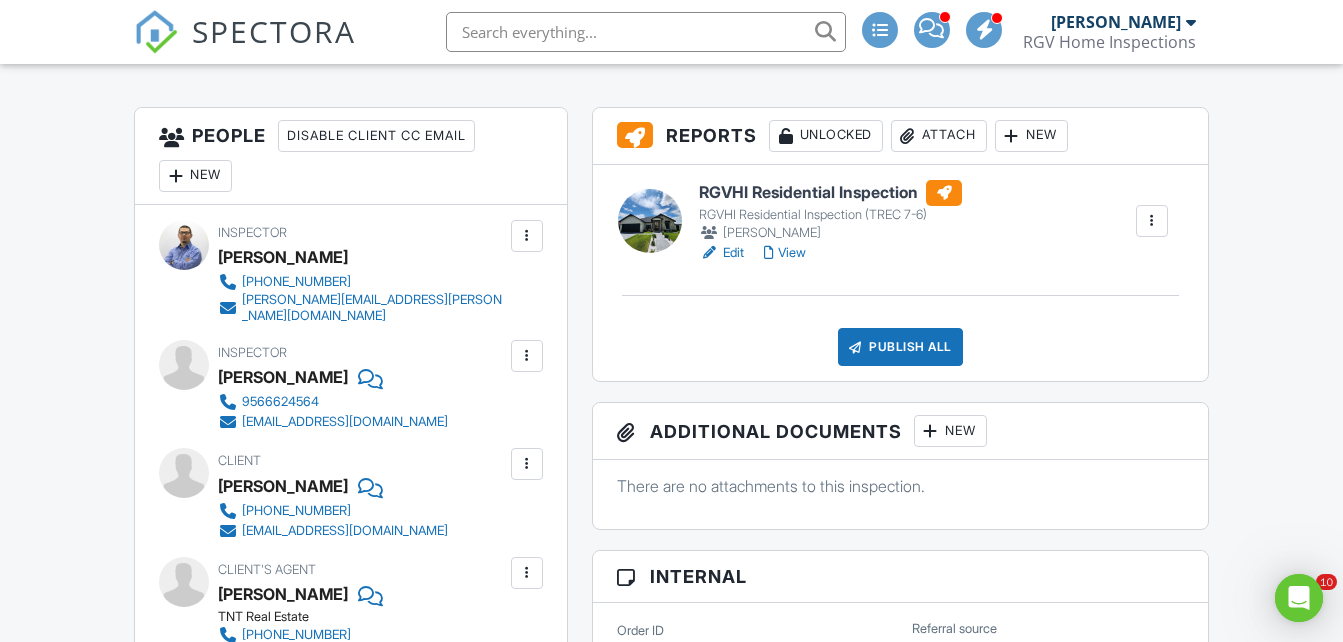 click on "Edit" at bounding box center (721, 253) 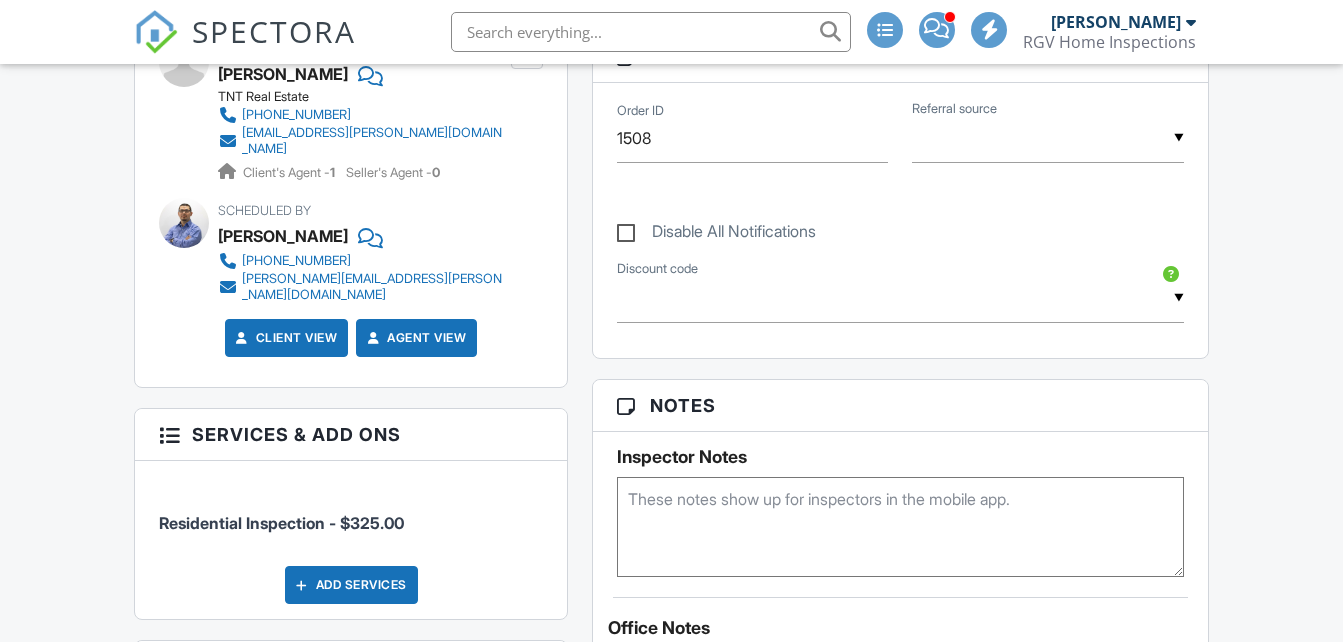 scroll, scrollTop: 0, scrollLeft: 0, axis: both 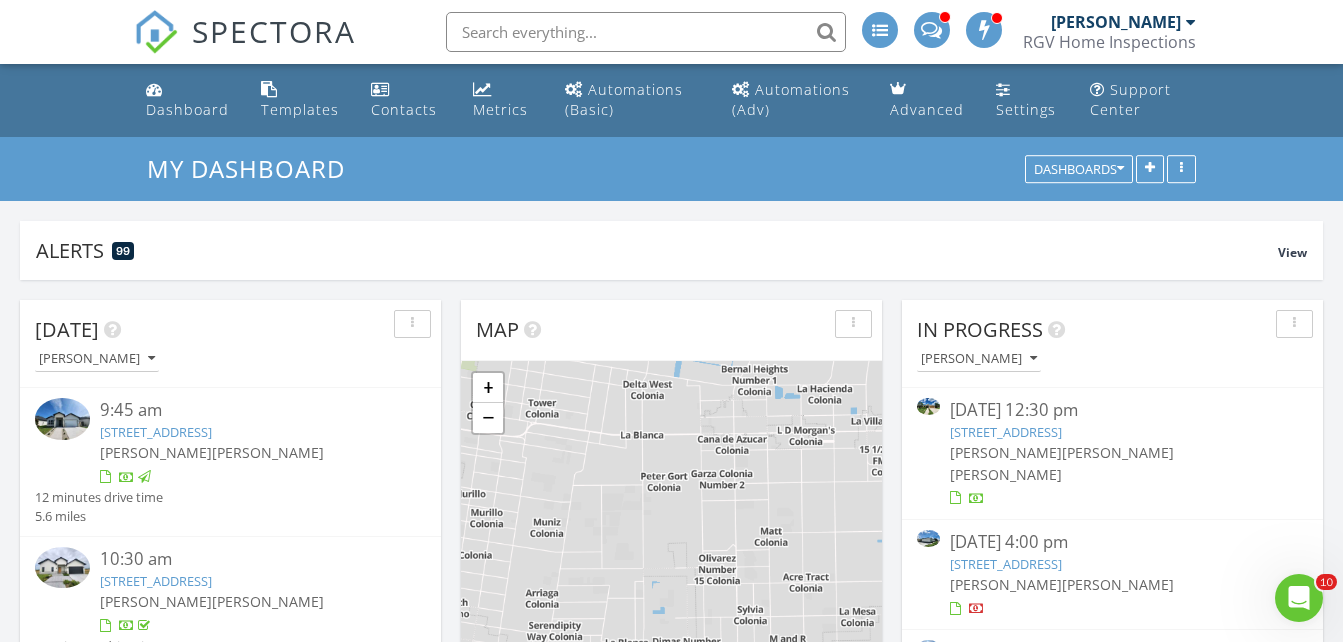 click at bounding box center [931, 28] 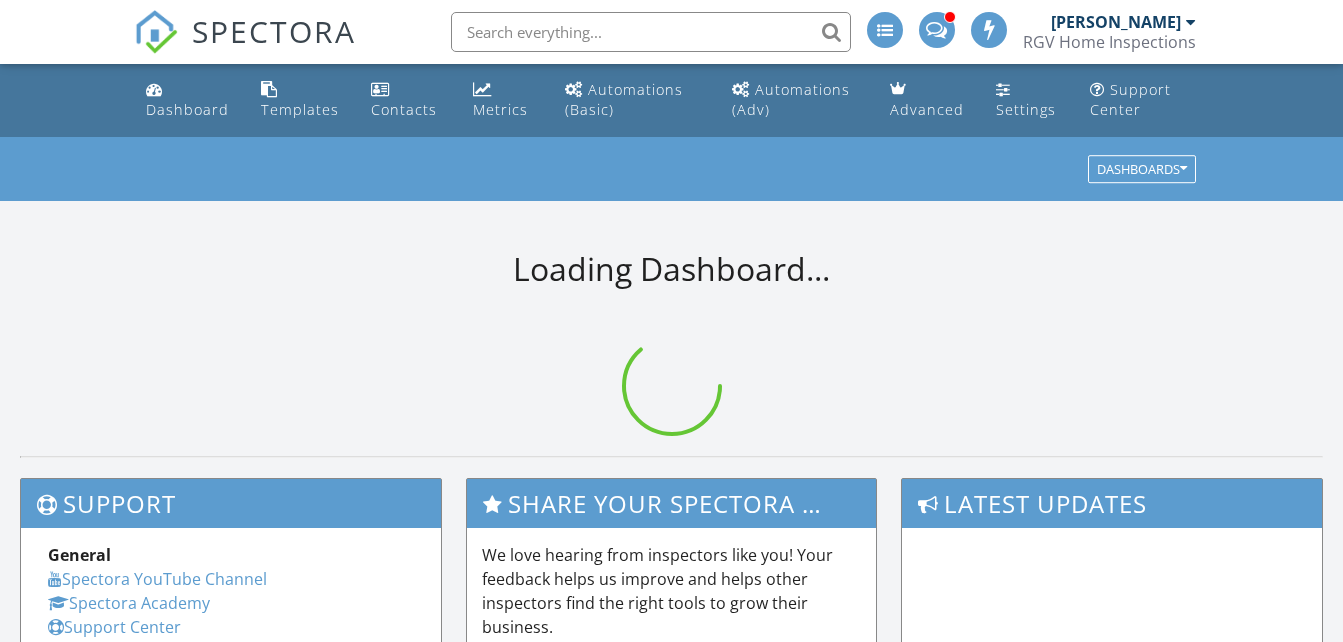 scroll, scrollTop: 0, scrollLeft: 0, axis: both 